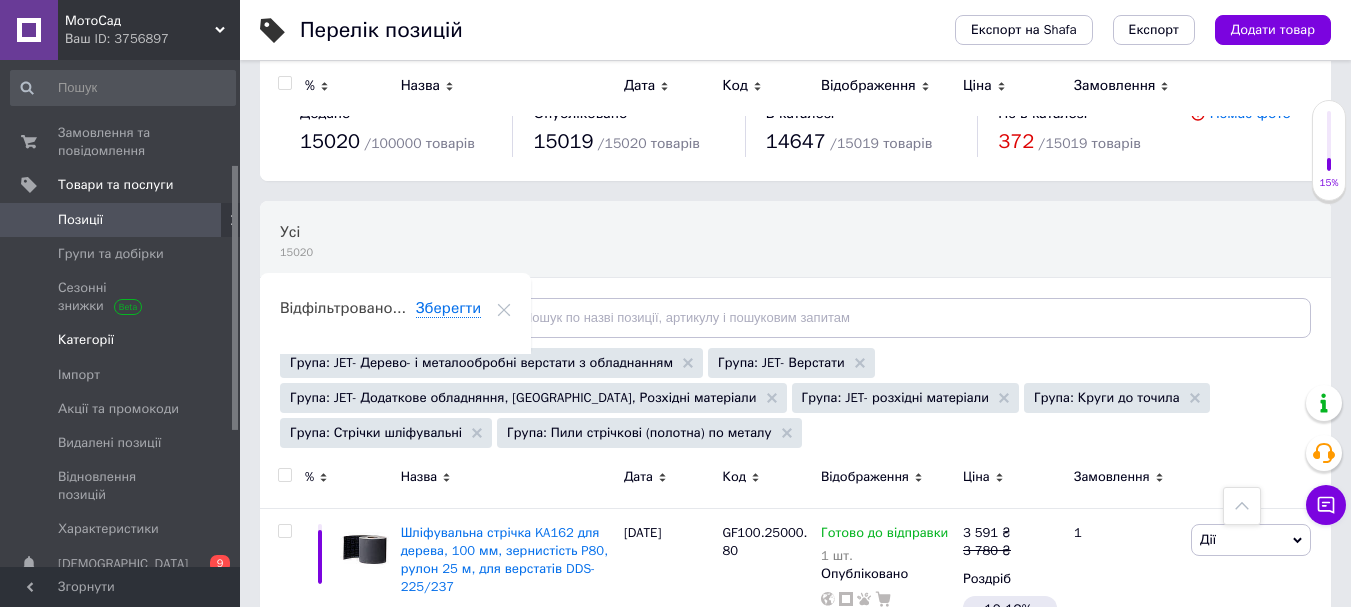 scroll, scrollTop: 600, scrollLeft: 0, axis: vertical 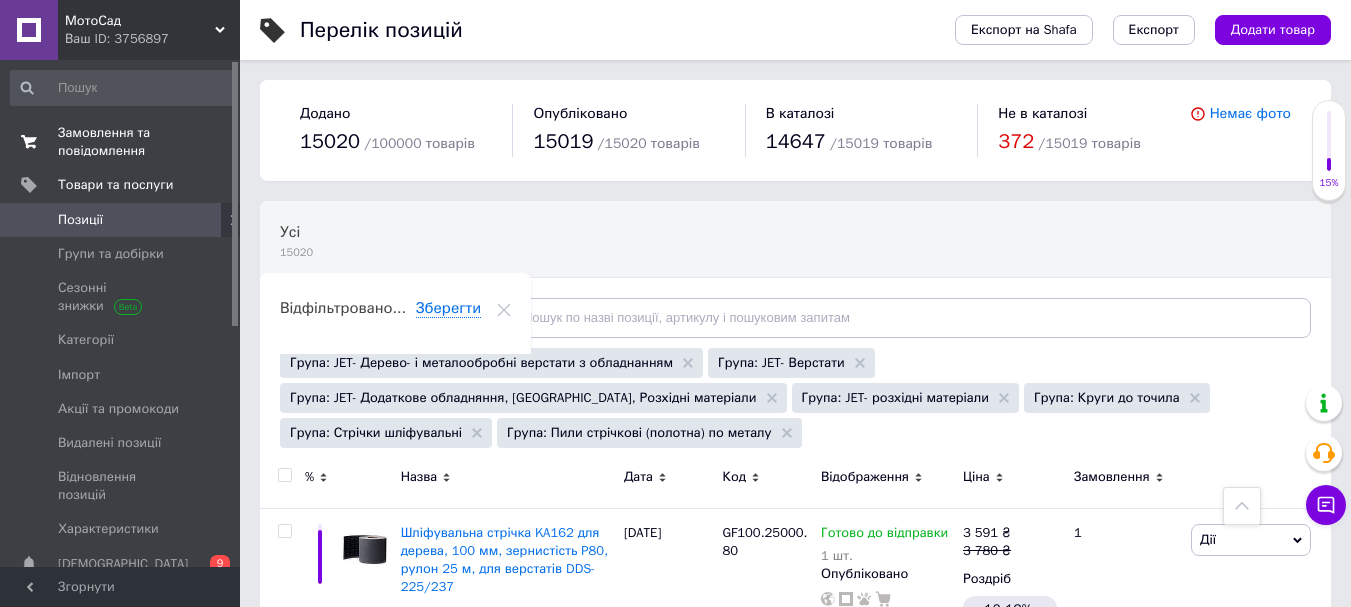 click on "Замовлення та повідомлення" at bounding box center [121, 142] 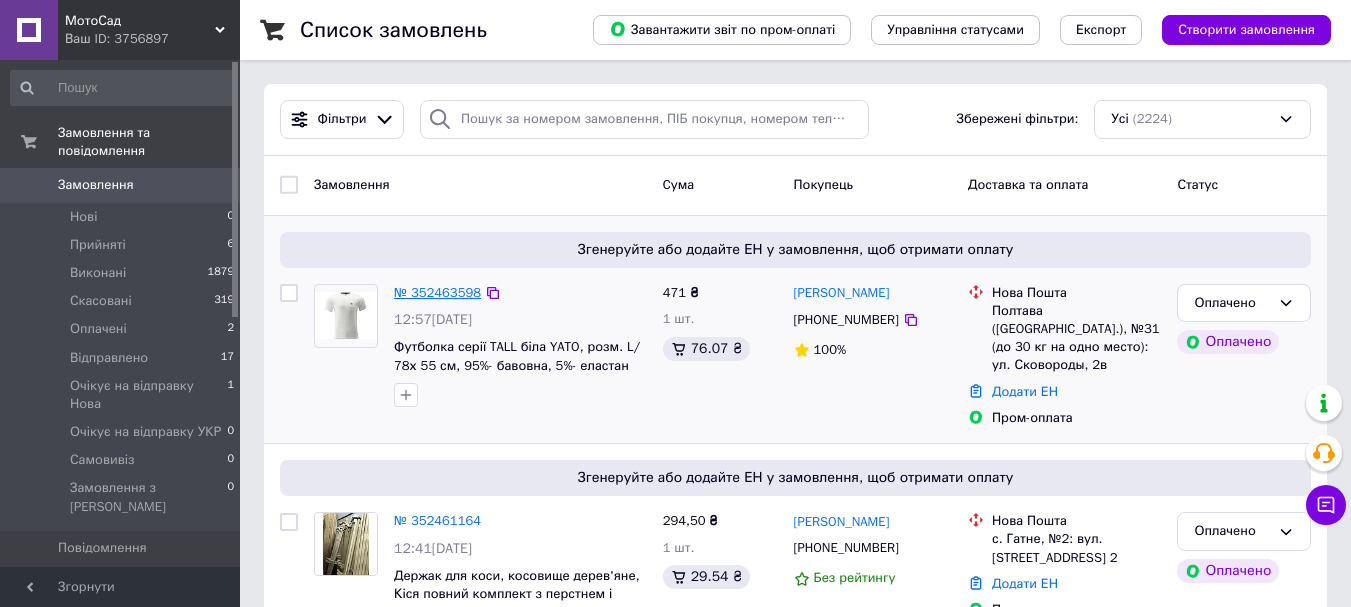 click on "№ 352463598" at bounding box center (437, 292) 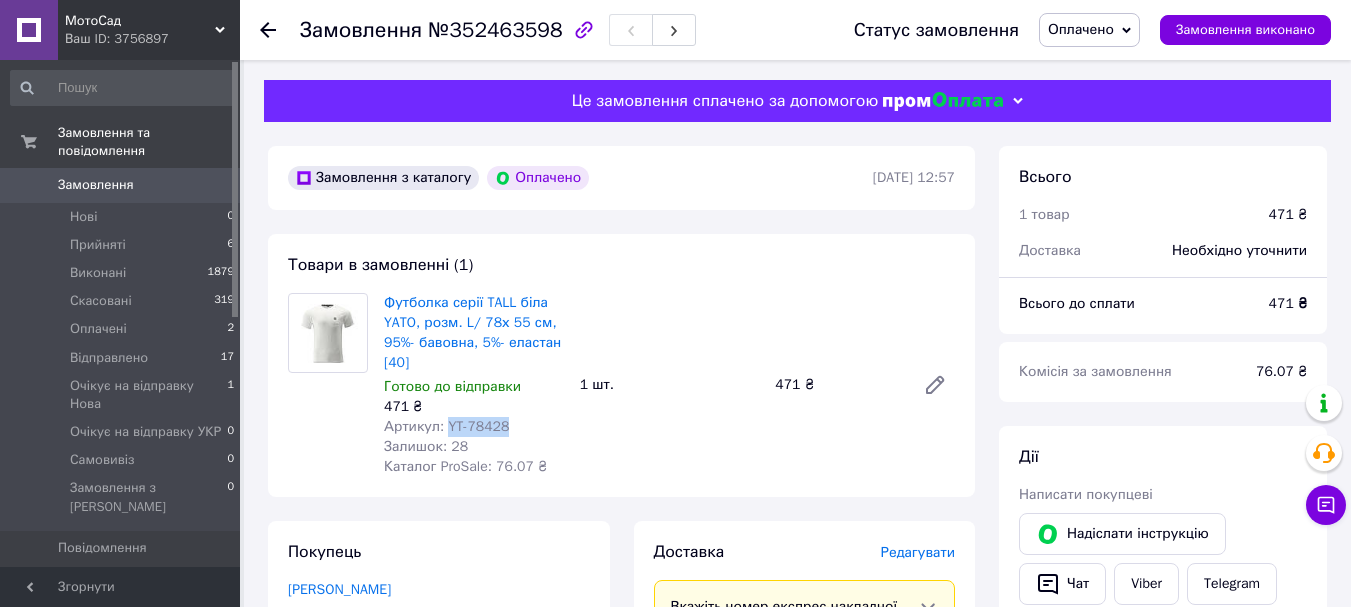 drag, startPoint x: 521, startPoint y: 426, endPoint x: 444, endPoint y: 436, distance: 77.64664 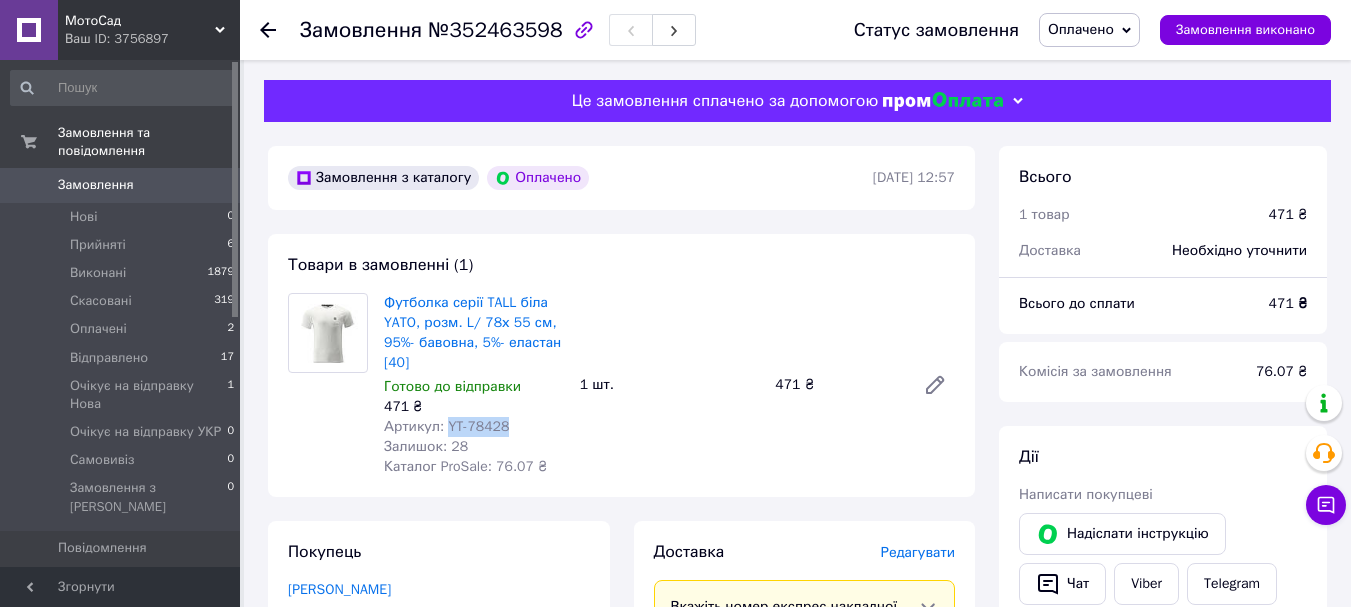 copy on "YT-78428" 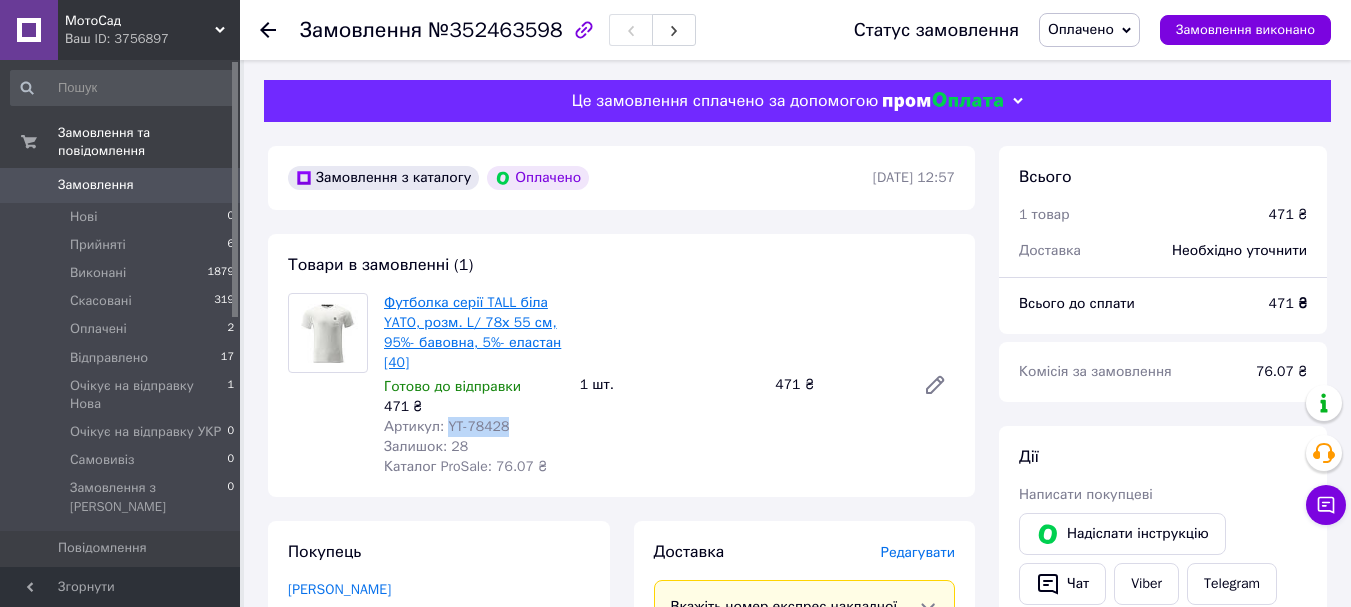click on "Футболка серії TALL біла YATO, розм. L/ 78х 55 см, 95%- бавовна, 5%- еластан [40]" at bounding box center [472, 332] 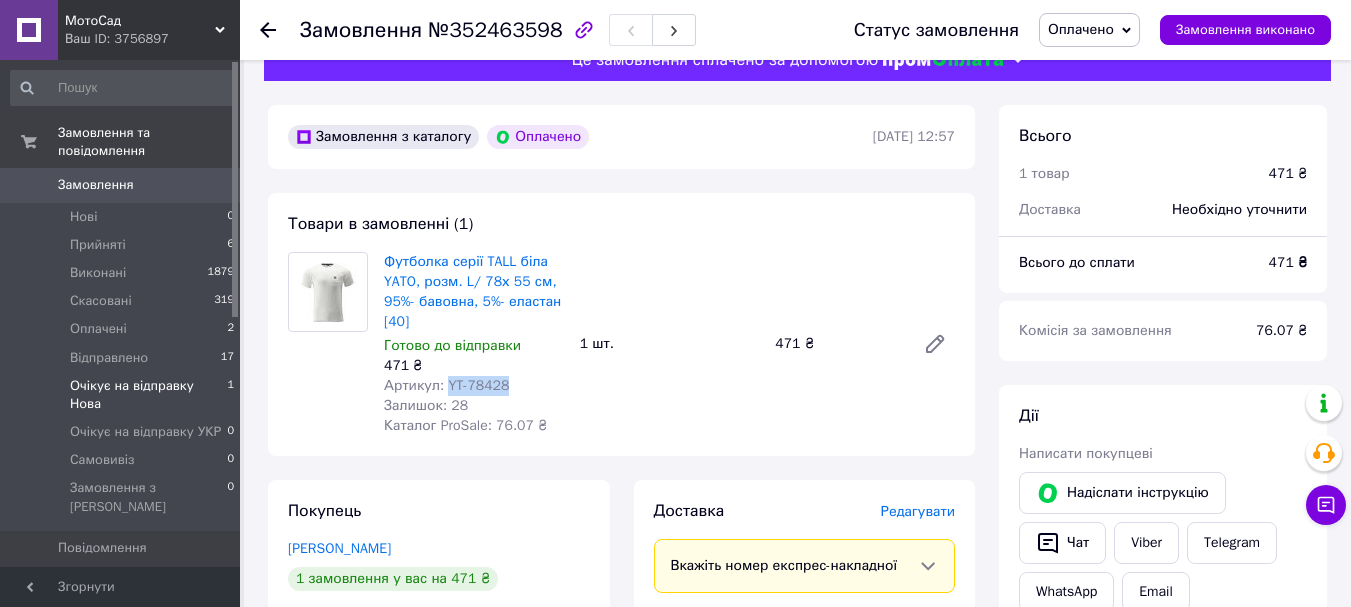 scroll, scrollTop: 0, scrollLeft: 0, axis: both 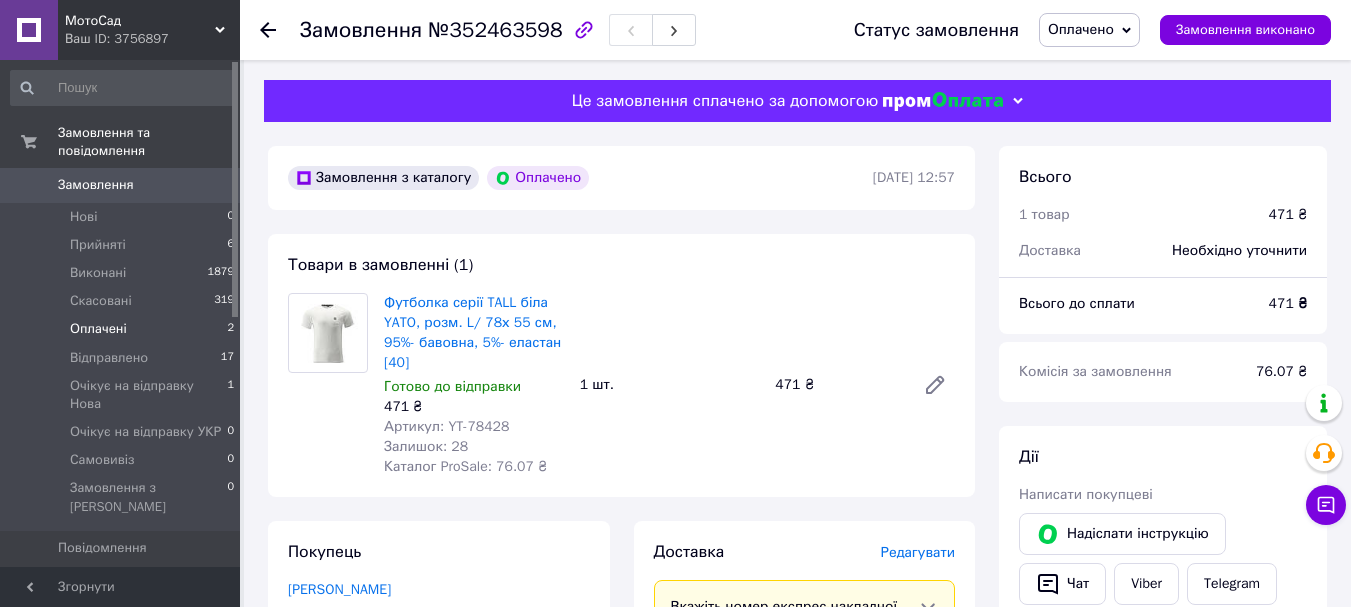 click on "Оплачені 2" at bounding box center [123, 329] 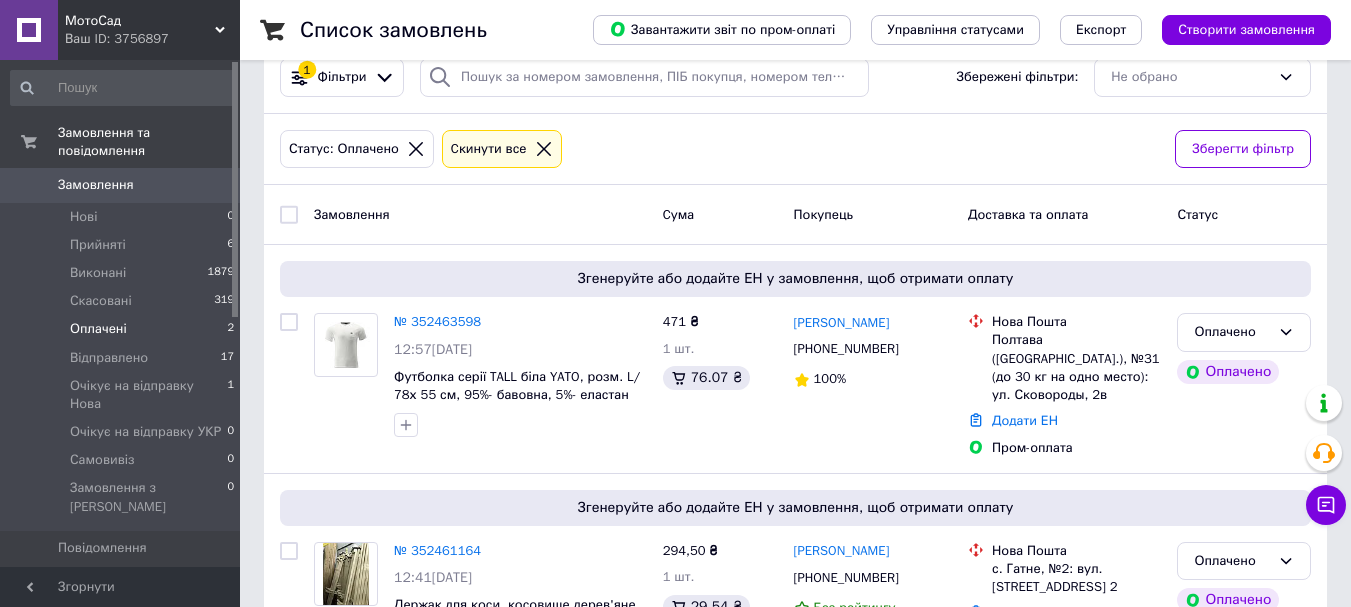 scroll, scrollTop: 0, scrollLeft: 0, axis: both 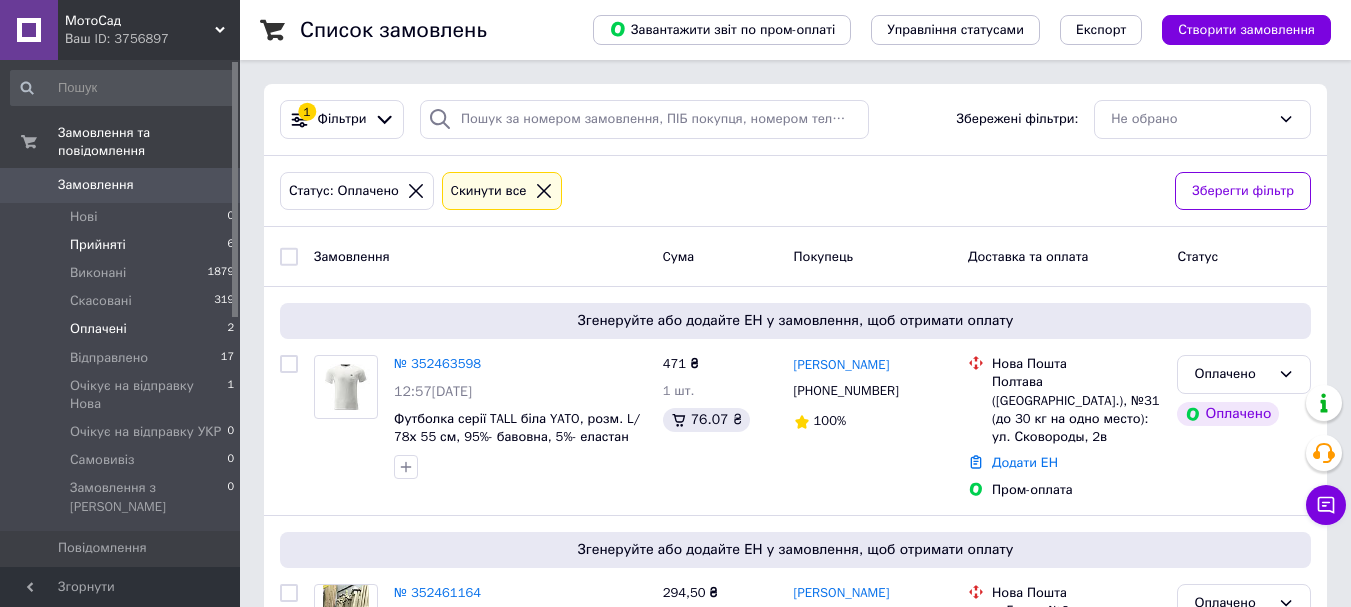 click on "Прийняті" at bounding box center [98, 245] 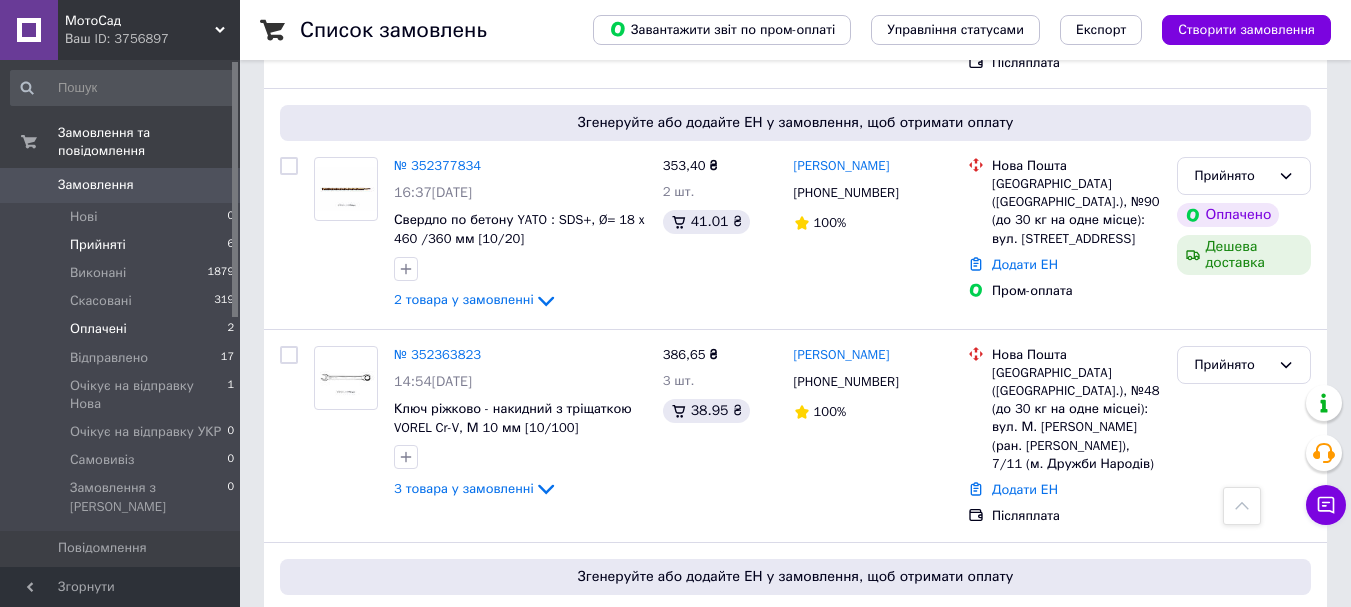 scroll, scrollTop: 119, scrollLeft: 0, axis: vertical 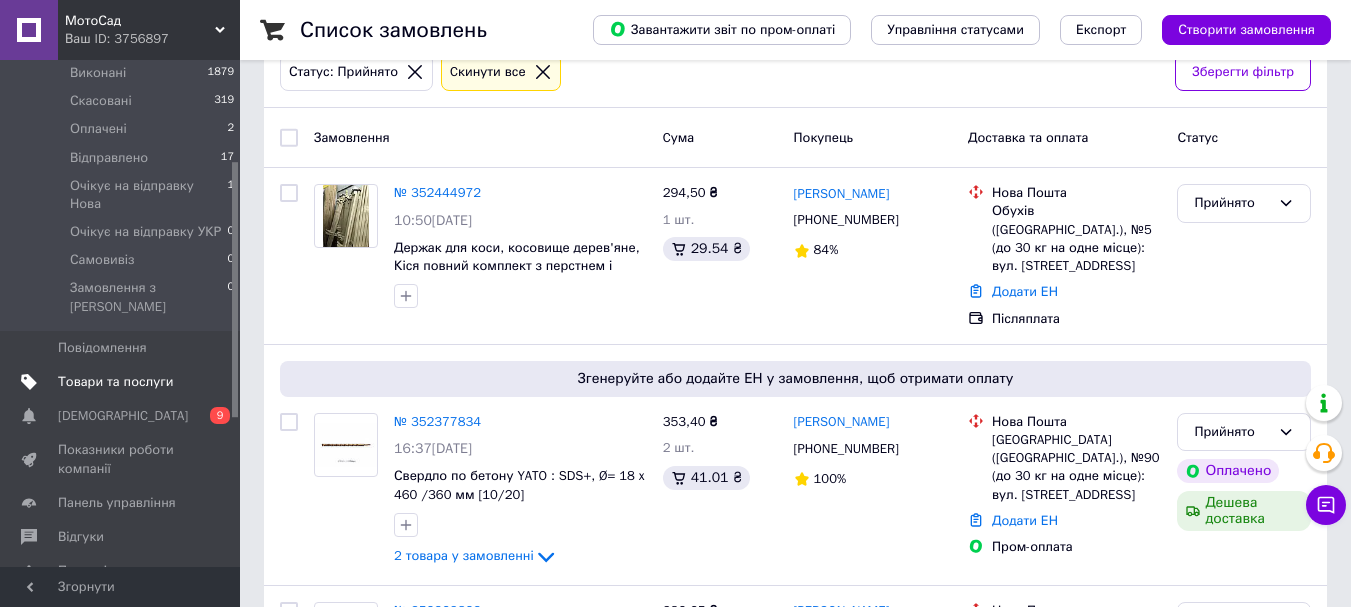click on "Товари та послуги" at bounding box center (115, 382) 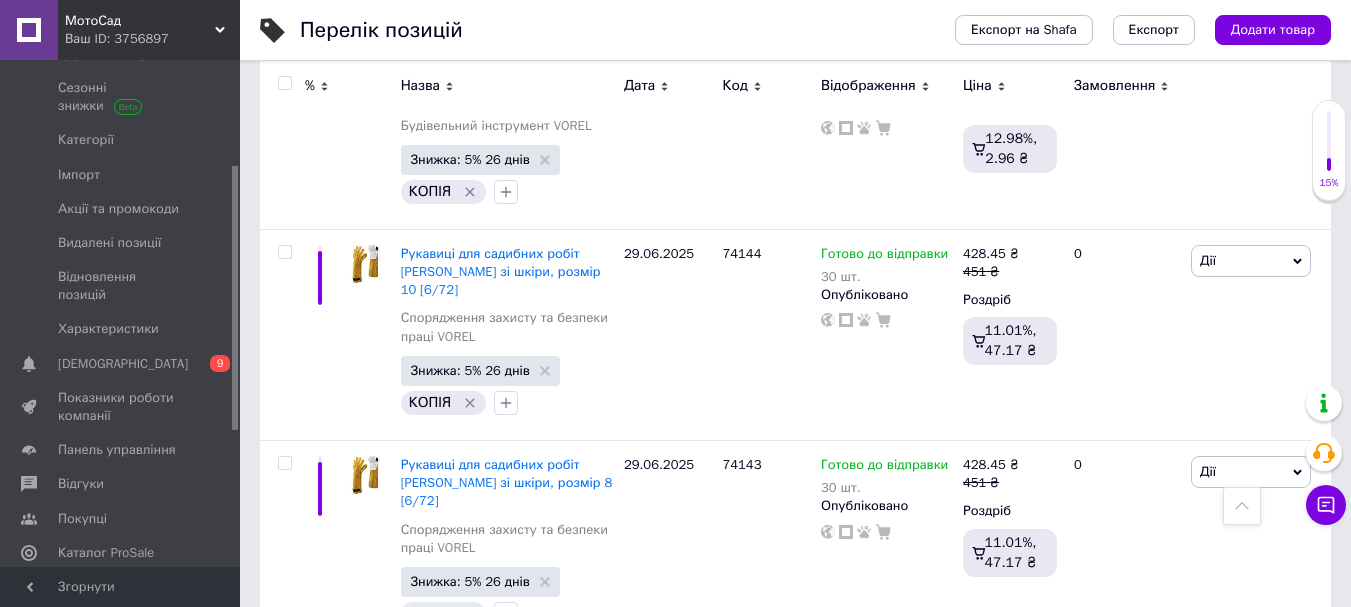 scroll, scrollTop: 17826, scrollLeft: 0, axis: vertical 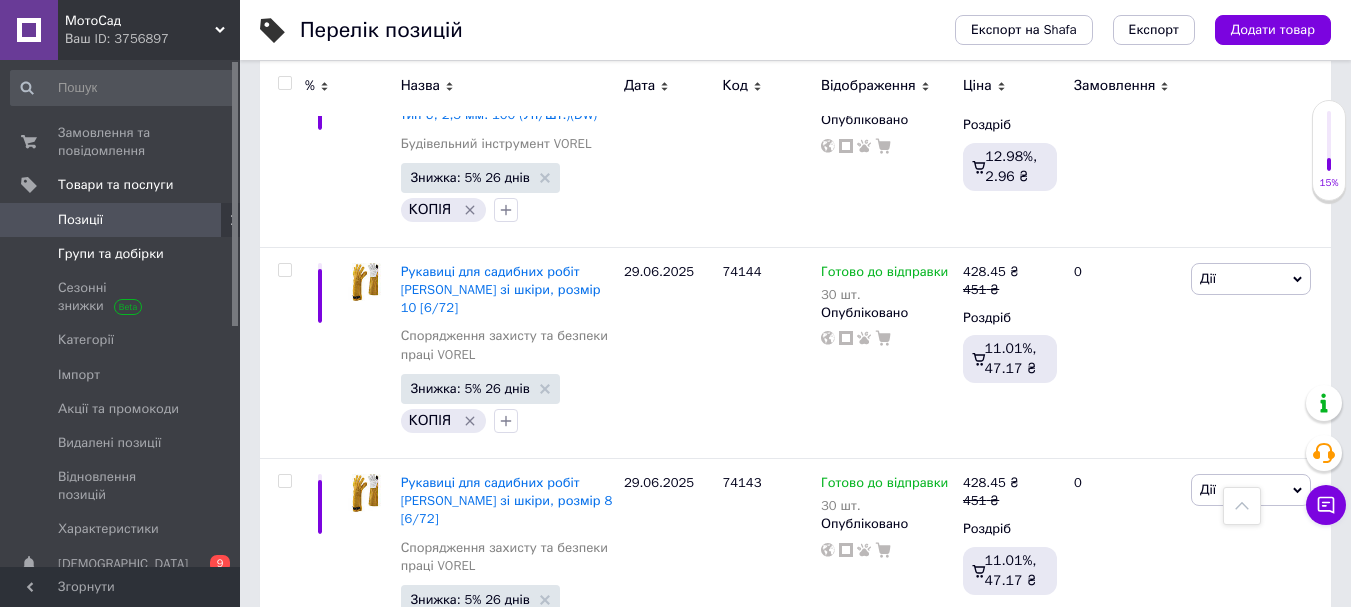 click on "Групи та добірки" at bounding box center (111, 254) 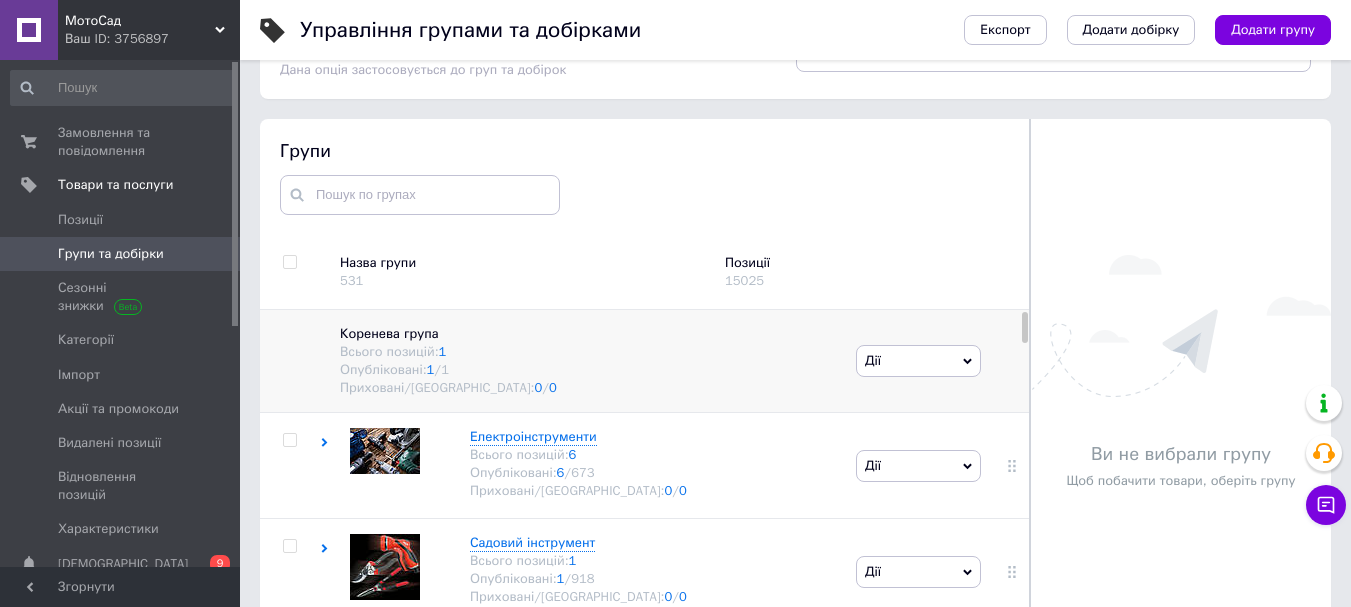 scroll, scrollTop: 113, scrollLeft: 0, axis: vertical 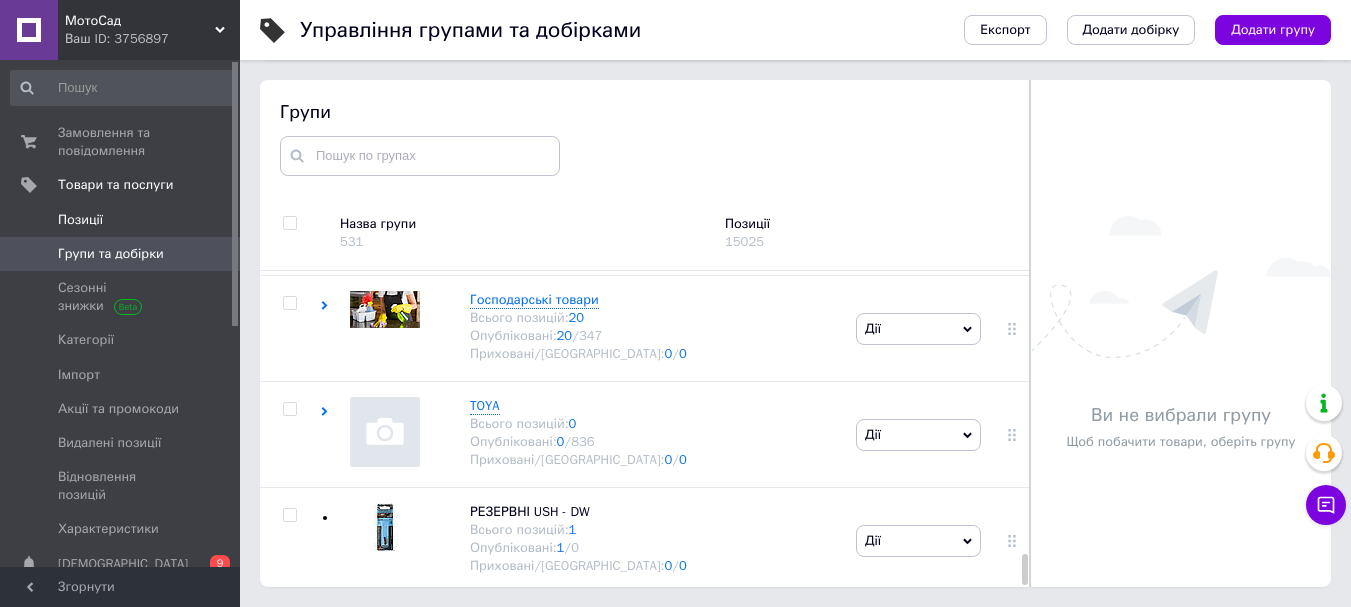 click on "Позиції" at bounding box center [80, 220] 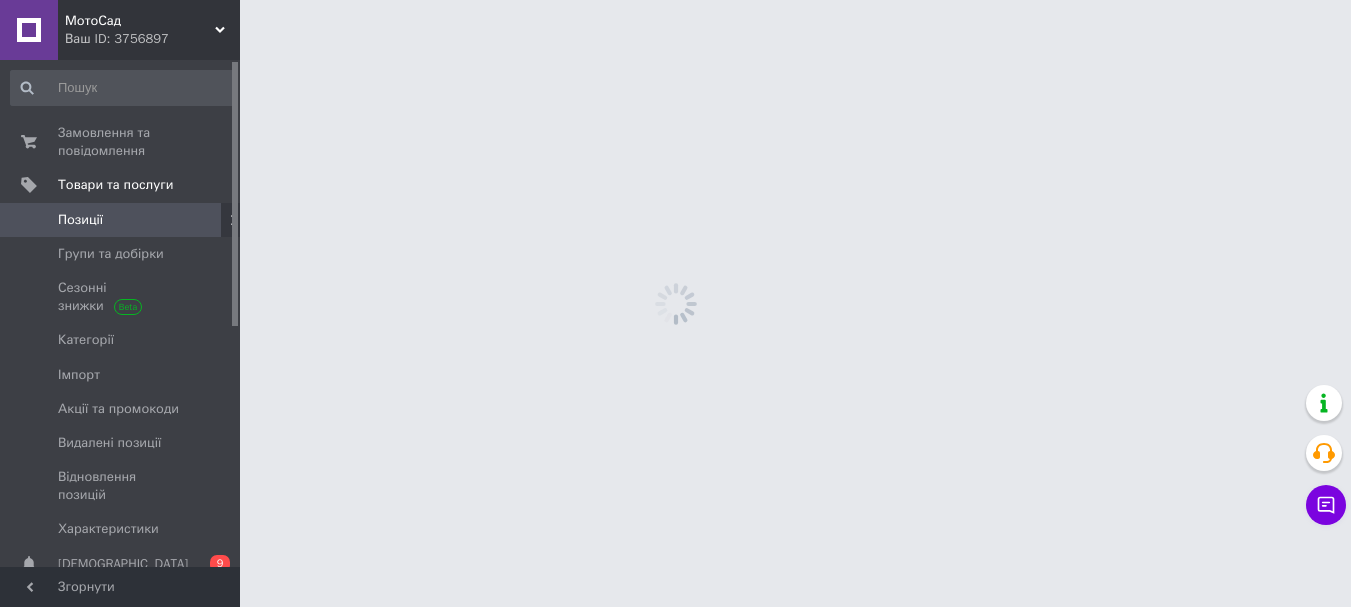 scroll, scrollTop: 0, scrollLeft: 0, axis: both 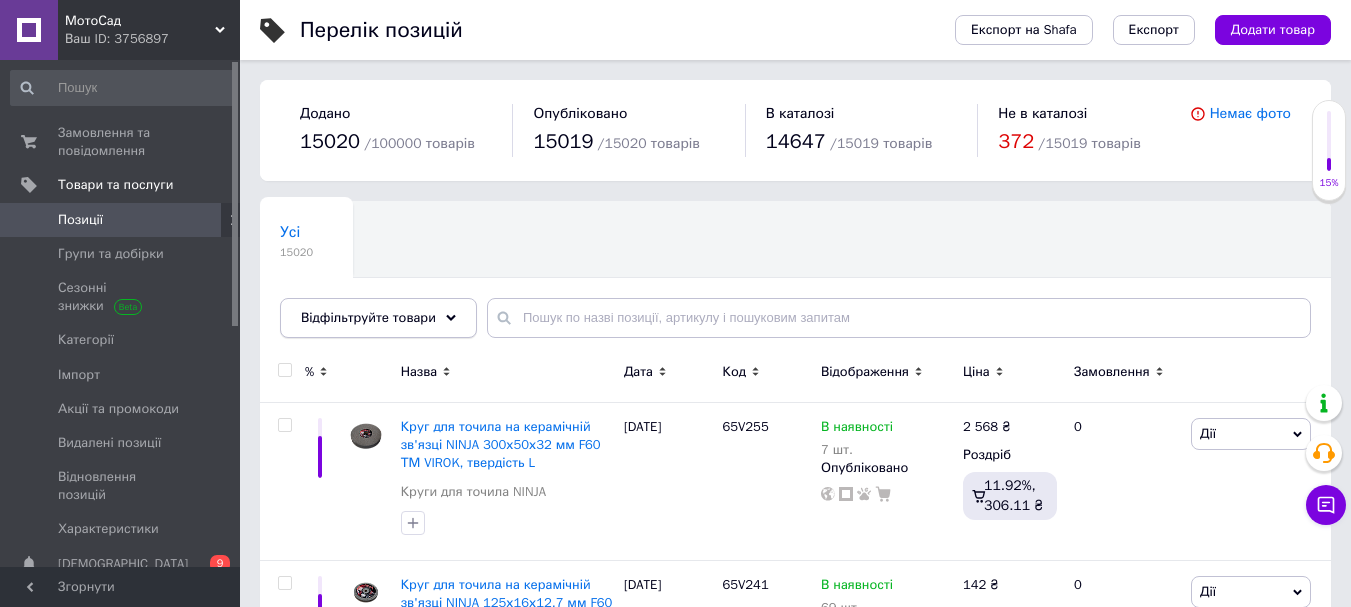 click on "Відфільтруйте товари" at bounding box center [378, 318] 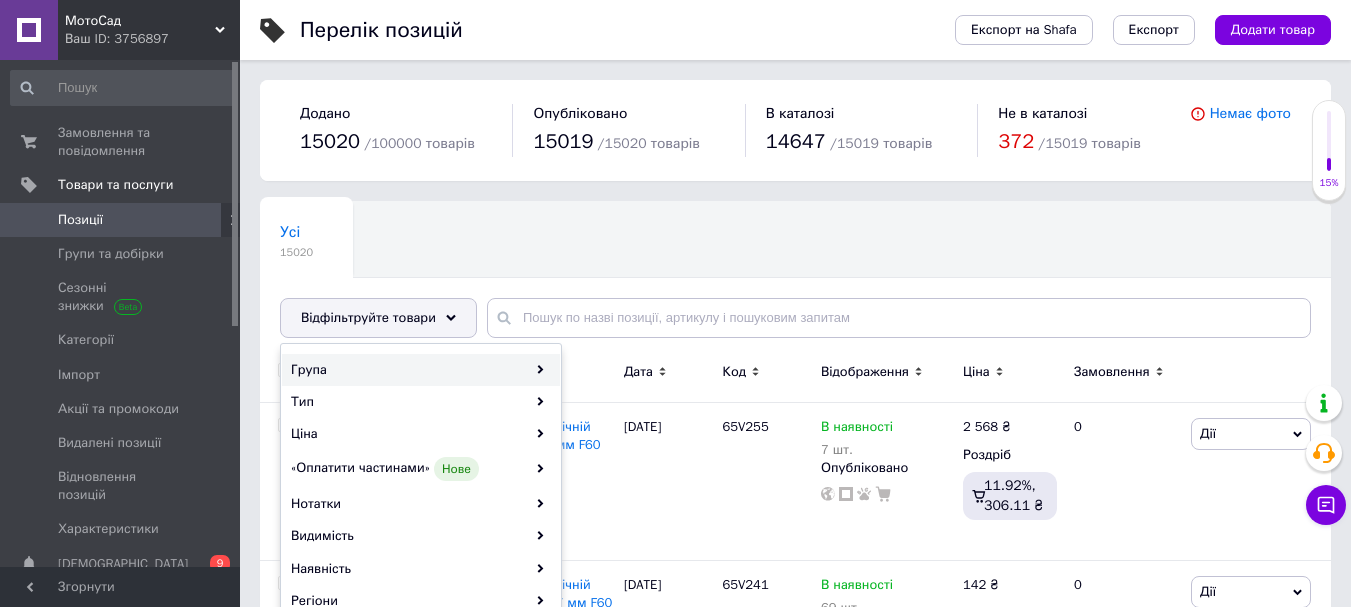 click on "Група" at bounding box center [421, 370] 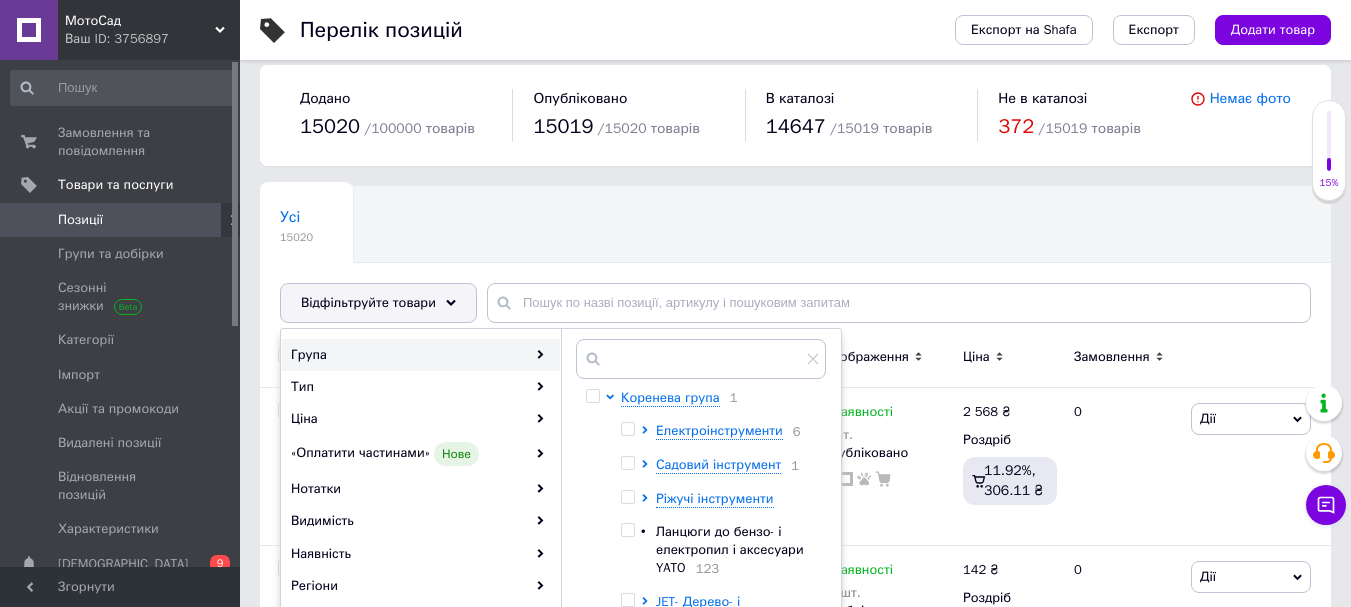 scroll, scrollTop: 200, scrollLeft: 0, axis: vertical 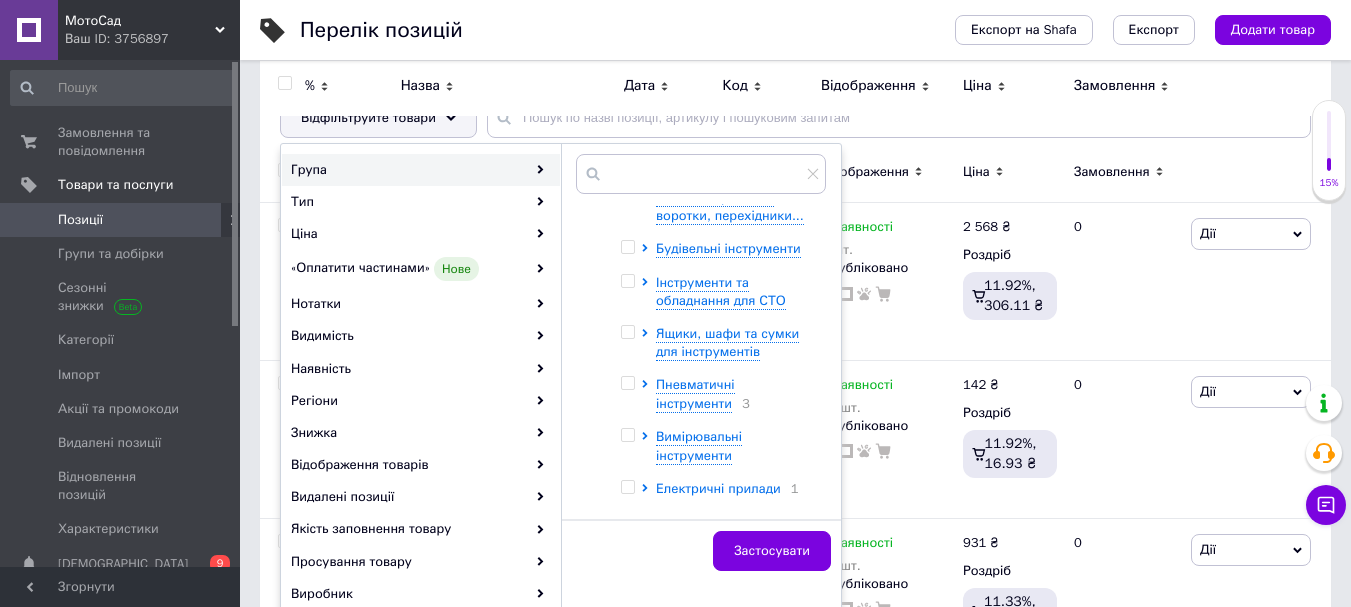 click on "Електричні прилади" at bounding box center (718, 488) 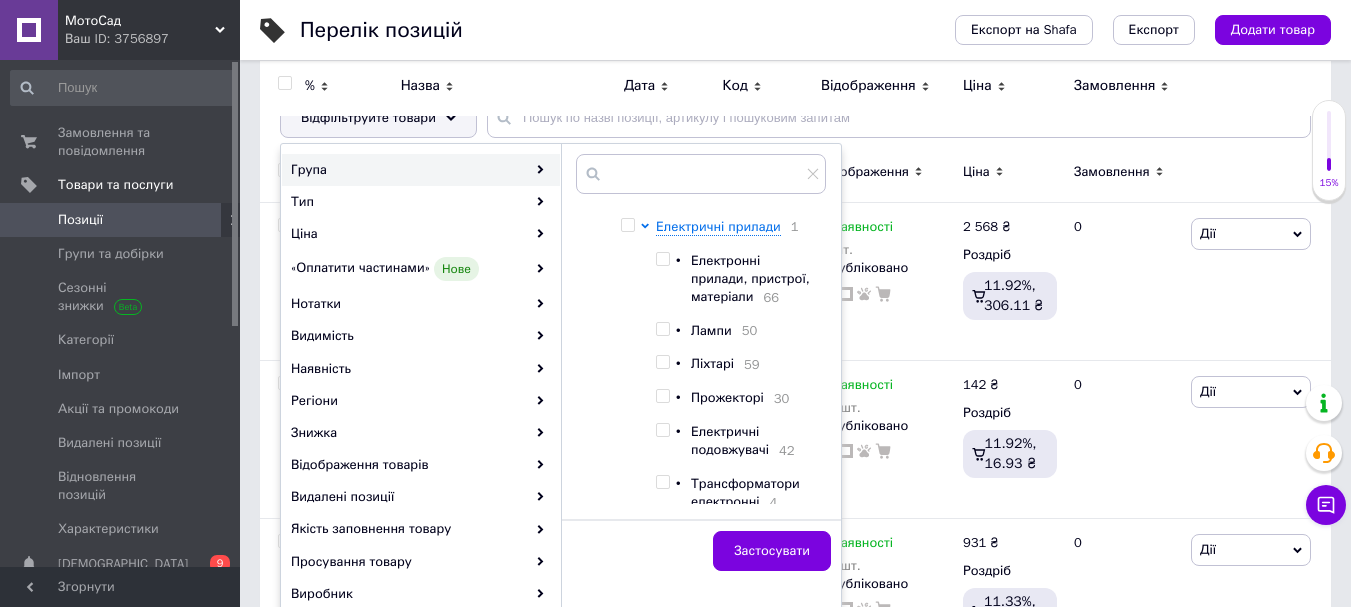 scroll, scrollTop: 773, scrollLeft: 0, axis: vertical 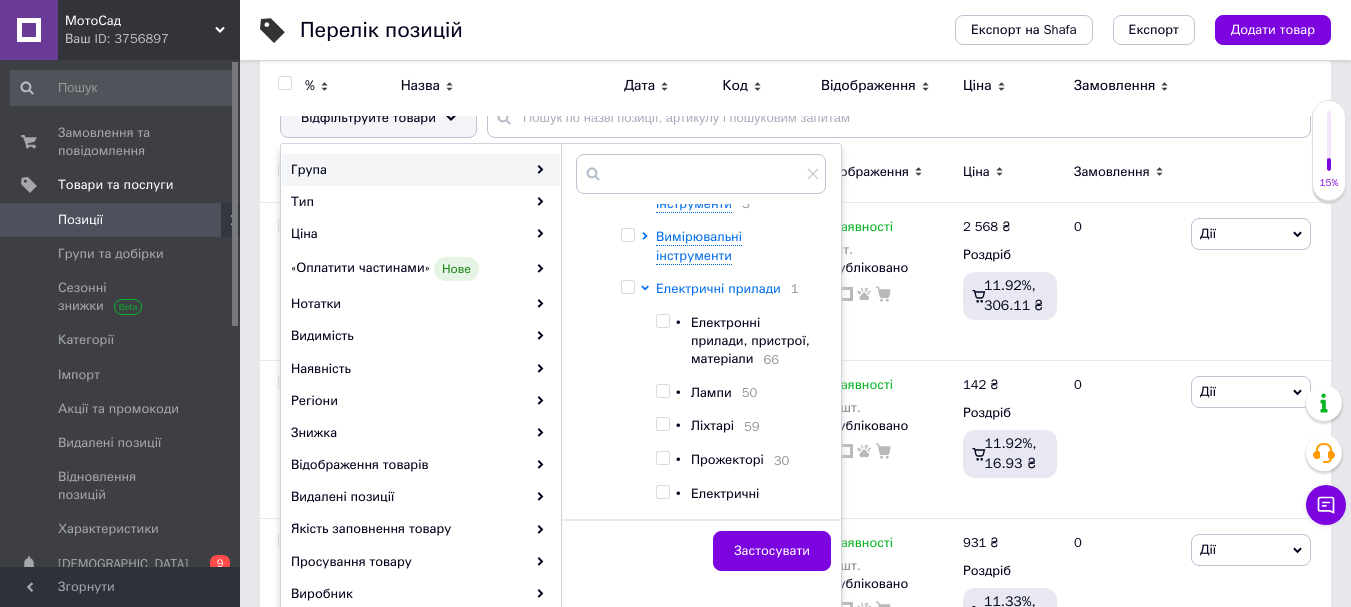 click on "Електричні прилади" at bounding box center (718, 288) 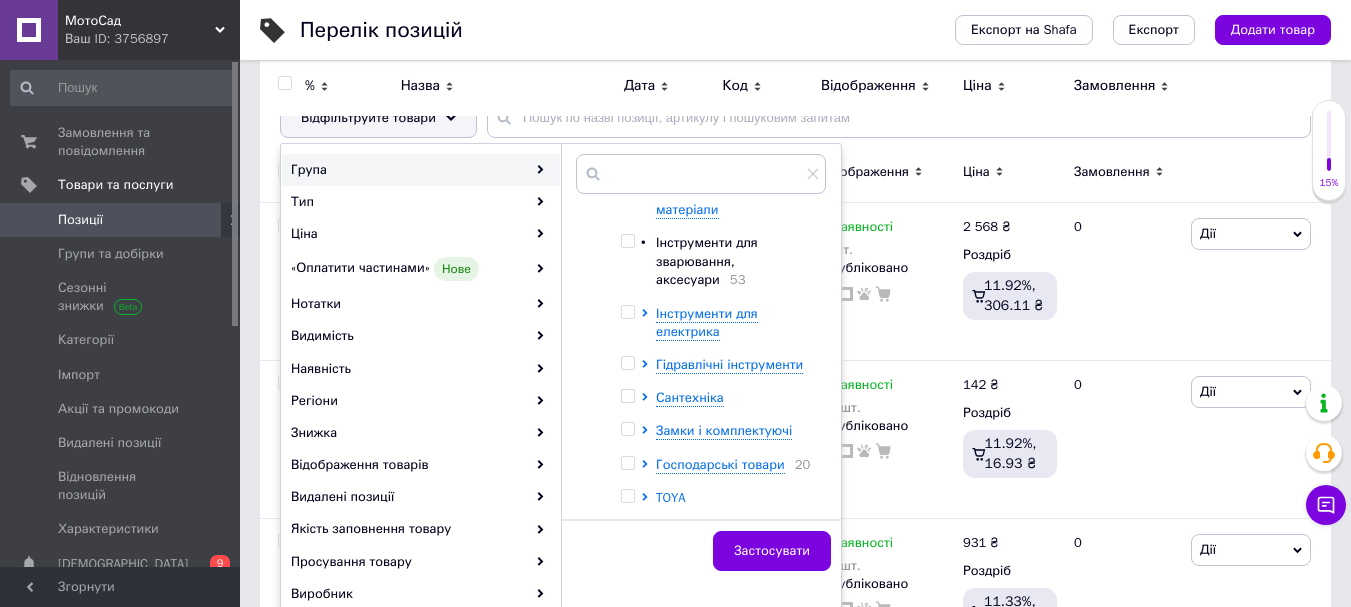 scroll, scrollTop: 1003, scrollLeft: 0, axis: vertical 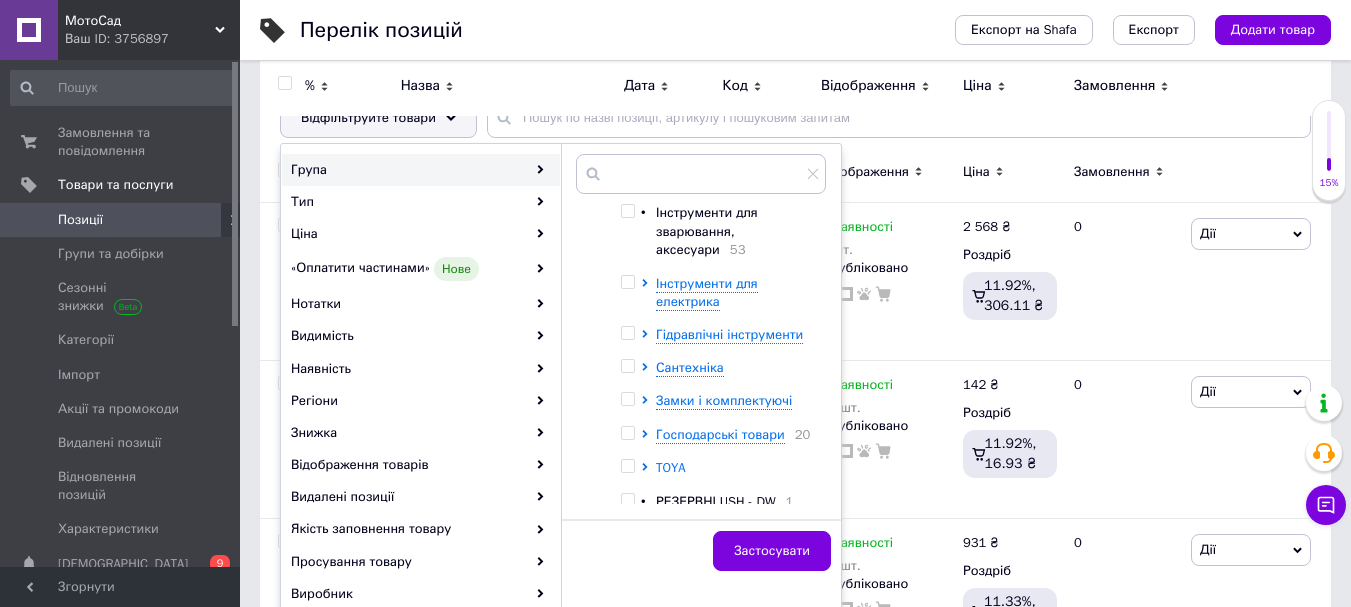 click on "TOYA" at bounding box center [671, 467] 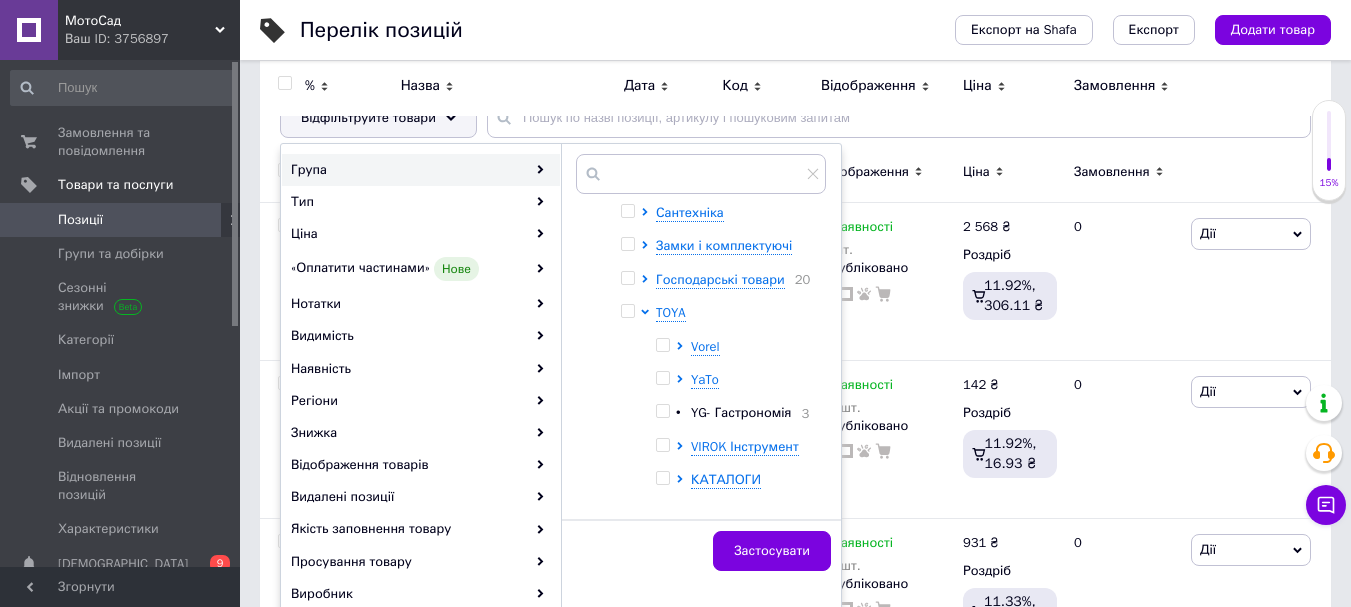 scroll, scrollTop: 1203, scrollLeft: 0, axis: vertical 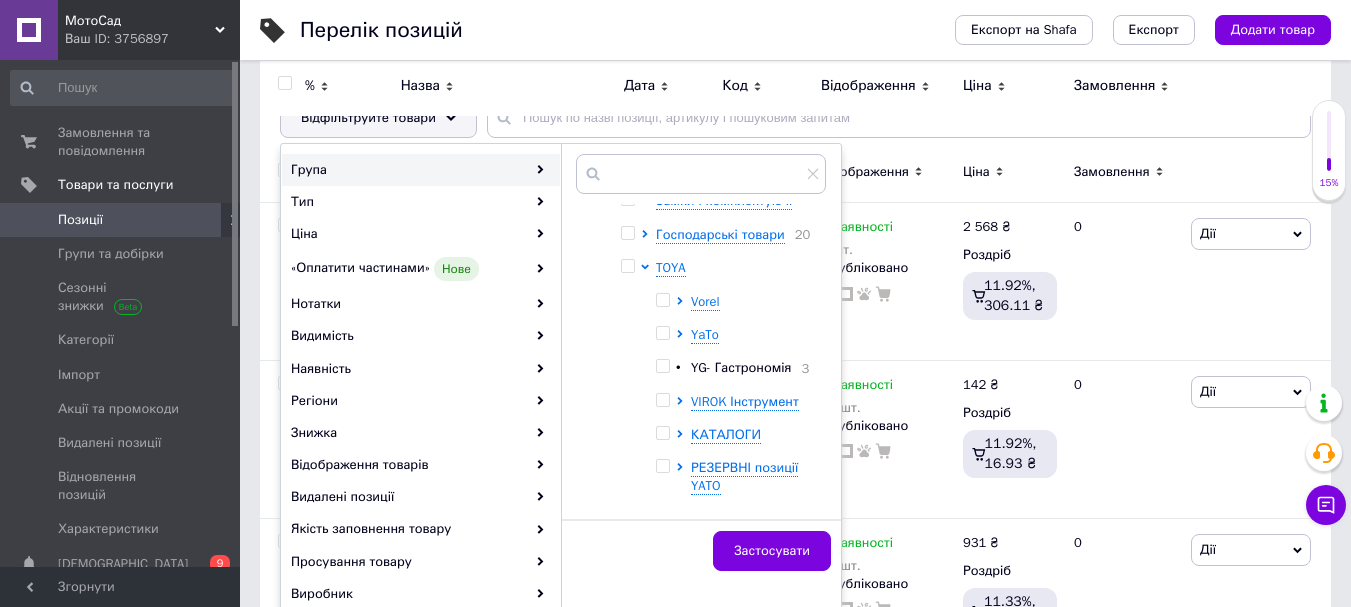 click at bounding box center (631, 499) 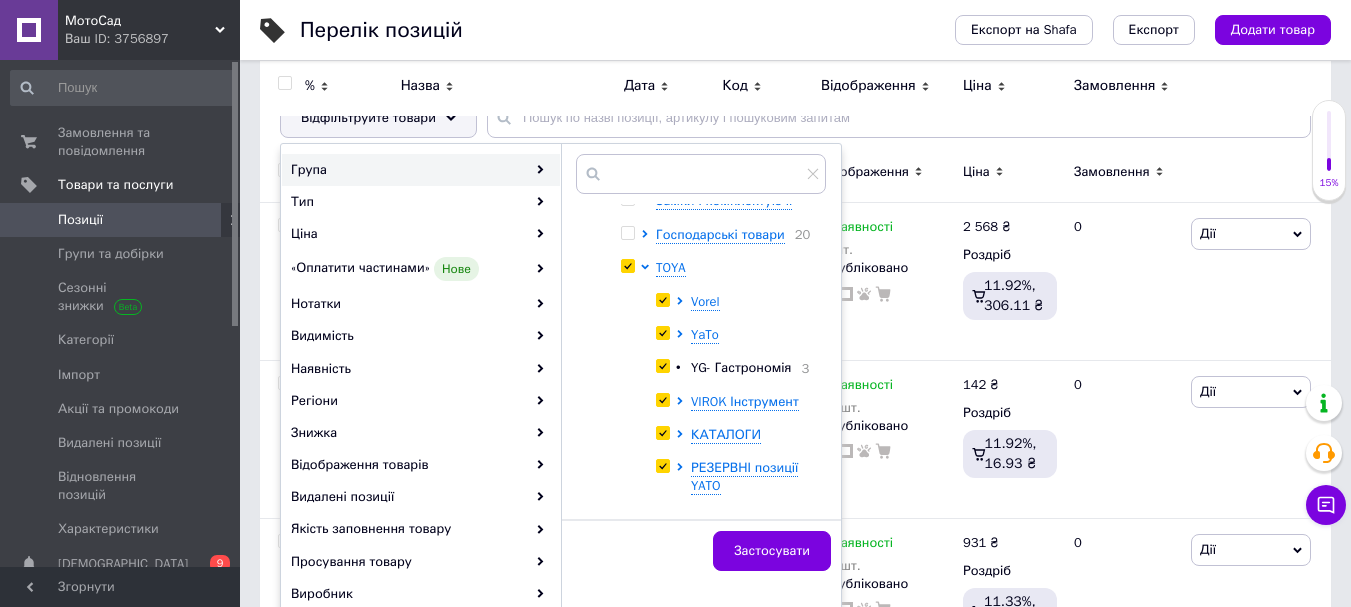checkbox on "true" 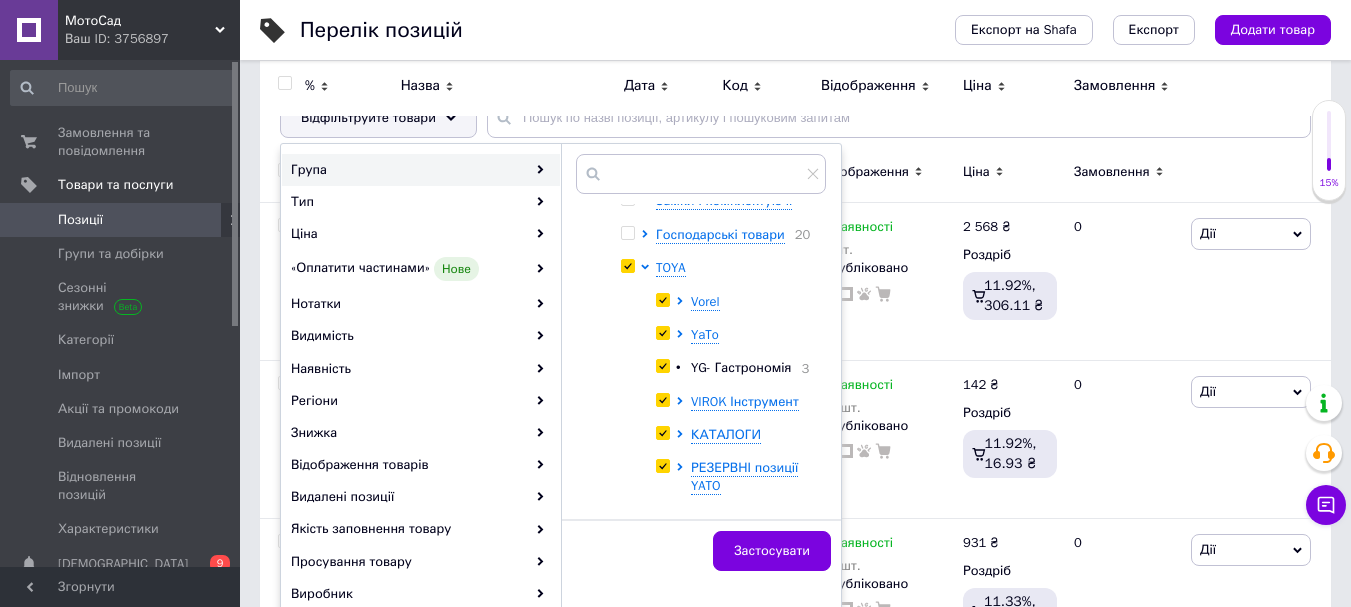 checkbox on "true" 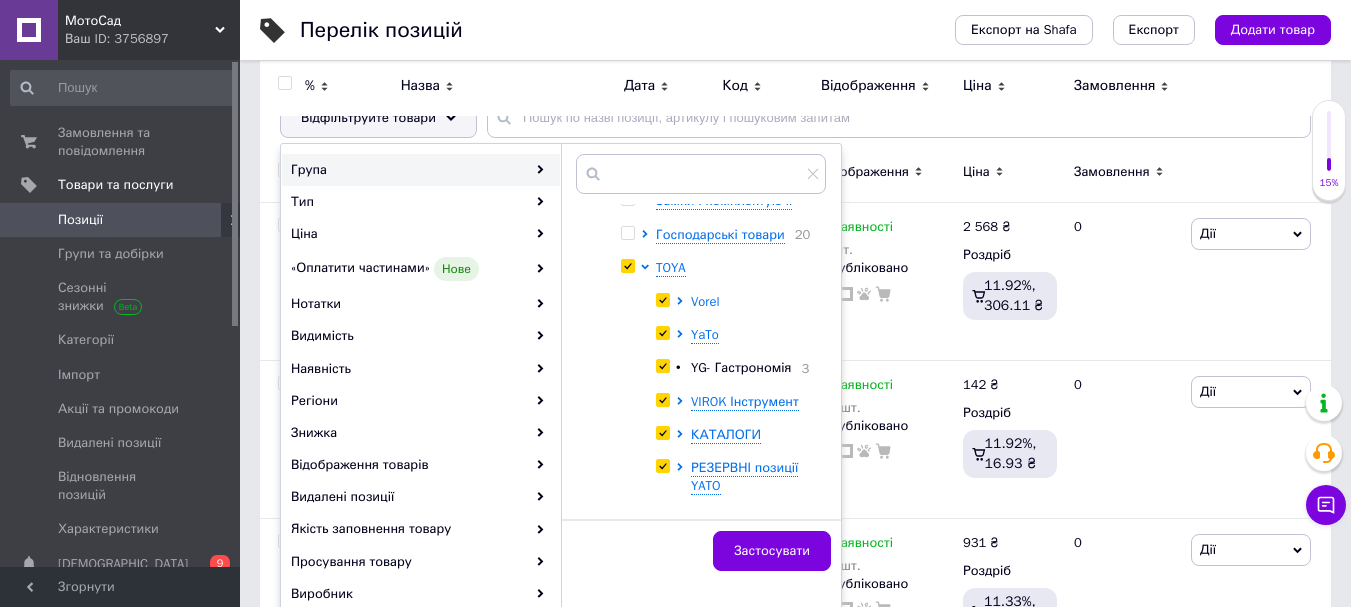 click on "Vorel" at bounding box center [705, 301] 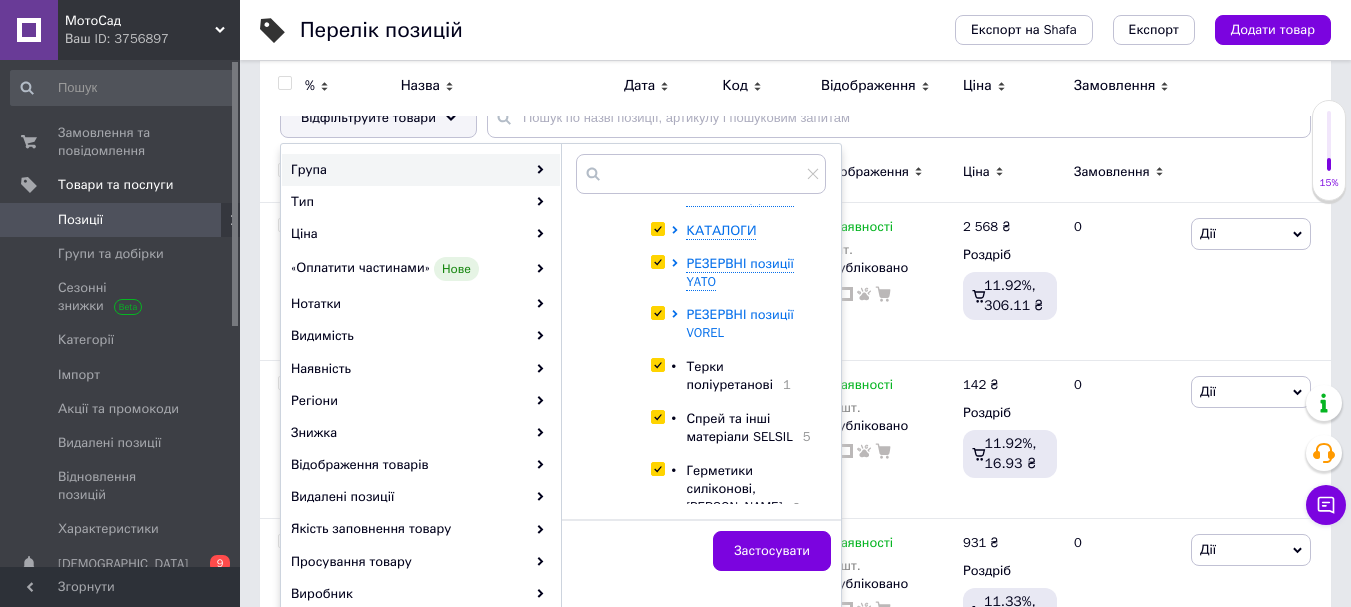 scroll, scrollTop: 3171, scrollLeft: 0, axis: vertical 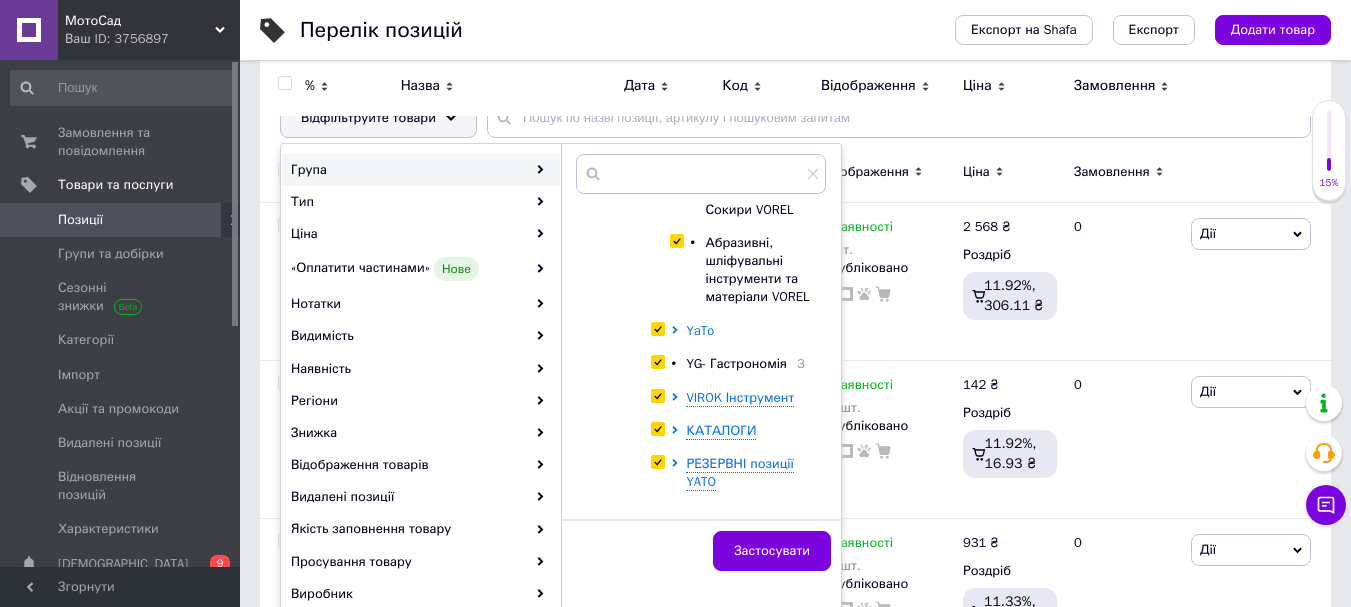click on "YaTo" at bounding box center (700, 330) 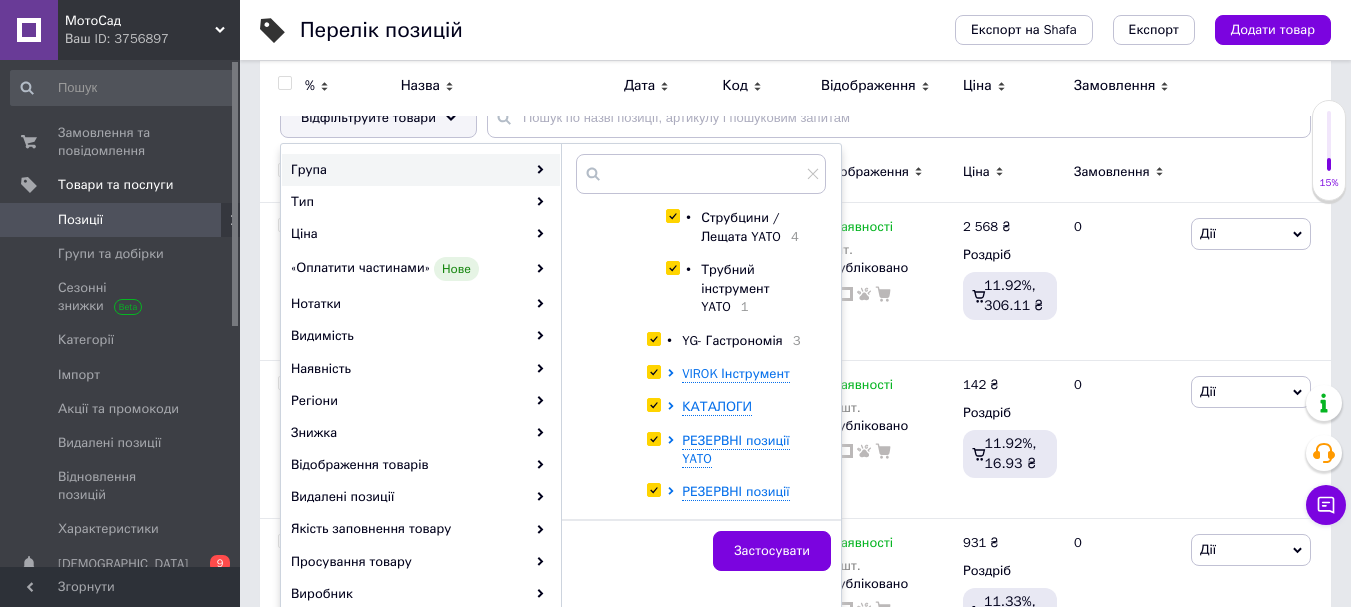 scroll, scrollTop: 5171, scrollLeft: 0, axis: vertical 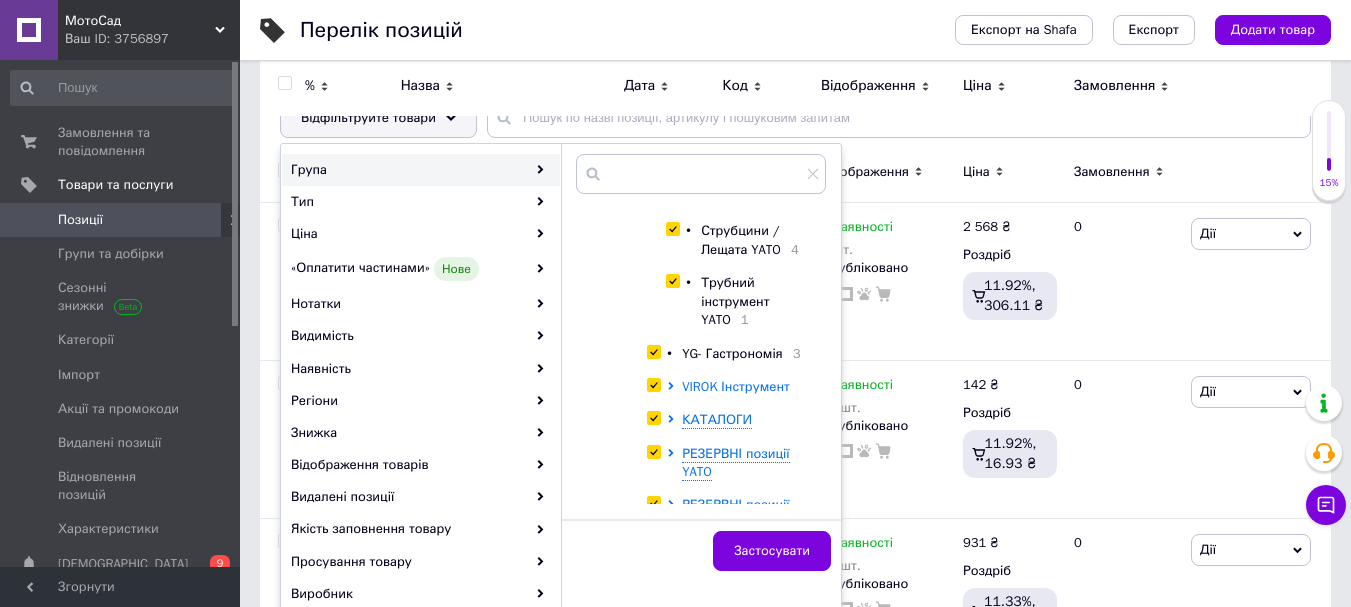 click on "VIROK Інструмент" at bounding box center (736, 386) 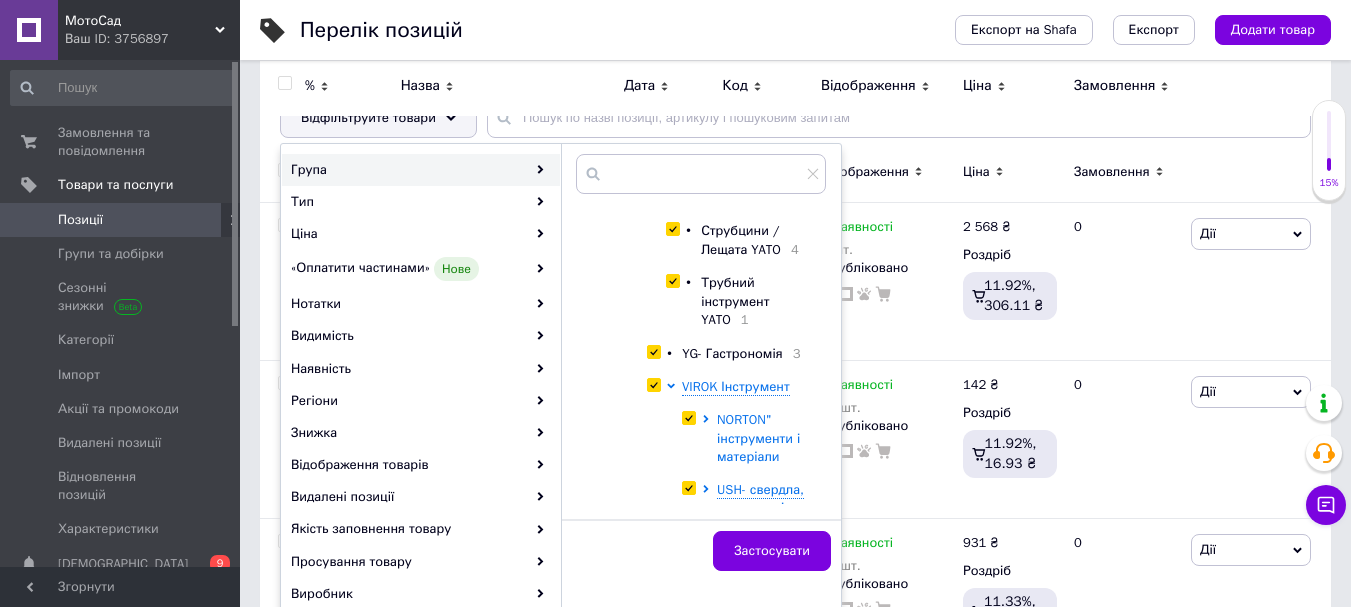 click on "NORTON" інструменти і матеріали" at bounding box center (758, 437) 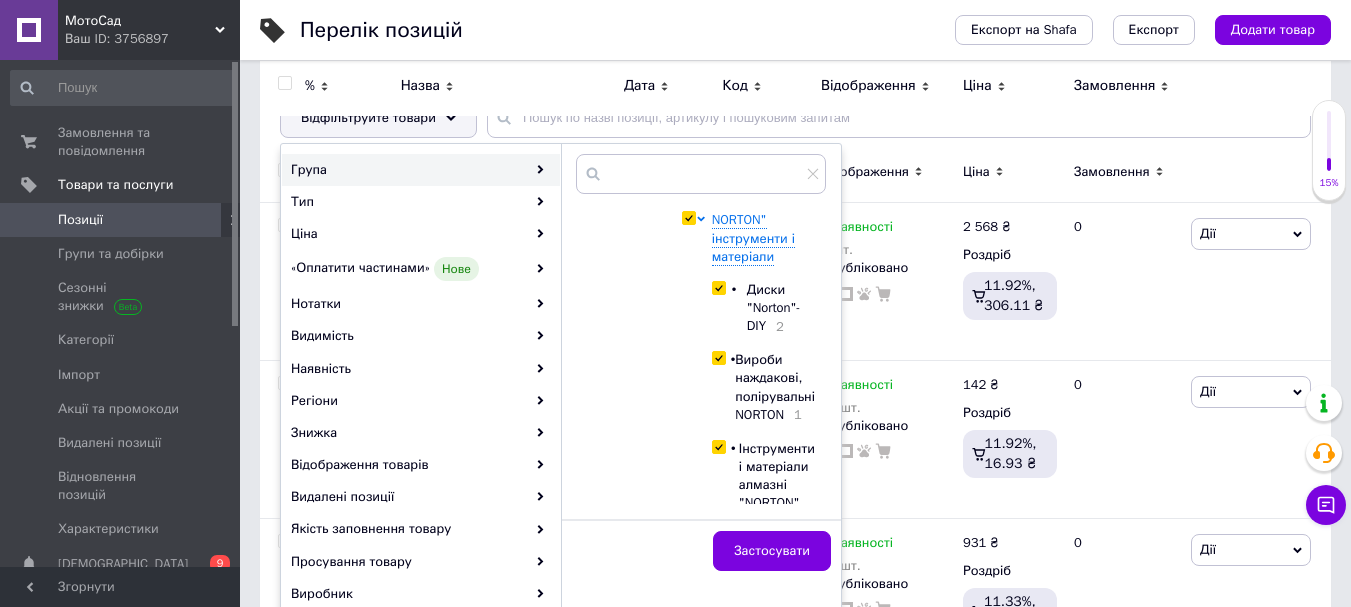 scroll, scrollTop: 5771, scrollLeft: 0, axis: vertical 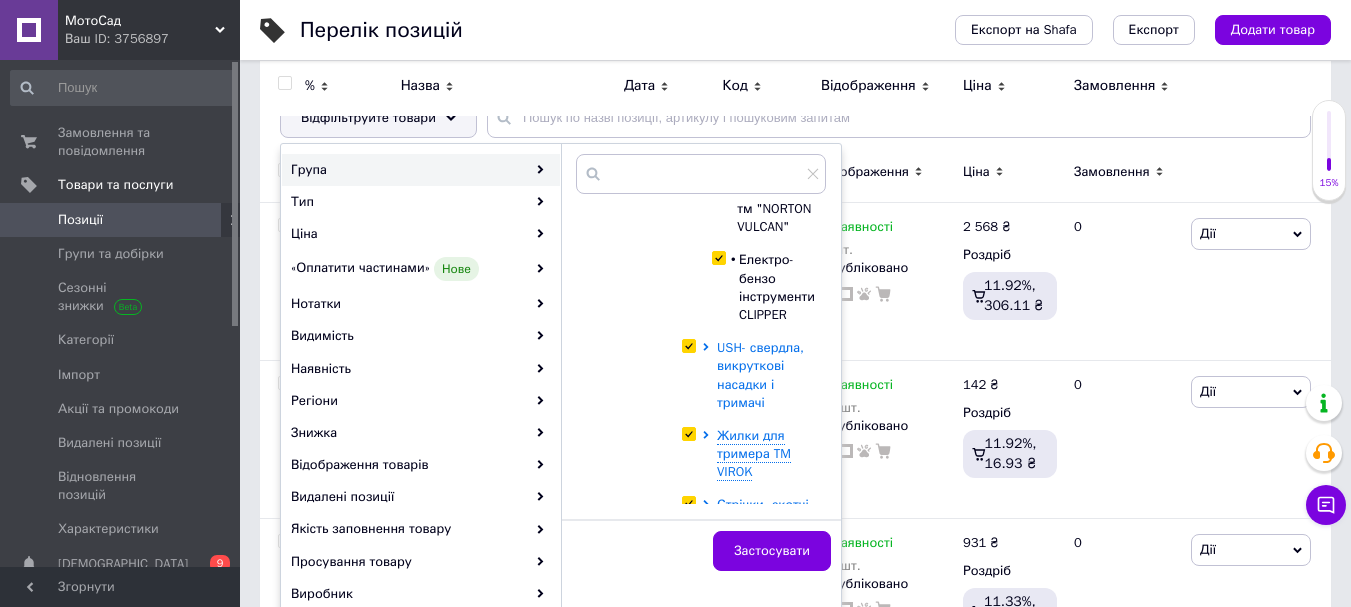 click on "USH- свердла, викруткові насадки і тримачі" at bounding box center [760, 375] 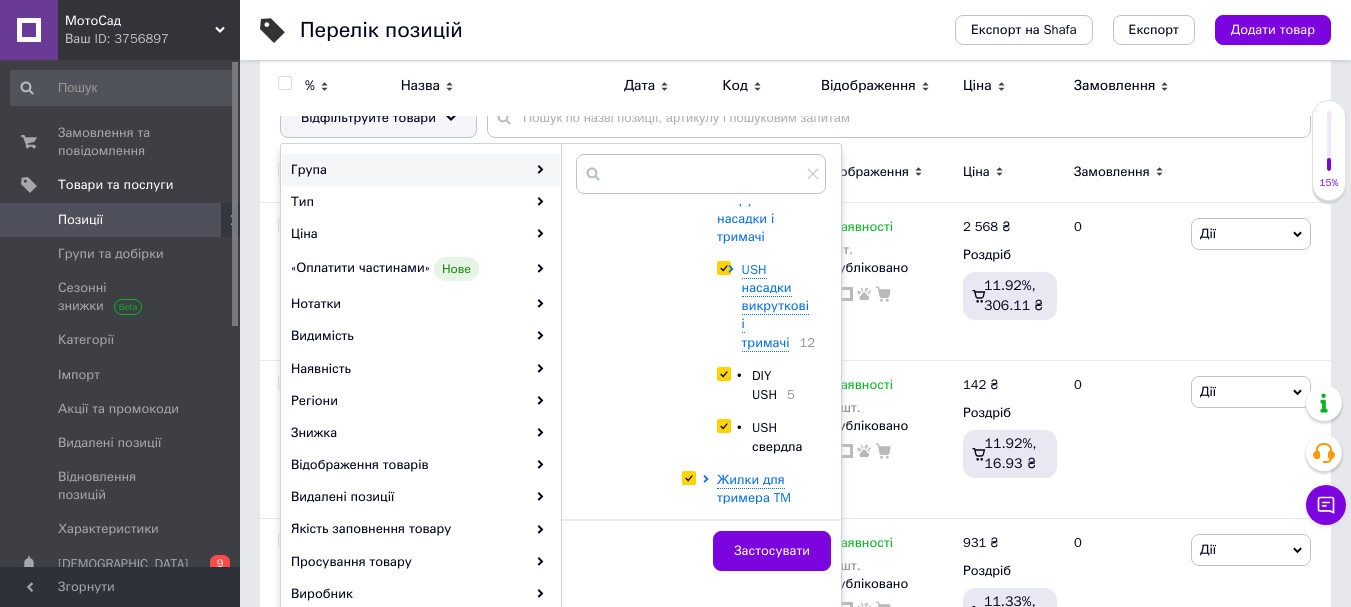 scroll, scrollTop: 5971, scrollLeft: 0, axis: vertical 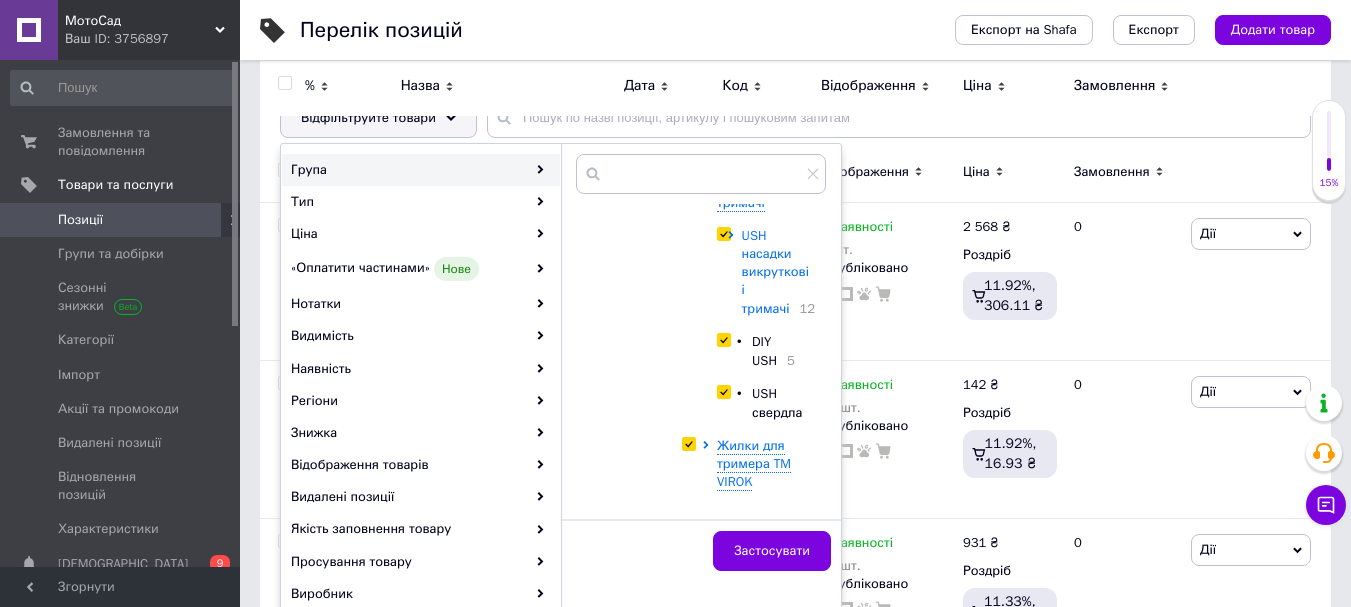 click on "USH насадки викруткові і тримачі" at bounding box center (775, 272) 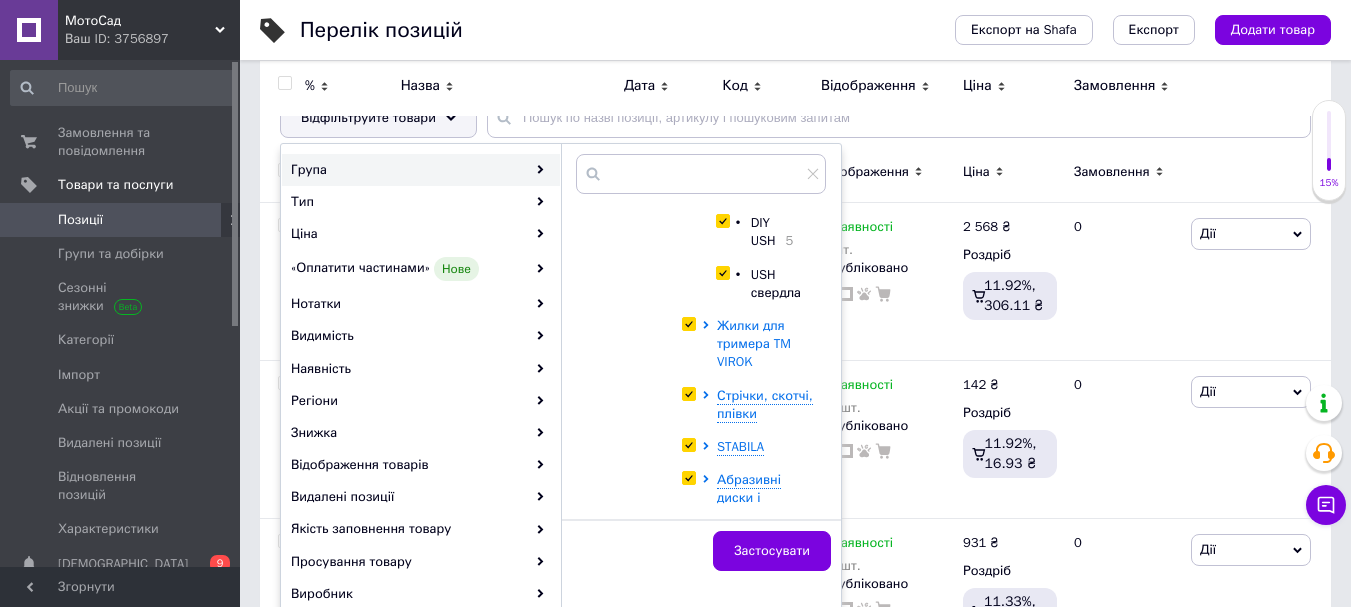 scroll, scrollTop: 6171, scrollLeft: 0, axis: vertical 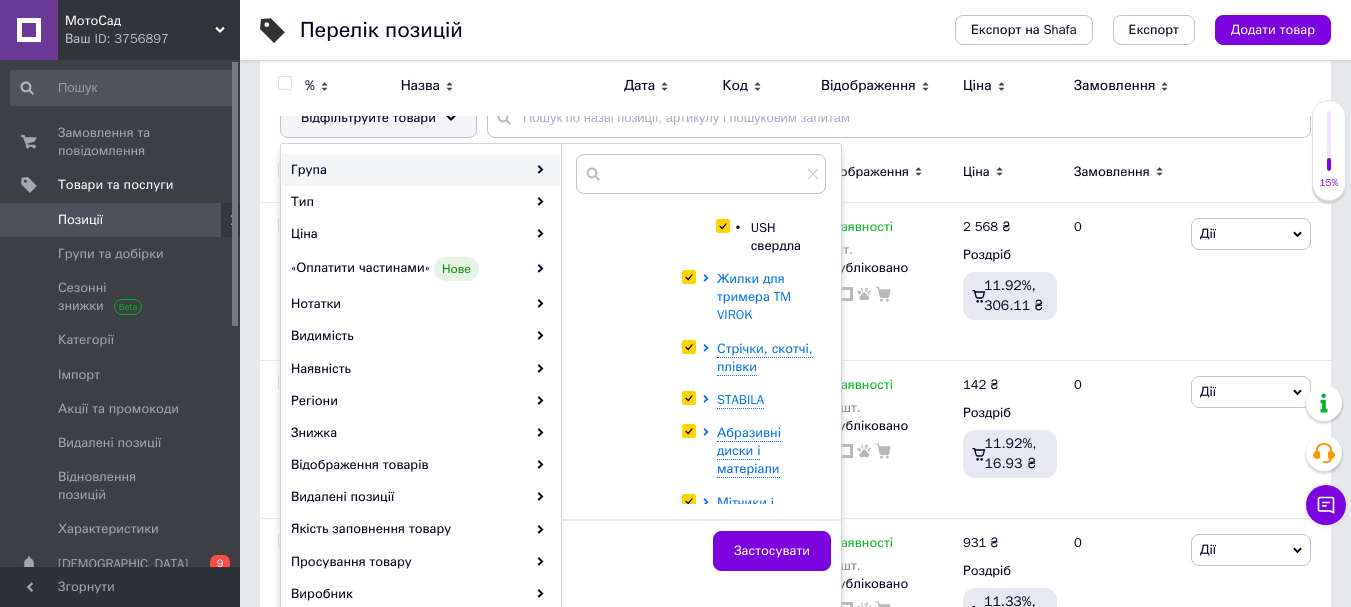 click on "Жилки для тримера TM VIROK" at bounding box center (754, 296) 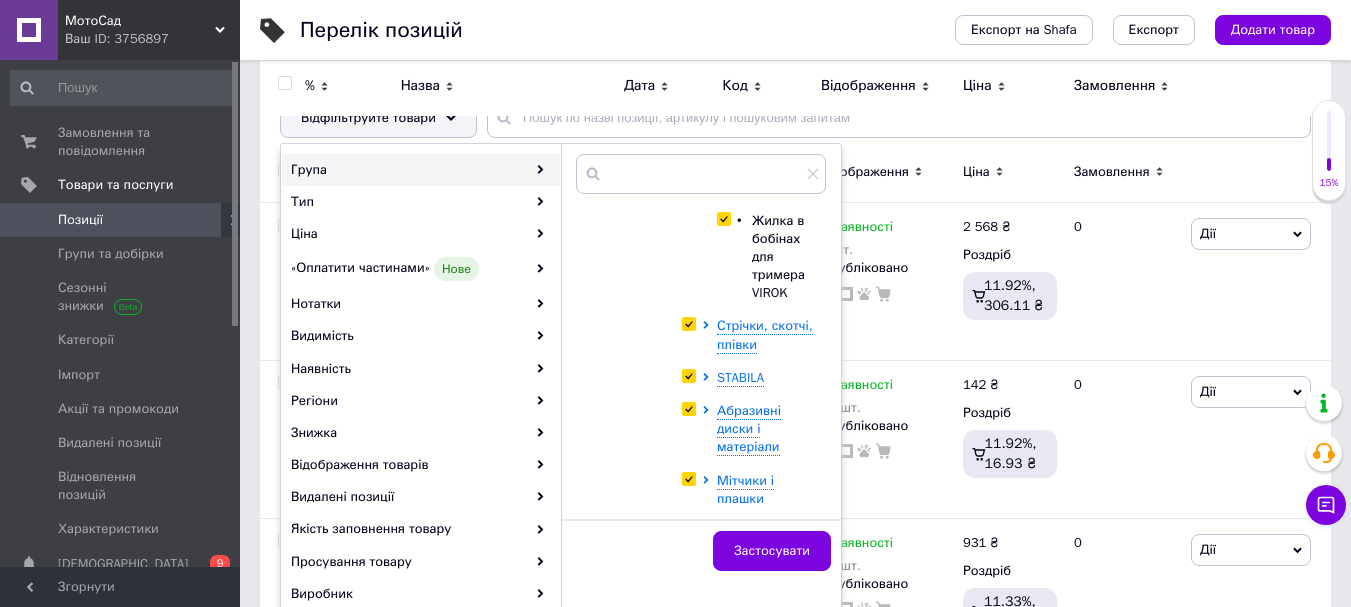 scroll, scrollTop: 6371, scrollLeft: 0, axis: vertical 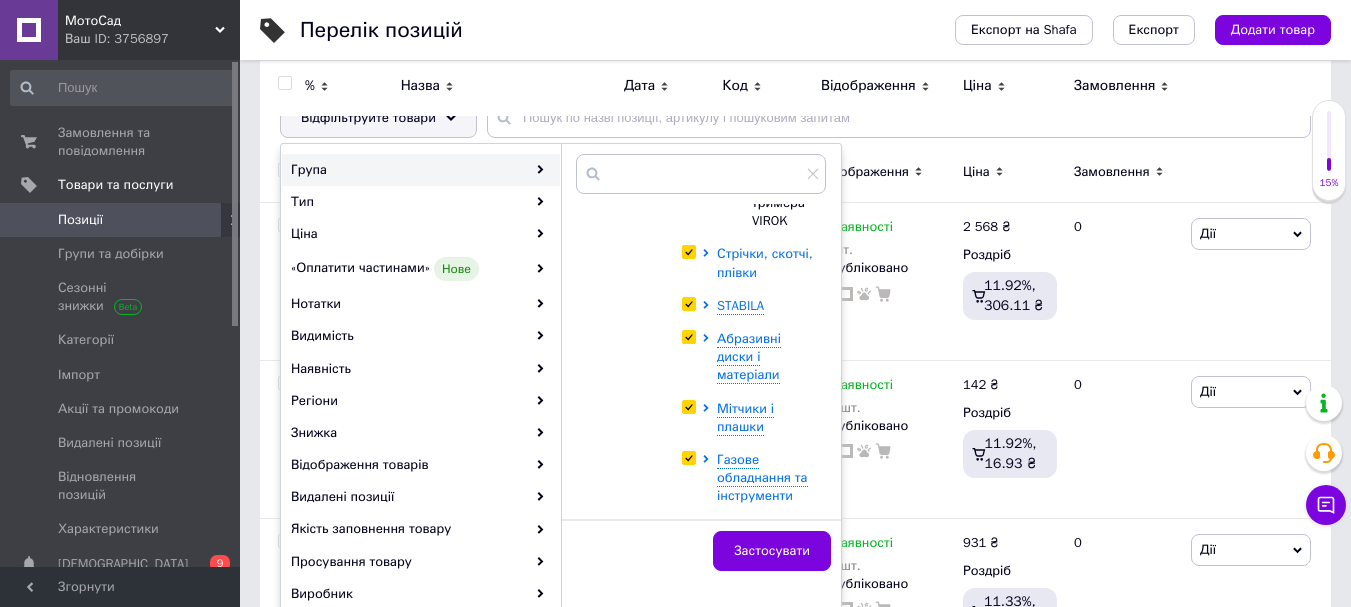 click on "Стрічки, скотчі, плівки" at bounding box center [765, 262] 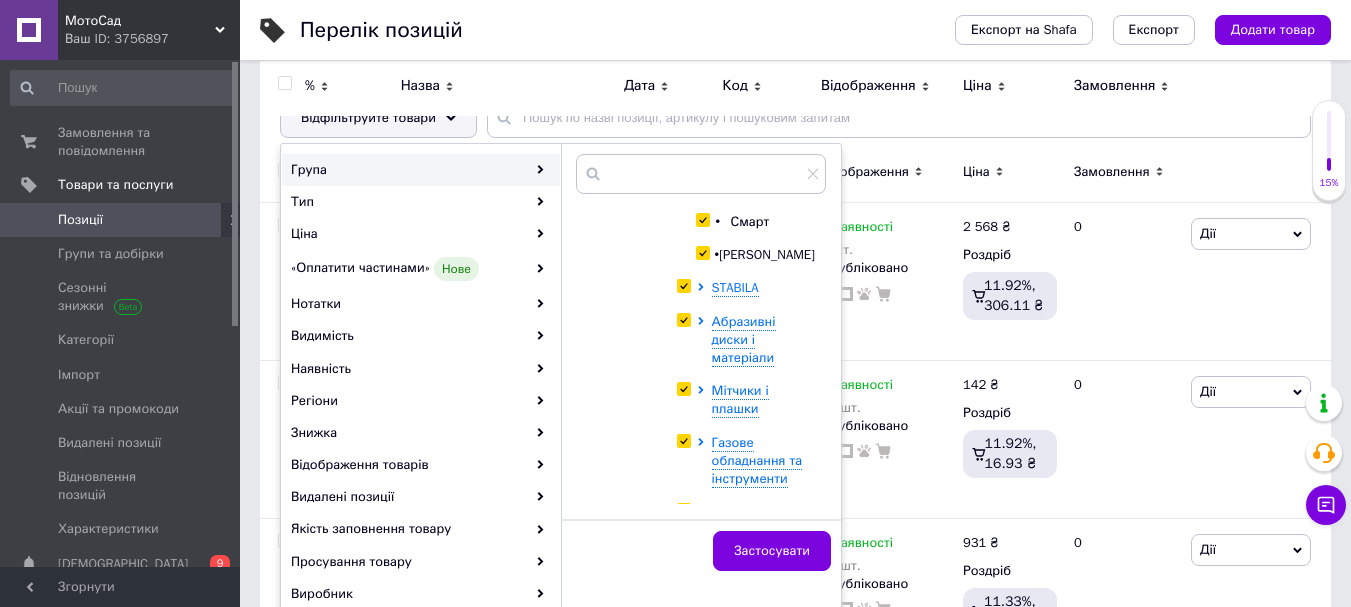 scroll, scrollTop: 6571, scrollLeft: 0, axis: vertical 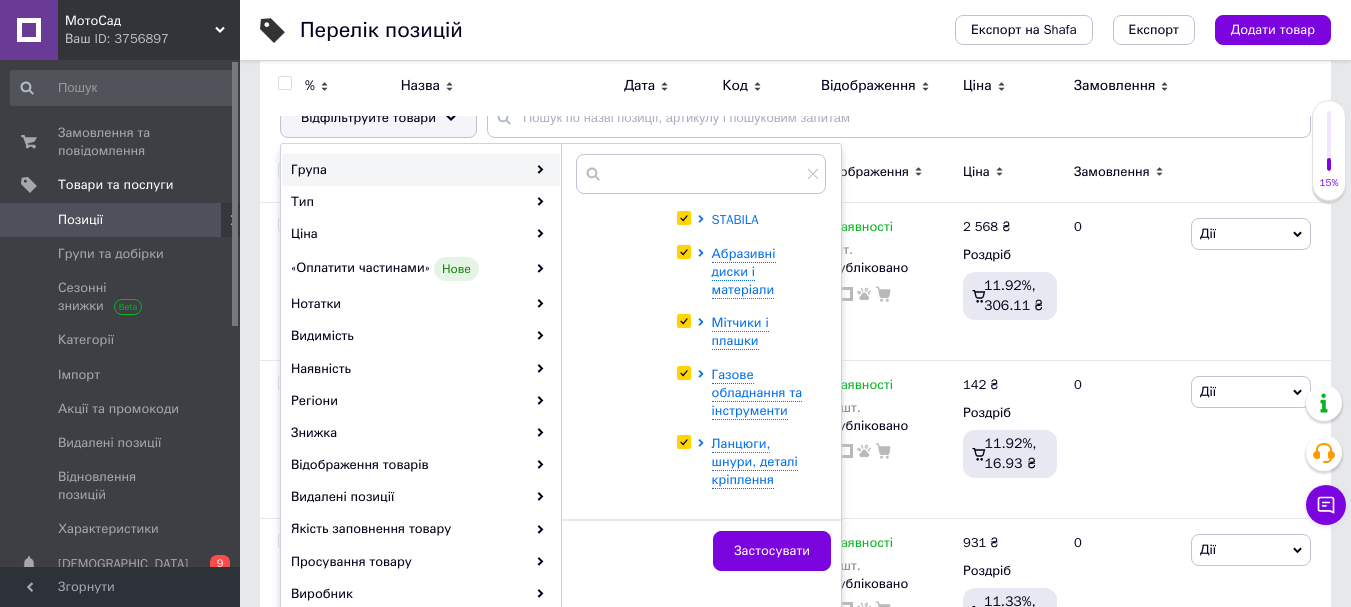 click on "STABILA" at bounding box center [735, 219] 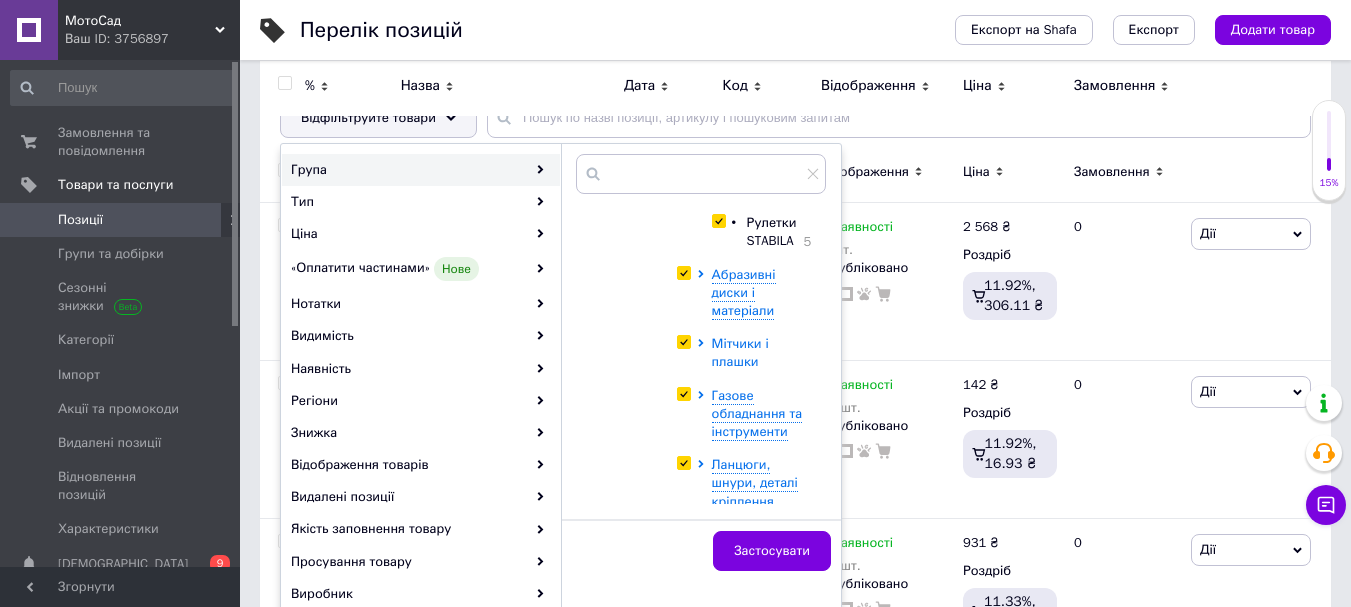 scroll, scrollTop: 6771, scrollLeft: 0, axis: vertical 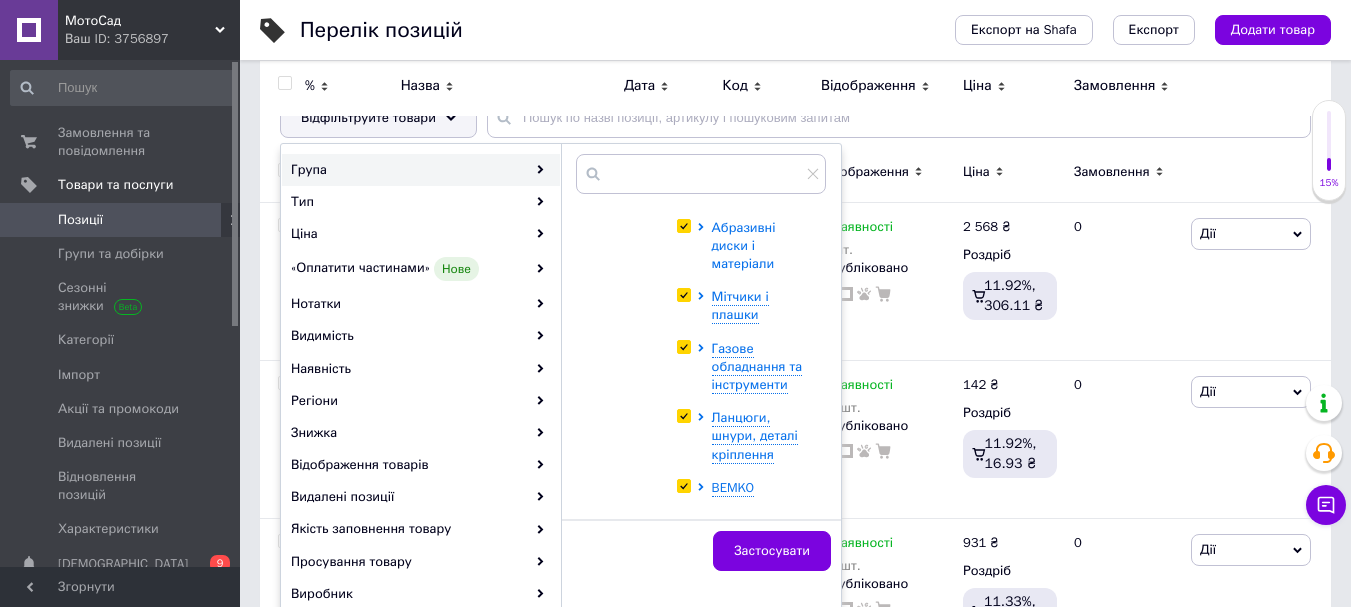 click on "Абразивні диски і матеріали" at bounding box center (744, 245) 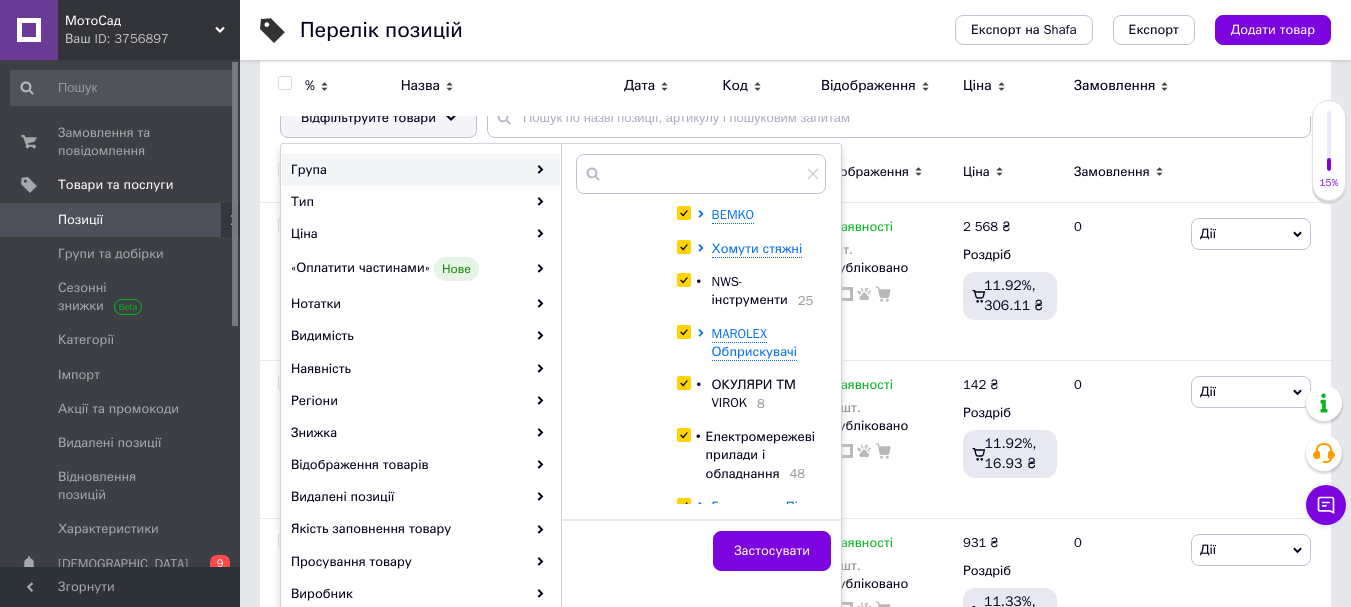 scroll, scrollTop: 7371, scrollLeft: 0, axis: vertical 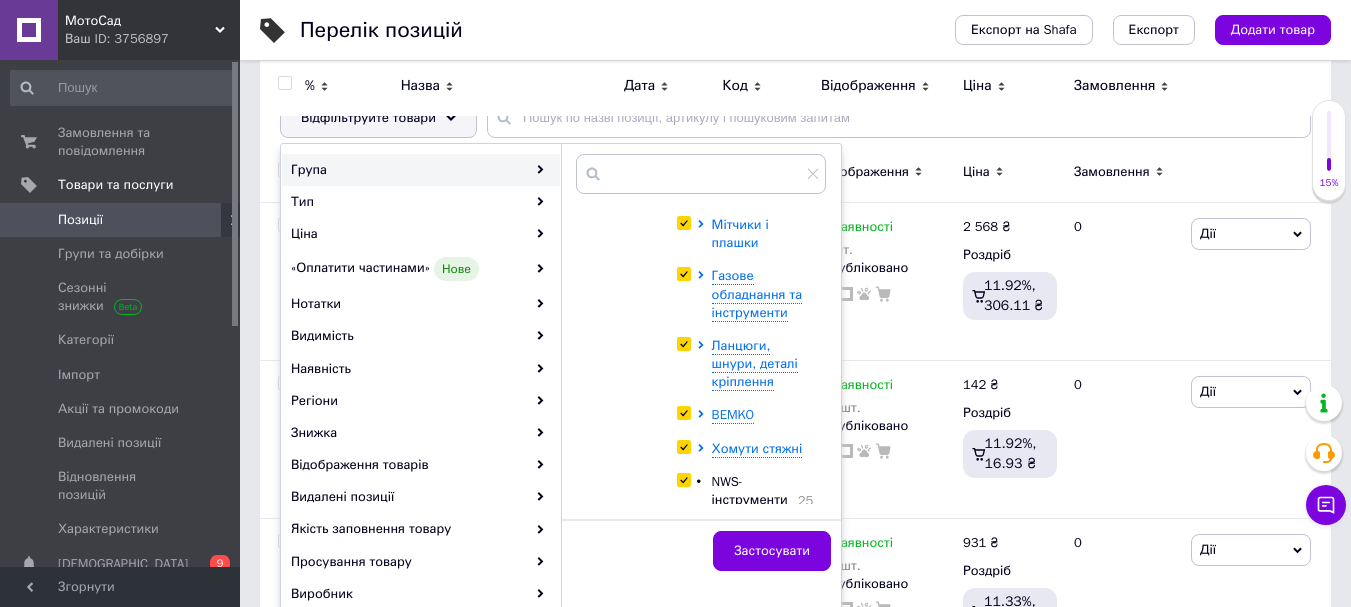 click on "Мітчики і плашки" at bounding box center [740, 233] 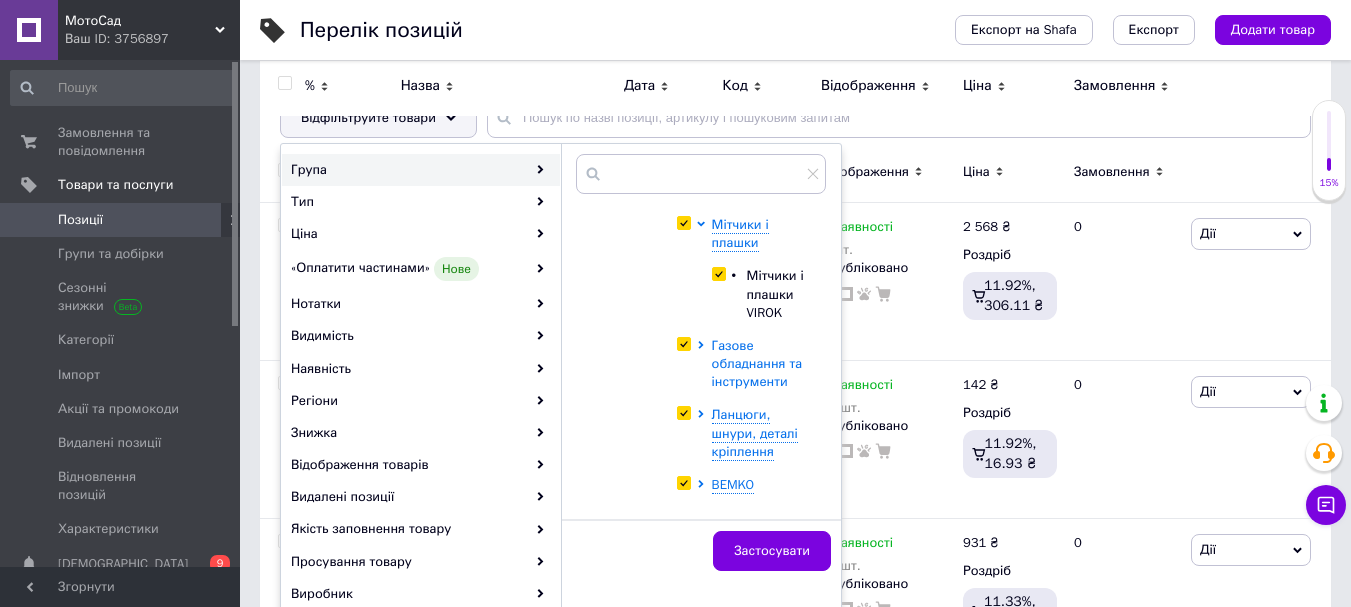 click on "Газове обладнання та інструменти" at bounding box center [757, 363] 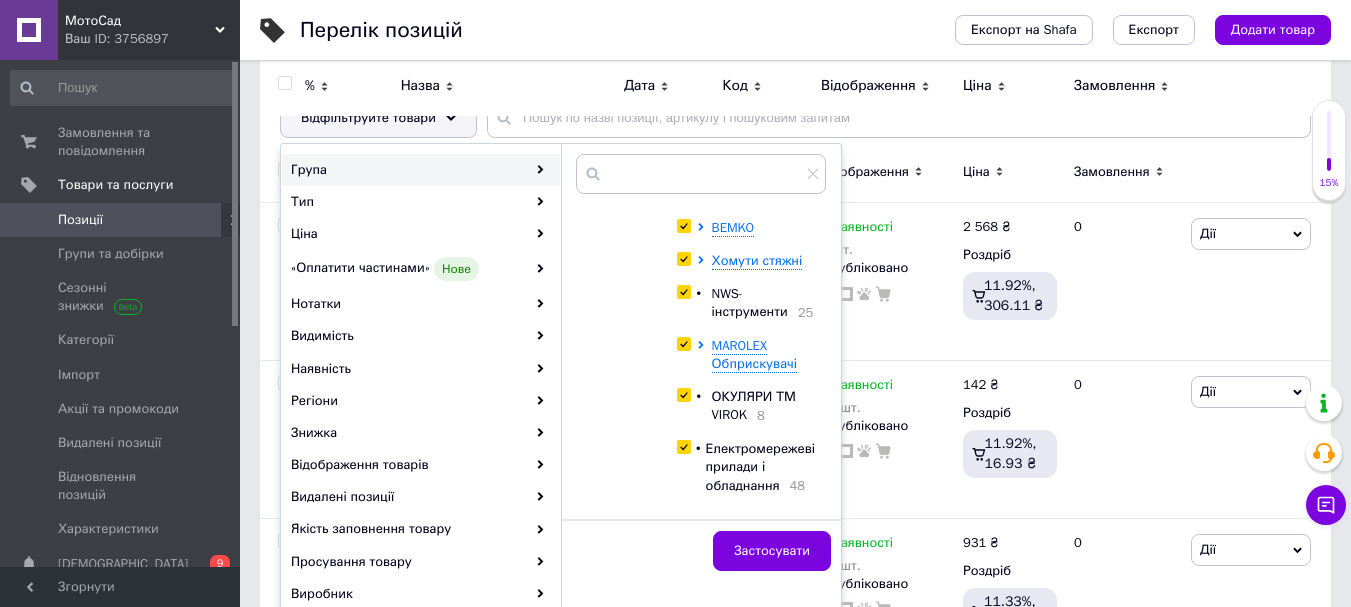 scroll, scrollTop: 7771, scrollLeft: 0, axis: vertical 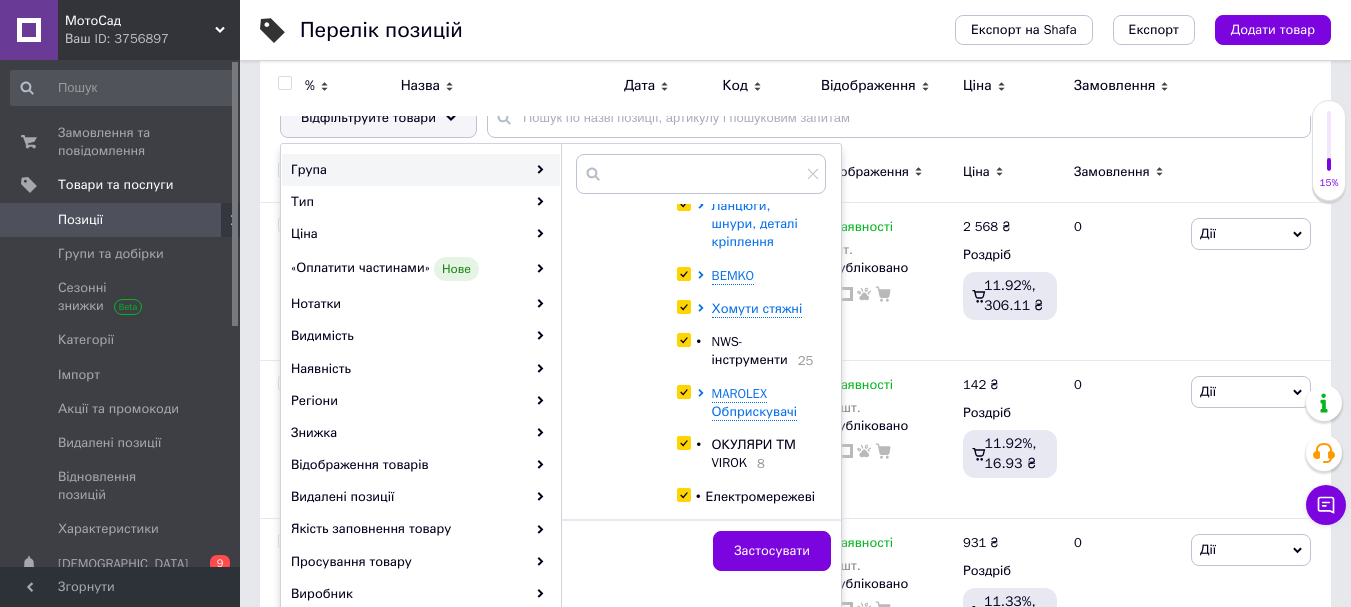 click on "Ланцюги, шнури, деталі кріплення" at bounding box center (755, 223) 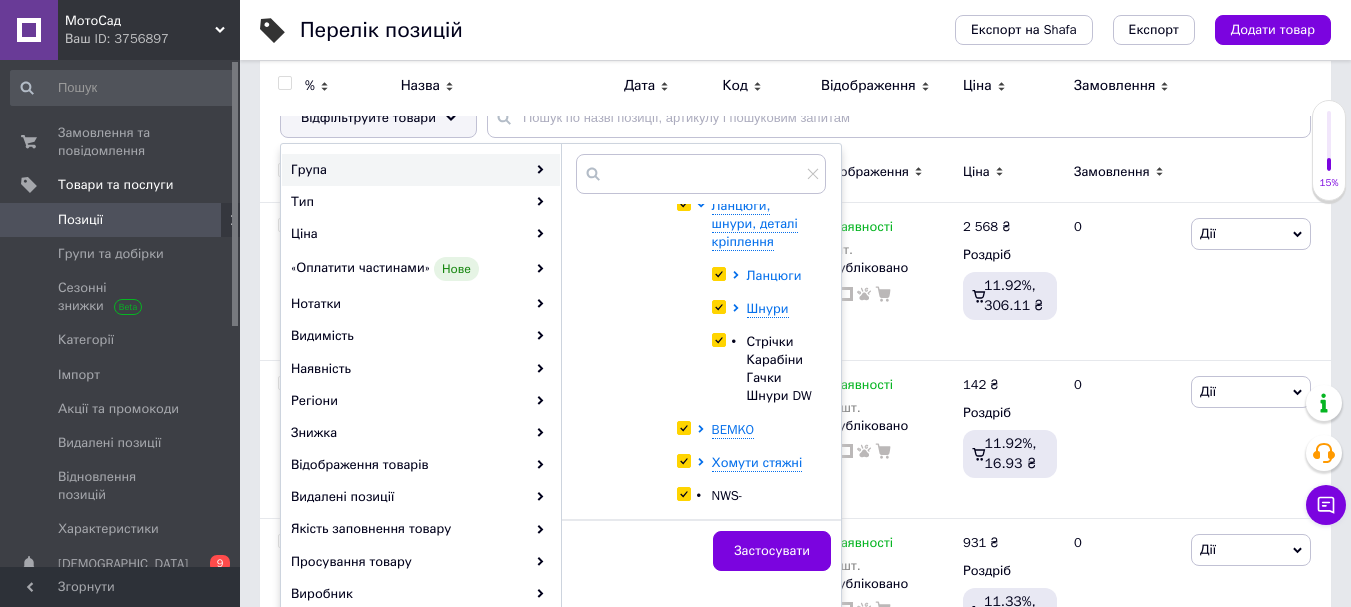 click on "Ланцюги" at bounding box center (774, 275) 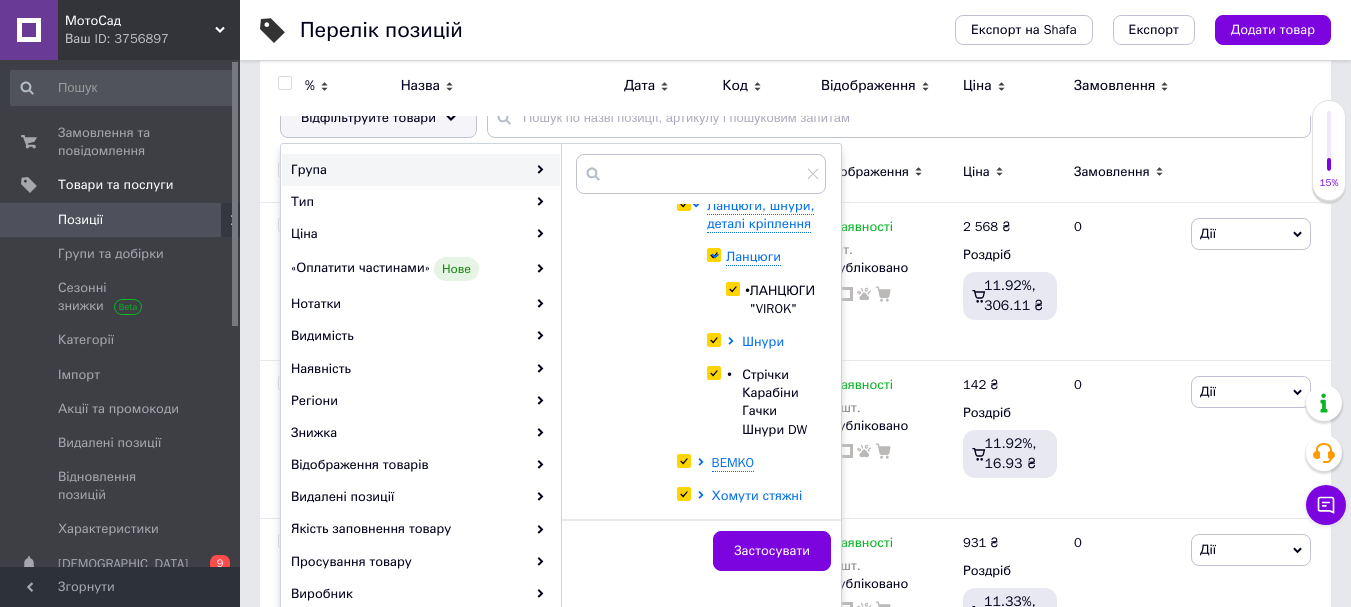 click on "Шнури" at bounding box center (763, 341) 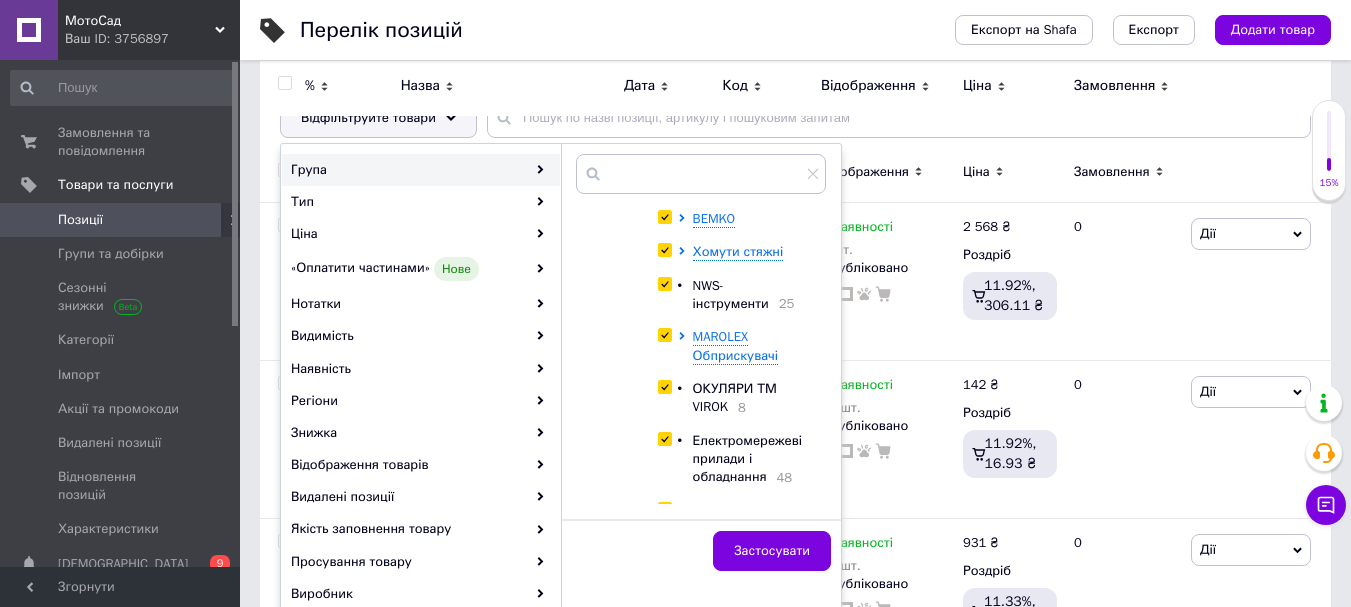 scroll, scrollTop: 7971, scrollLeft: 0, axis: vertical 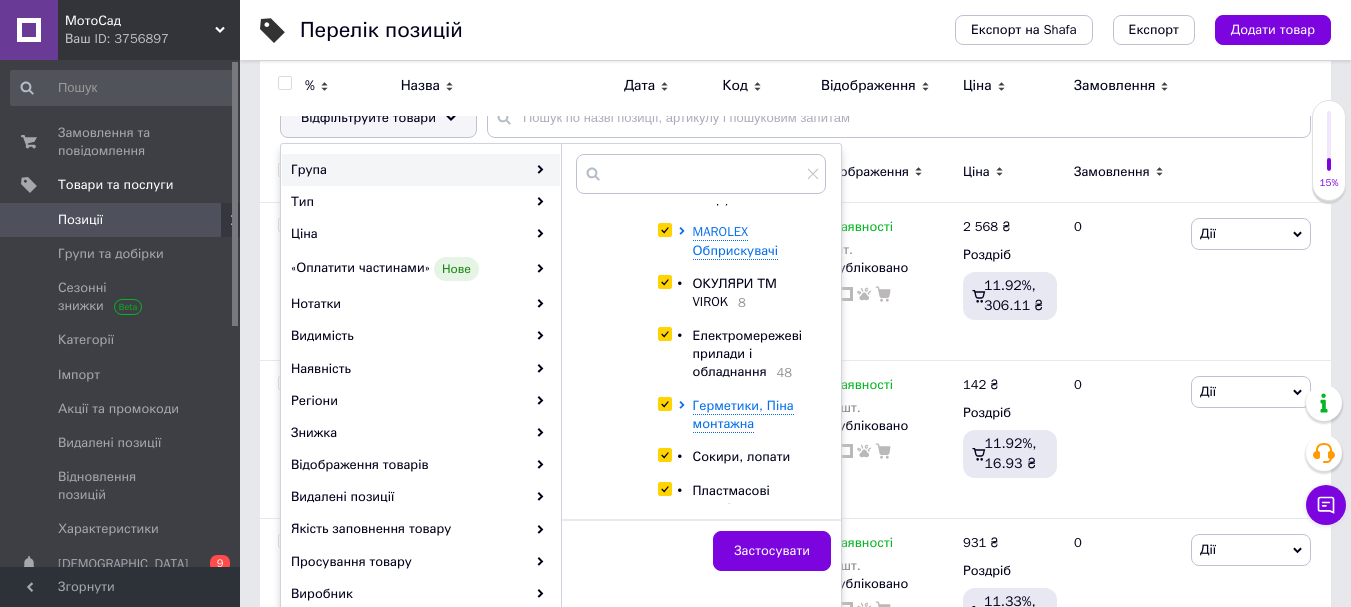 click on "BEMKO" at bounding box center (714, 113) 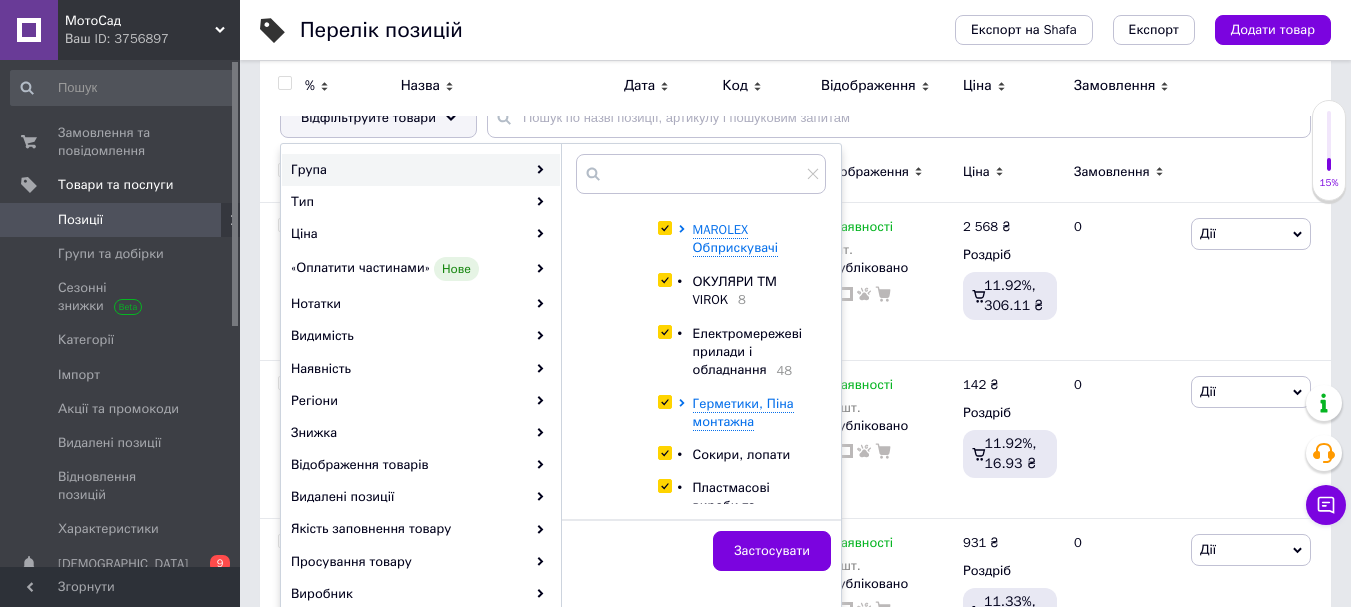 scroll, scrollTop: 8171, scrollLeft: 0, axis: vertical 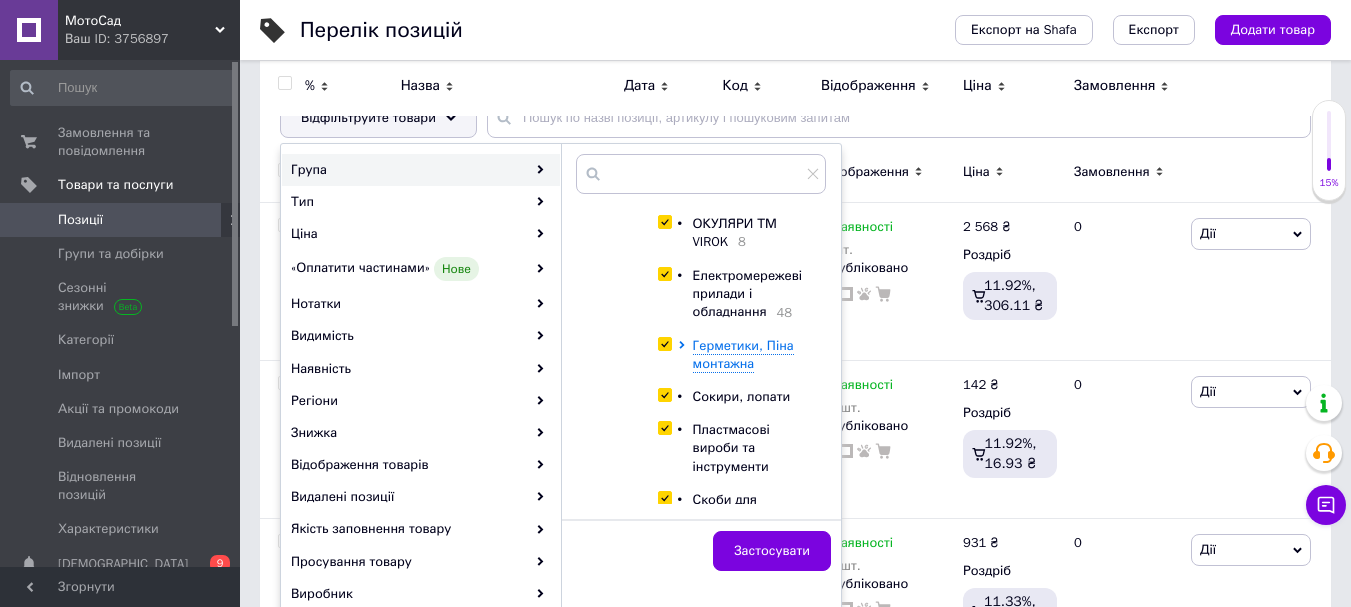 click on "Хомути стяжні" at bounding box center [738, 86] 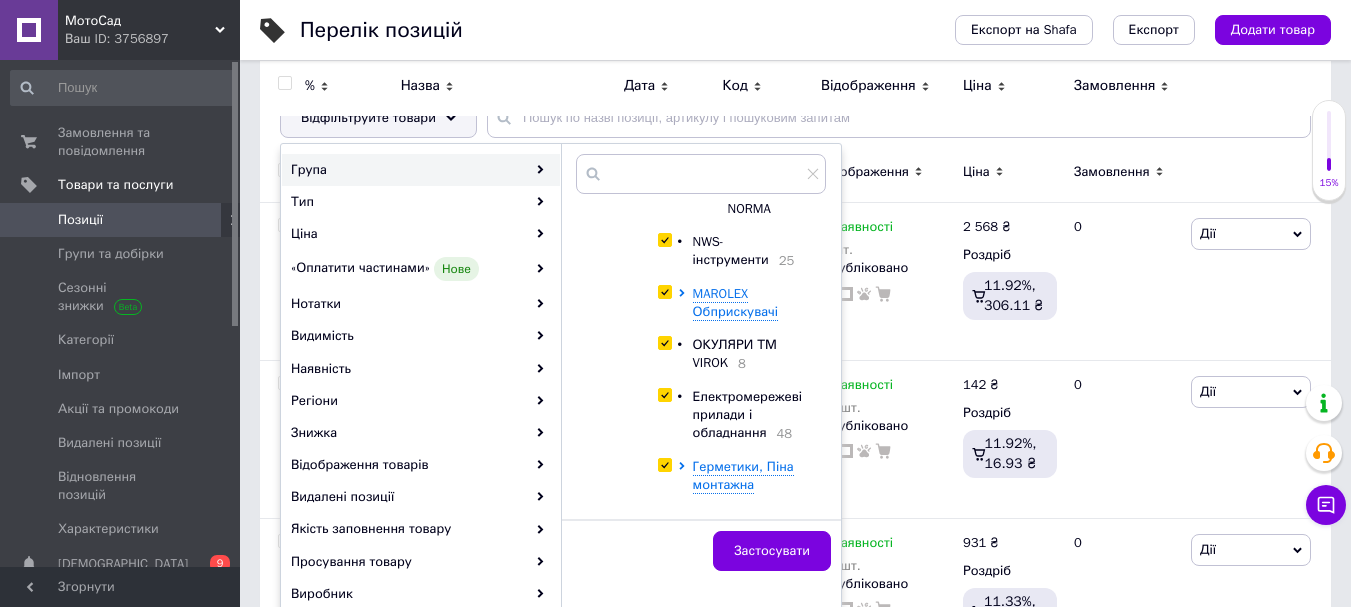 scroll, scrollTop: 8371, scrollLeft: 0, axis: vertical 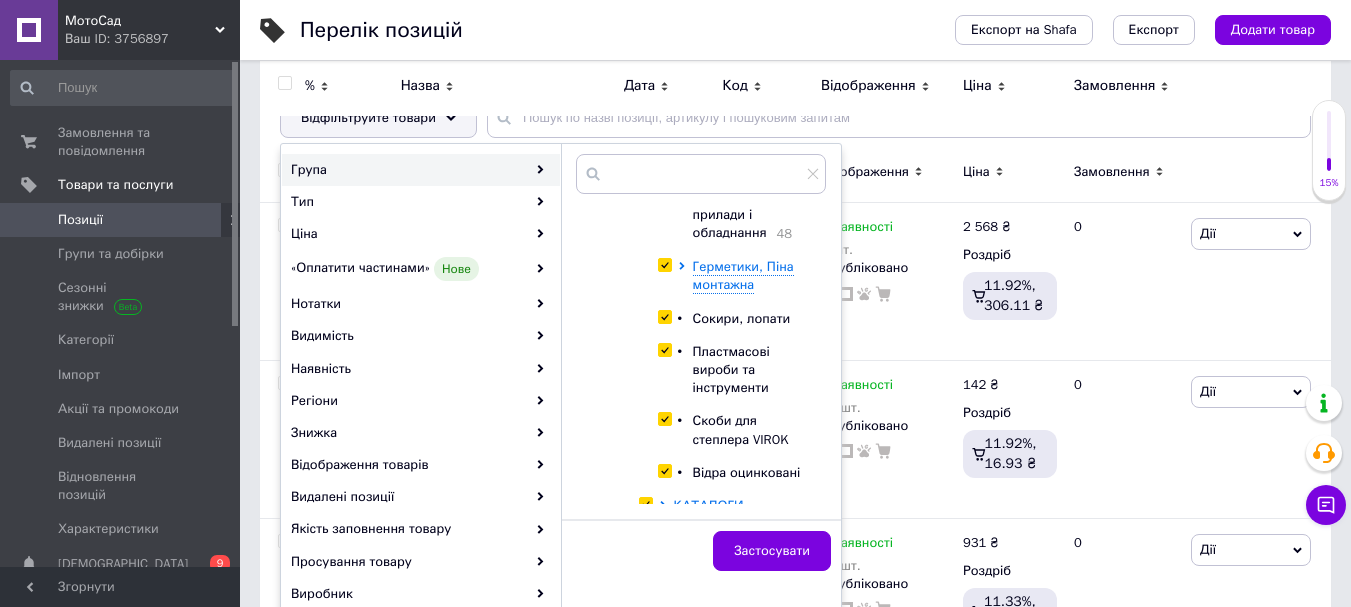 click on "MAROLEX Обприскувачі" at bounding box center (736, 102) 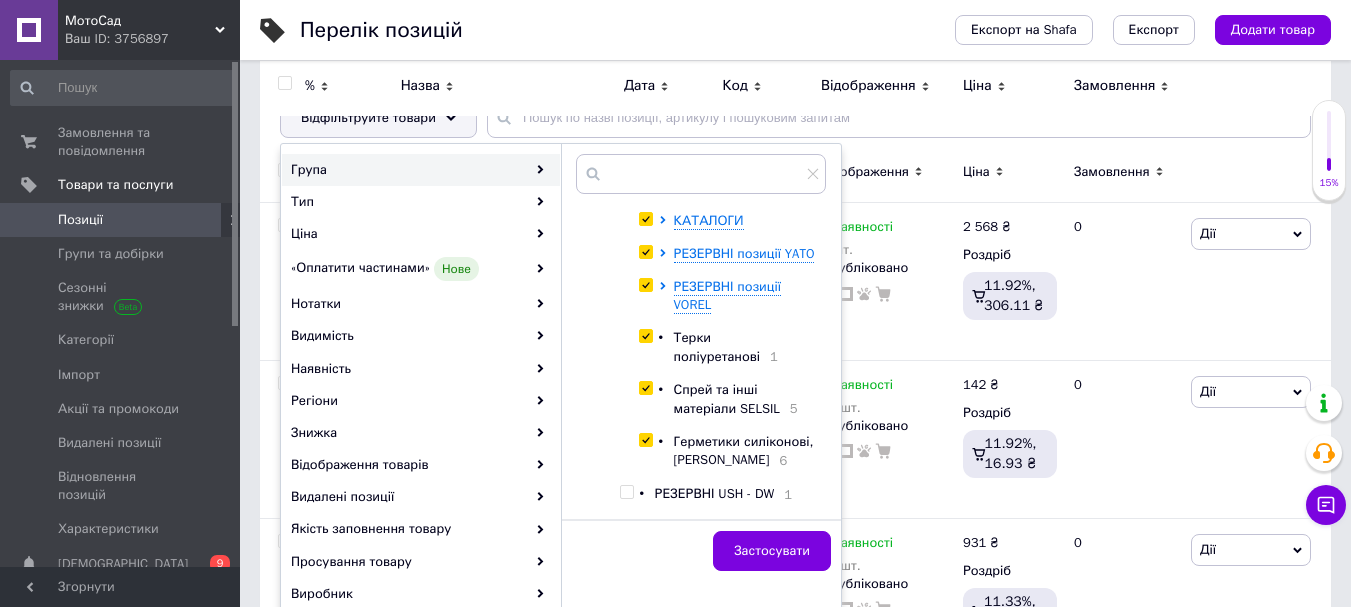 scroll, scrollTop: 8971, scrollLeft: 0, axis: vertical 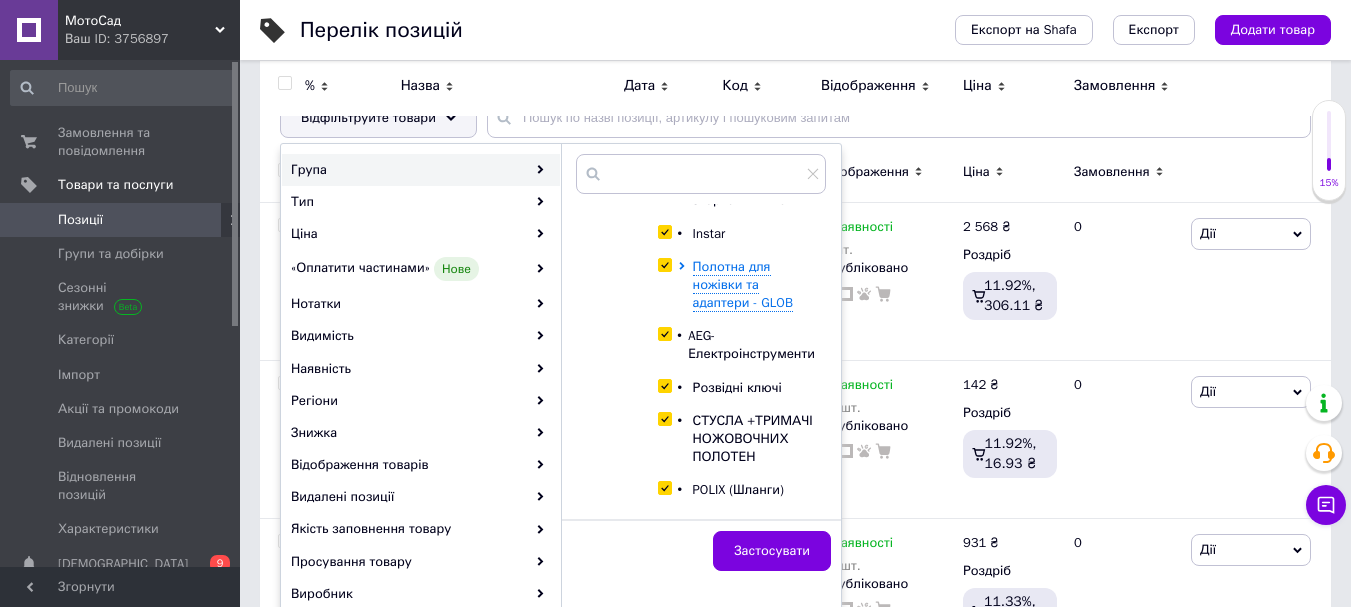 click on "Instar" at bounding box center (709, 233) 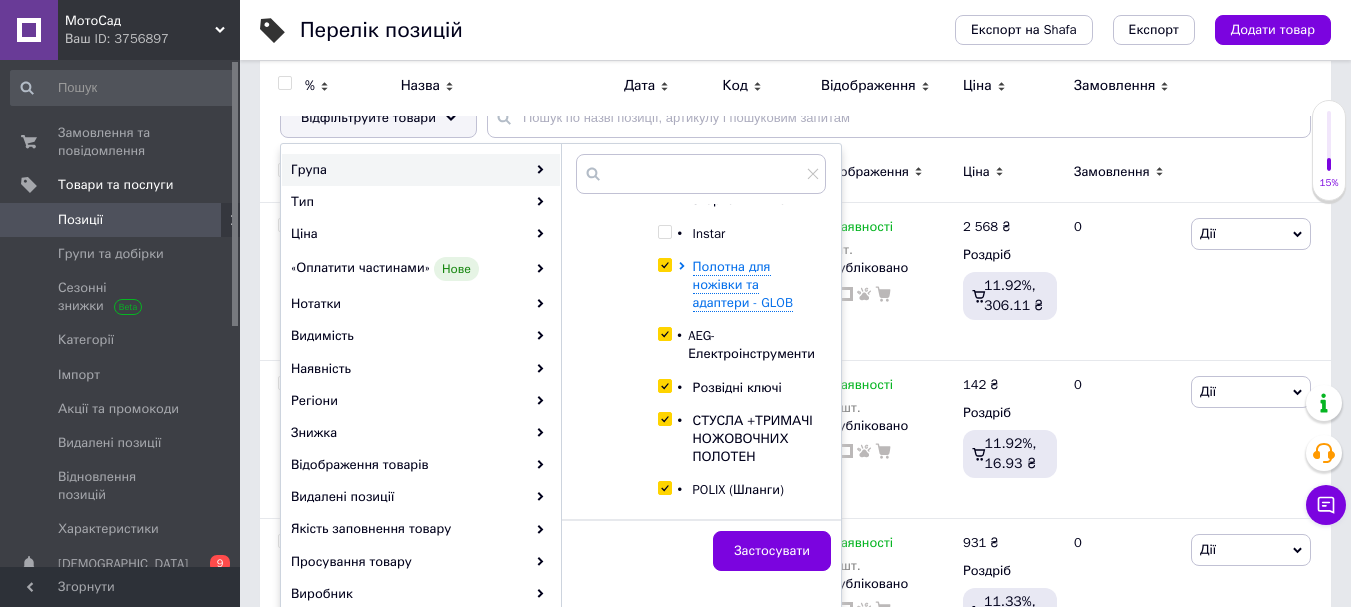 click on "Instar" at bounding box center [709, 233] 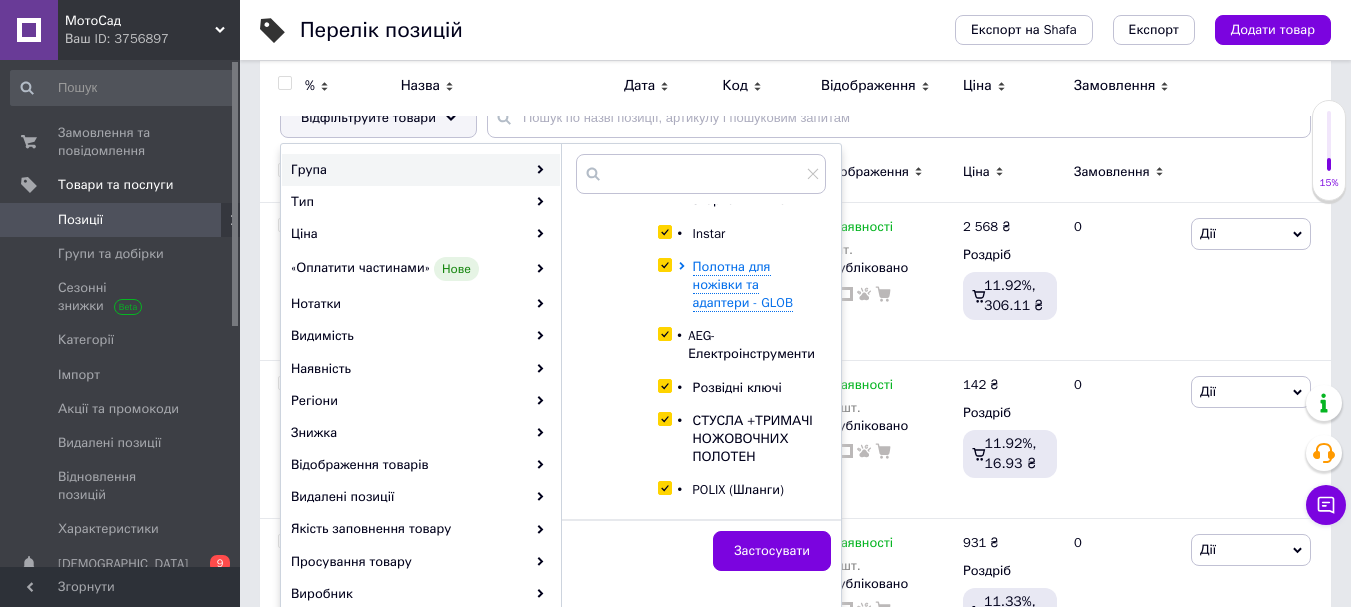 checkbox on "true" 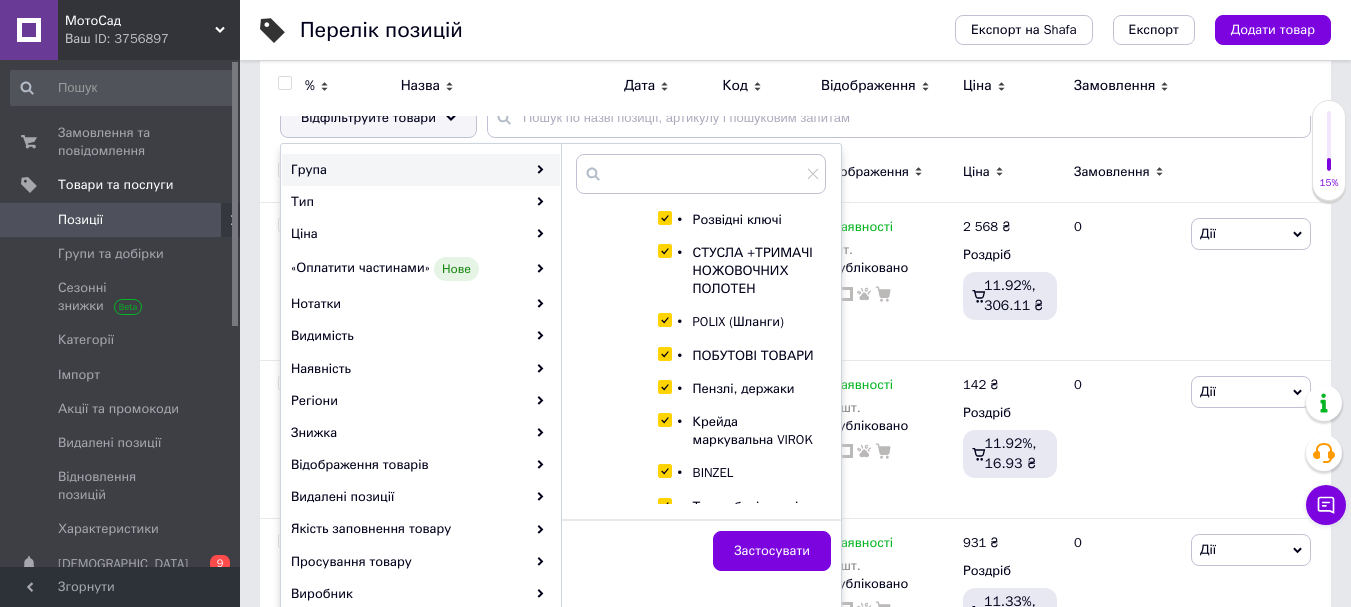 scroll, scrollTop: 9171, scrollLeft: 0, axis: vertical 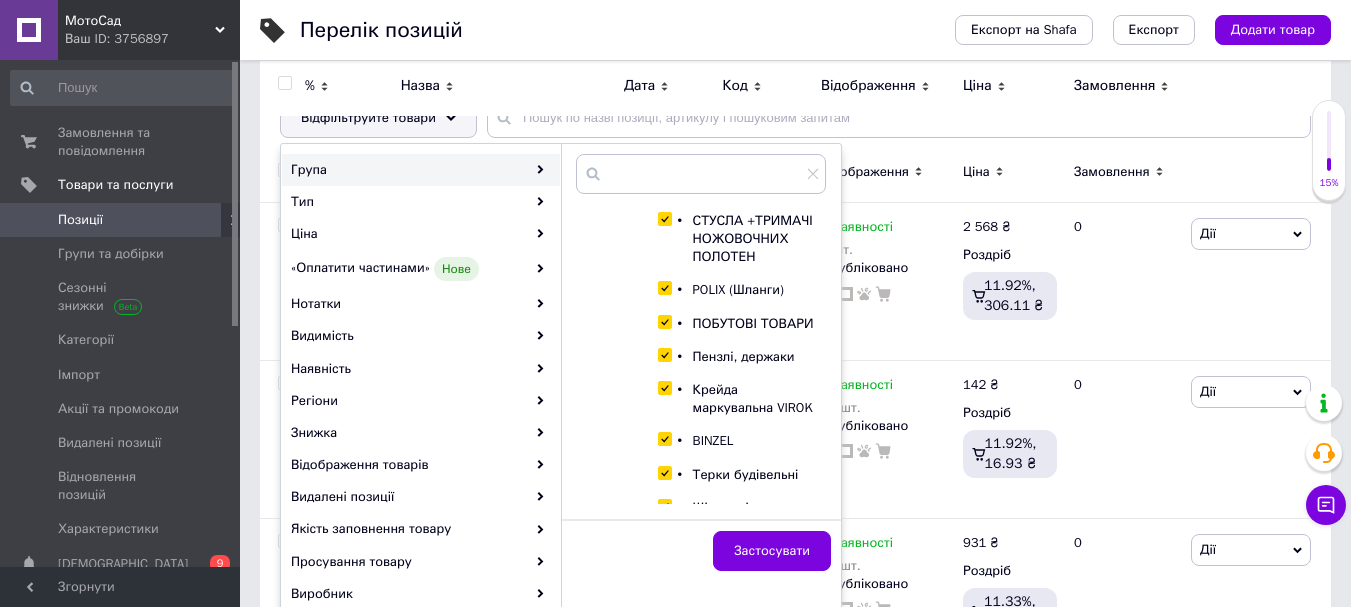 click on "Полотна для ножівки та адаптери - GLOB" at bounding box center (743, 84) 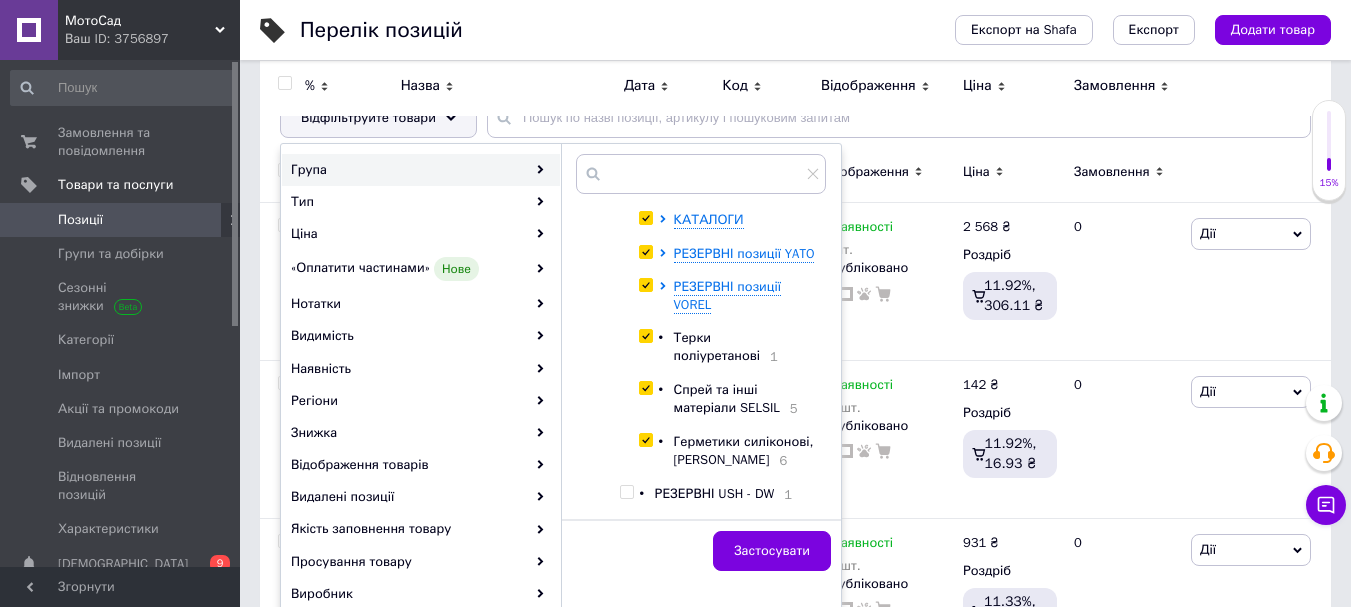 scroll, scrollTop: 9771, scrollLeft: 0, axis: vertical 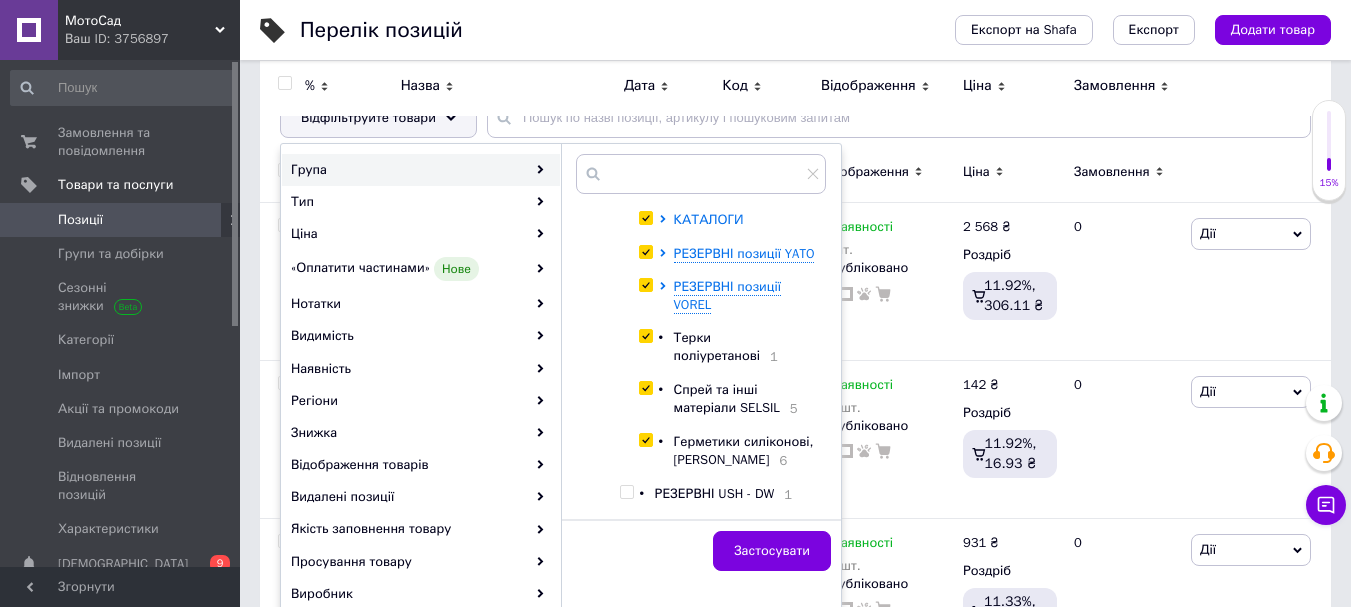 click on "КАТАЛОГИ" at bounding box center [709, 219] 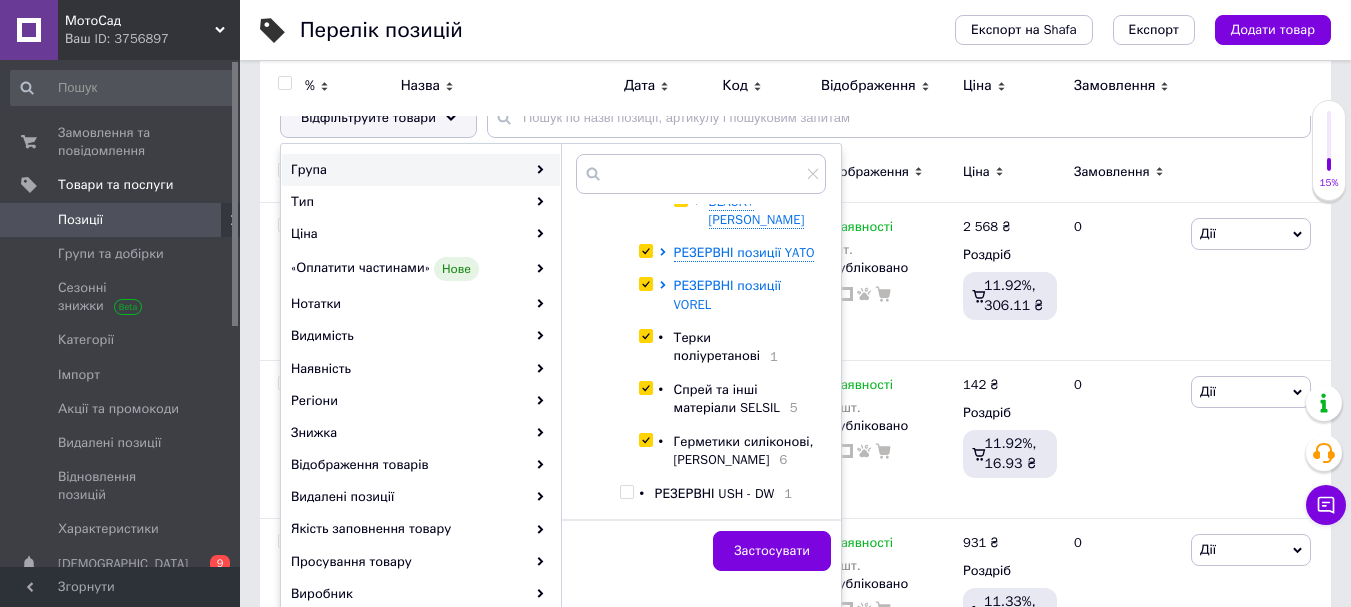 scroll, scrollTop: 9971, scrollLeft: 0, axis: vertical 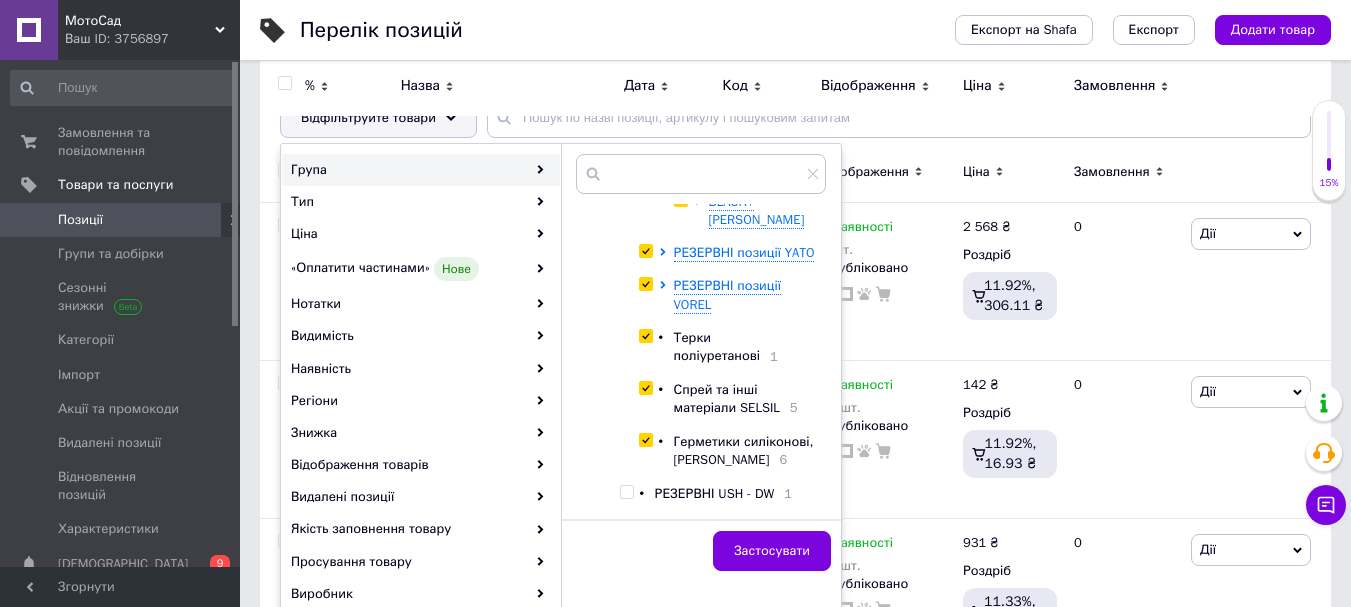 click on "[PERSON_NAME]" at bounding box center (757, 168) 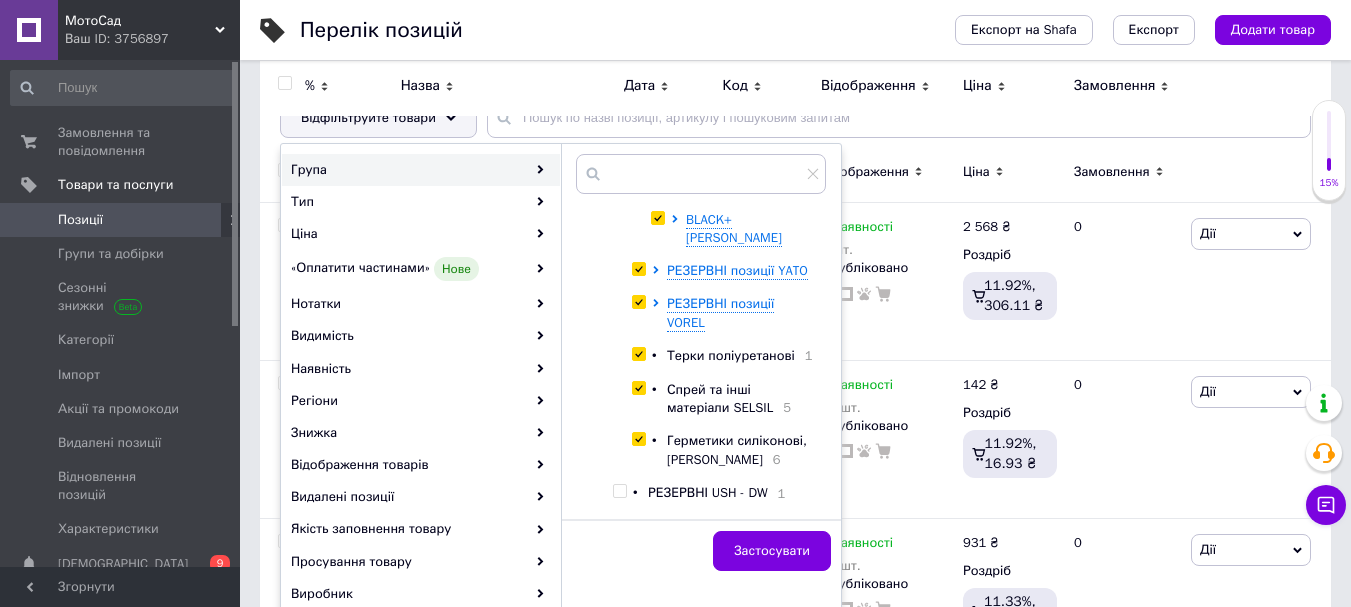 scroll, scrollTop: 10171, scrollLeft: 0, axis: vertical 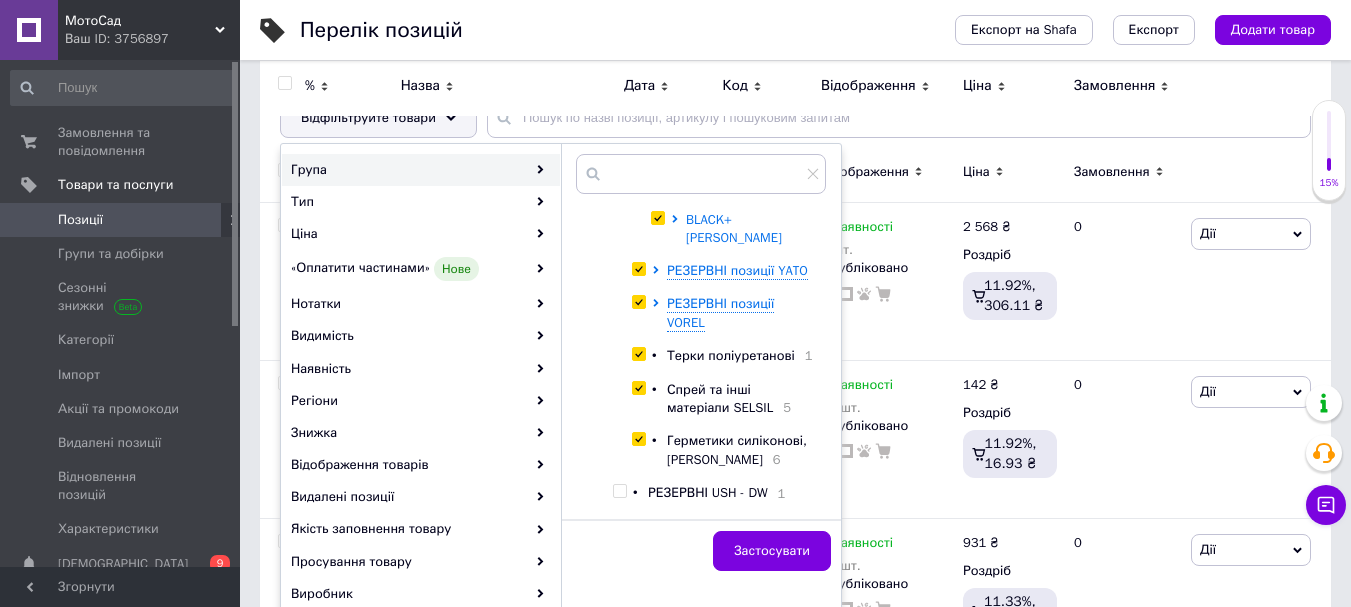 click on "BLACK+[PERSON_NAME]" at bounding box center [734, 228] 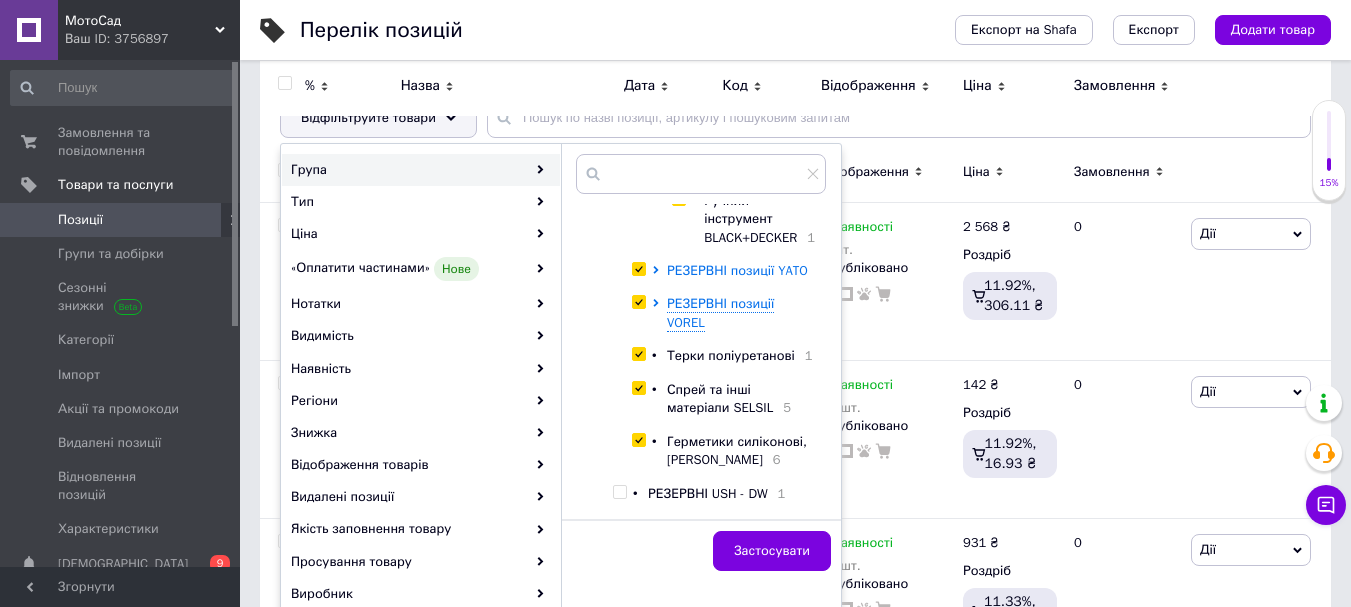 click on "РЕЗЕРВНІ позиції YATO" at bounding box center (737, 270) 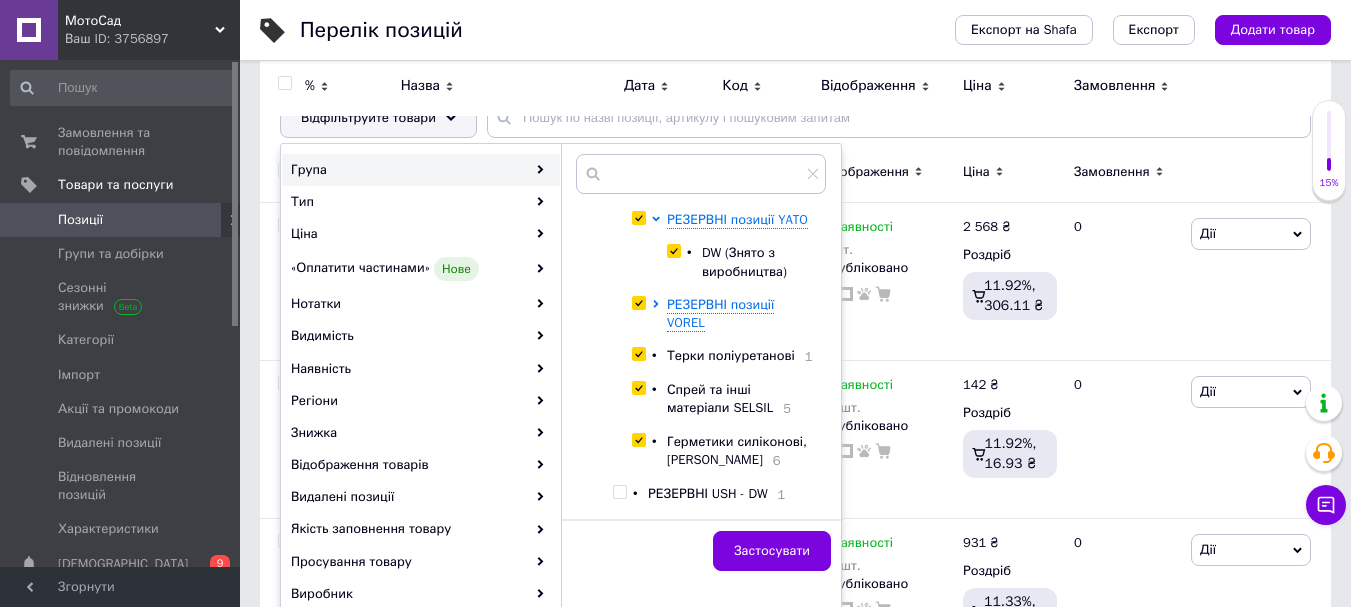 scroll, scrollTop: 10371, scrollLeft: 0, axis: vertical 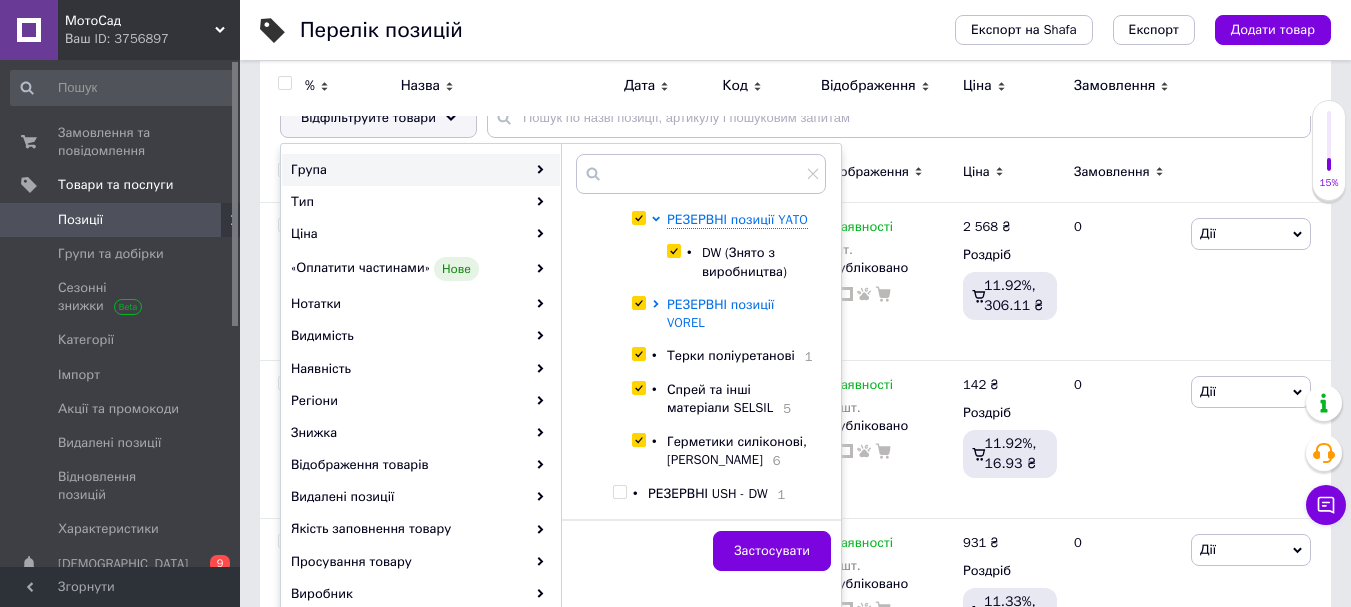 click on "РЕЗЕРВНІ позиції VOREL" at bounding box center (720, 314) 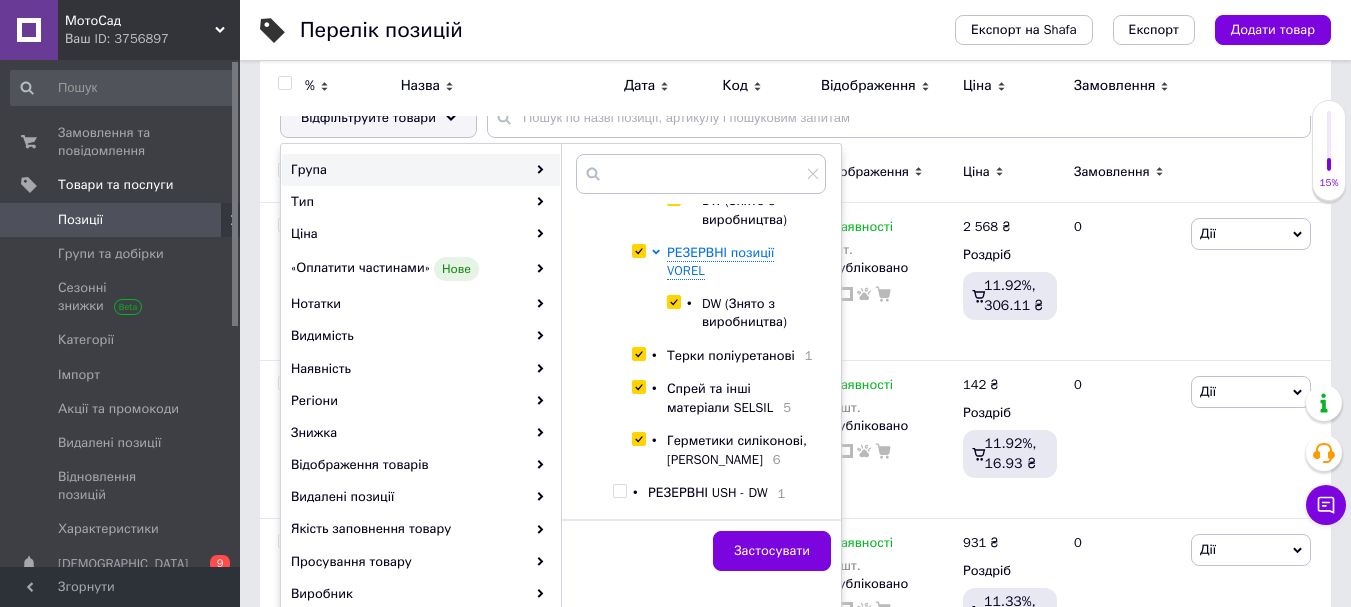 scroll, scrollTop: 10438, scrollLeft: 0, axis: vertical 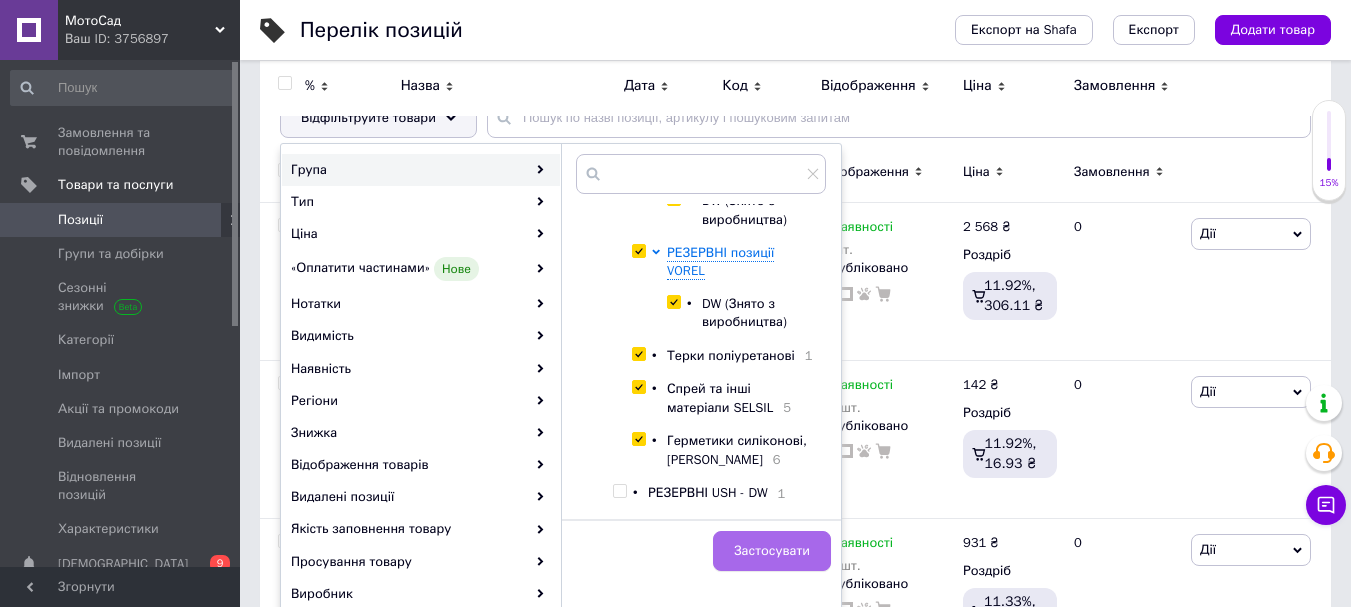 click on "Застосувати" at bounding box center (772, 551) 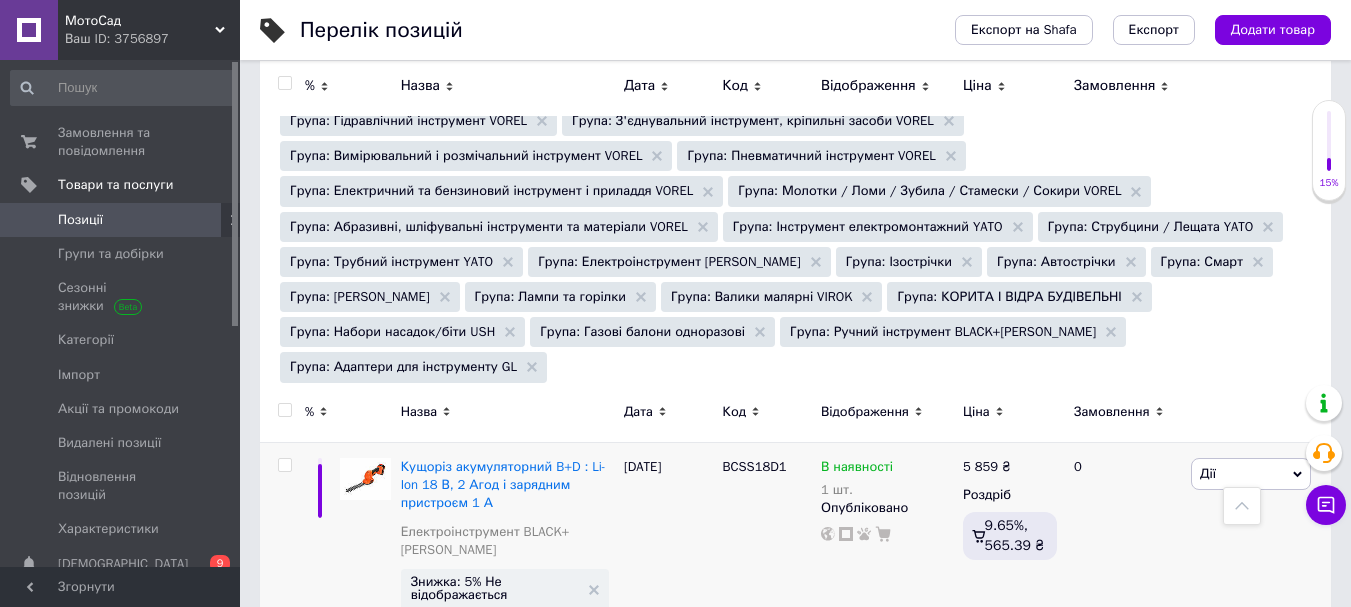 scroll, scrollTop: 1600, scrollLeft: 0, axis: vertical 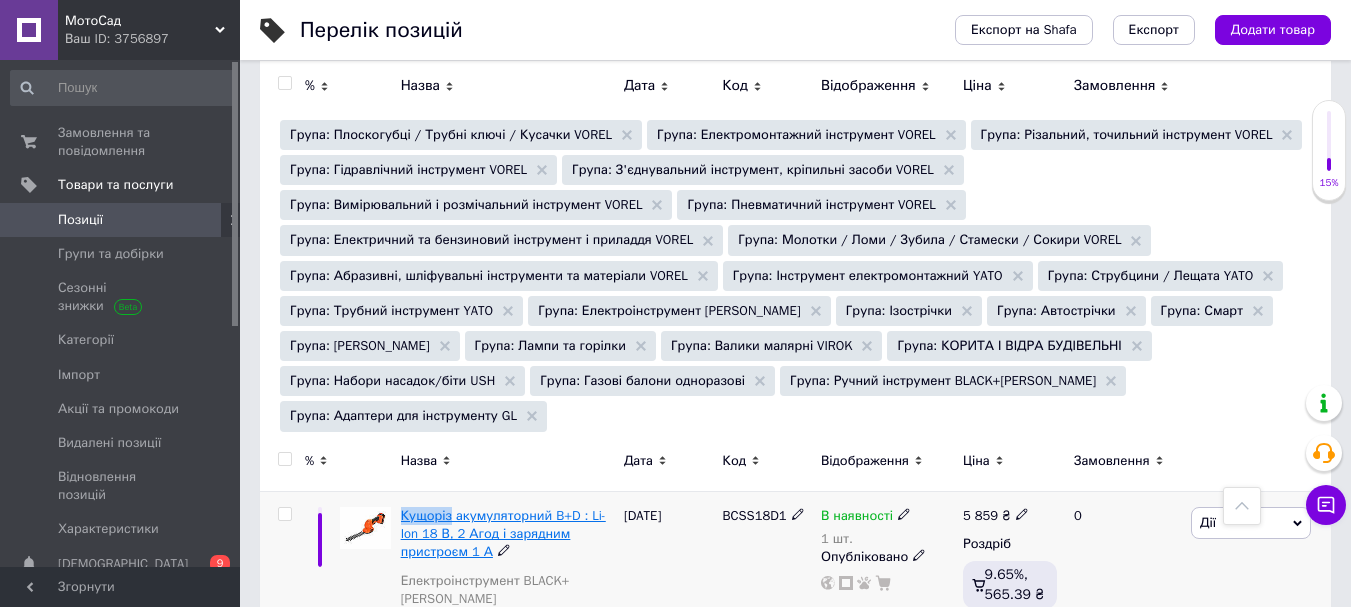 drag, startPoint x: 396, startPoint y: 373, endPoint x: 448, endPoint y: 373, distance: 52 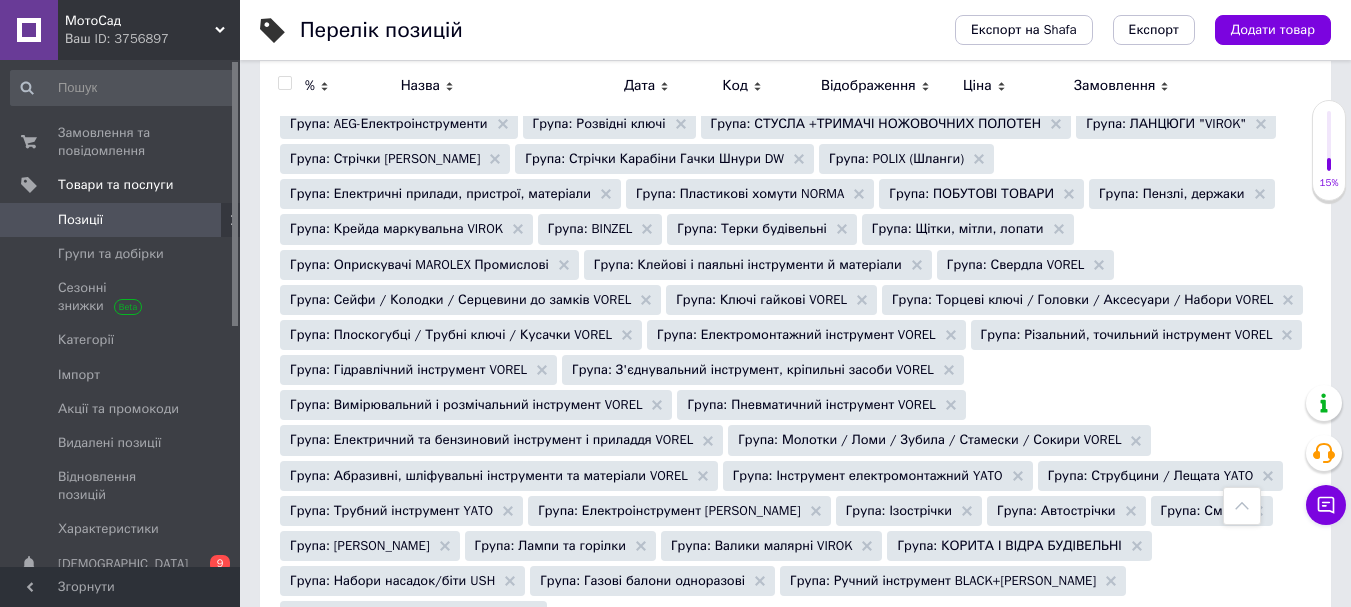 scroll, scrollTop: 1800, scrollLeft: 0, axis: vertical 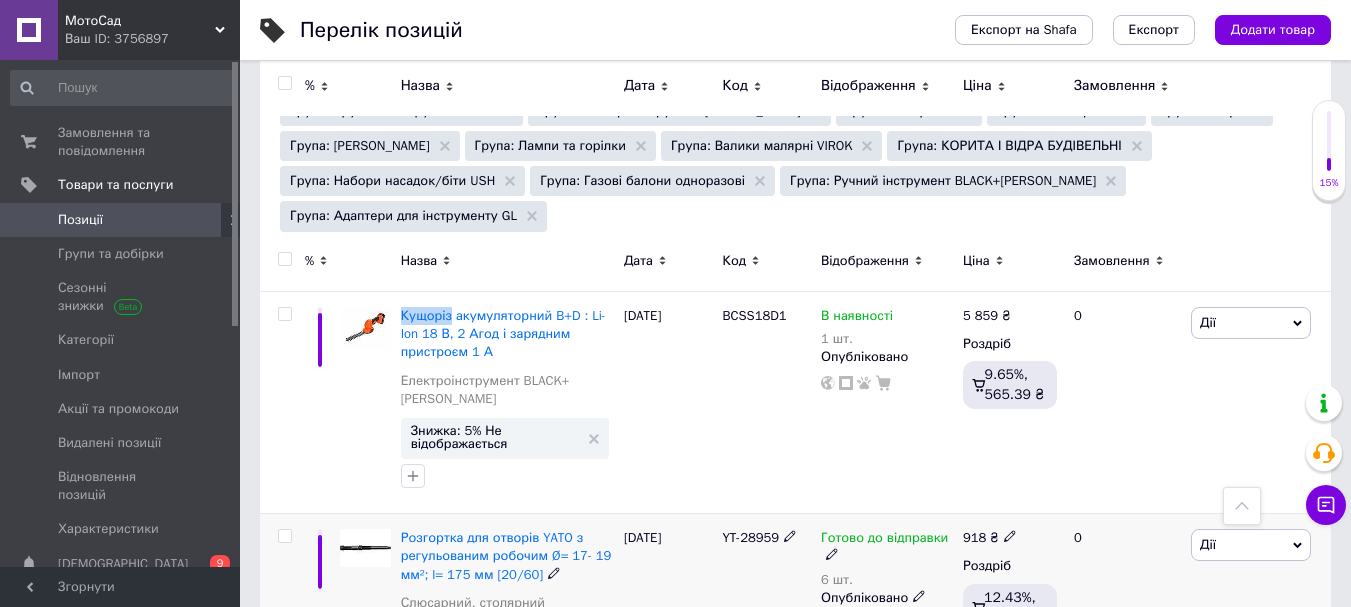 copy on "Кущоріз" 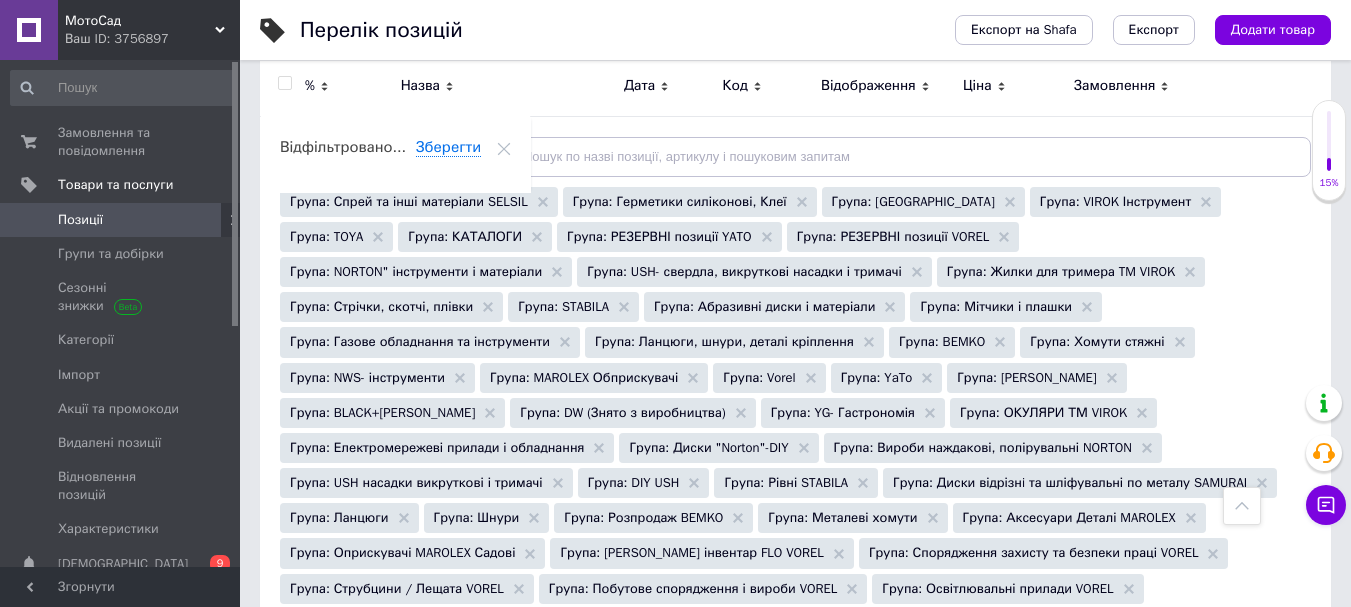 scroll, scrollTop: 0, scrollLeft: 0, axis: both 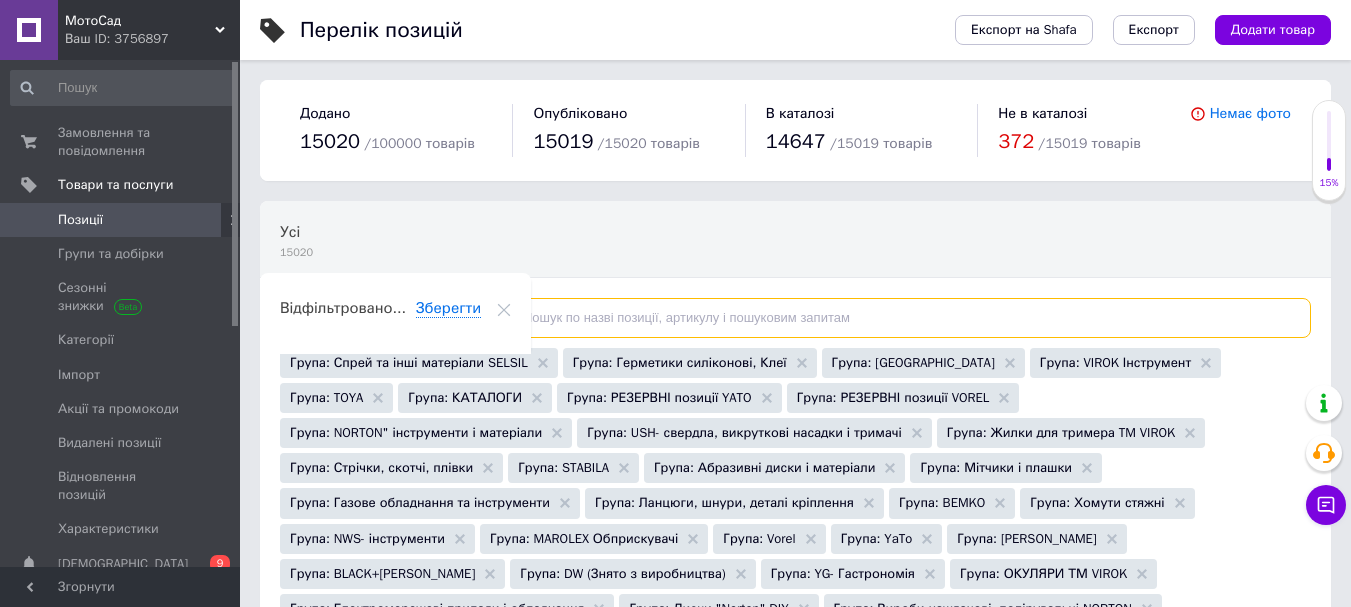 click at bounding box center (899, 318) 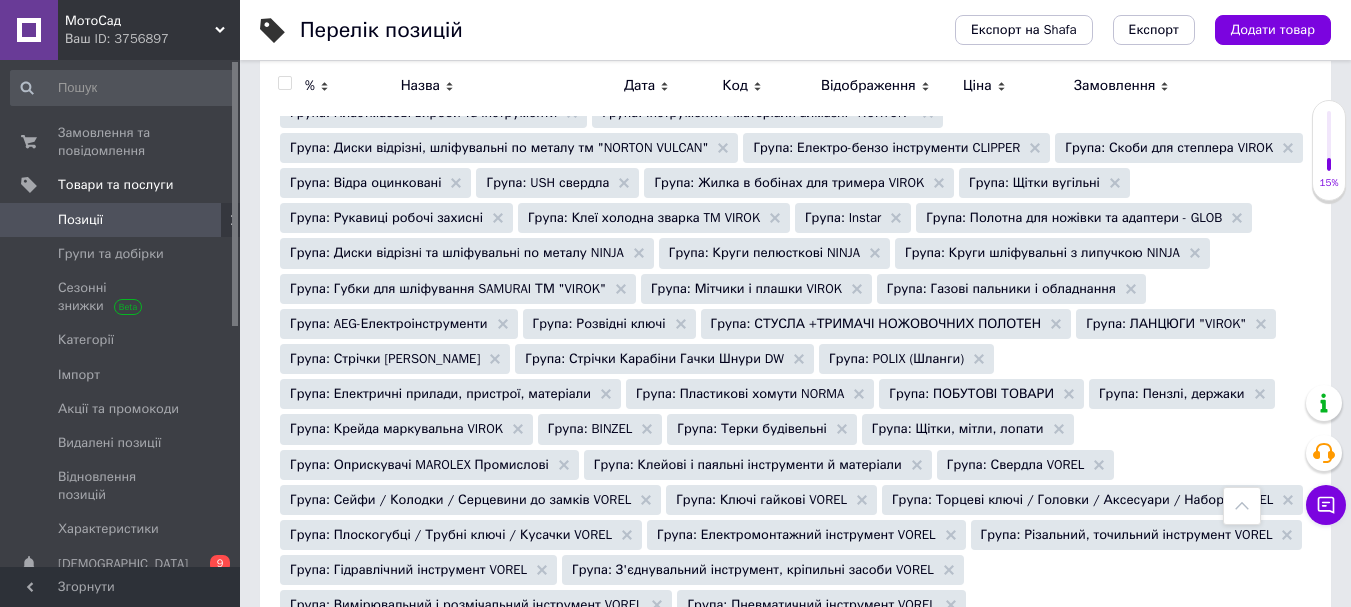 scroll, scrollTop: 1567, scrollLeft: 0, axis: vertical 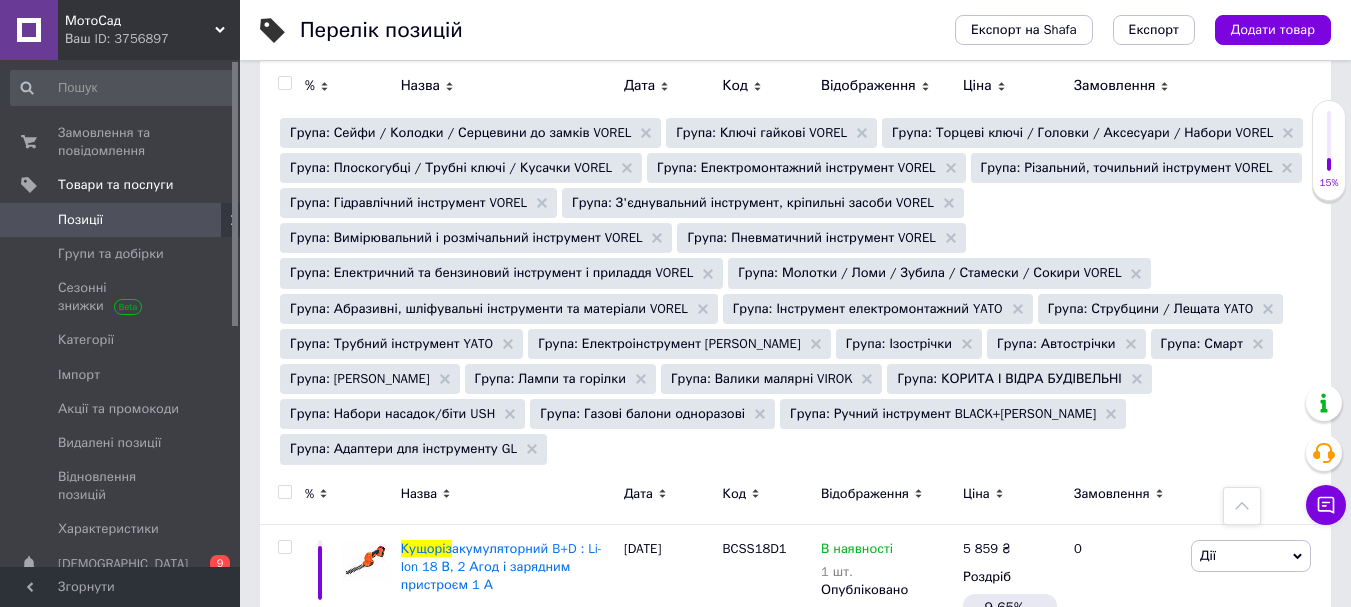 type on "Кущоріз" 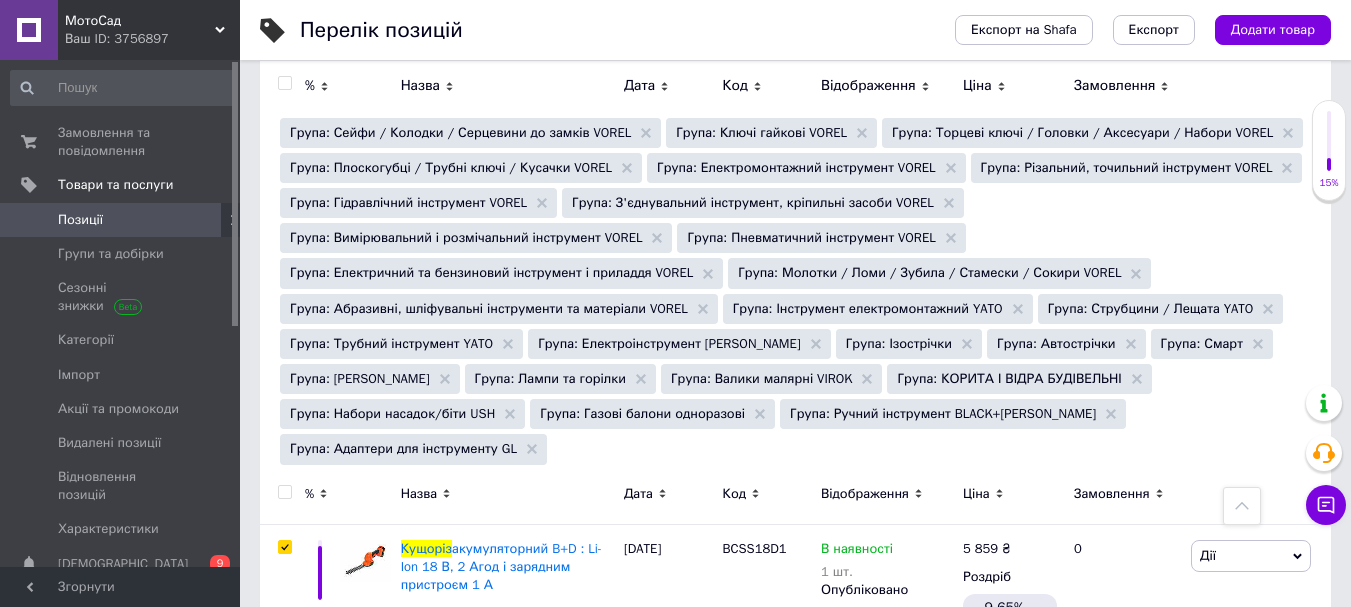checkbox on "true" 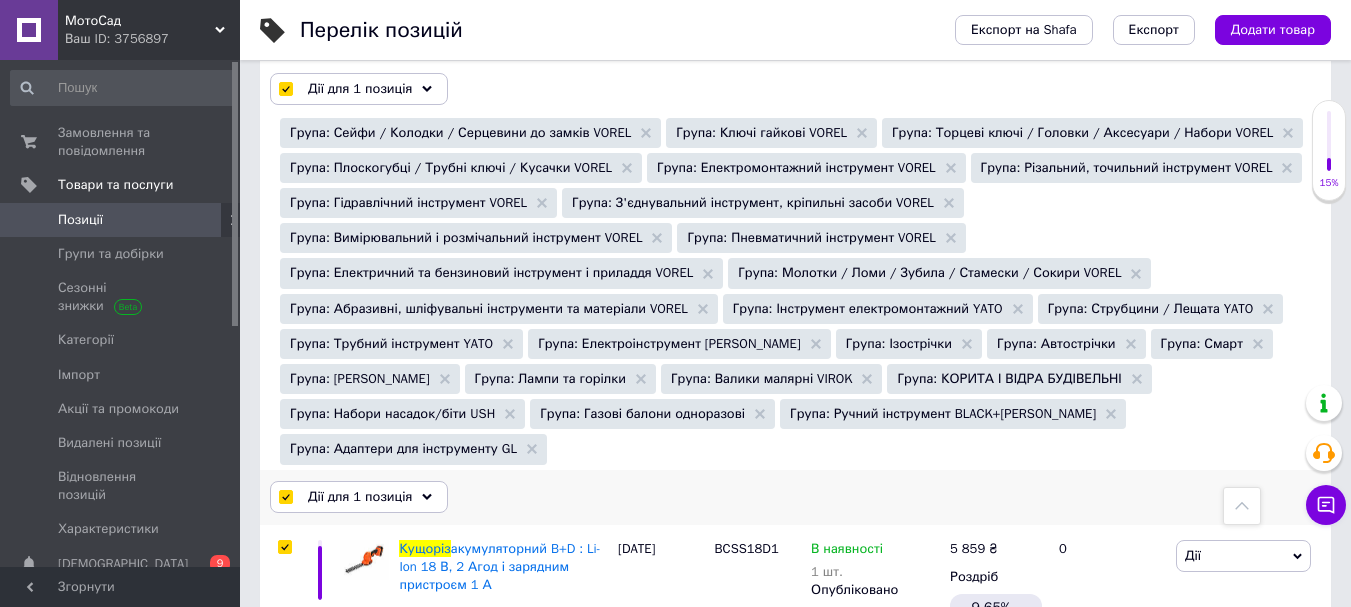 click on "Дії для 1 позиція" at bounding box center (359, 497) 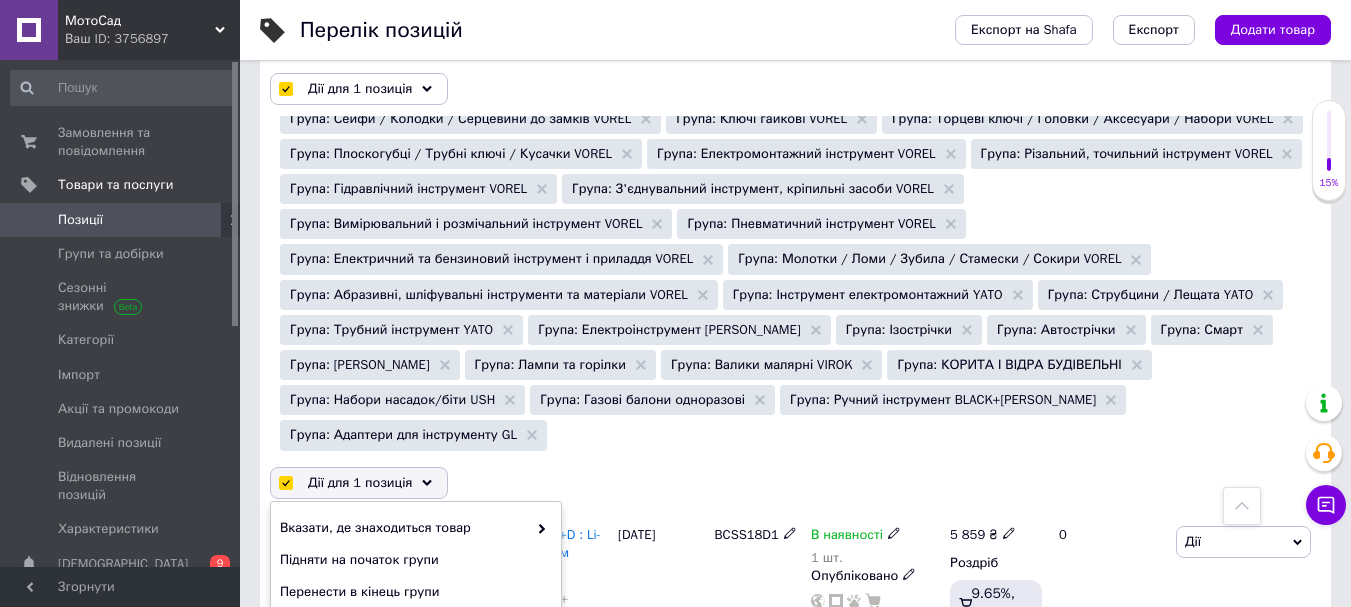 scroll, scrollTop: 1812, scrollLeft: 0, axis: vertical 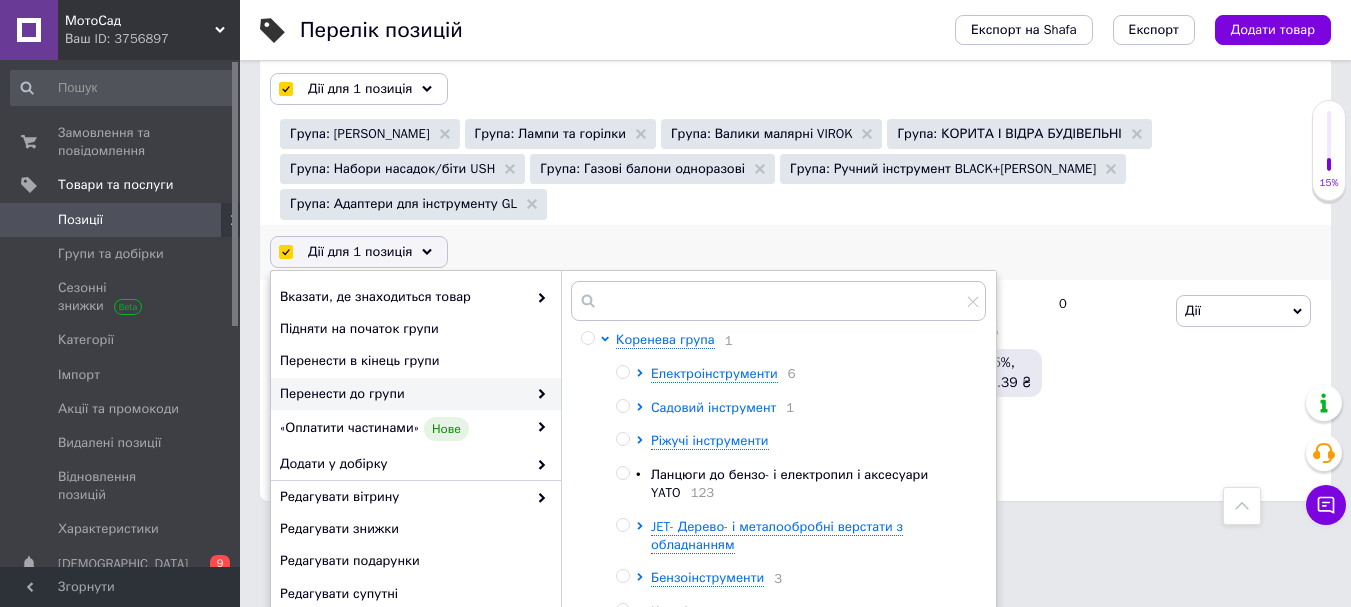 click on "Садовий інструмент" at bounding box center [713, 407] 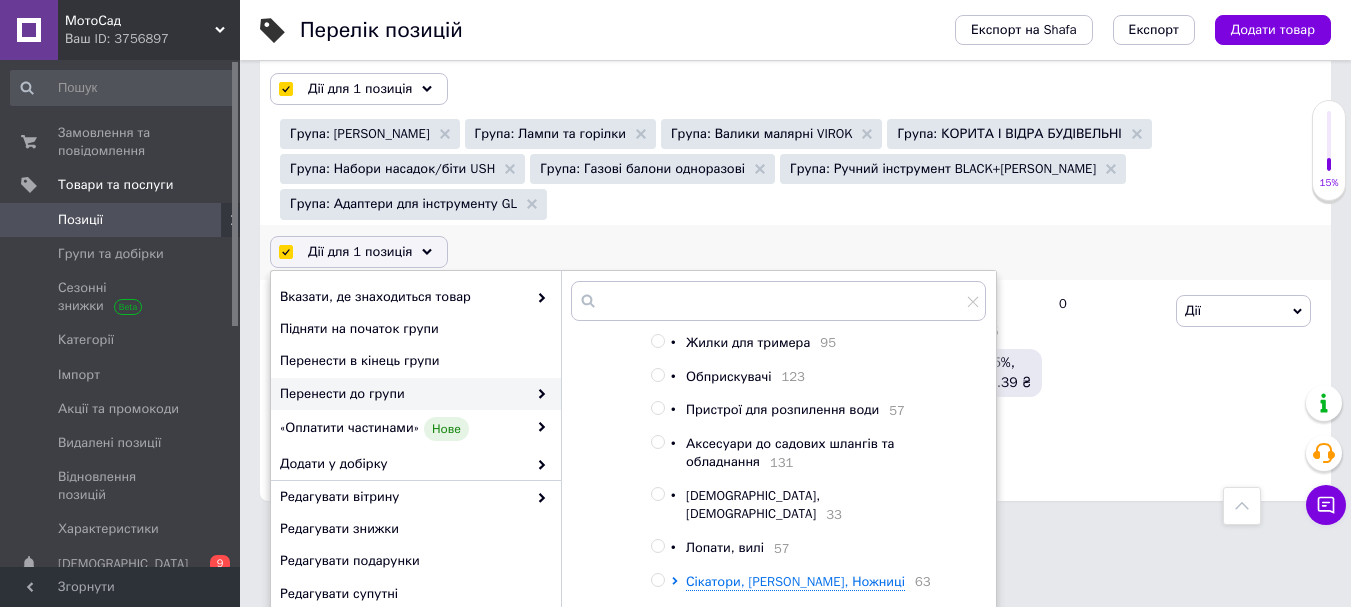 scroll, scrollTop: 400, scrollLeft: 0, axis: vertical 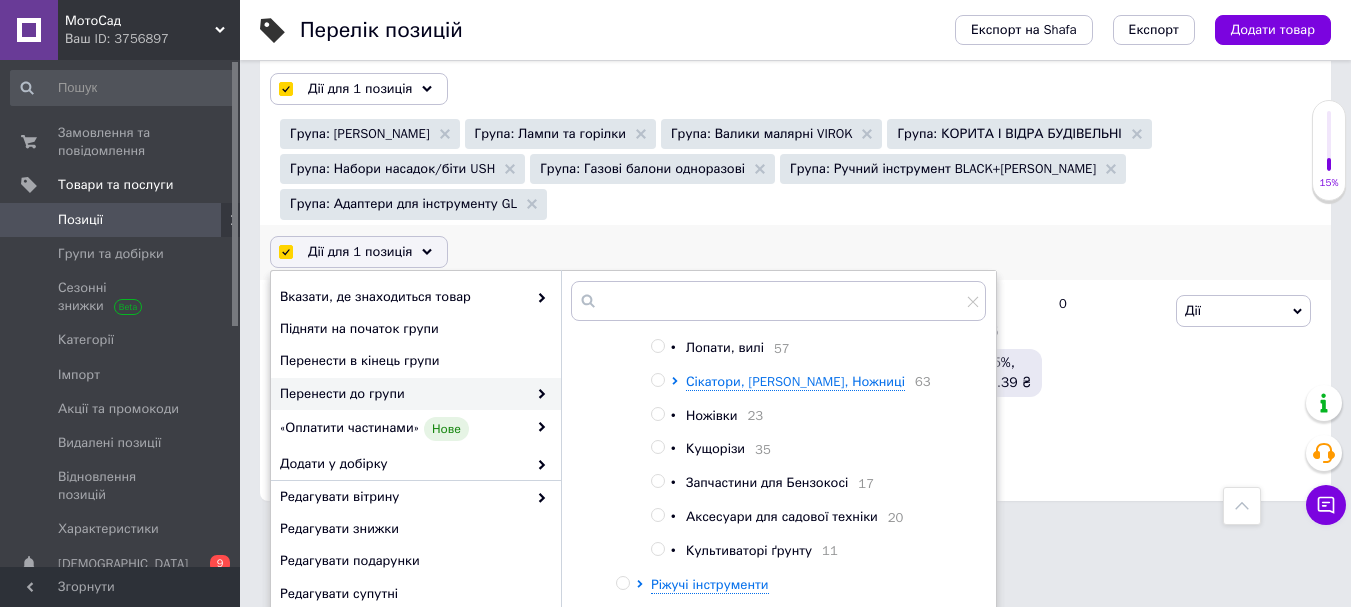 click on "Кущорізи" at bounding box center [715, 448] 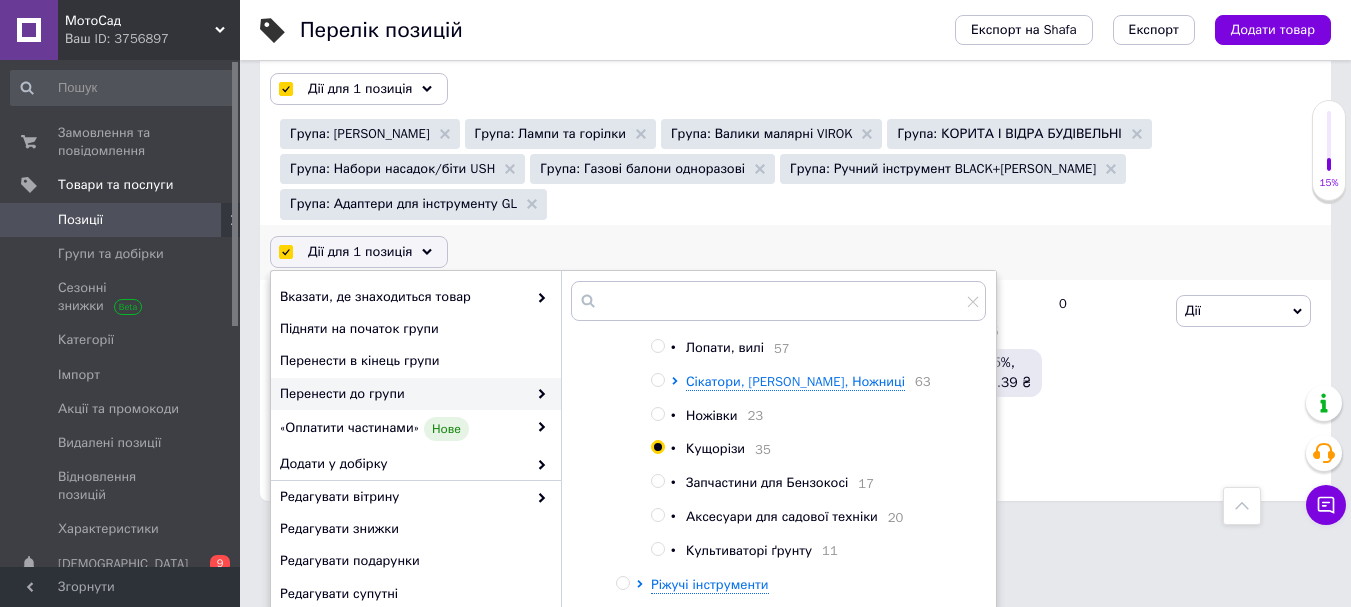 radio on "true" 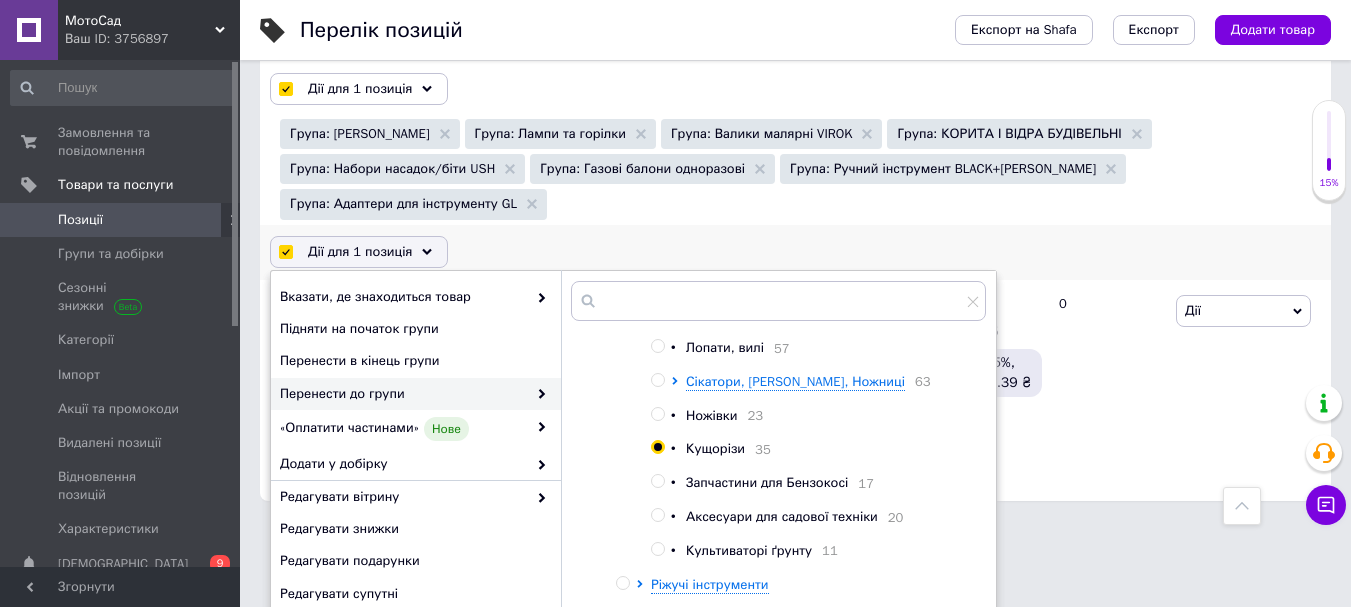 checkbox on "false" 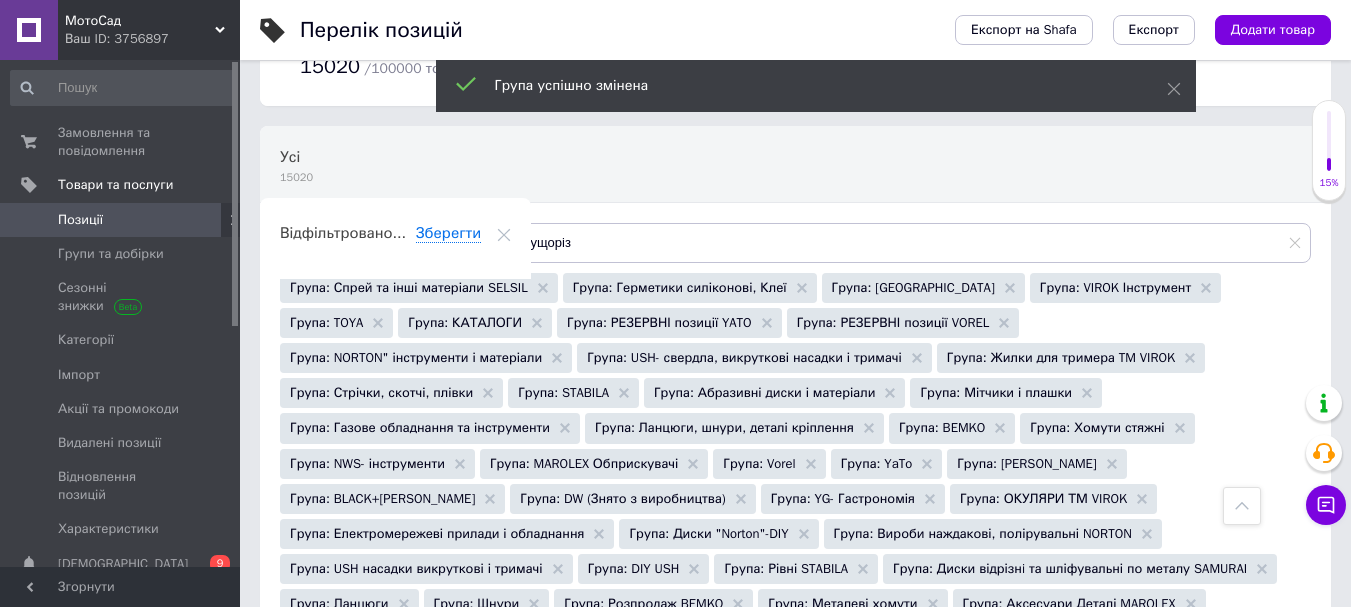 scroll, scrollTop: 0, scrollLeft: 0, axis: both 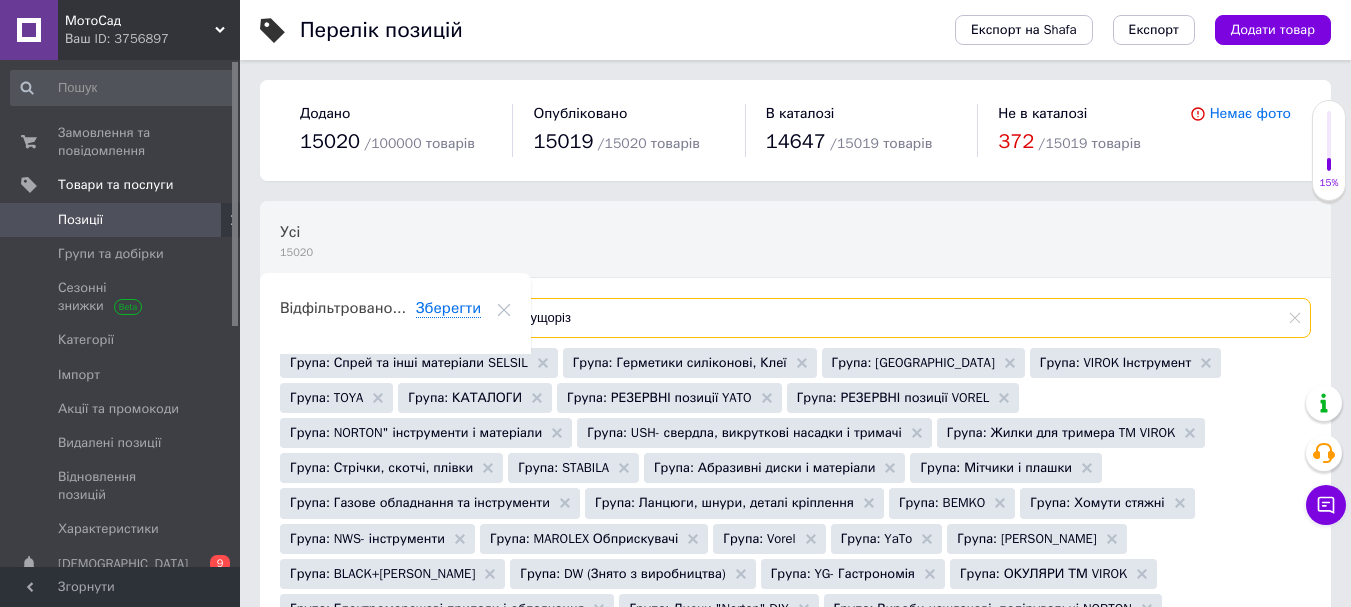 drag, startPoint x: 604, startPoint y: 319, endPoint x: 494, endPoint y: 329, distance: 110.45361 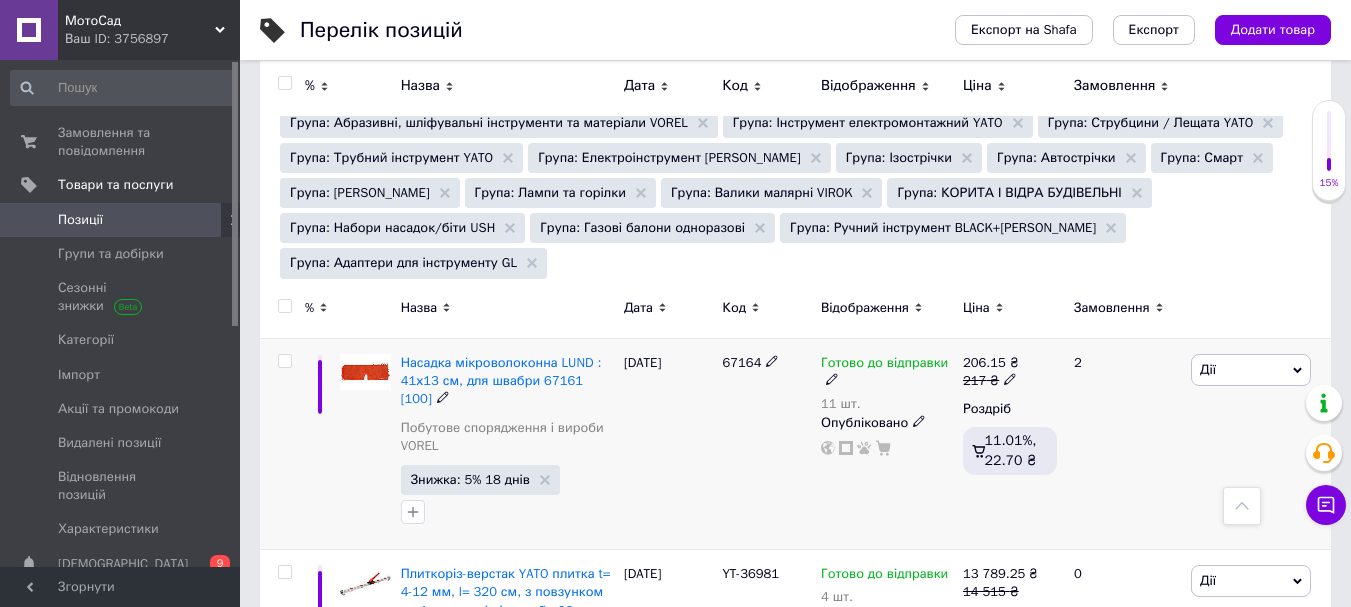 scroll, scrollTop: 1800, scrollLeft: 0, axis: vertical 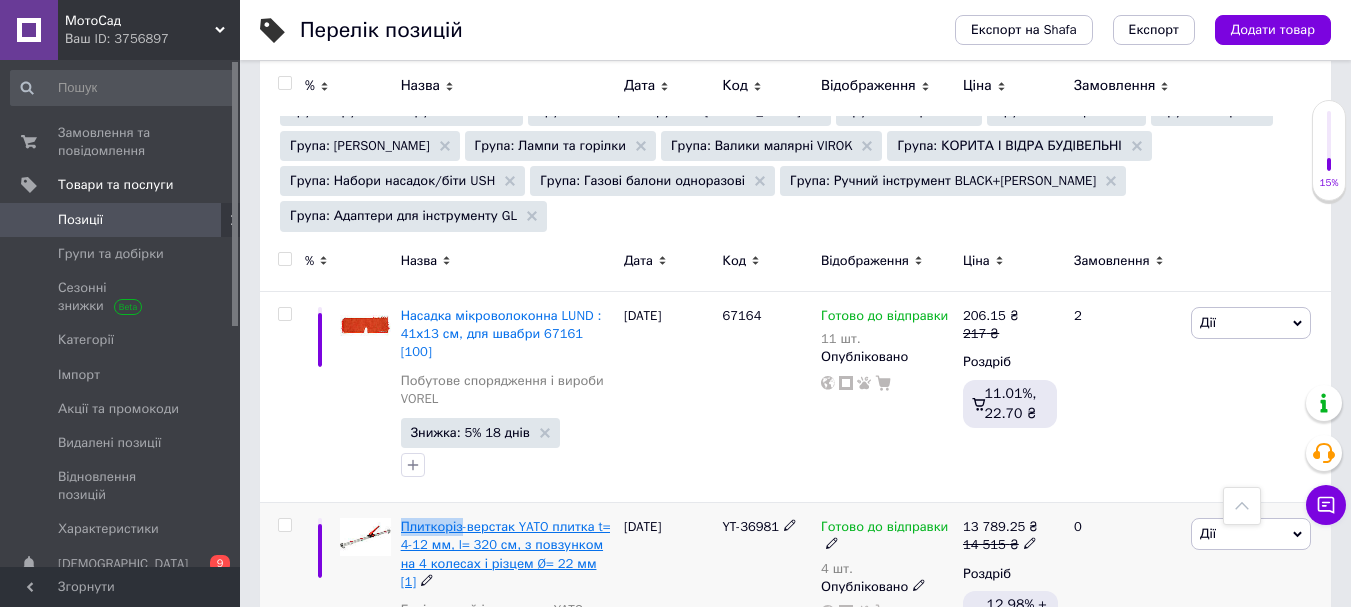 drag, startPoint x: 396, startPoint y: 366, endPoint x: 459, endPoint y: 363, distance: 63.07139 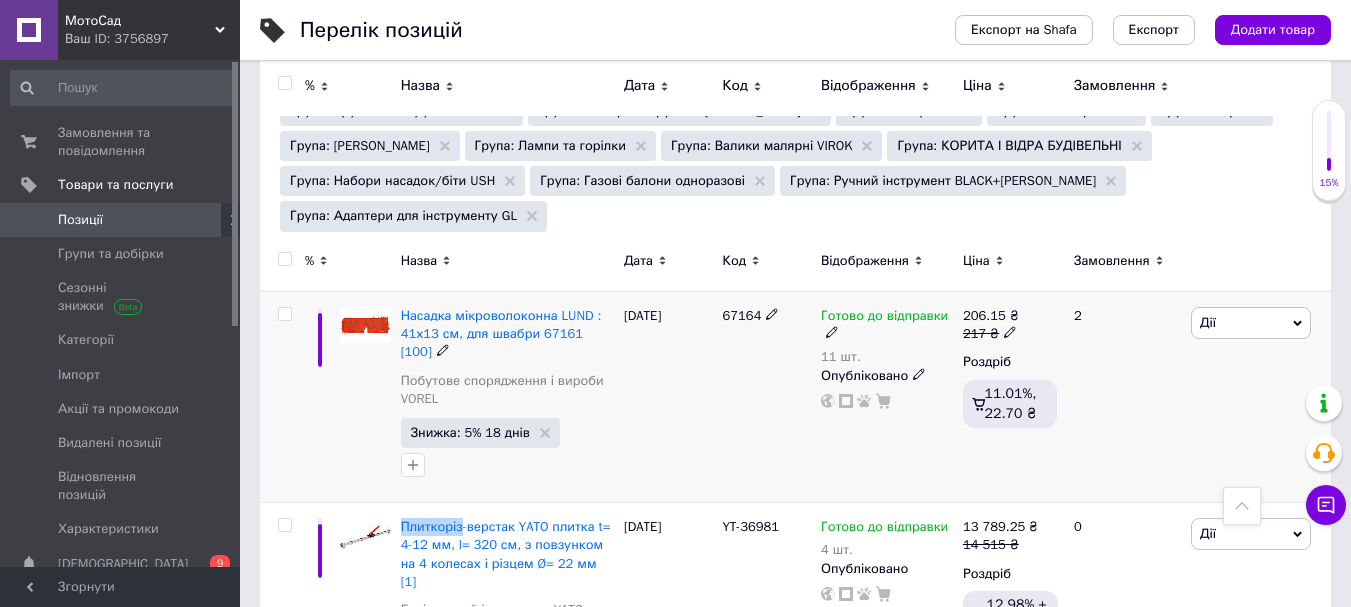 copy on "Плиткоріз" 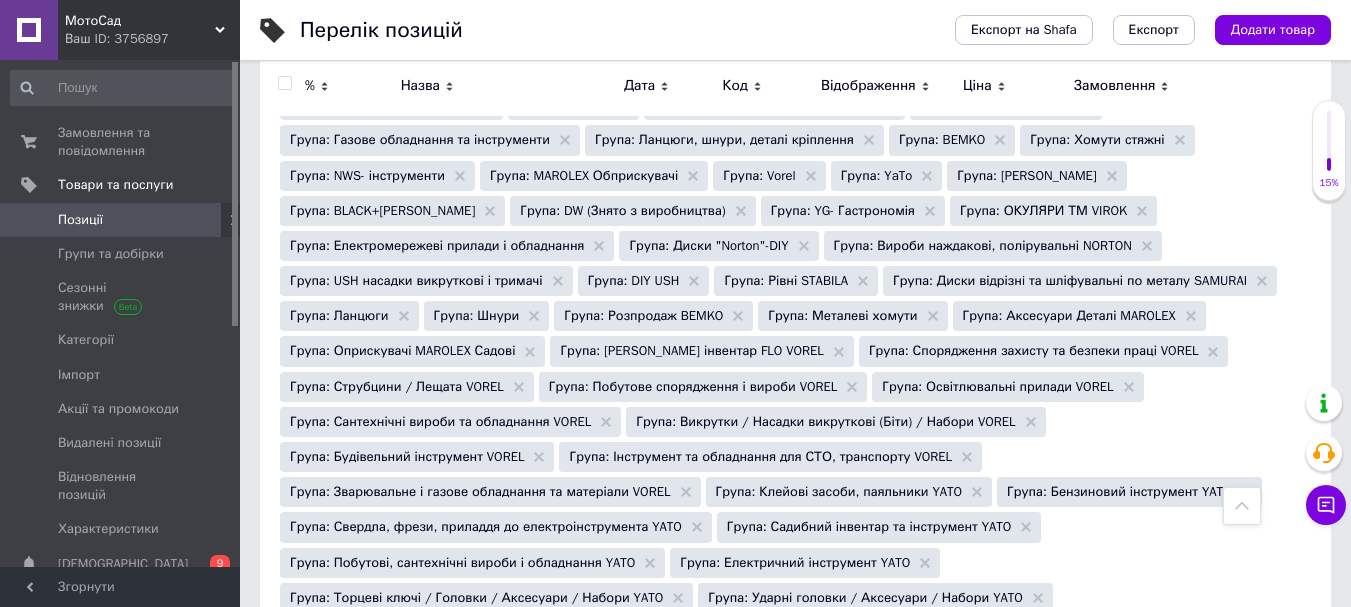 scroll, scrollTop: 0, scrollLeft: 0, axis: both 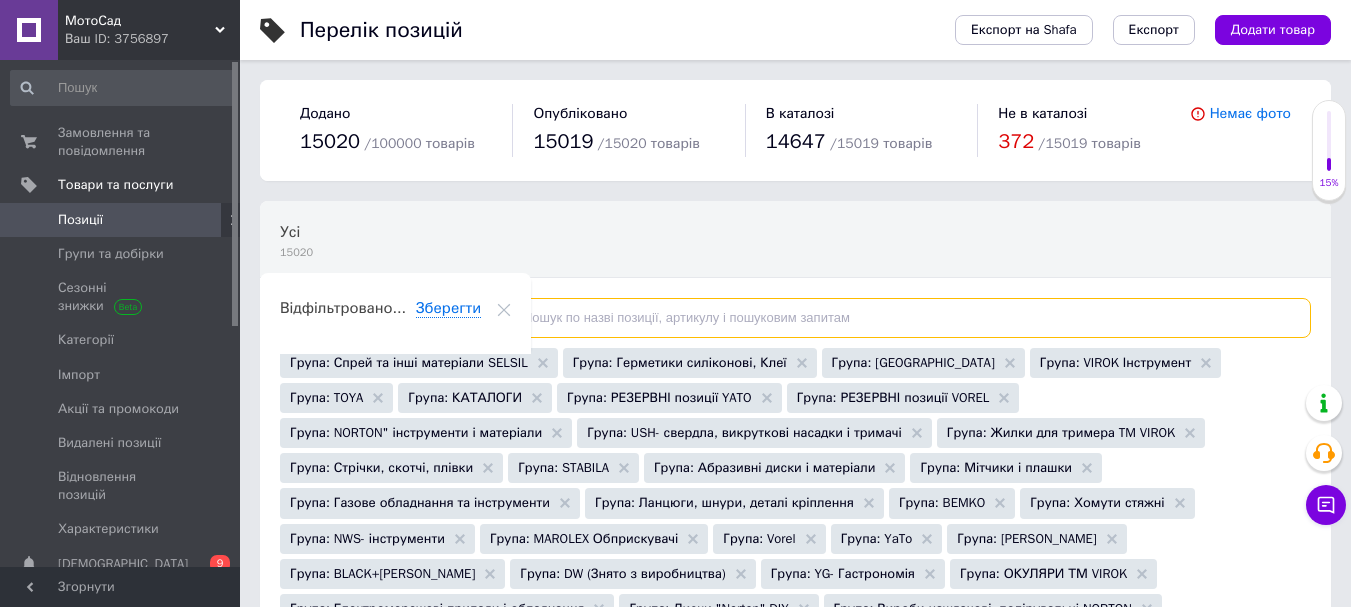 click at bounding box center (899, 318) 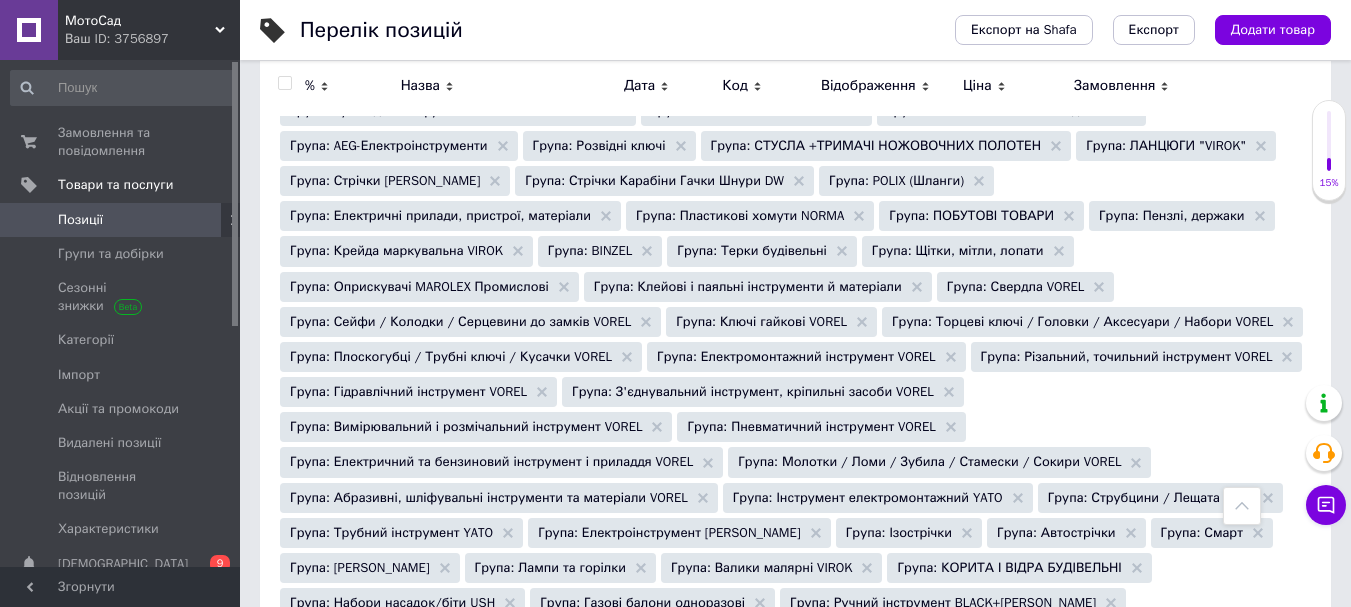 scroll, scrollTop: 1578, scrollLeft: 0, axis: vertical 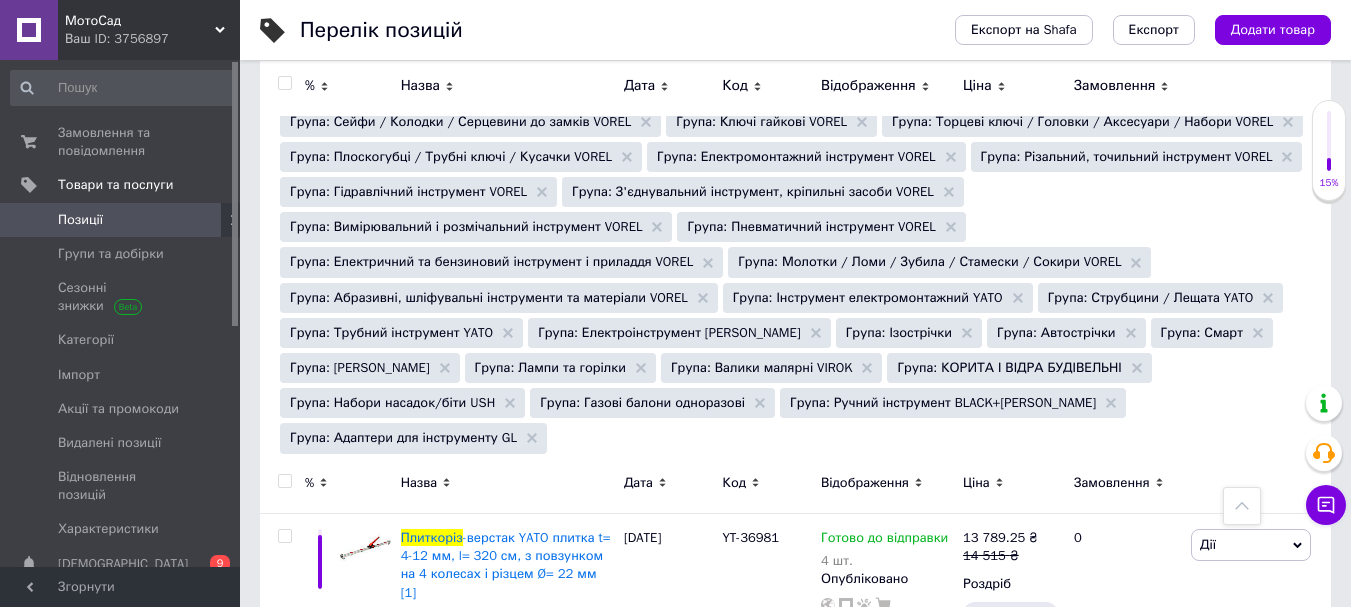 type on "Плиткоріз" 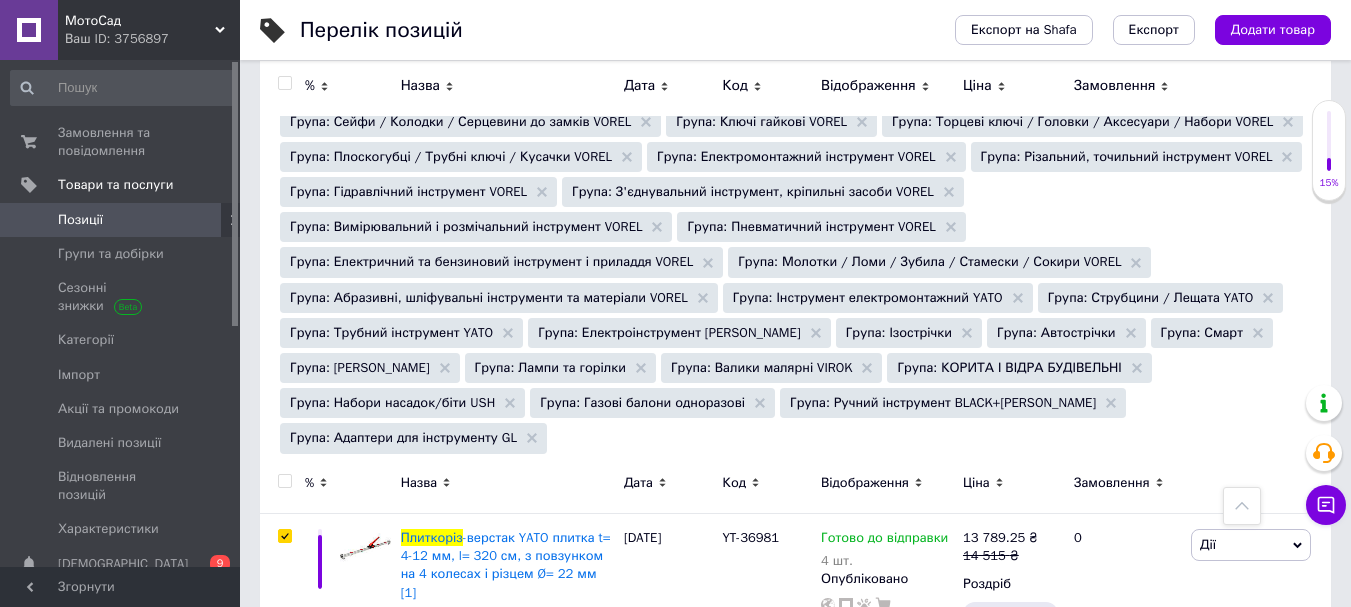 checkbox on "true" 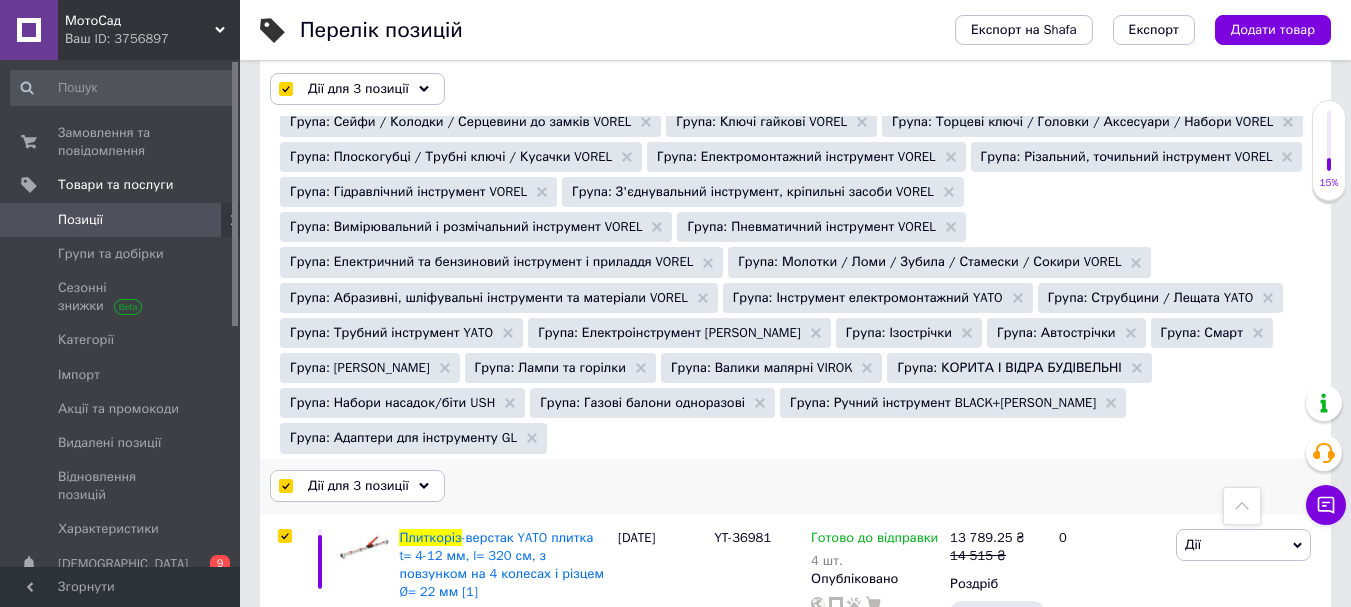 click on "Дії для 3 позиції" at bounding box center [358, 486] 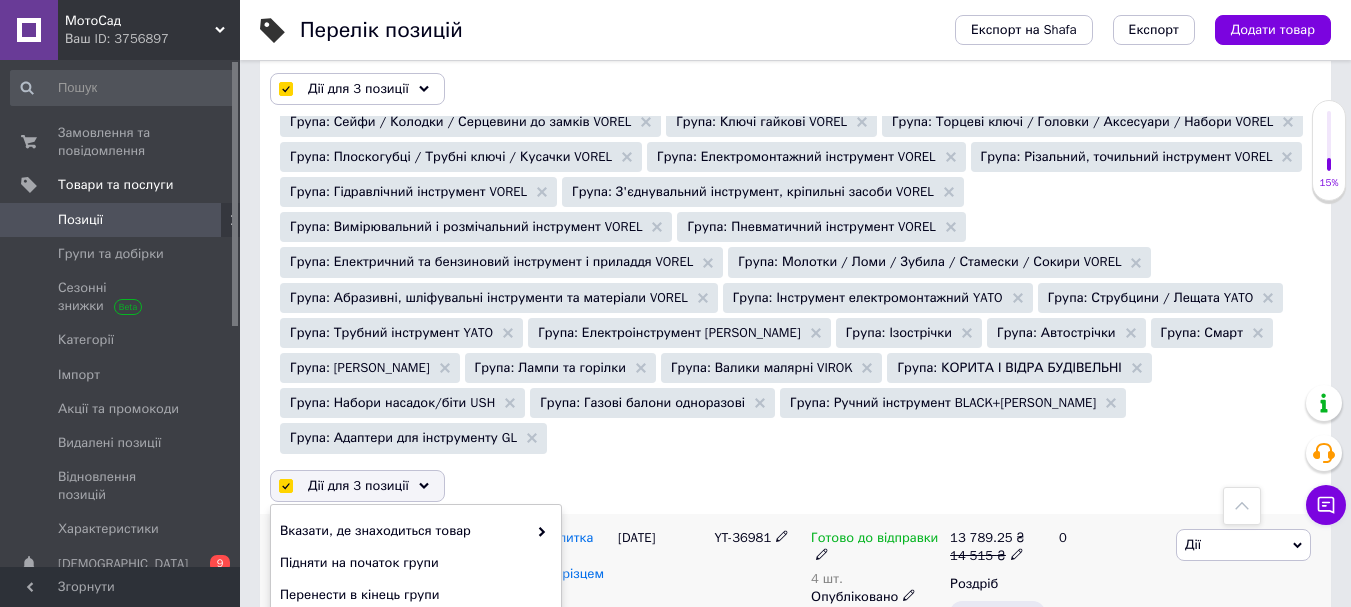scroll, scrollTop: 1778, scrollLeft: 0, axis: vertical 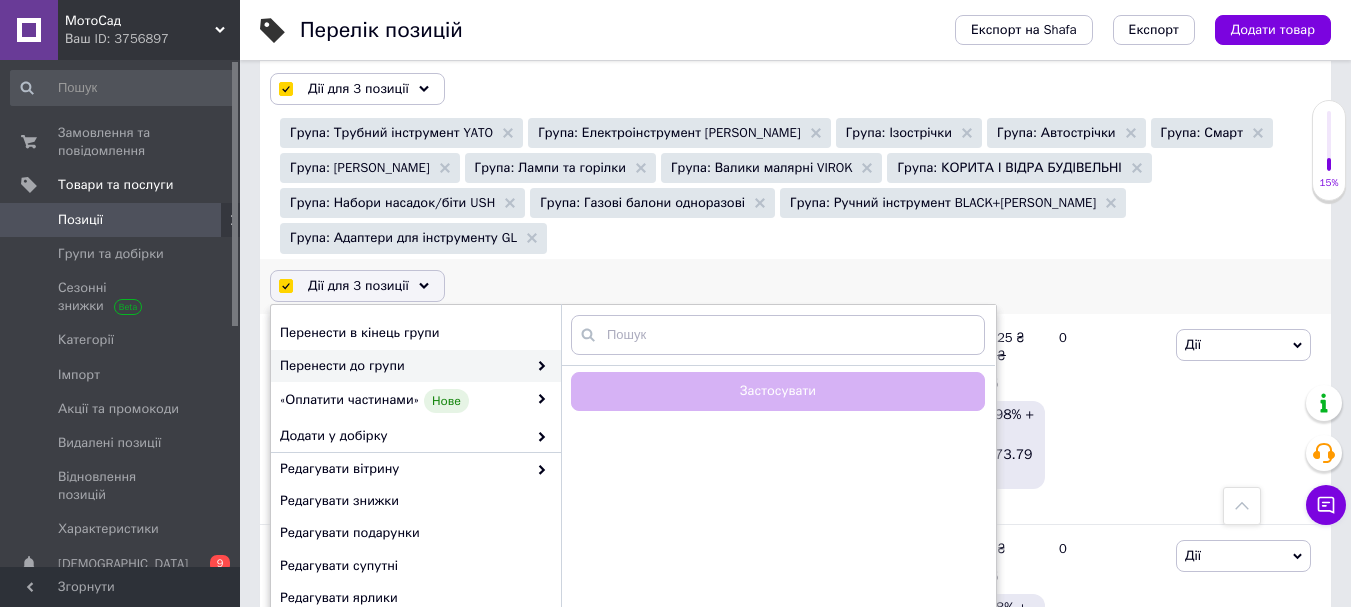 click on "Перенести до групи" at bounding box center [403, 366] 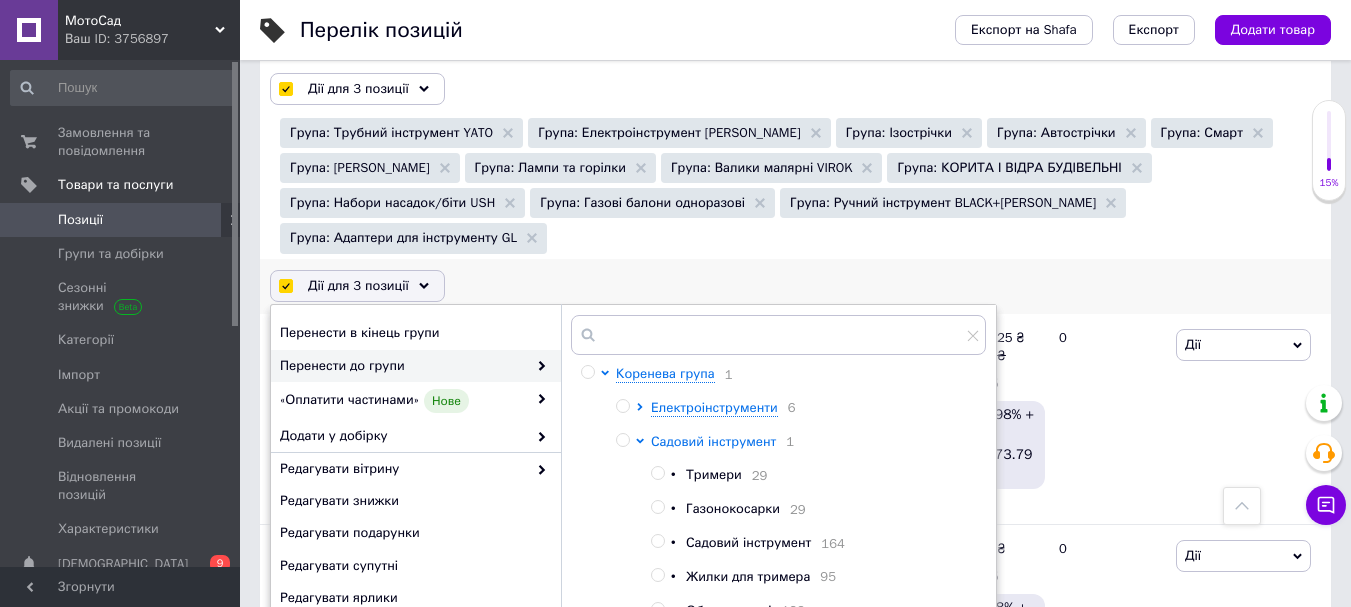 click on "Садовий інструмент" at bounding box center (713, 441) 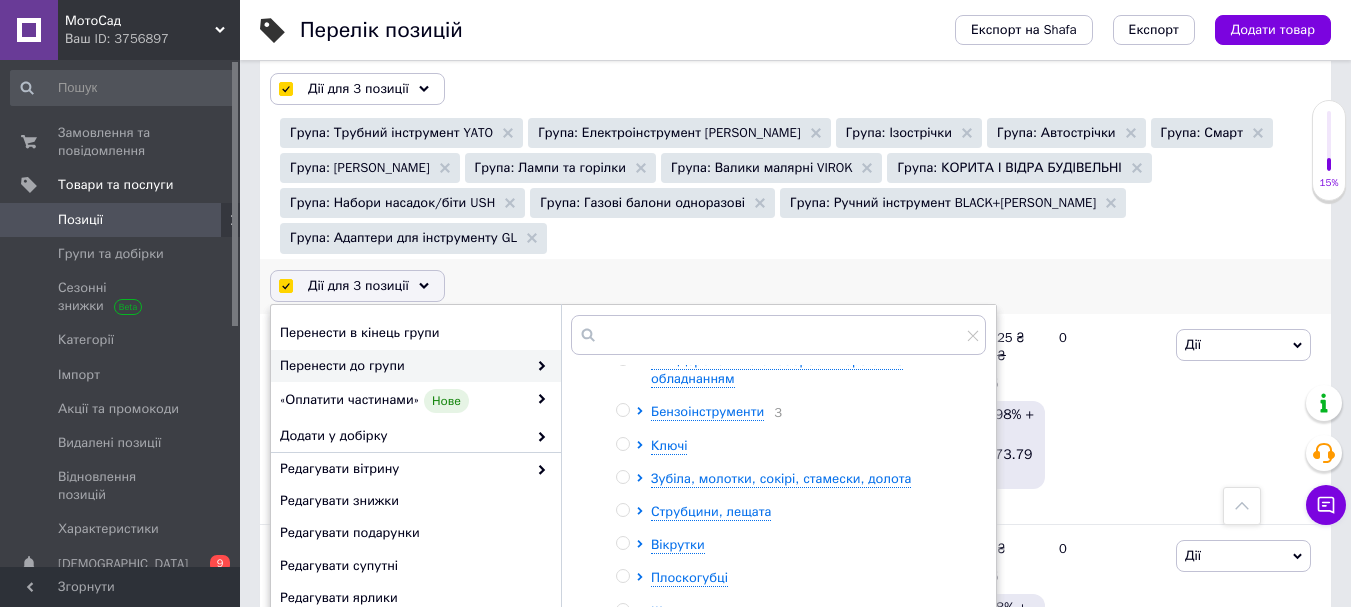 scroll, scrollTop: 400, scrollLeft: 0, axis: vertical 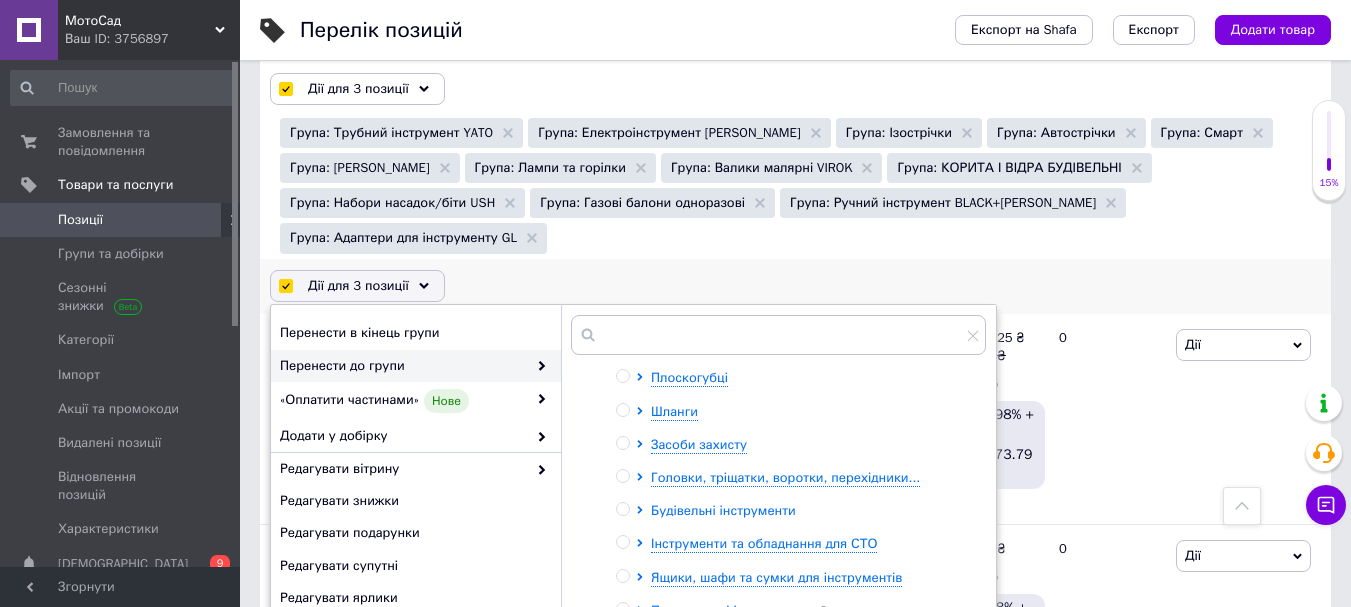click on "Будівельні інструменти" at bounding box center [723, 510] 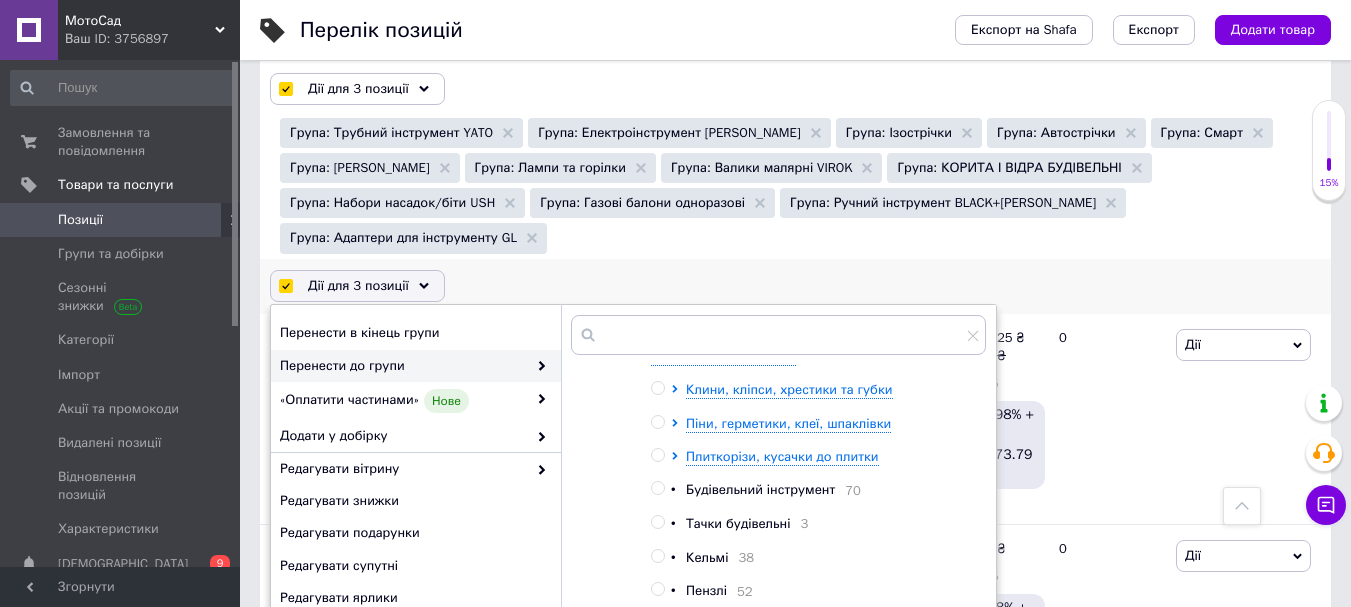 scroll, scrollTop: 600, scrollLeft: 0, axis: vertical 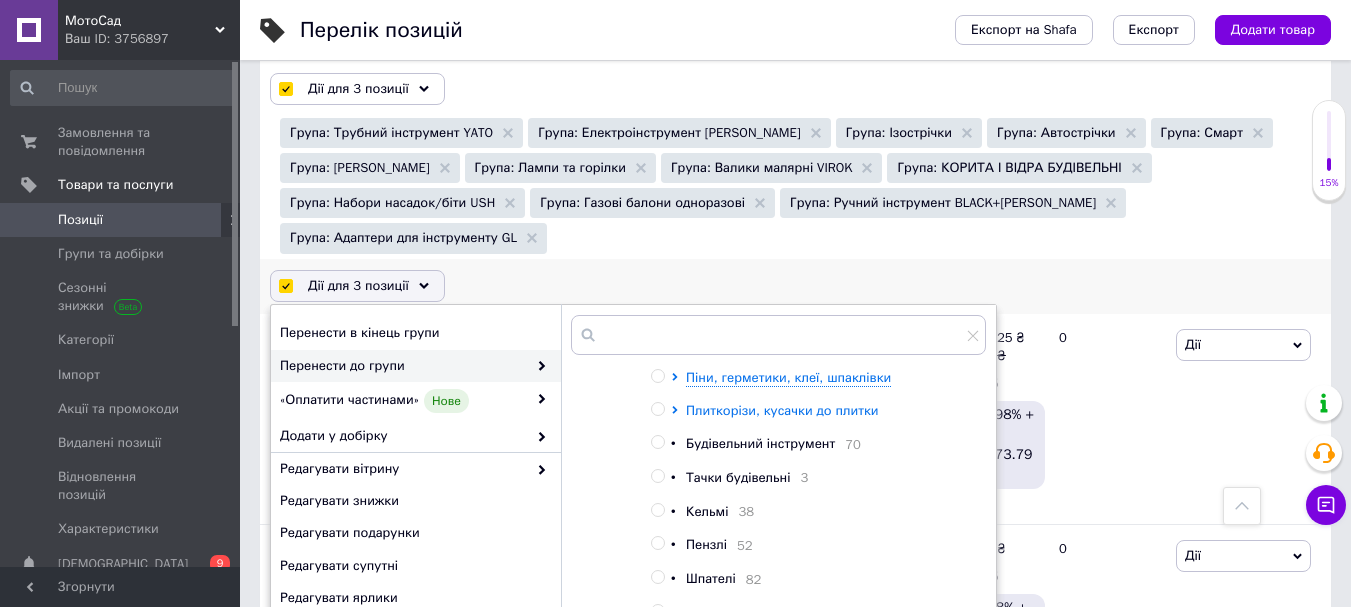 click on "Плиткорізи, кусачки до плитки" at bounding box center (782, 410) 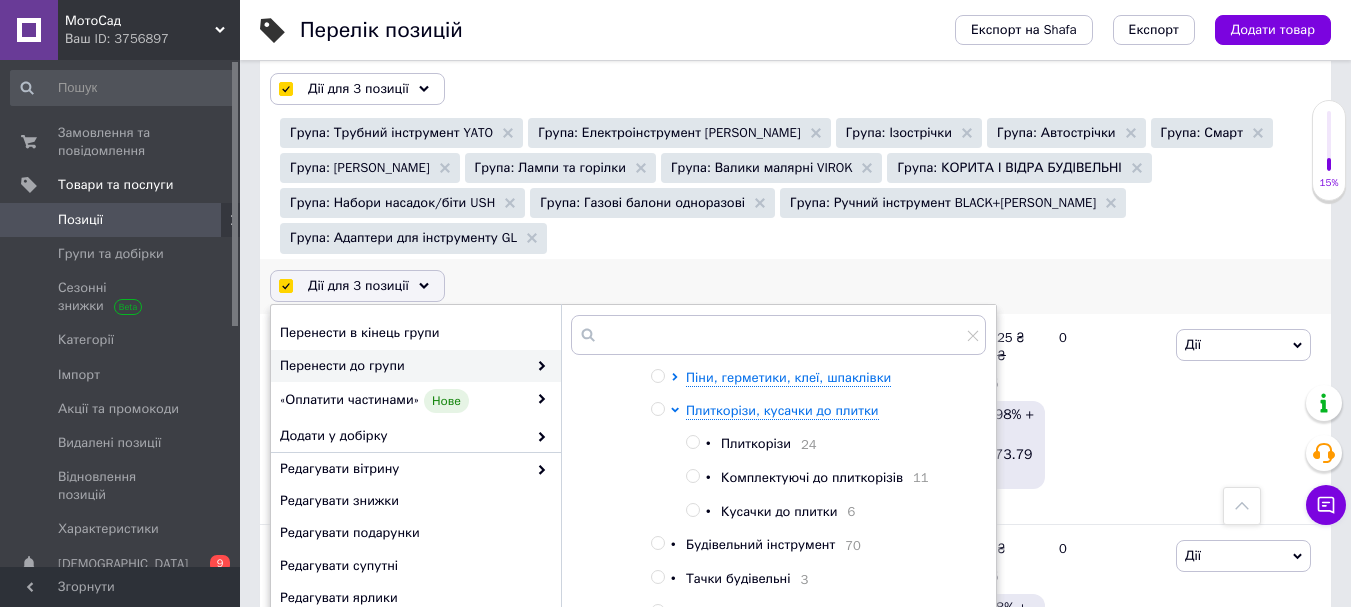 click on "Плиткорізи" at bounding box center (756, 443) 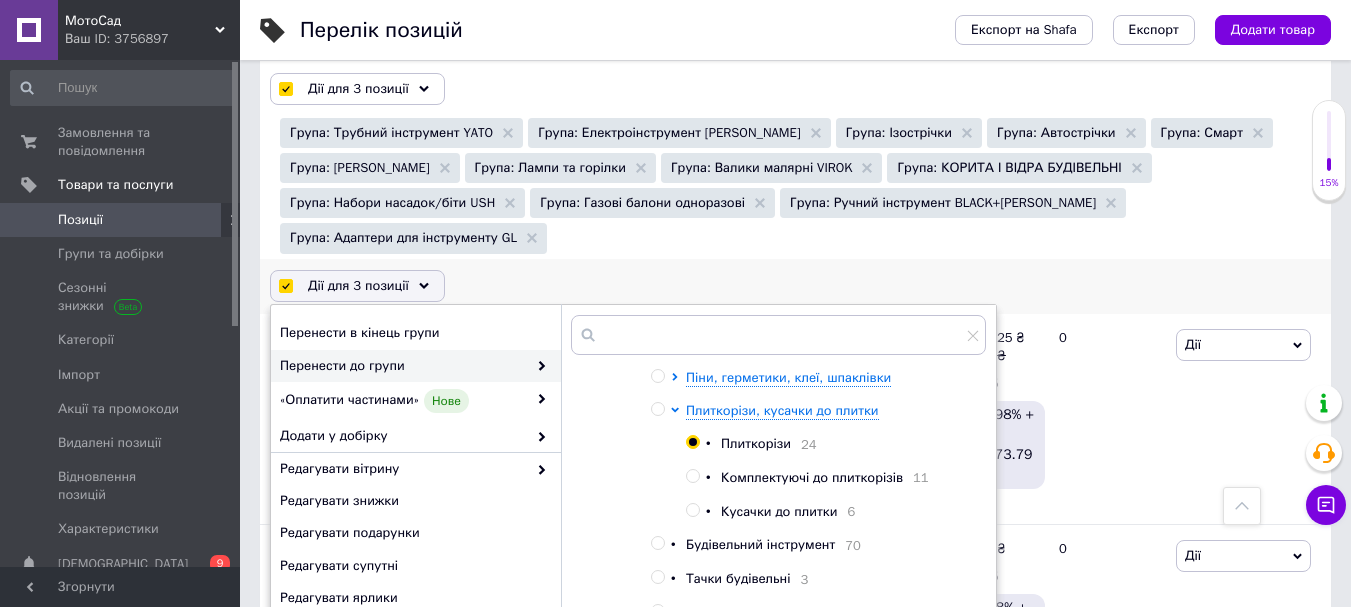 radio on "true" 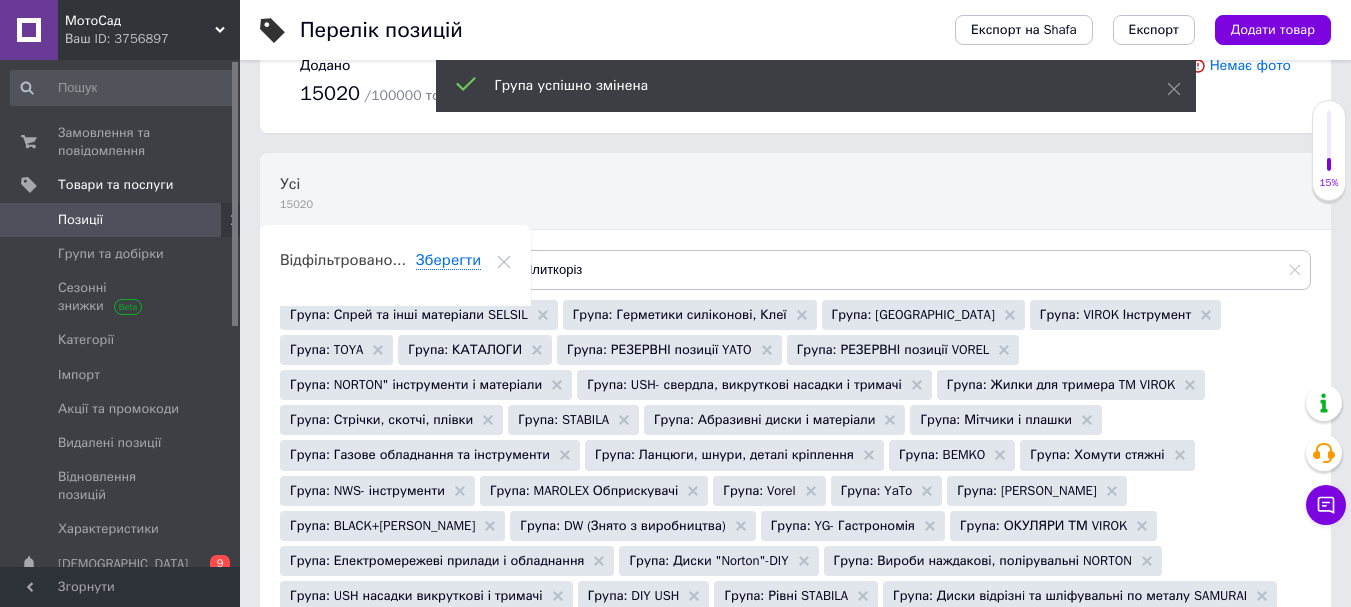 scroll, scrollTop: 0, scrollLeft: 0, axis: both 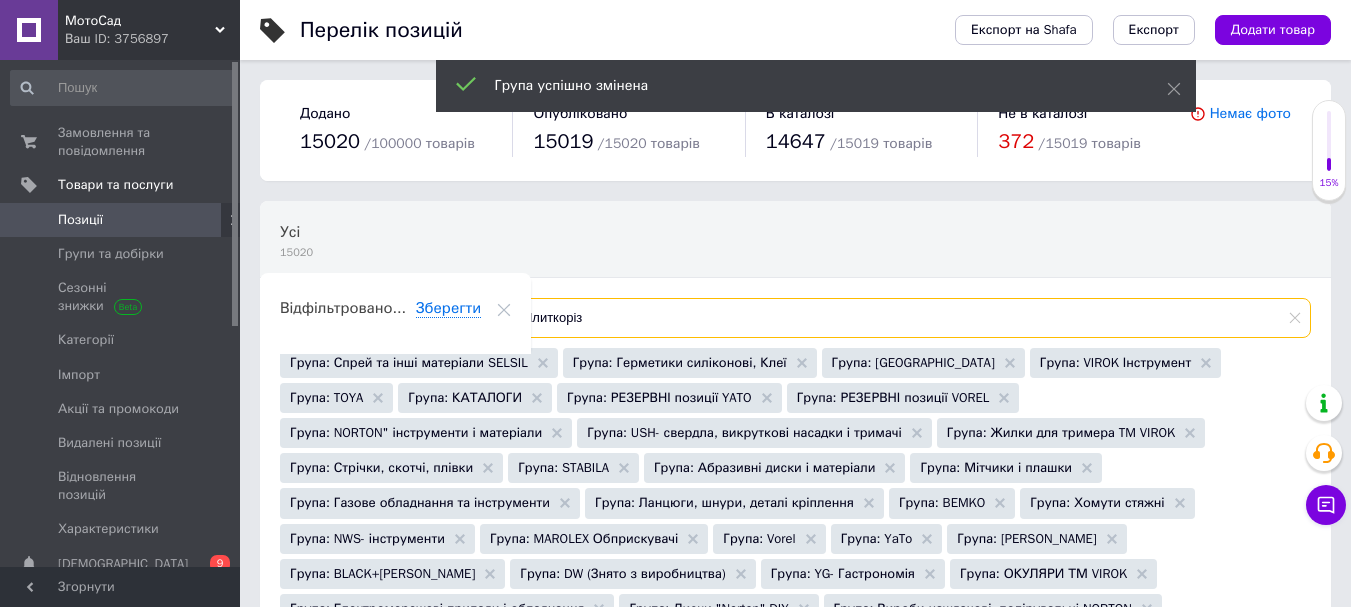 drag, startPoint x: 643, startPoint y: 309, endPoint x: 517, endPoint y: 343, distance: 130.5067 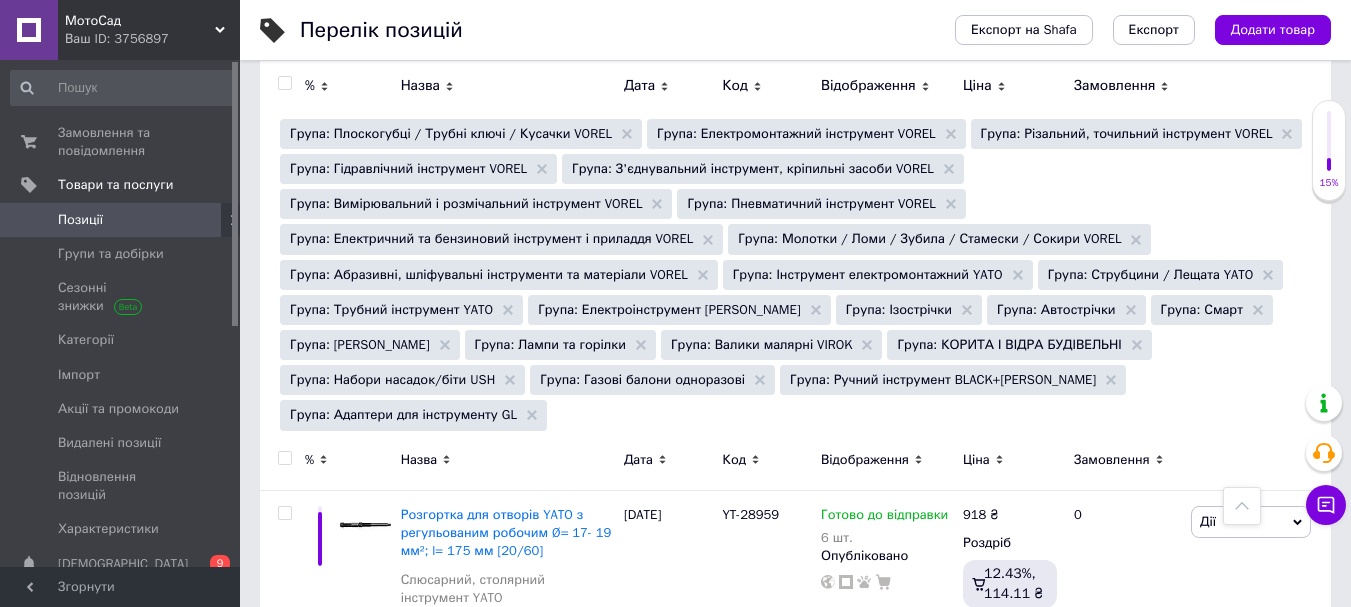 scroll, scrollTop: 1600, scrollLeft: 0, axis: vertical 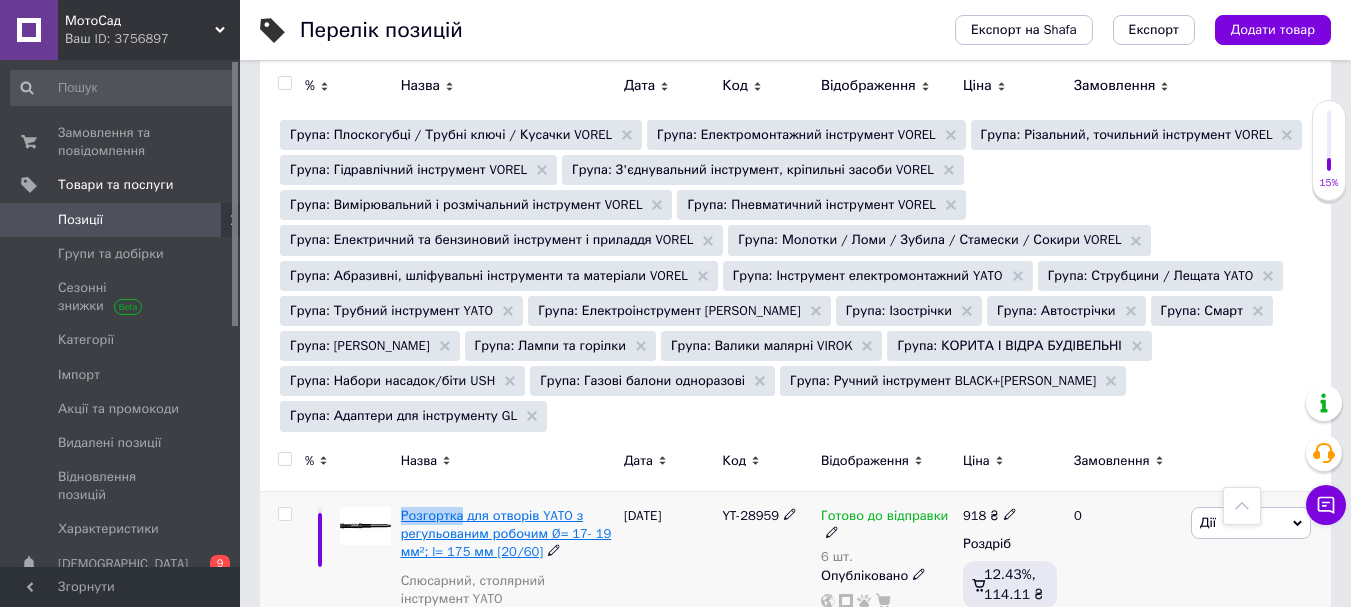 drag, startPoint x: 395, startPoint y: 371, endPoint x: 461, endPoint y: 373, distance: 66.0303 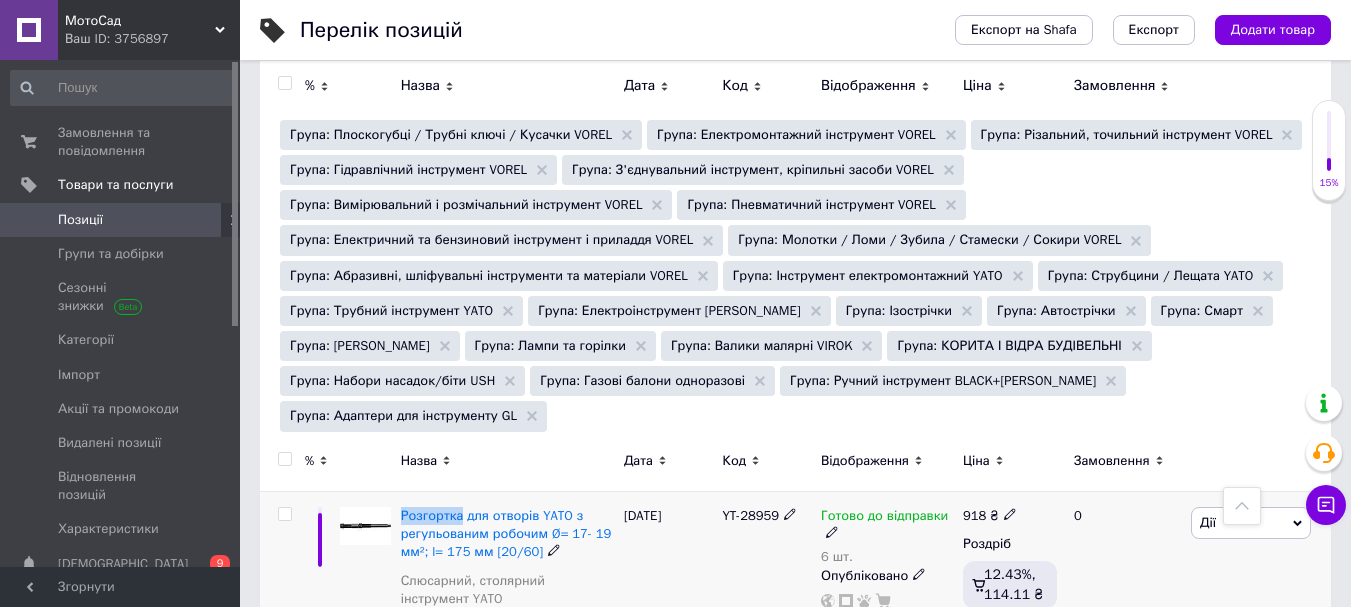 copy on "Розгортка" 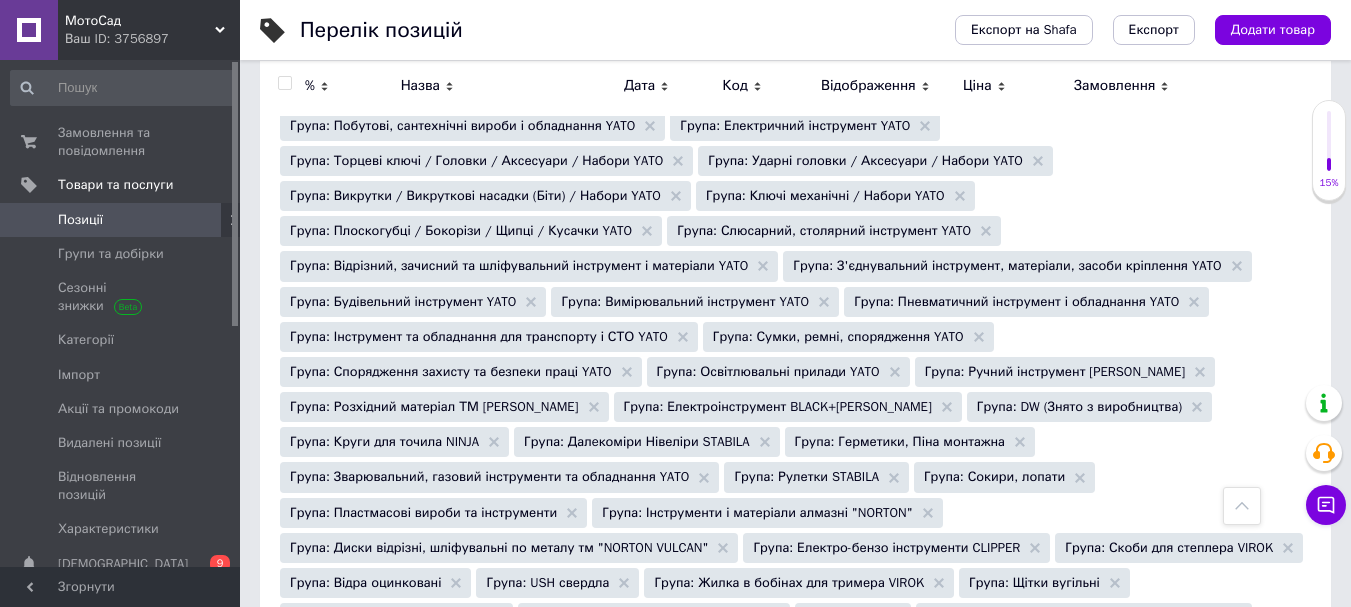 scroll, scrollTop: 0, scrollLeft: 0, axis: both 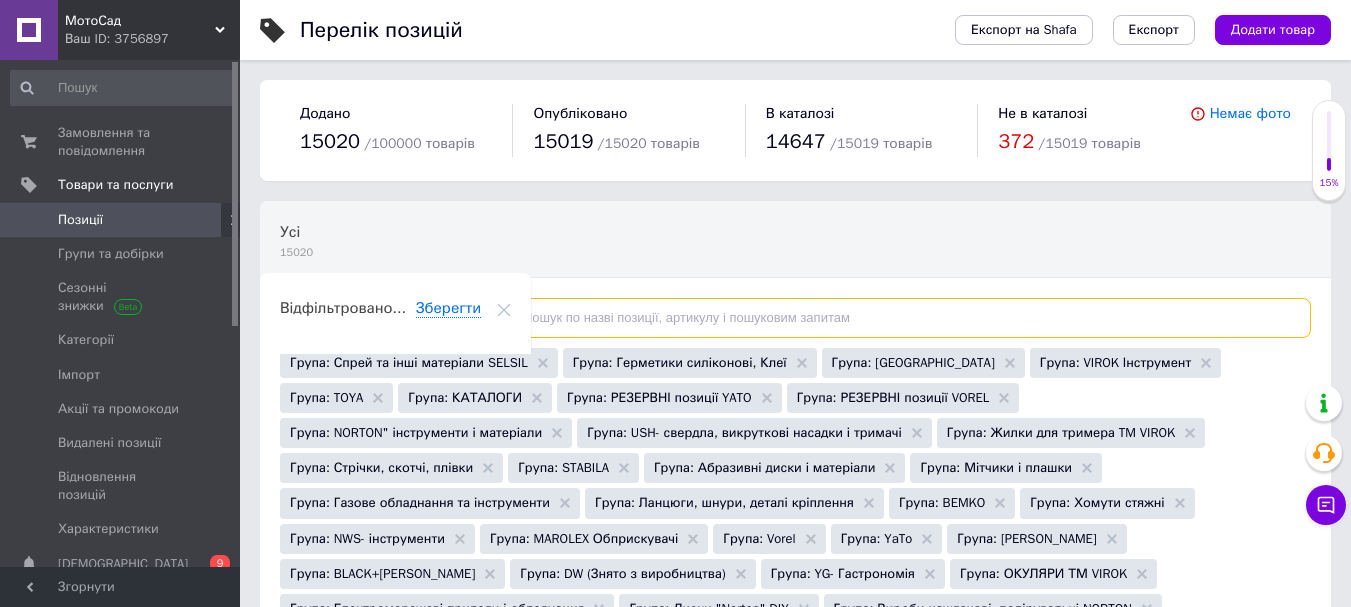 click at bounding box center (899, 318) 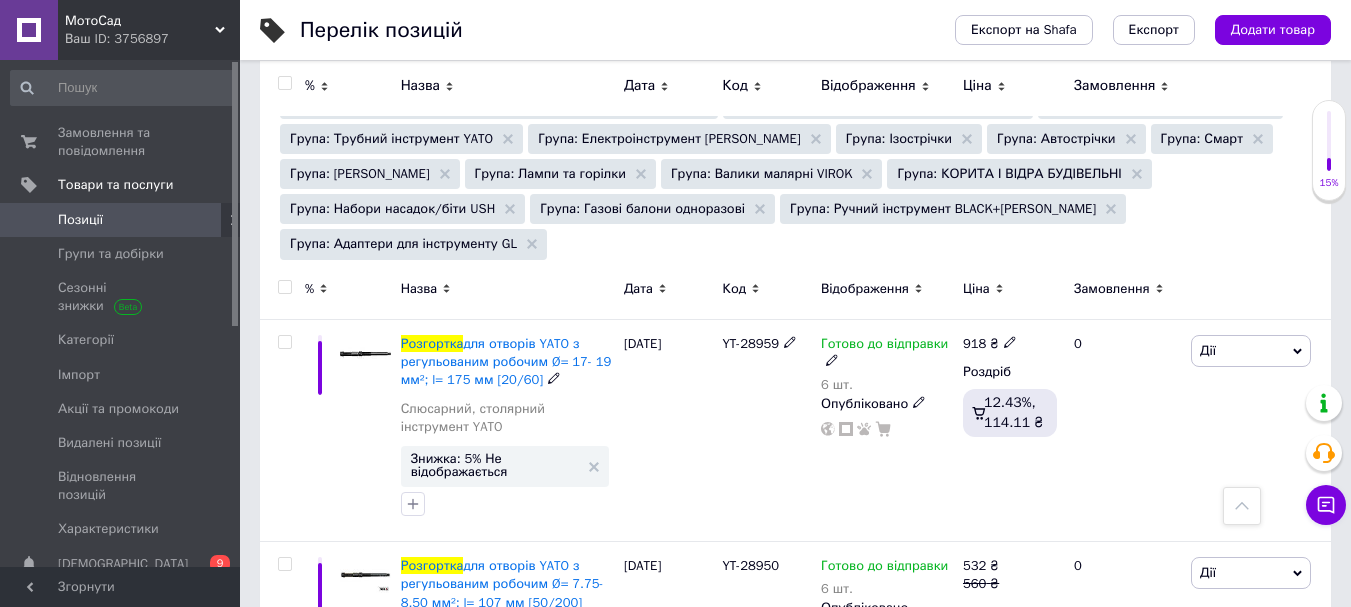scroll, scrollTop: 1797, scrollLeft: 0, axis: vertical 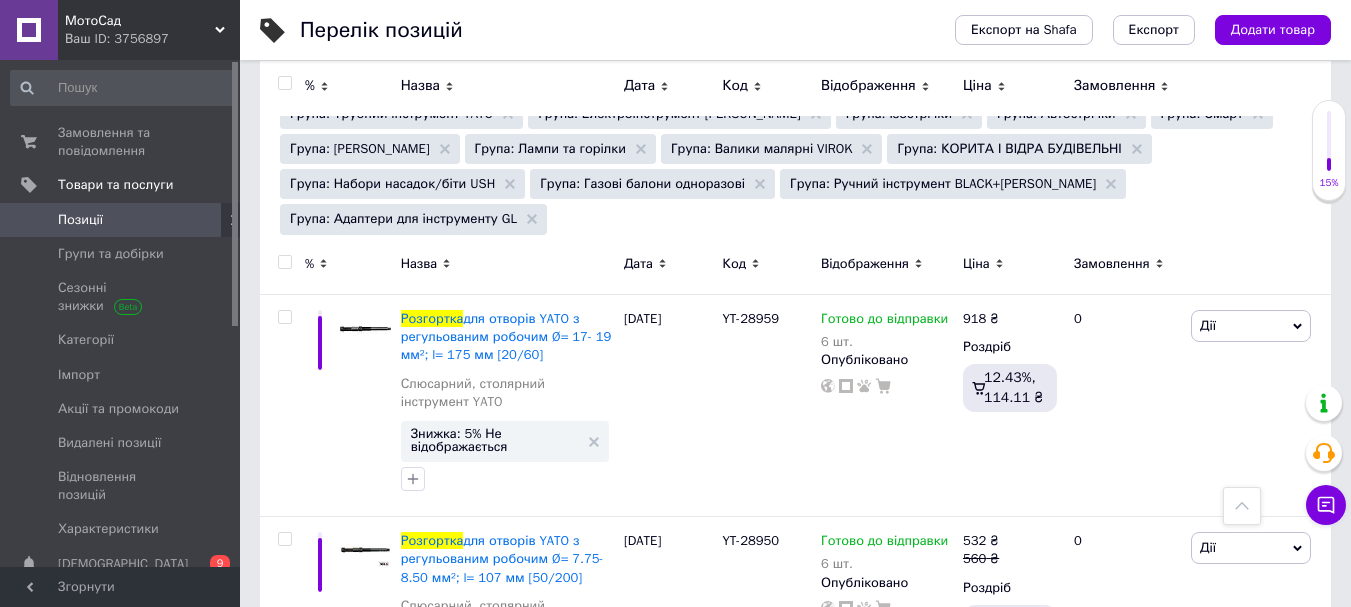 type on "Розгортка" 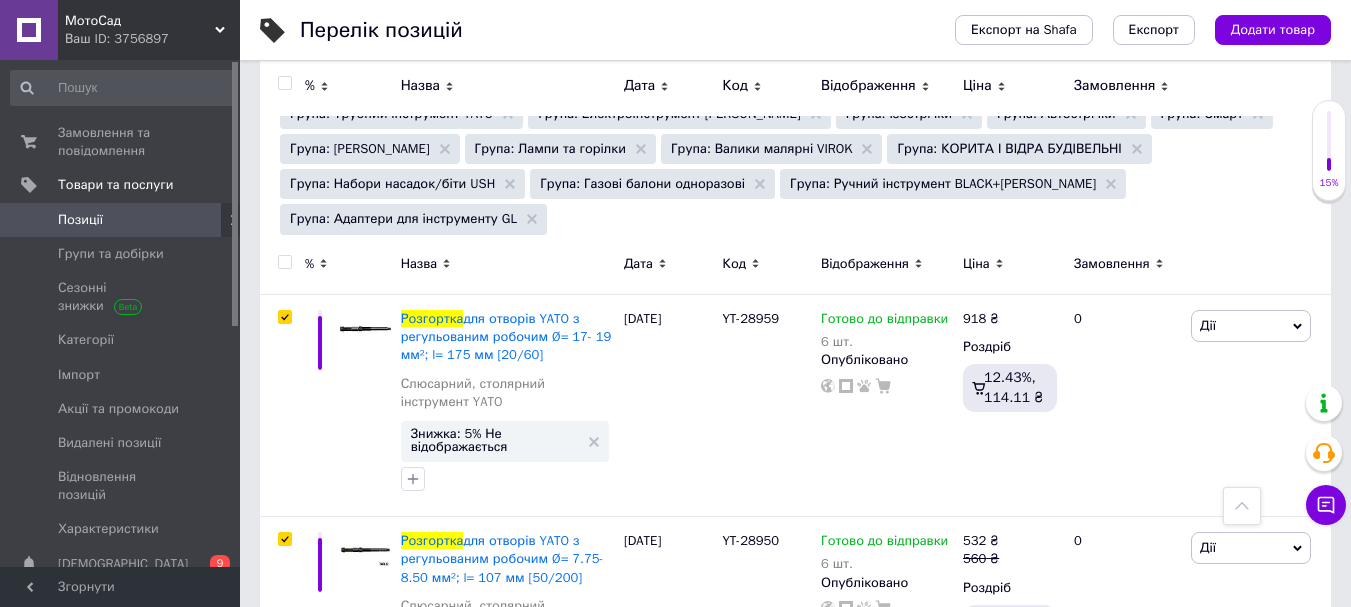 checkbox on "true" 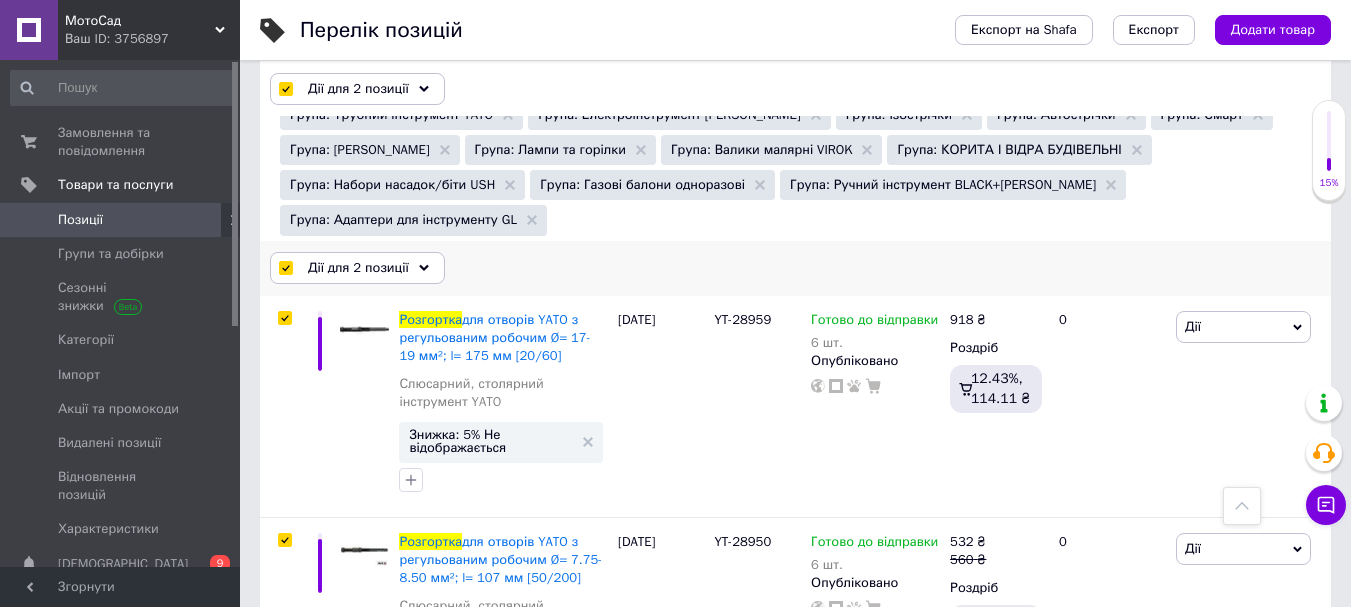 click on "Дії для 2 позиції" at bounding box center (358, 268) 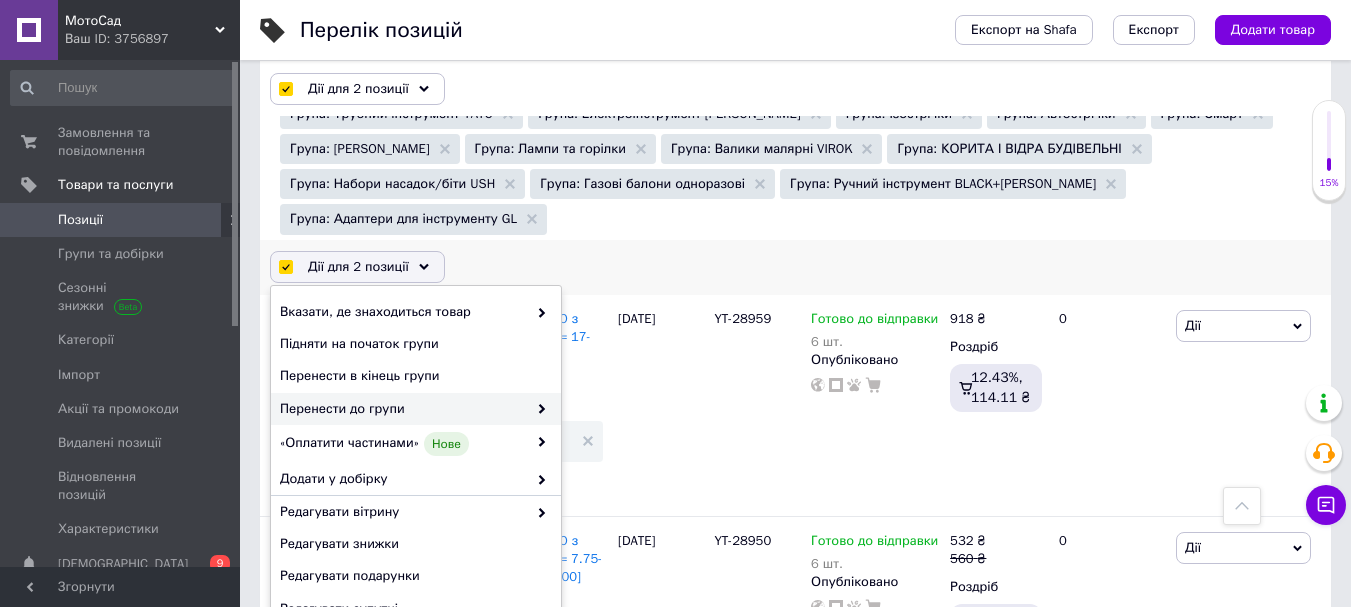 click on "Перенести до групи" at bounding box center [403, 409] 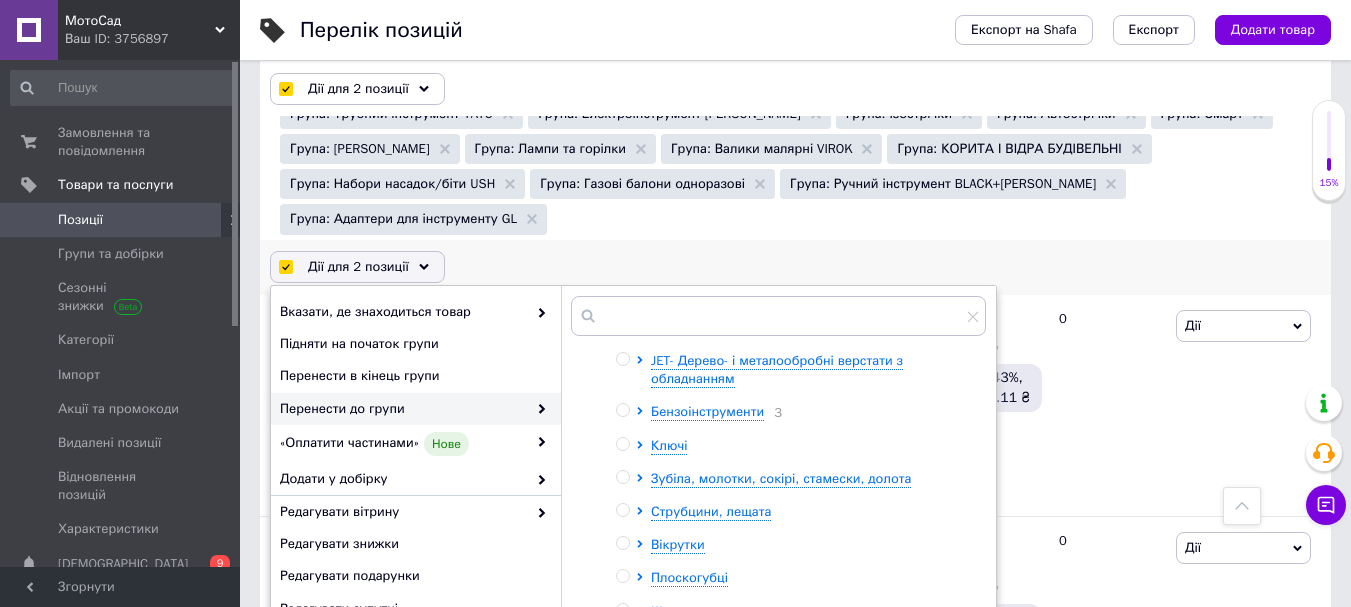scroll, scrollTop: 400, scrollLeft: 0, axis: vertical 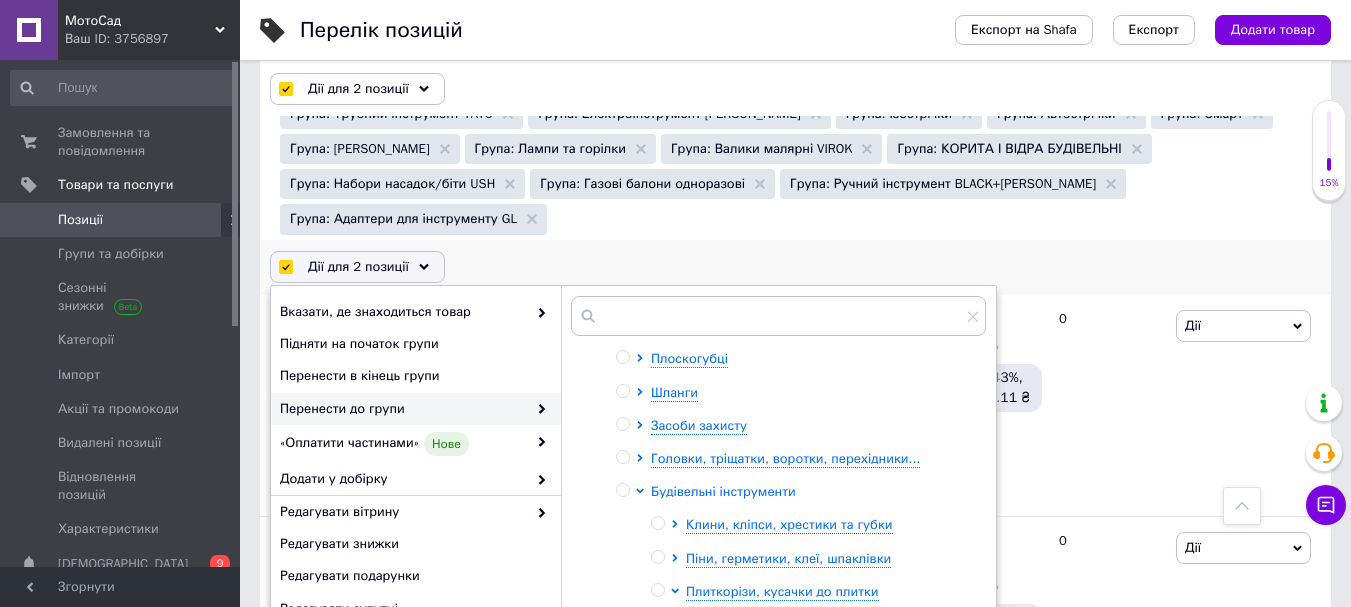 click on "Будівельні інструменти" at bounding box center [723, 491] 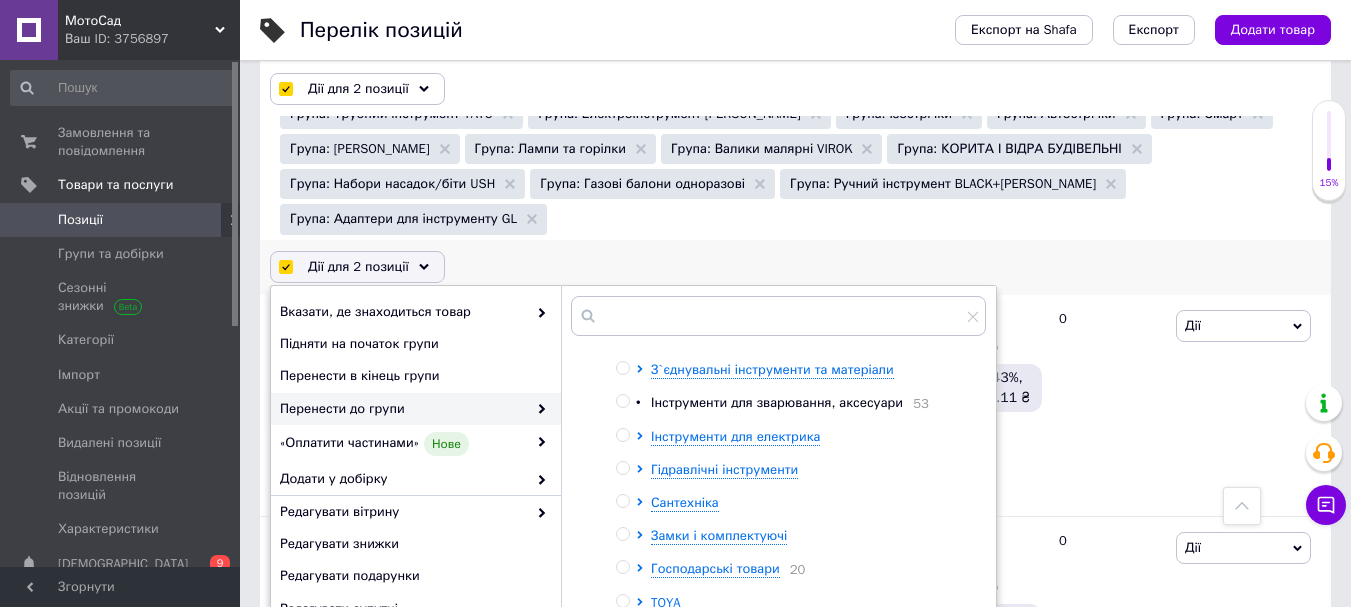 scroll, scrollTop: 767, scrollLeft: 0, axis: vertical 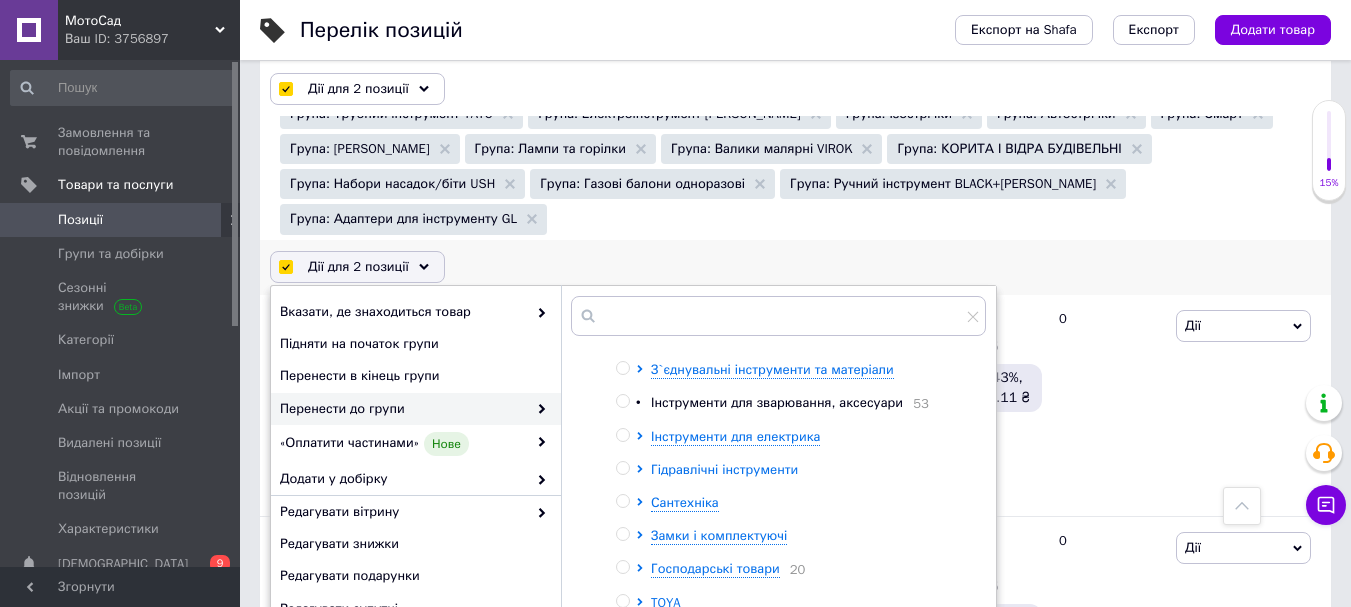 click on "Гідравлічні інструменти" at bounding box center (724, 469) 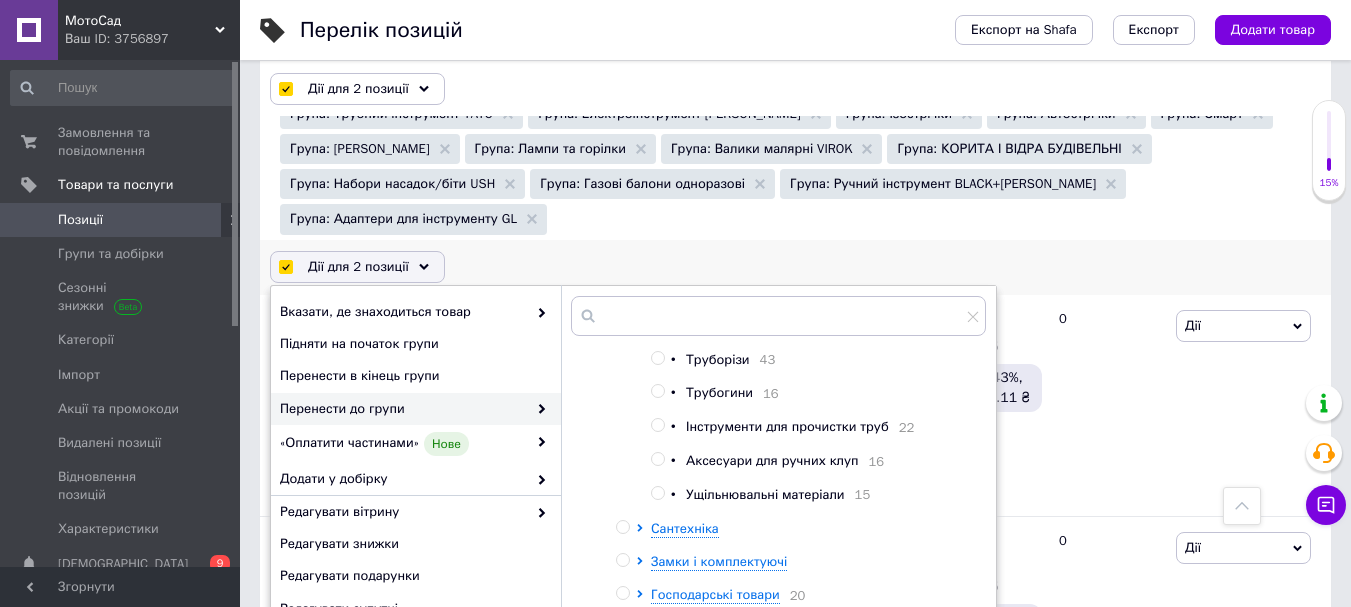 scroll, scrollTop: 767, scrollLeft: 0, axis: vertical 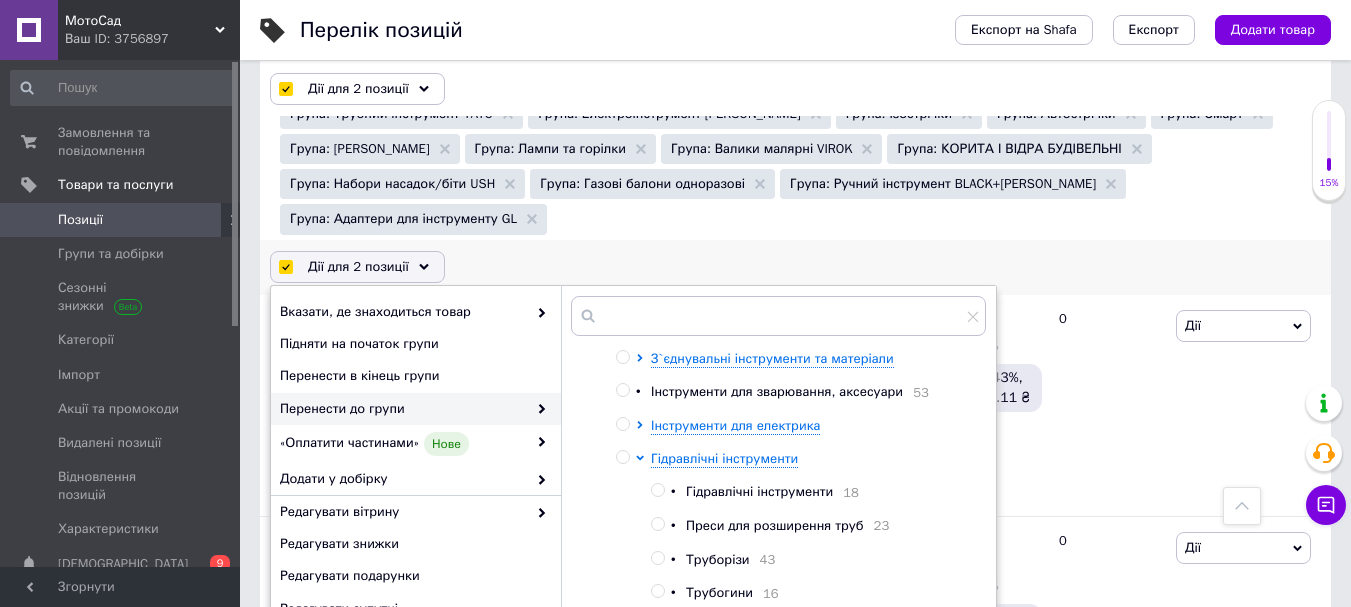 click on "Гідравлічні інструменти" at bounding box center (759, 491) 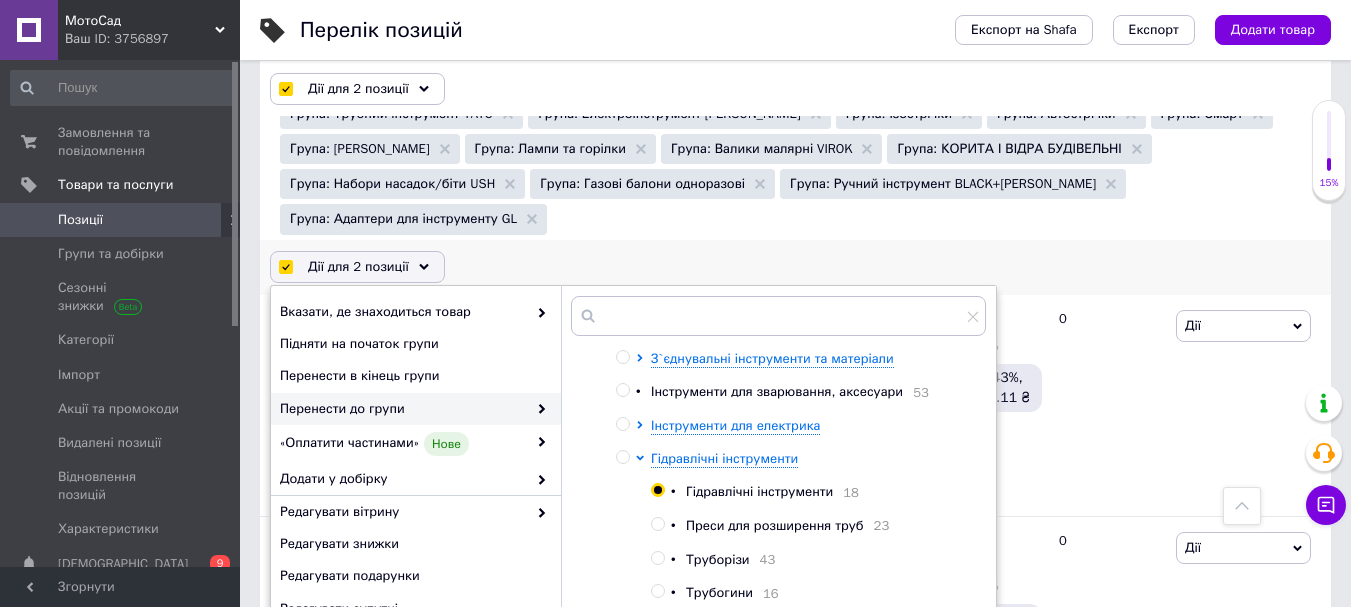 radio on "true" 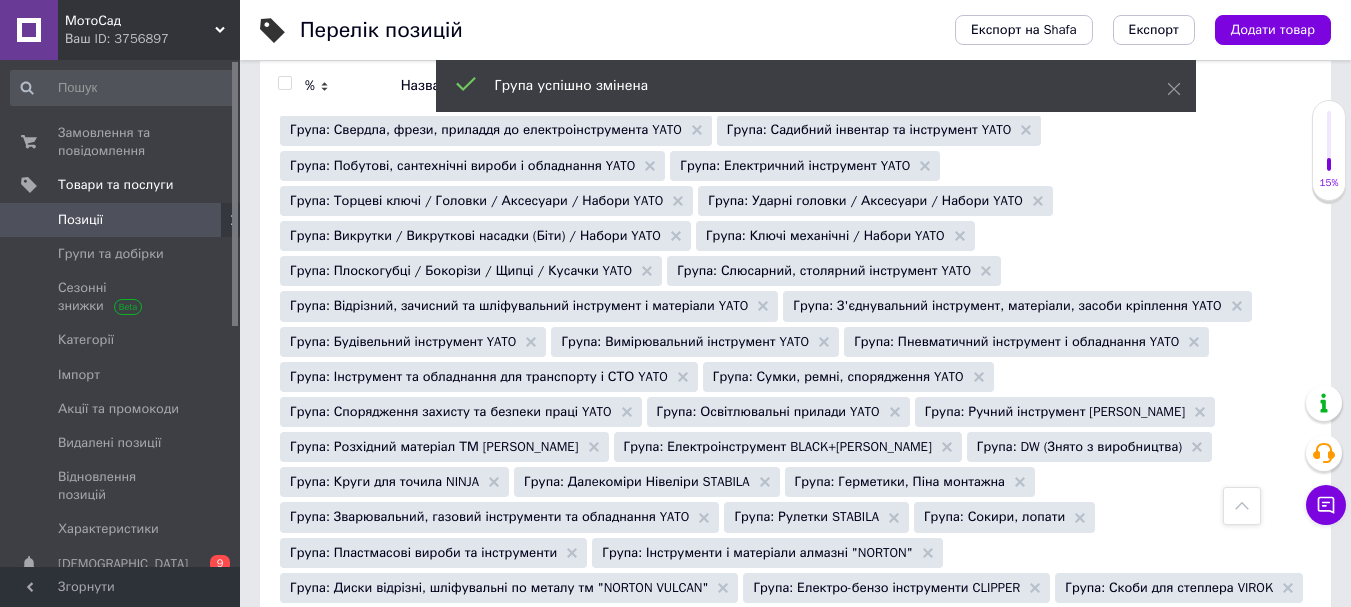 scroll, scrollTop: 0, scrollLeft: 0, axis: both 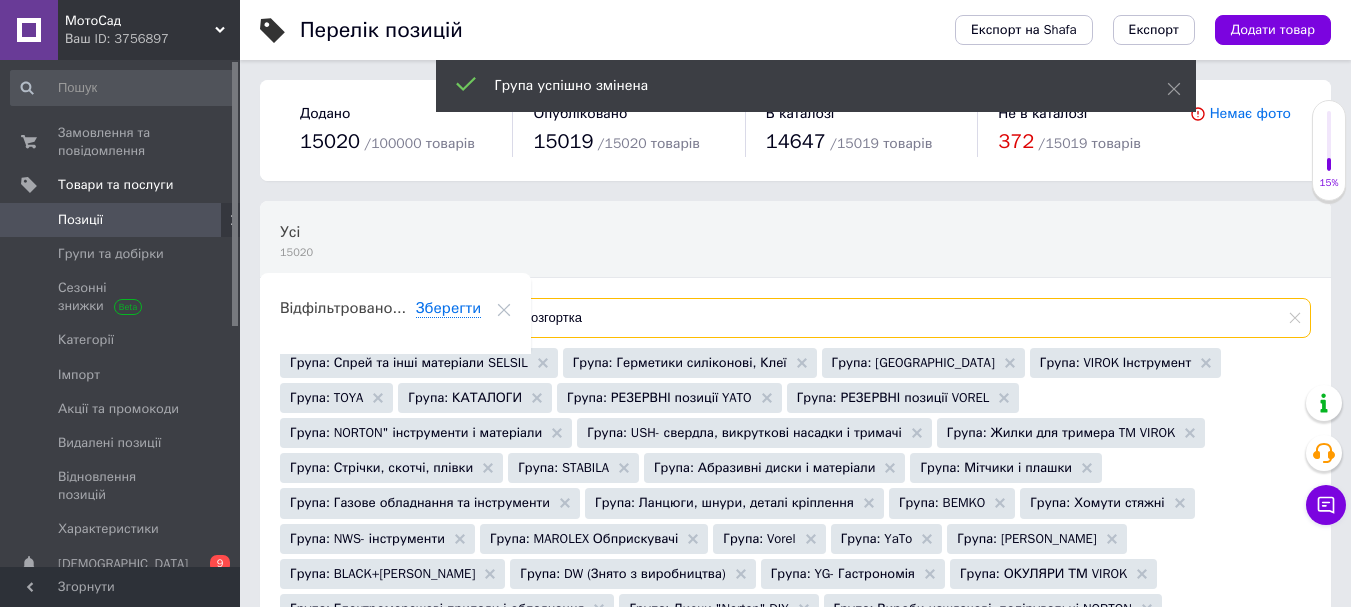 drag, startPoint x: 623, startPoint y: 322, endPoint x: 481, endPoint y: 322, distance: 142 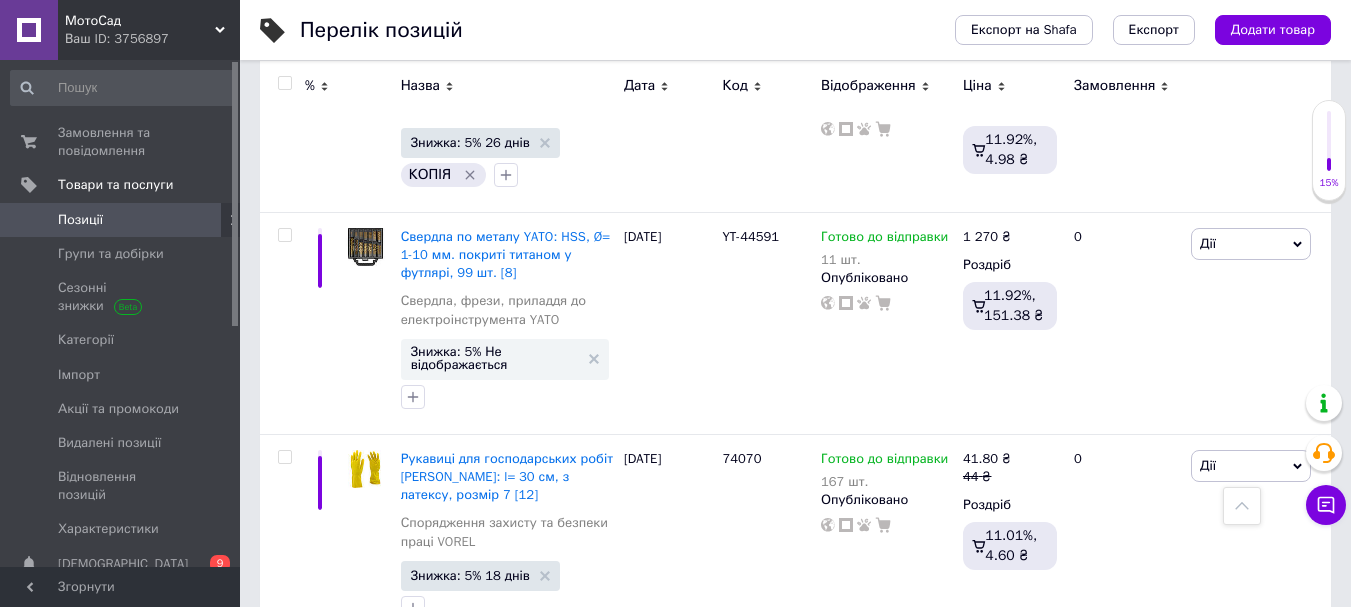 scroll, scrollTop: 21627, scrollLeft: 0, axis: vertical 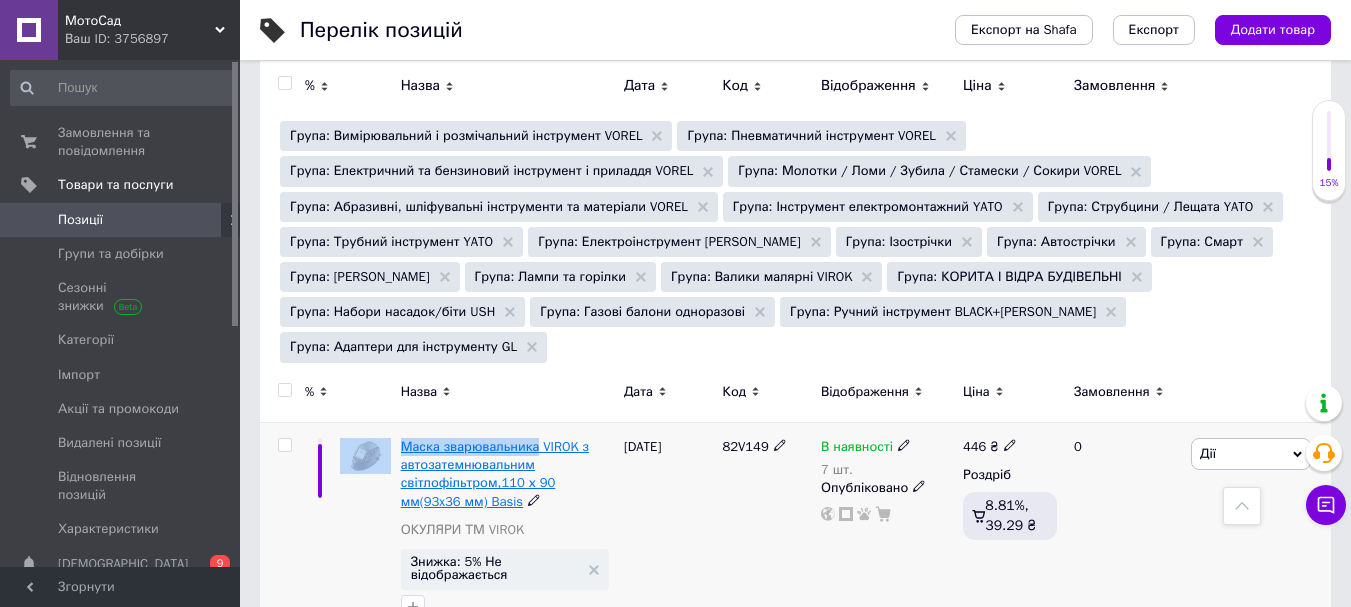 drag, startPoint x: 392, startPoint y: 305, endPoint x: 532, endPoint y: 305, distance: 140 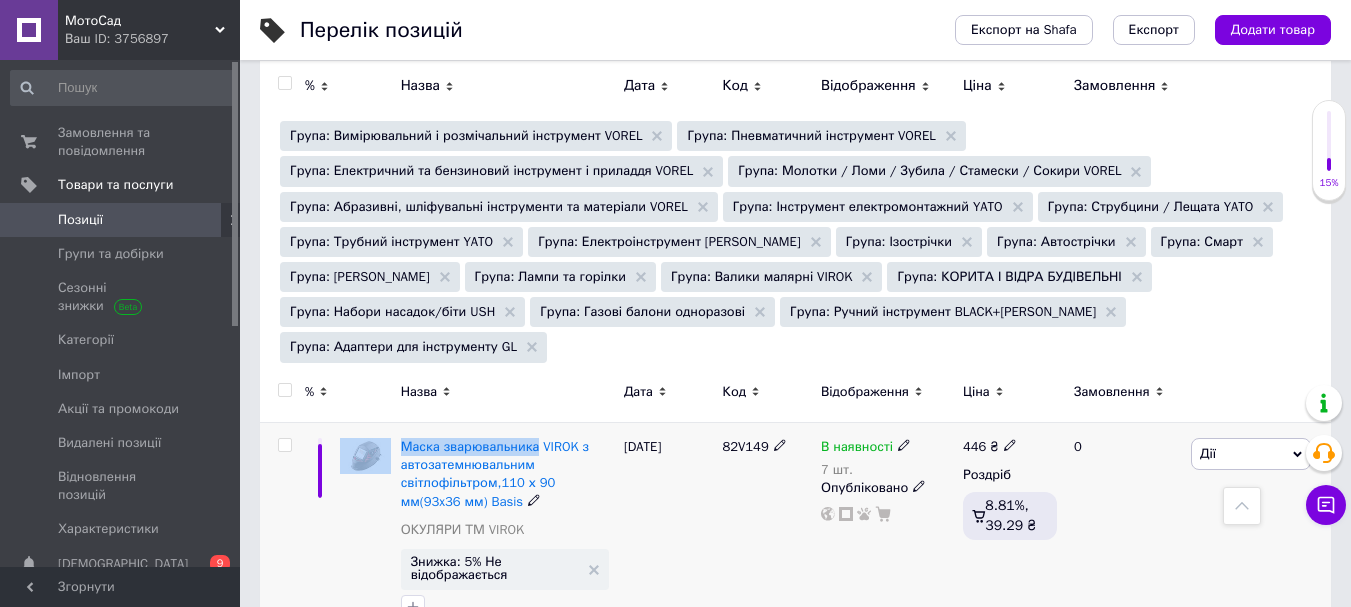 copy on "Маска зварювальника" 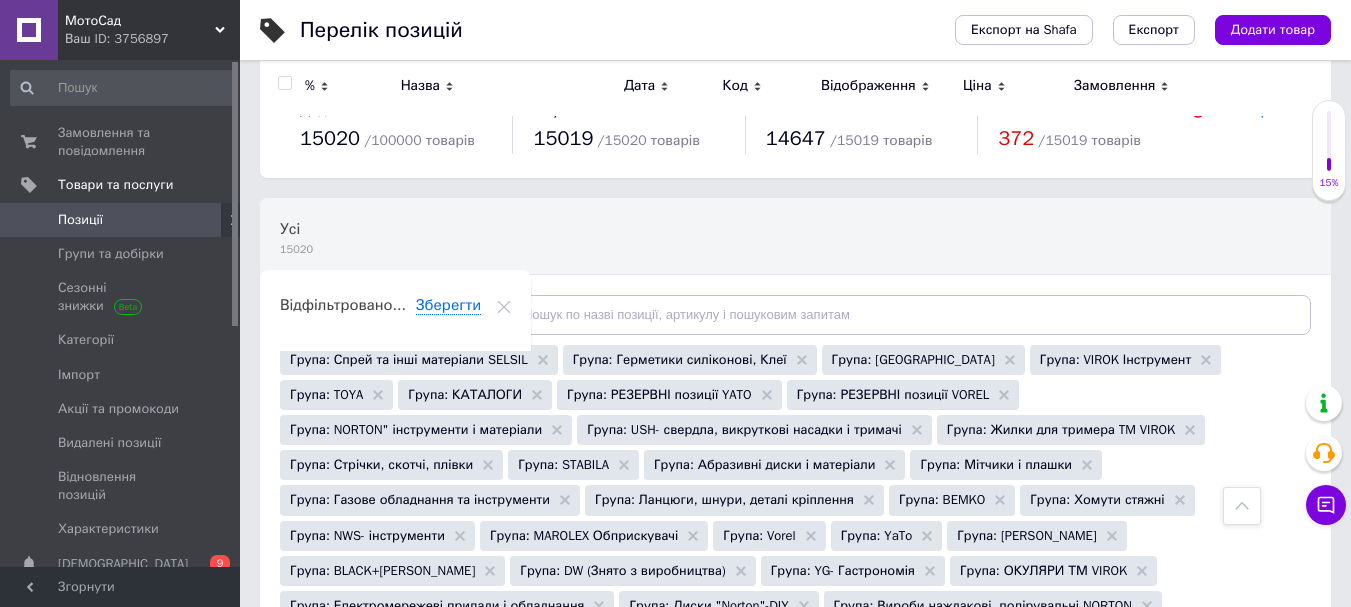 scroll, scrollTop: 0, scrollLeft: 0, axis: both 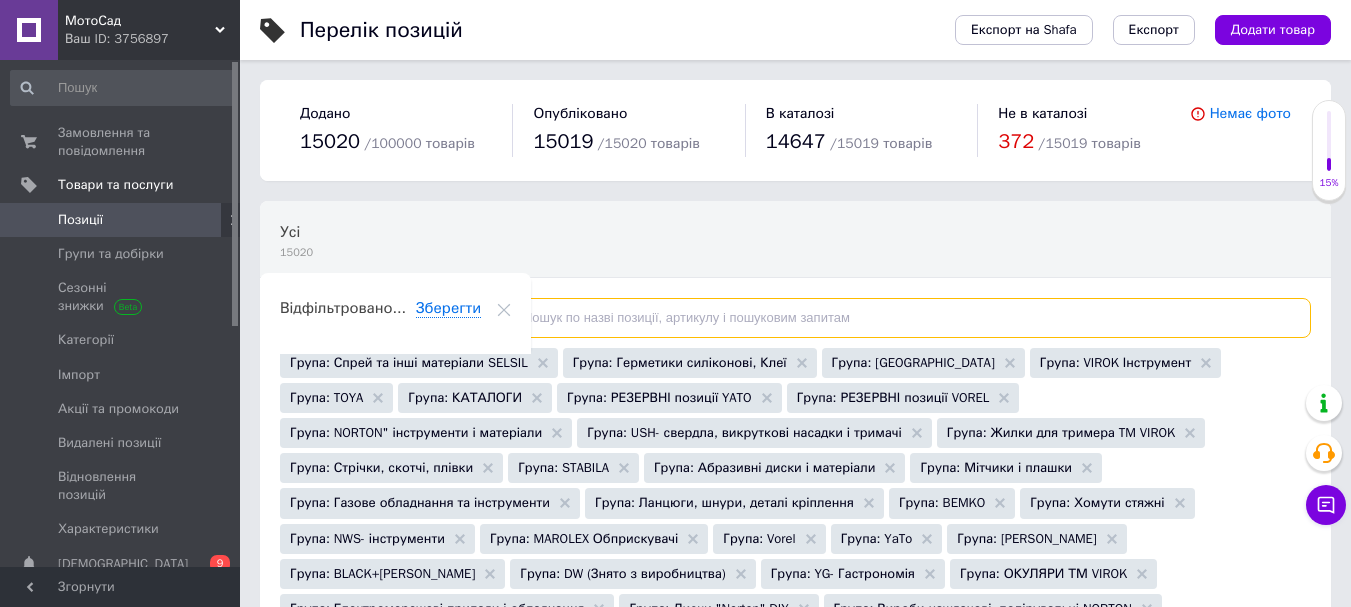 click at bounding box center (899, 318) 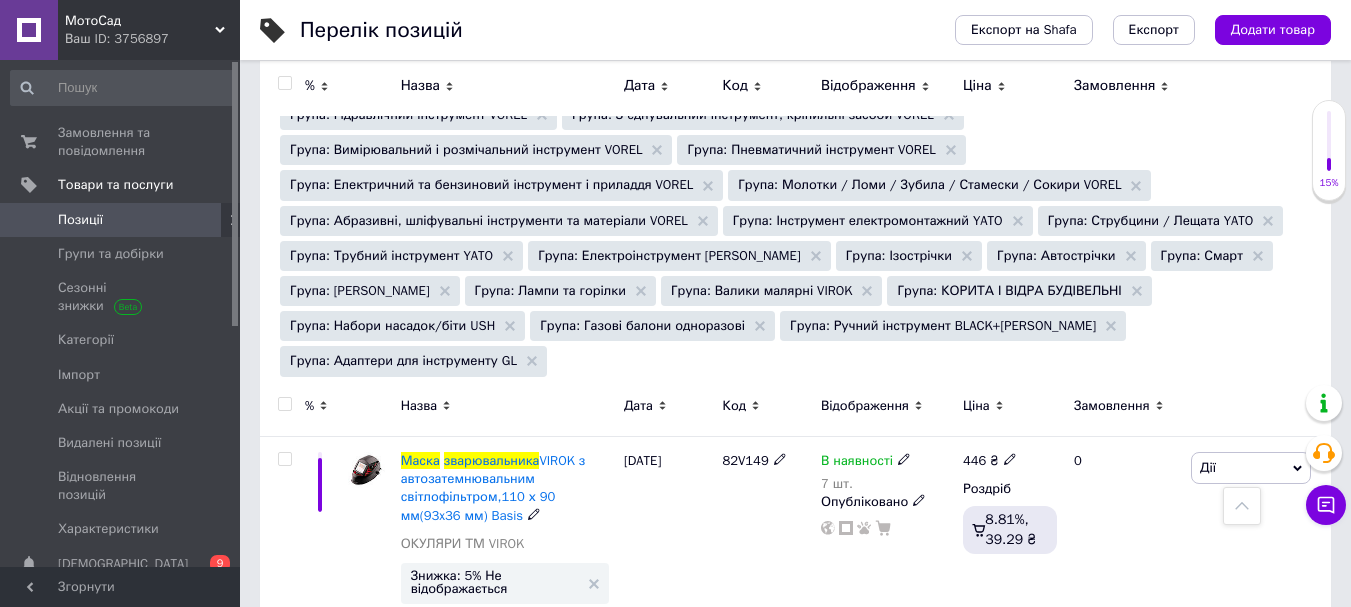 scroll, scrollTop: 1455, scrollLeft: 0, axis: vertical 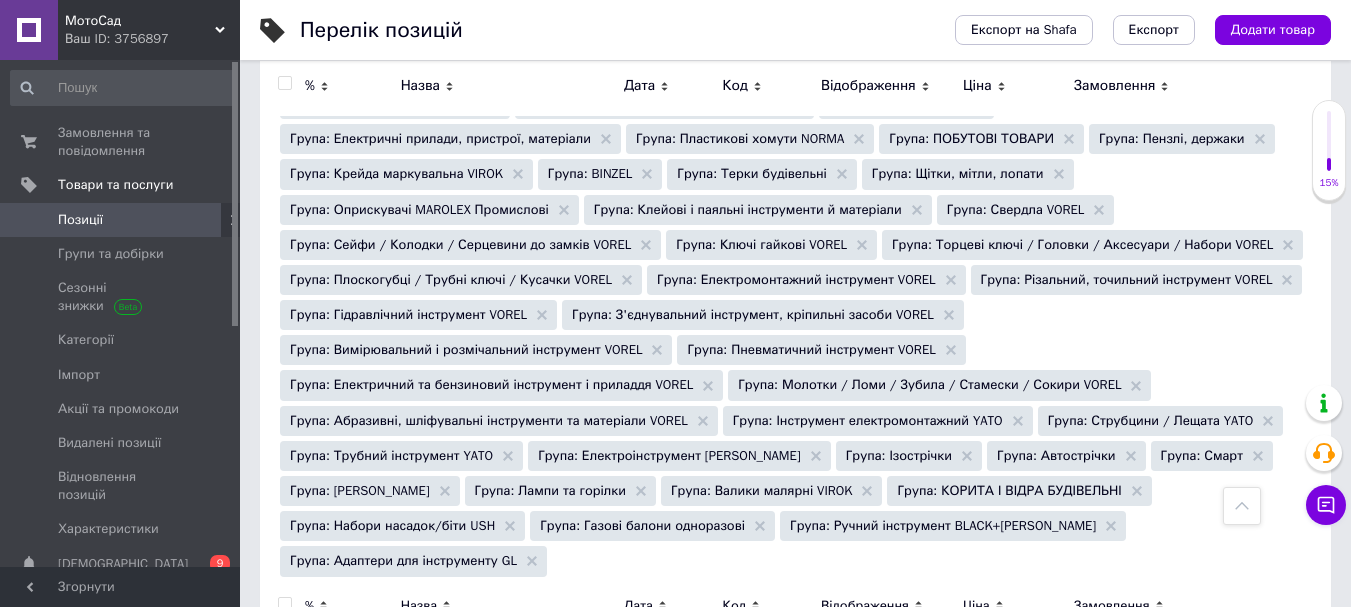 type on "Маска зварювальника" 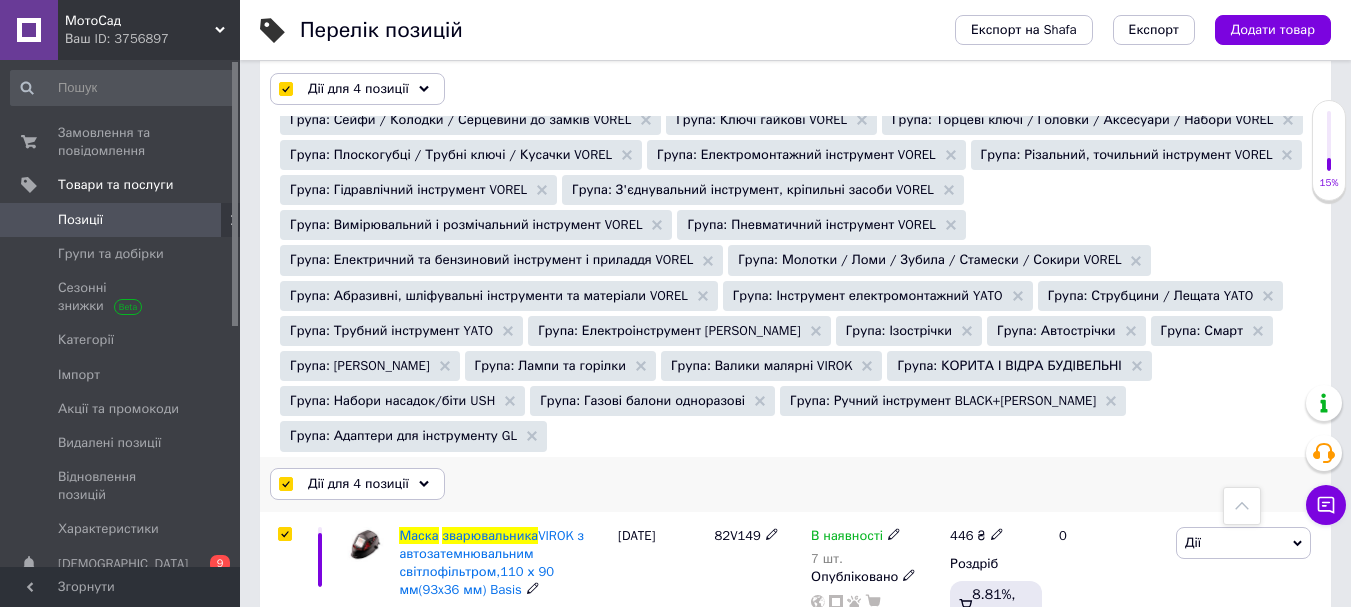 scroll, scrollTop: 1655, scrollLeft: 0, axis: vertical 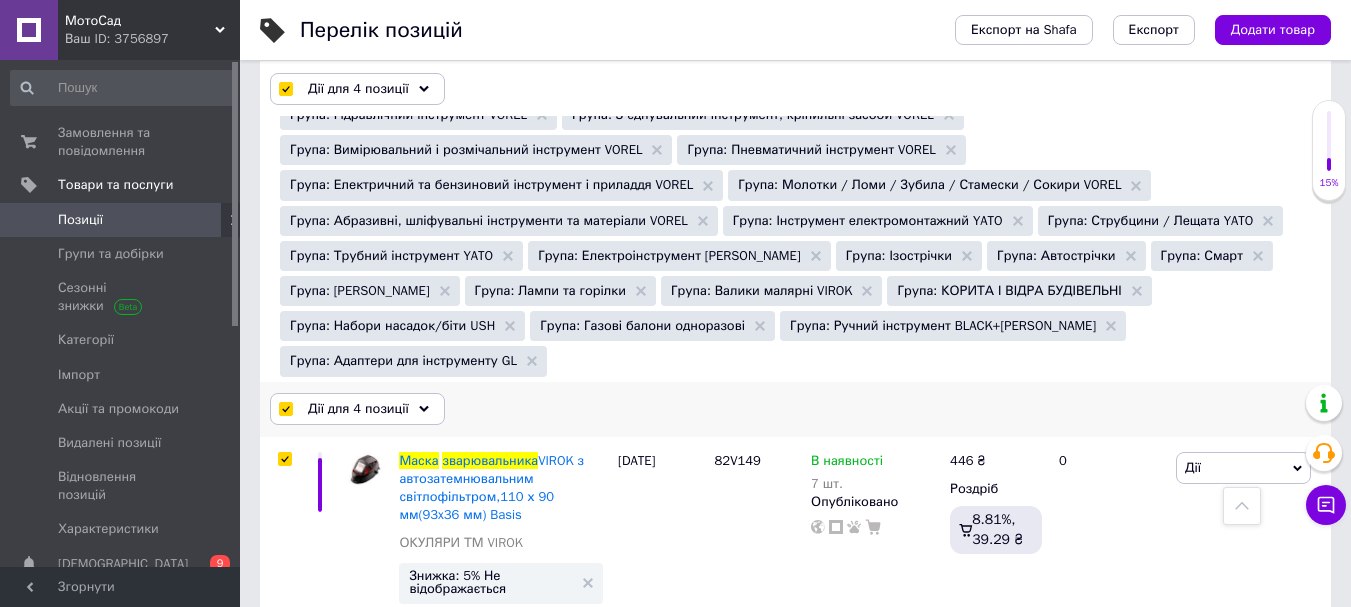 click on "Дії для 4 позиції" at bounding box center [358, 409] 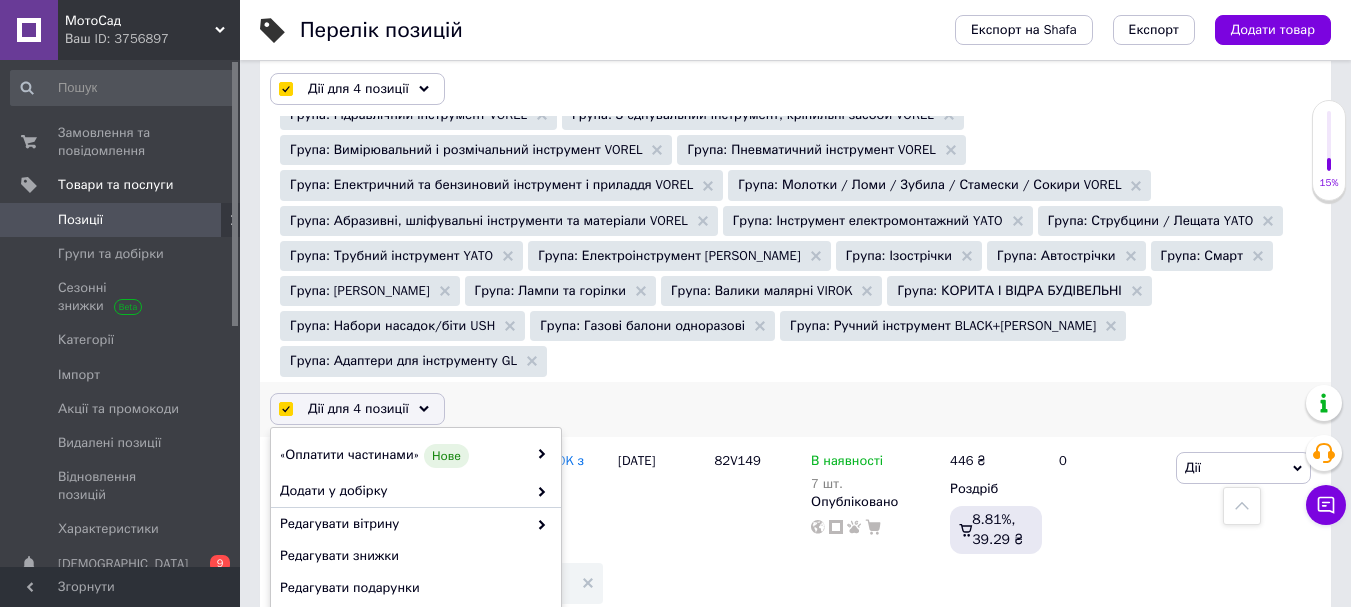 scroll, scrollTop: 200, scrollLeft: 0, axis: vertical 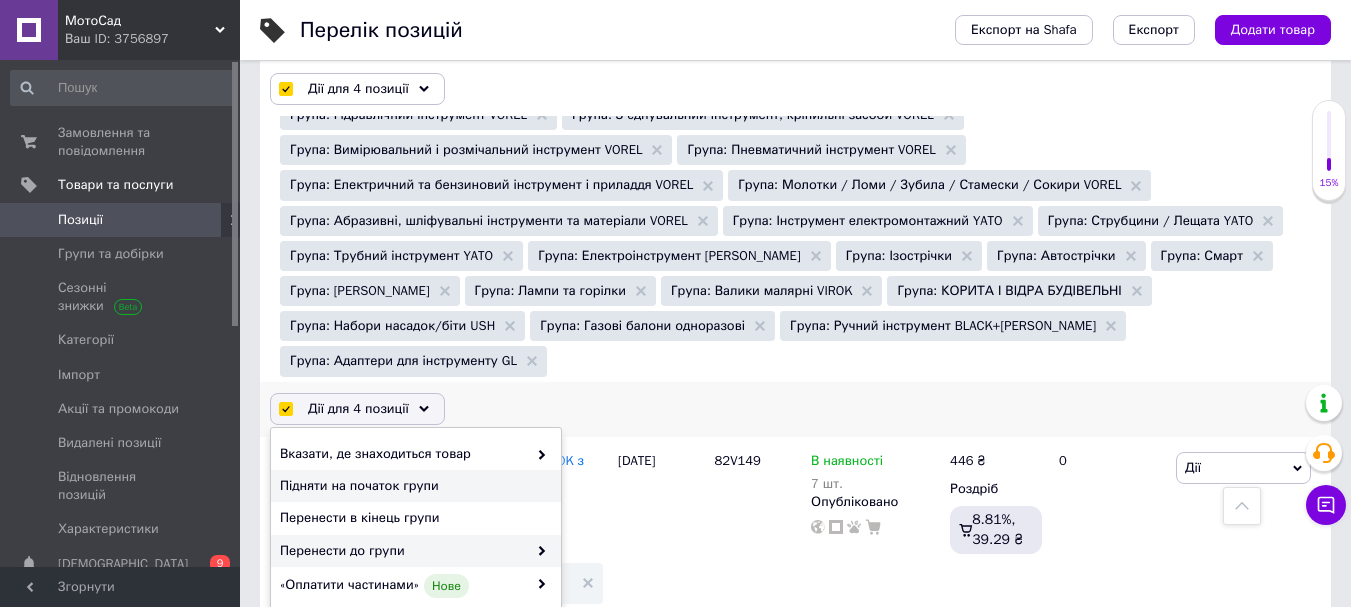 click on "Перенести до групи" at bounding box center [403, 551] 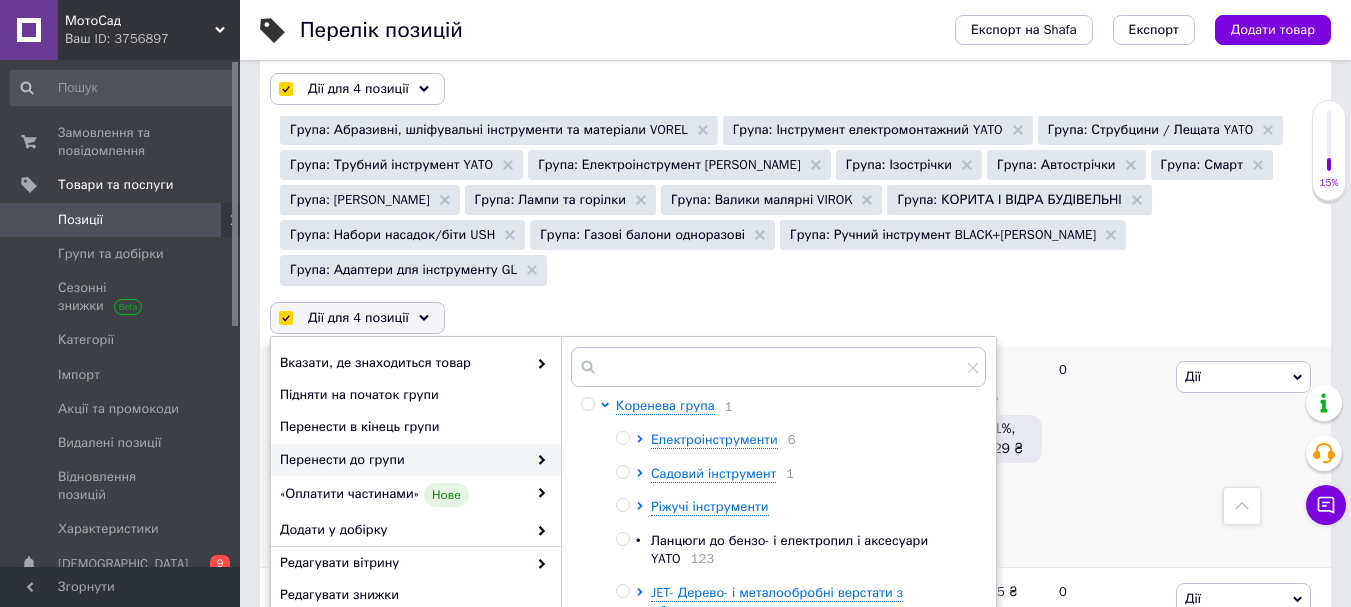 scroll, scrollTop: 1855, scrollLeft: 0, axis: vertical 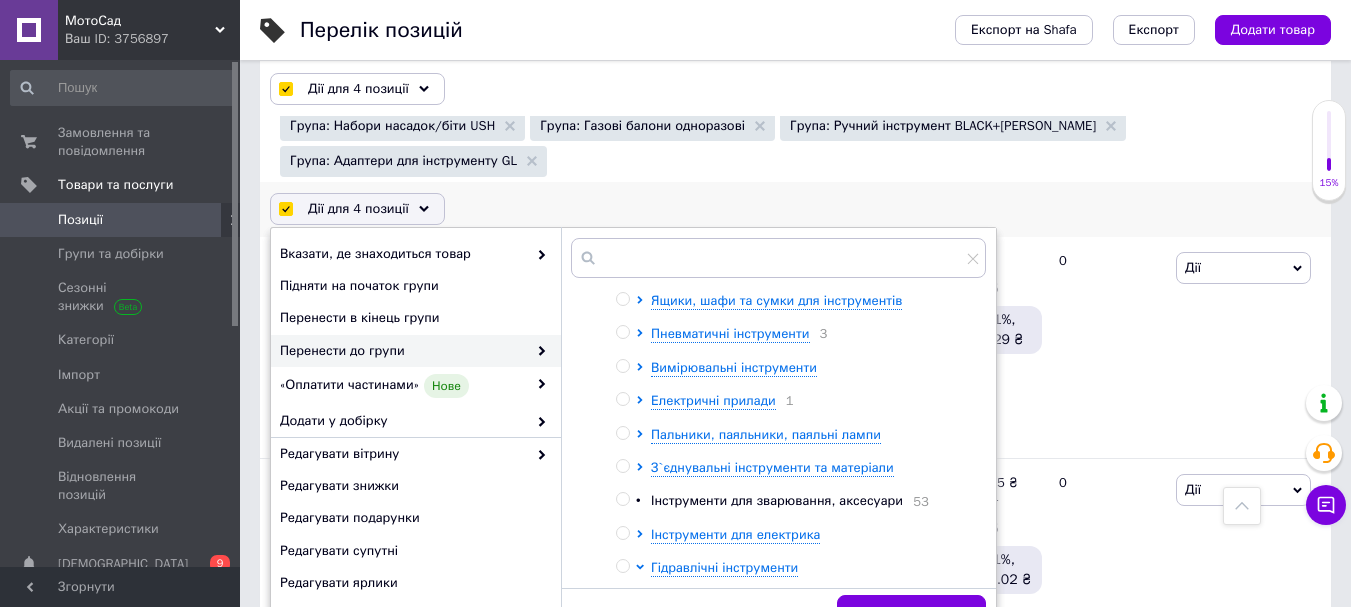 click on "Інструменти для зварювання, аксесуари" at bounding box center [777, 500] 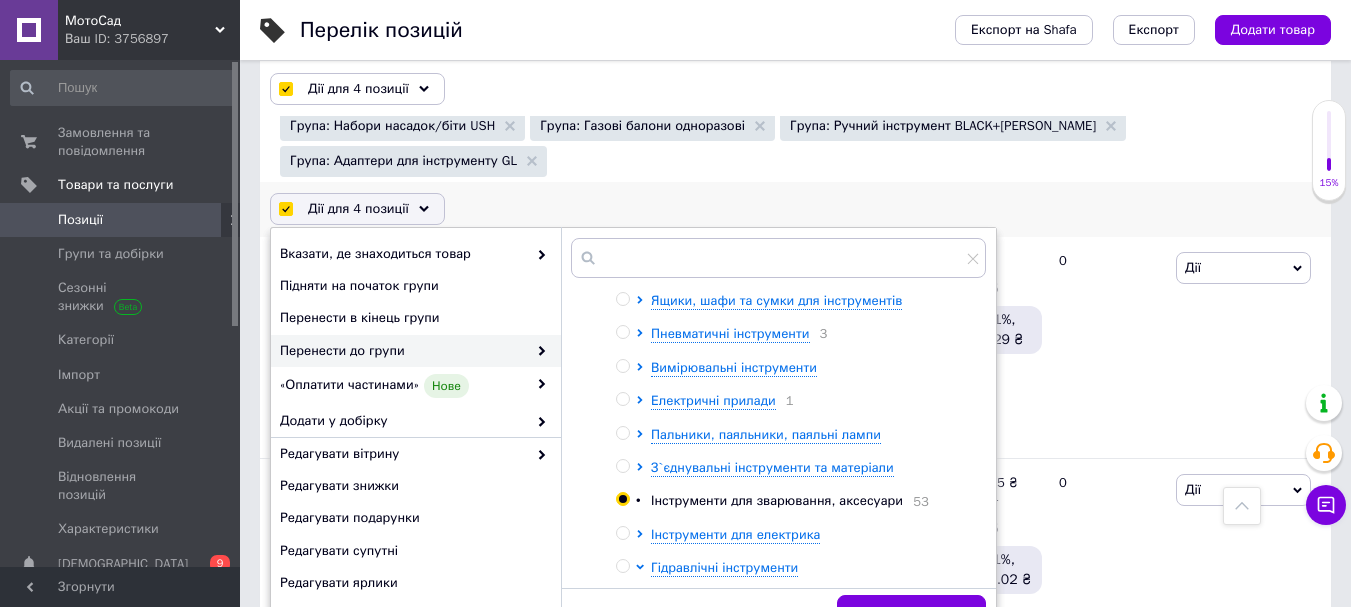 radio on "true" 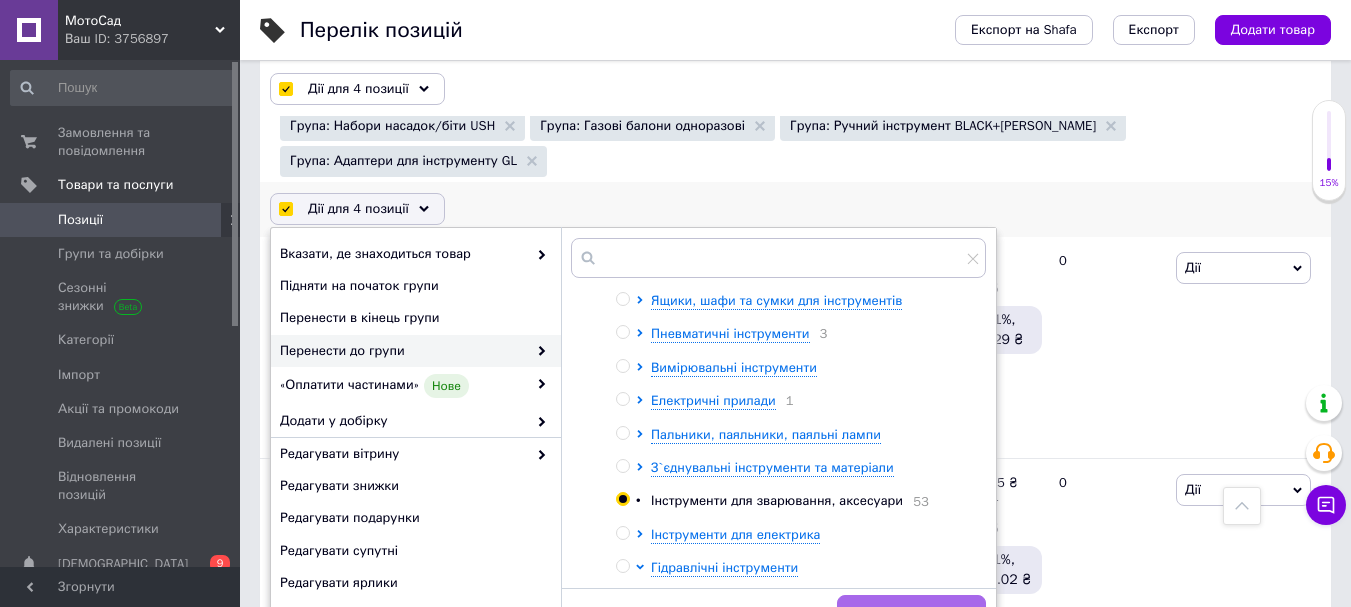 click on "Застосувати до 4" at bounding box center [911, 615] 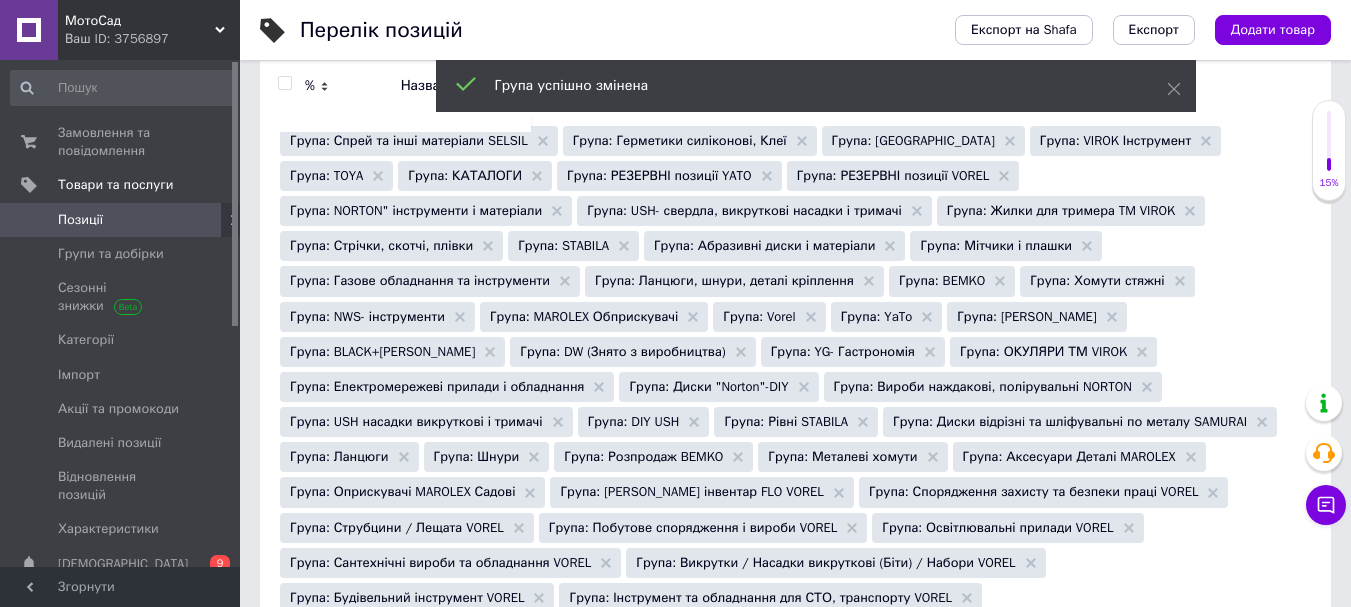 scroll, scrollTop: 0, scrollLeft: 0, axis: both 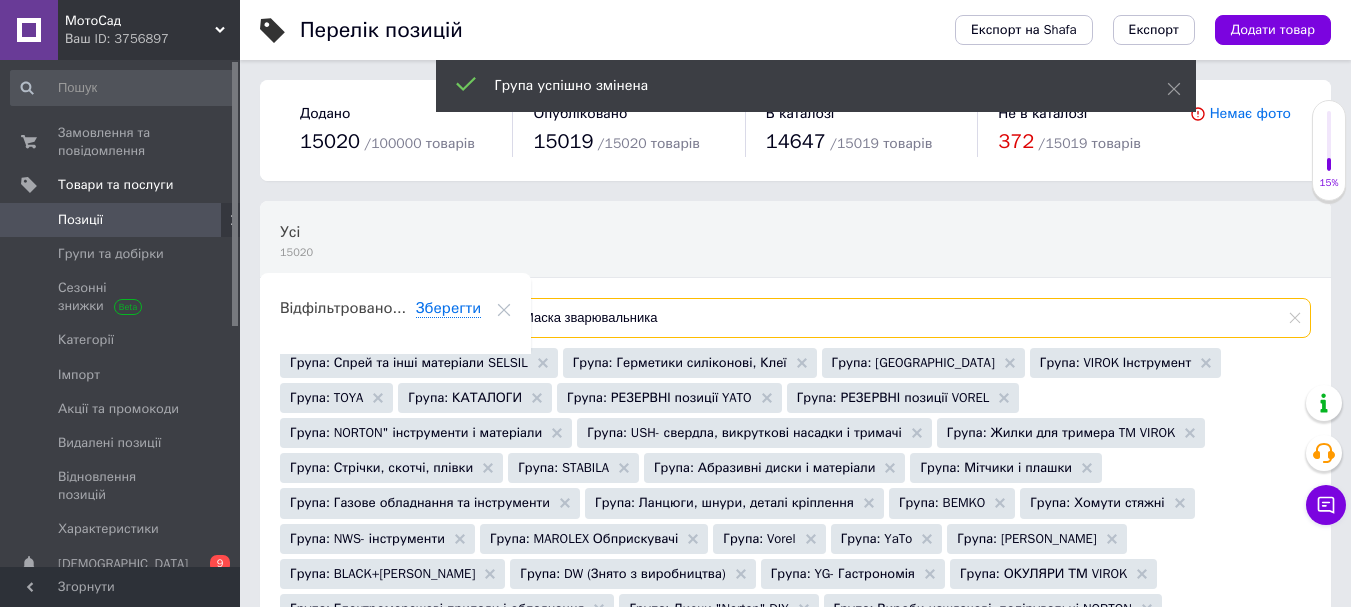 drag, startPoint x: 755, startPoint y: 313, endPoint x: 526, endPoint y: 314, distance: 229.00218 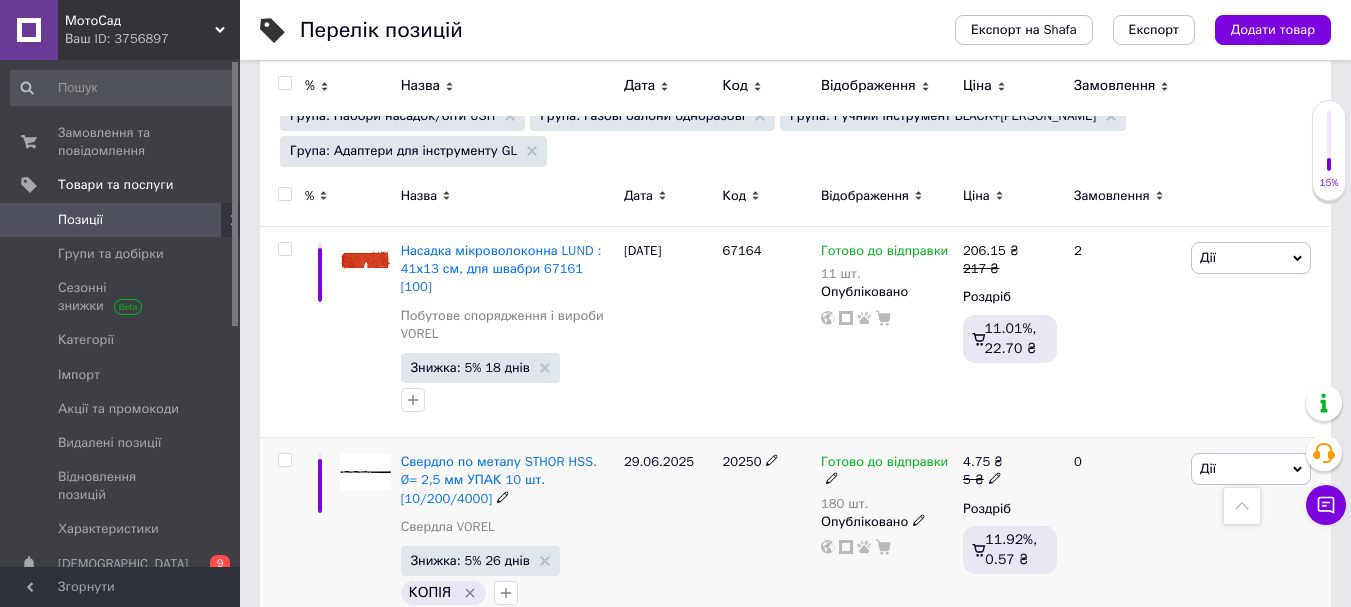 scroll, scrollTop: 1800, scrollLeft: 0, axis: vertical 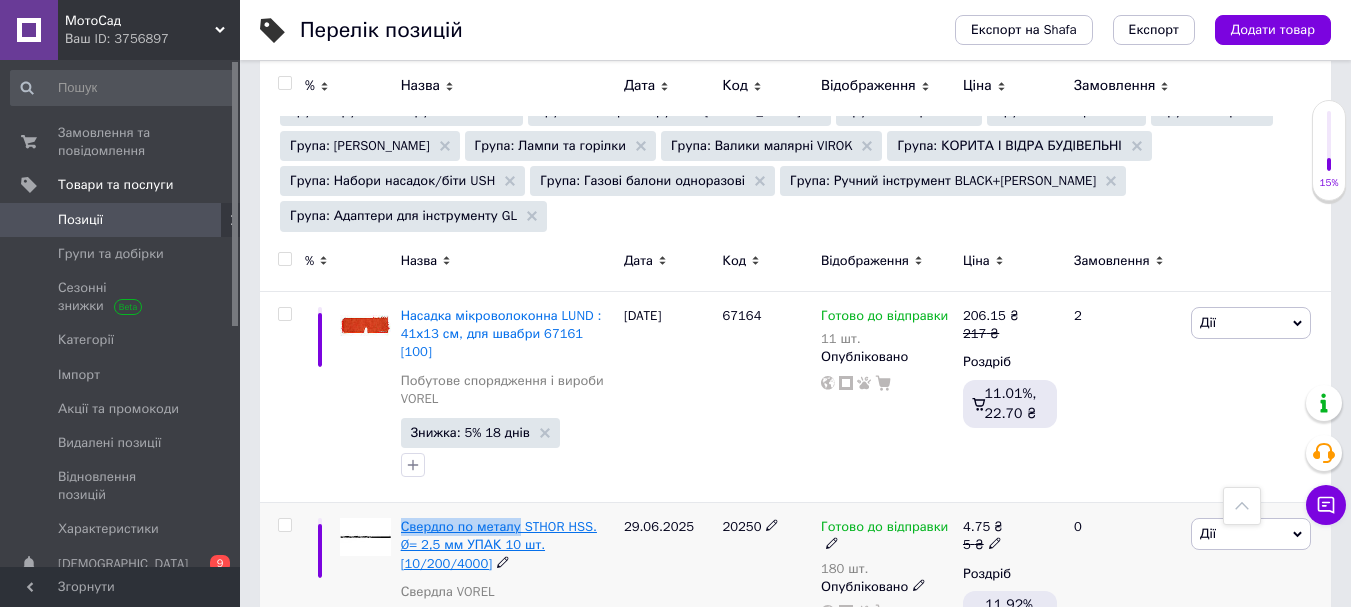 drag, startPoint x: 397, startPoint y: 369, endPoint x: 513, endPoint y: 369, distance: 116 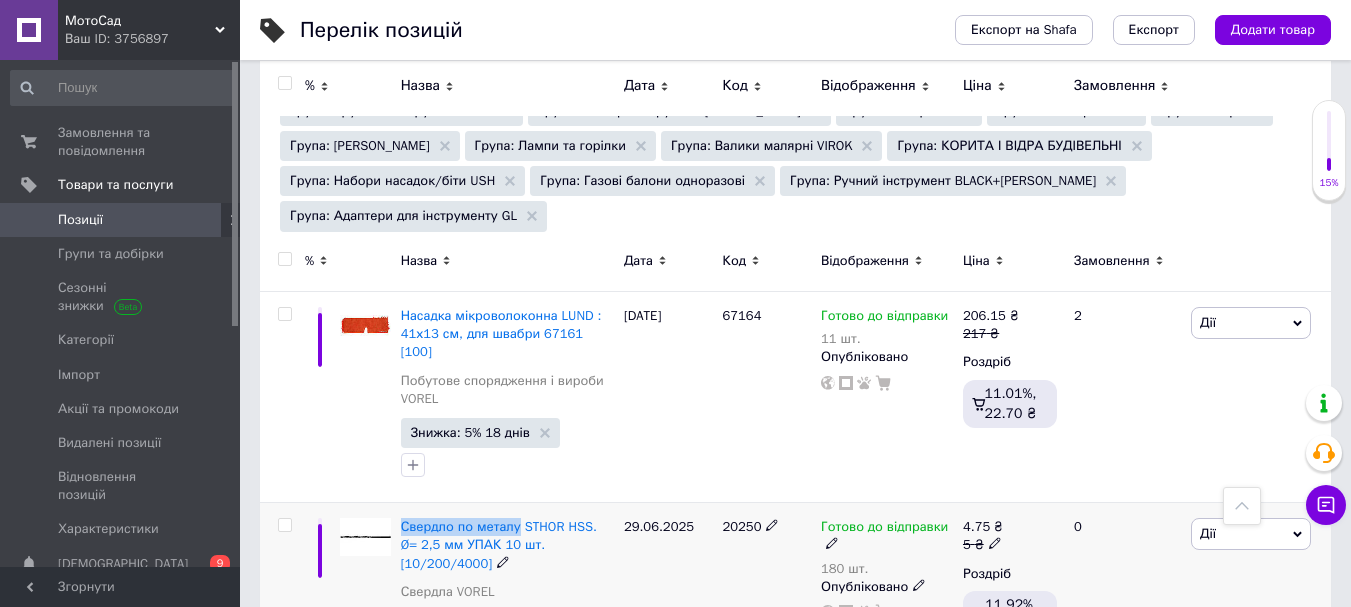 copy on "Свердло по металу" 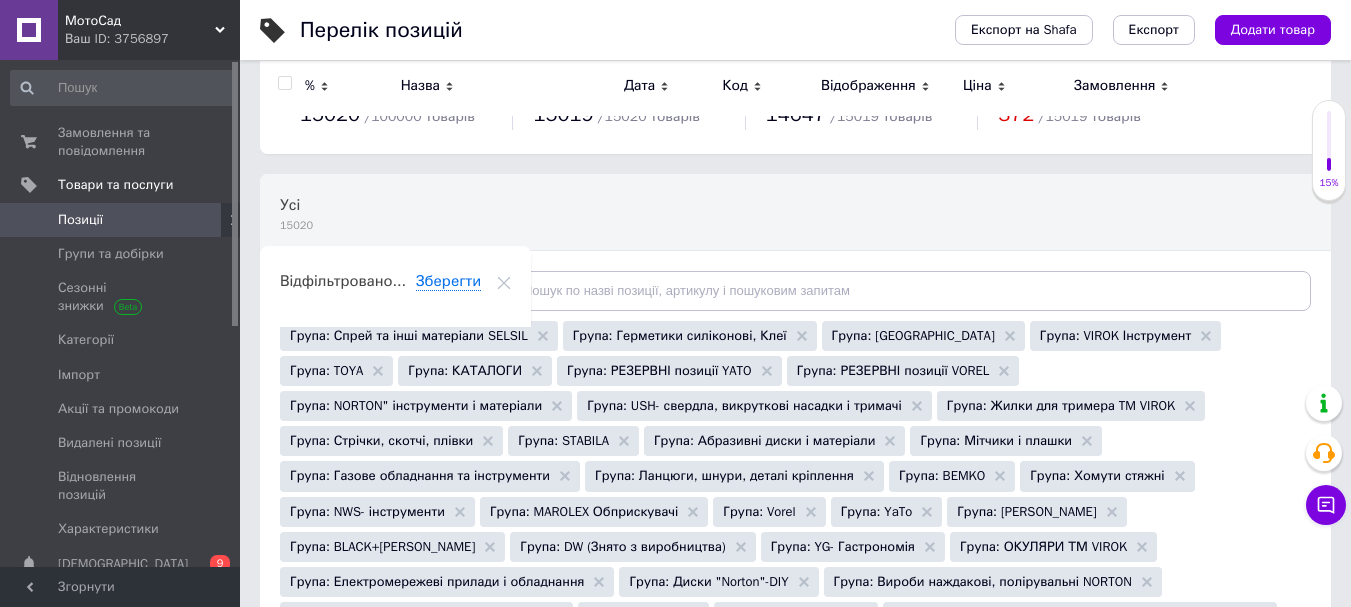 scroll, scrollTop: 0, scrollLeft: 0, axis: both 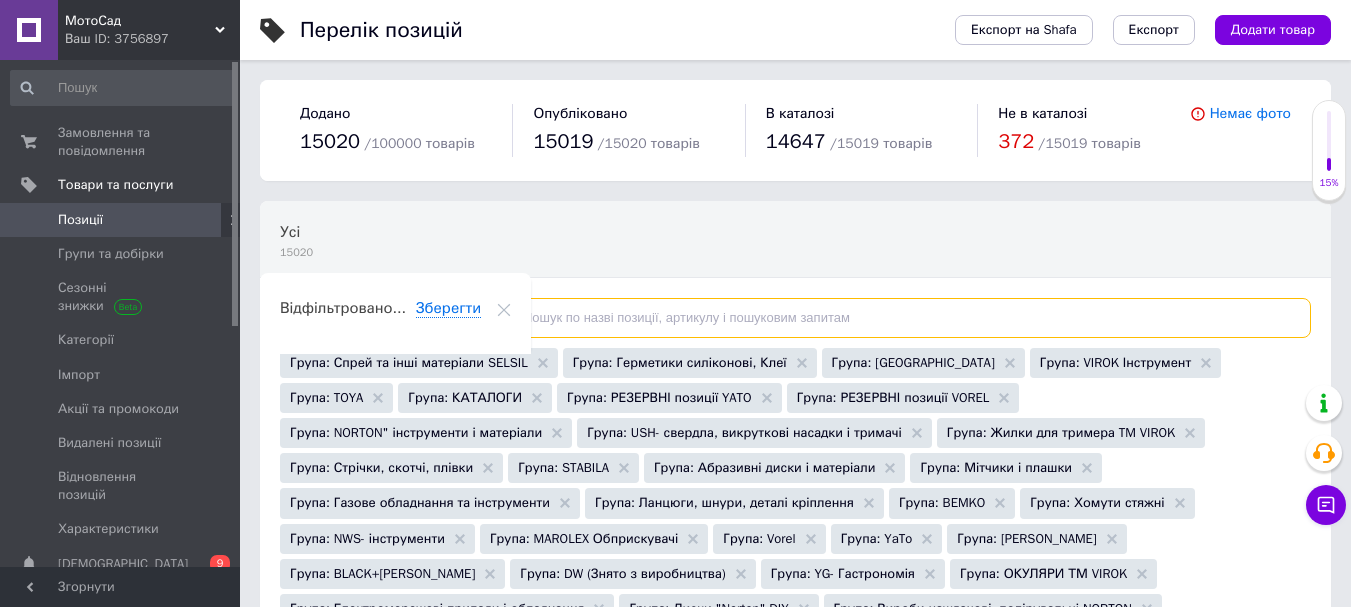 click at bounding box center [899, 318] 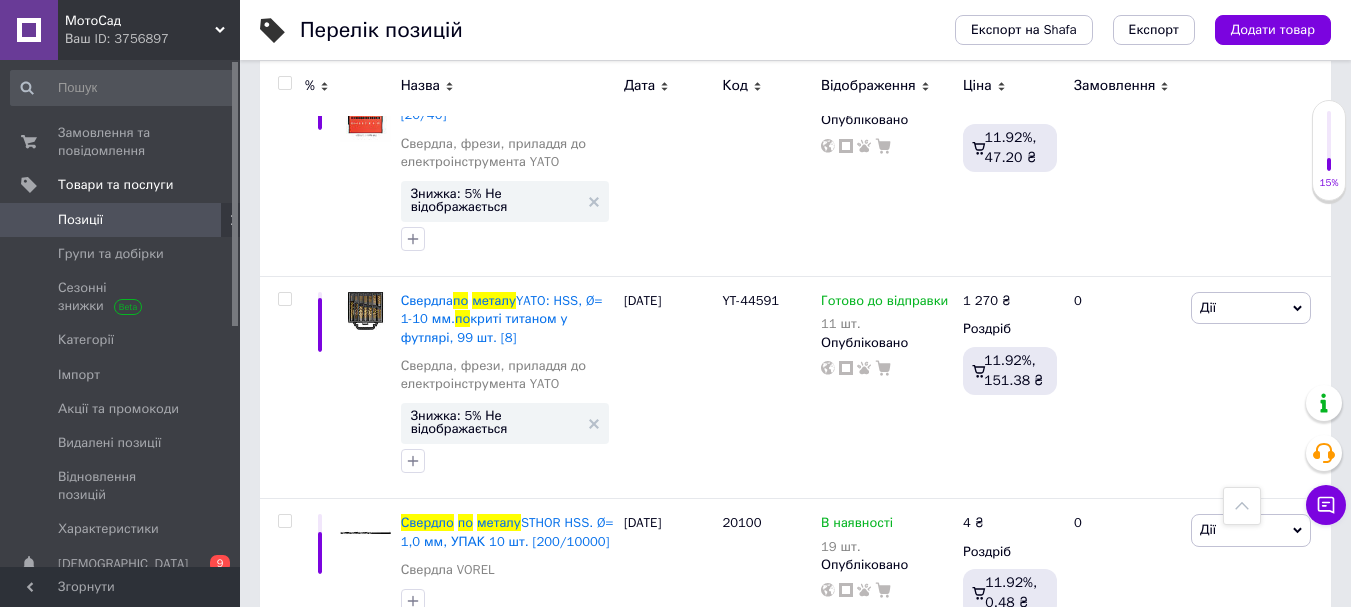 type on "Свердло по металу" 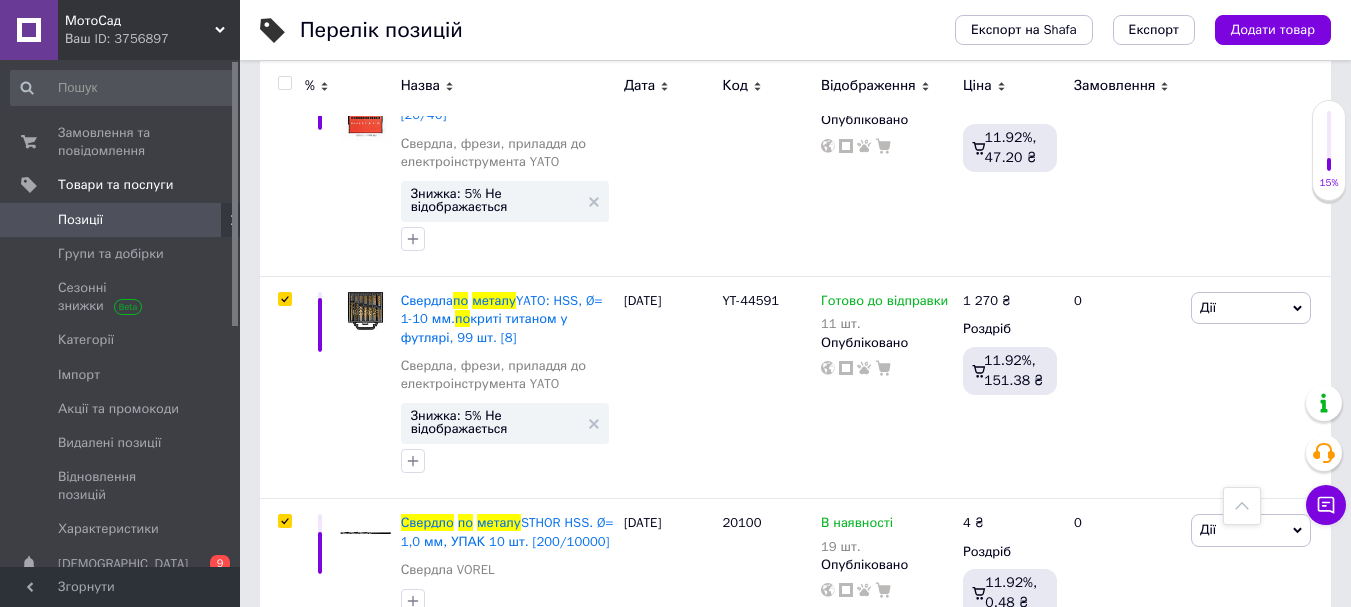 checkbox on "true" 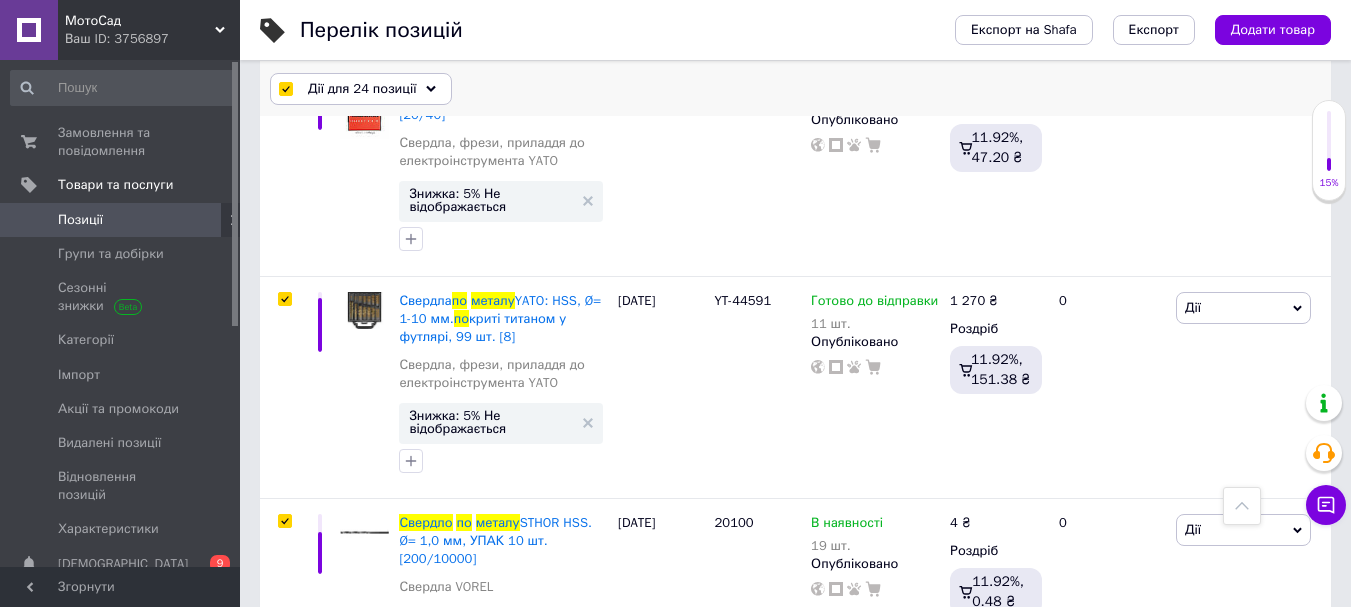 scroll, scrollTop: 6348, scrollLeft: 0, axis: vertical 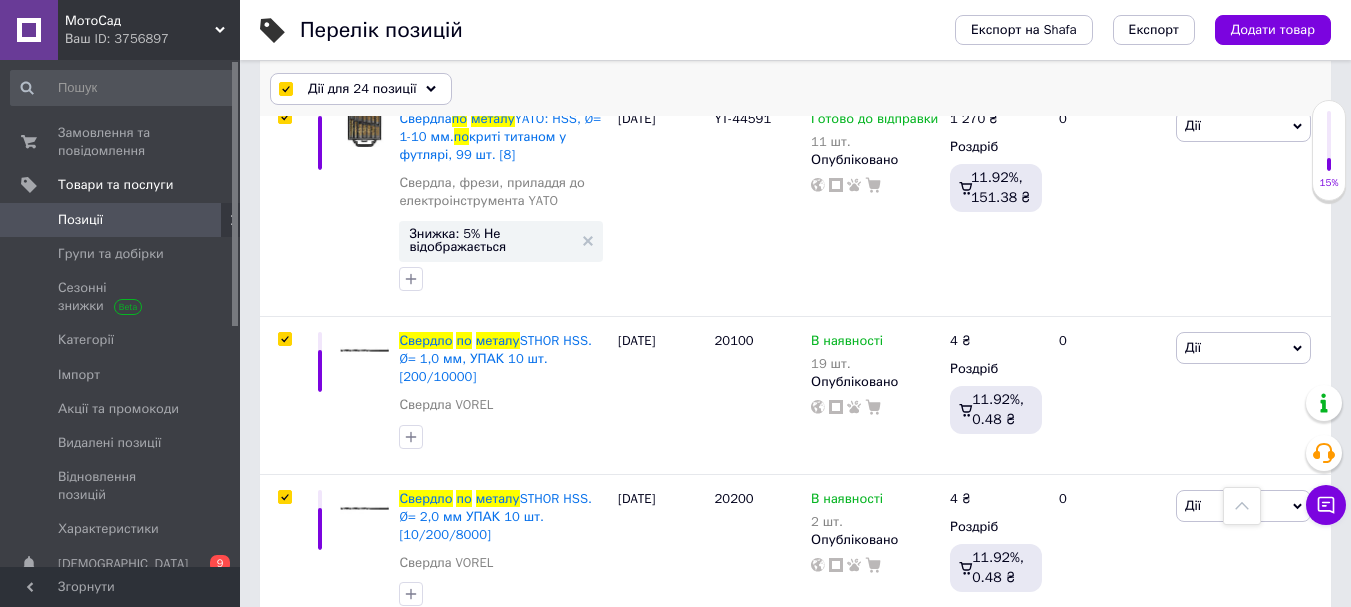 click on "Дії для 24 позиції" at bounding box center [362, 89] 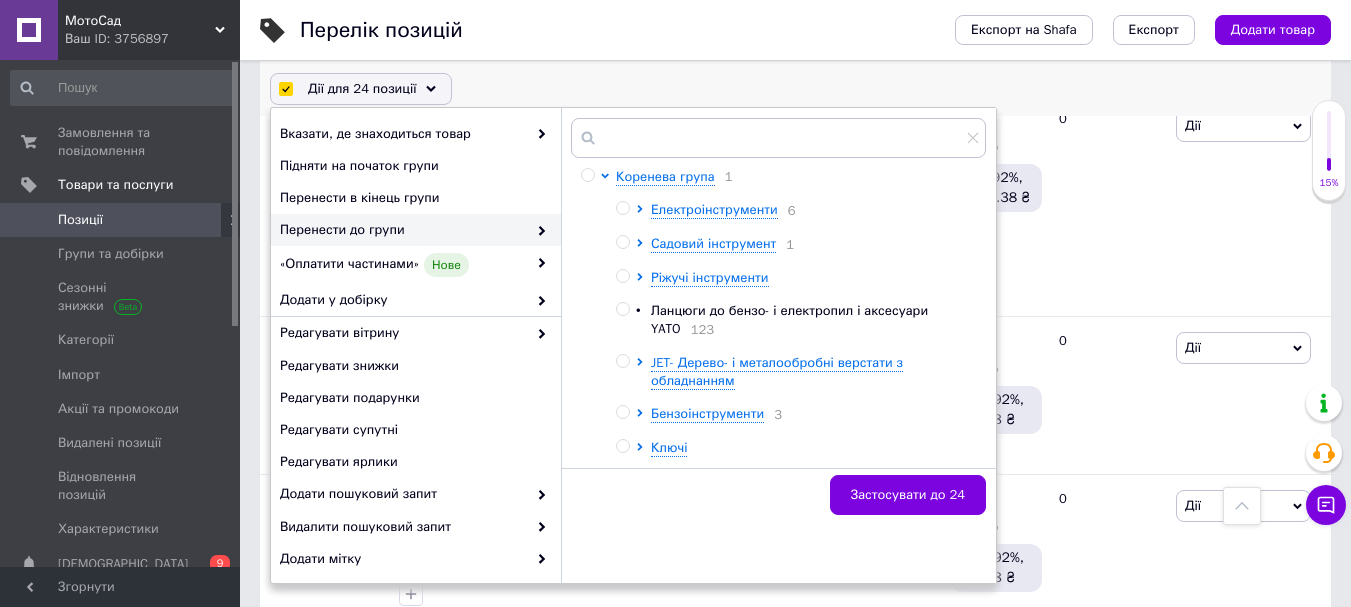 click on "Перенести до групи" at bounding box center (403, 230) 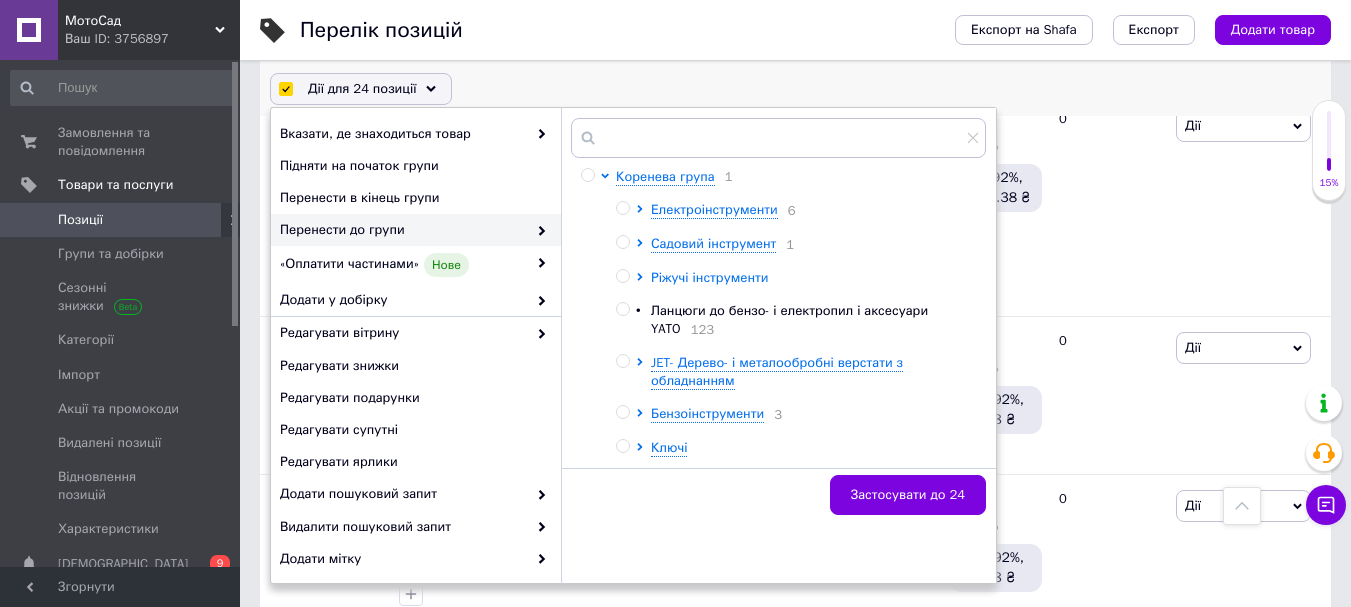 click on "Ріжучі інструменти" at bounding box center (710, 277) 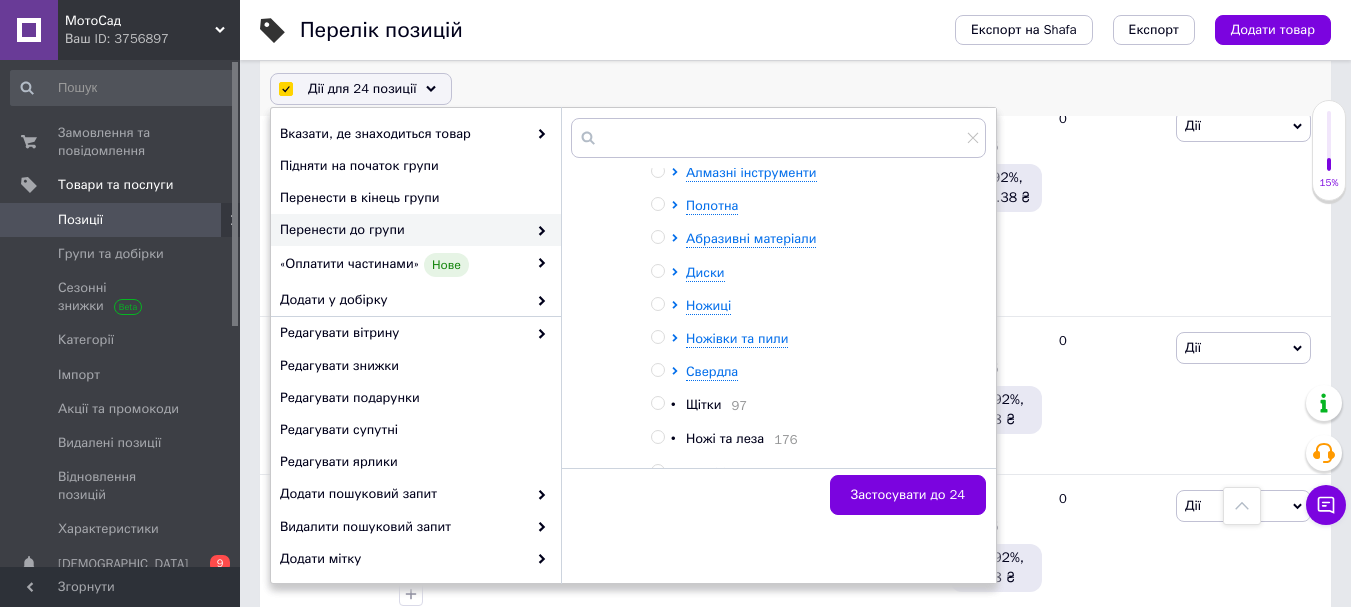 scroll, scrollTop: 200, scrollLeft: 0, axis: vertical 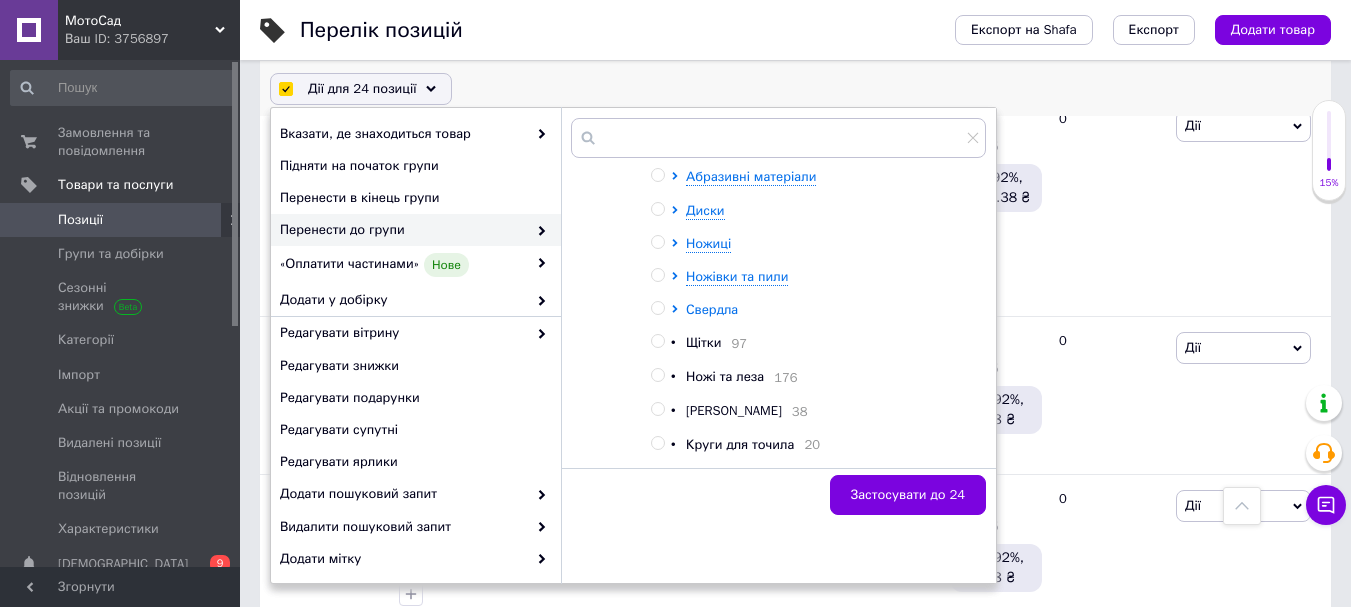 click on "Свердла" at bounding box center (712, 309) 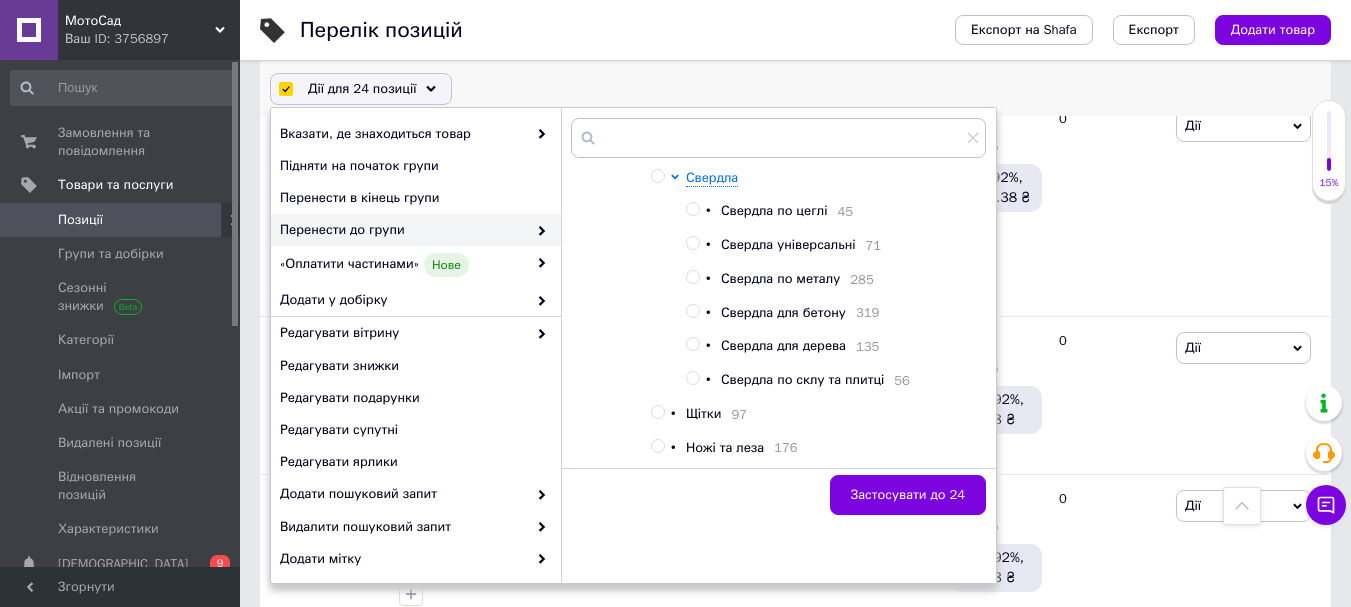 scroll, scrollTop: 400, scrollLeft: 0, axis: vertical 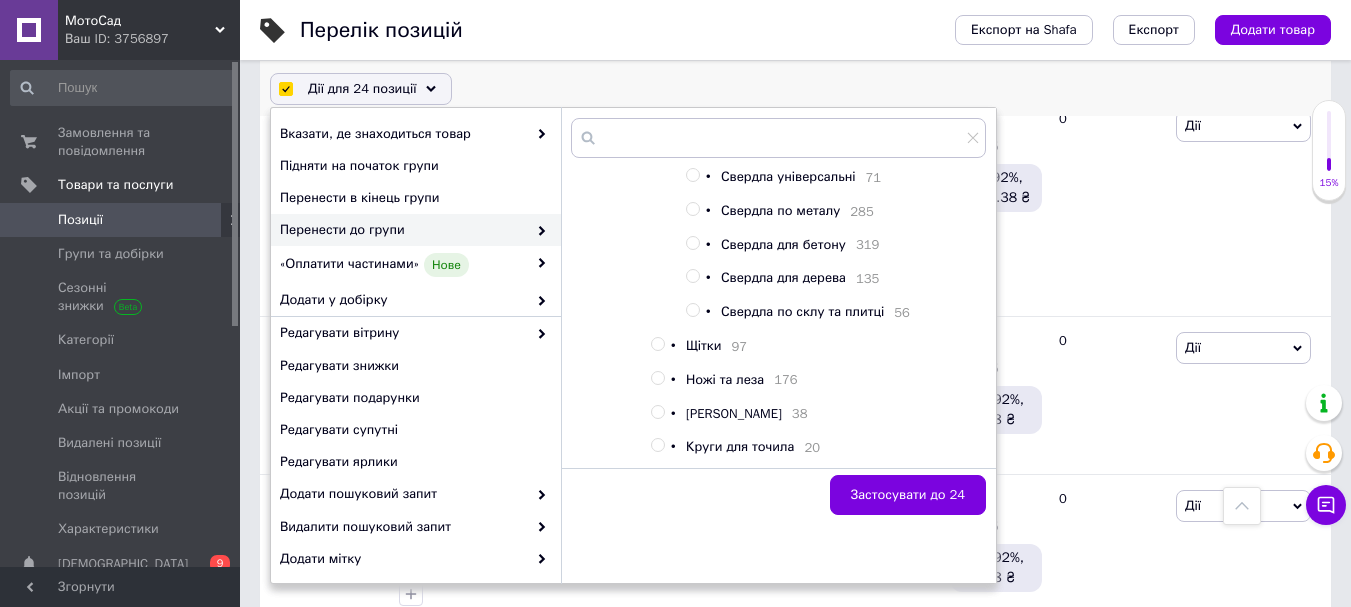 click on "Свердла по металу" at bounding box center (780, 210) 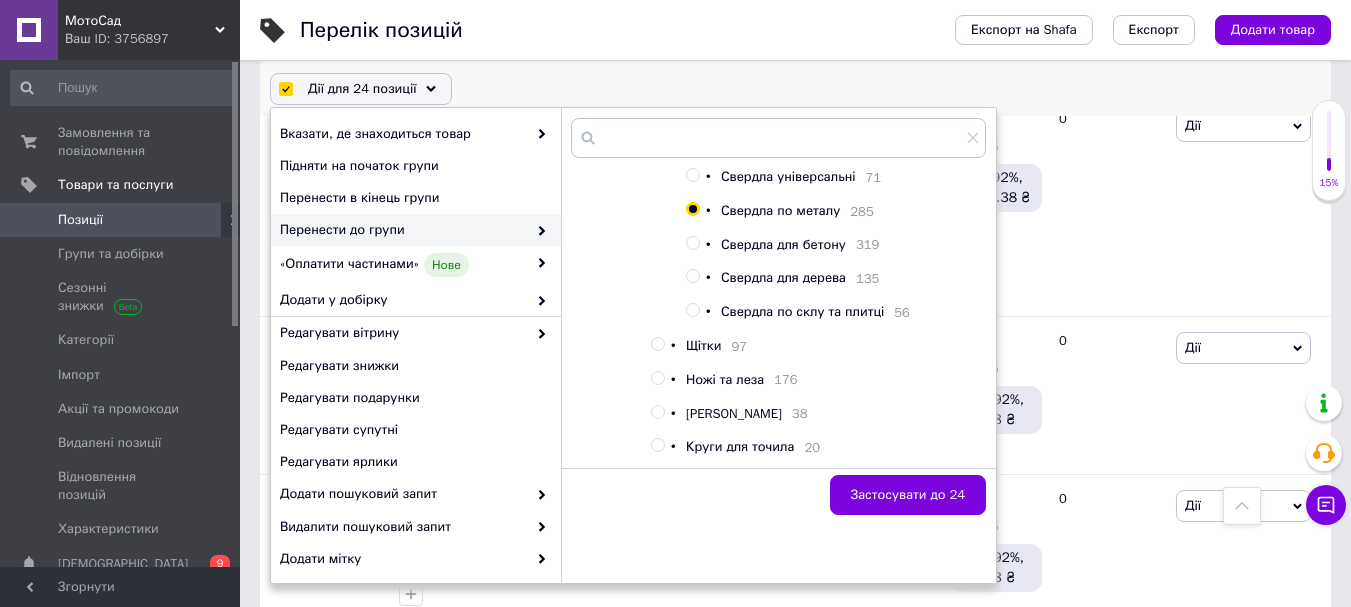 radio on "false" 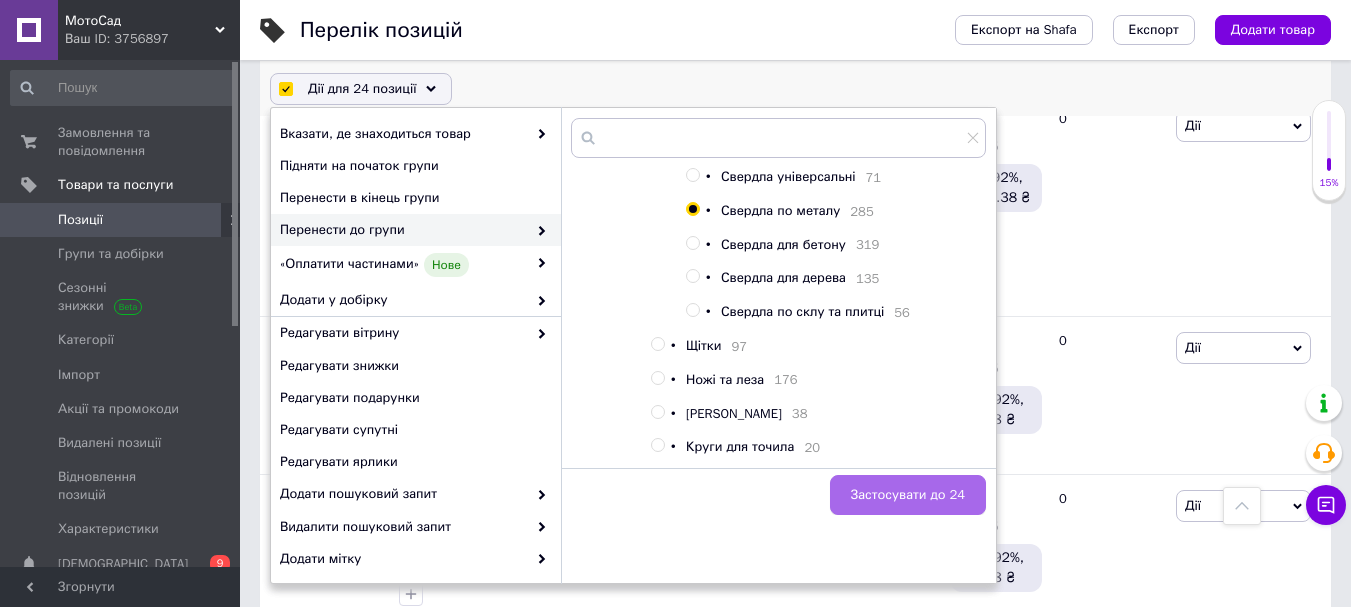 click on "Застосувати до 24" at bounding box center [908, 495] 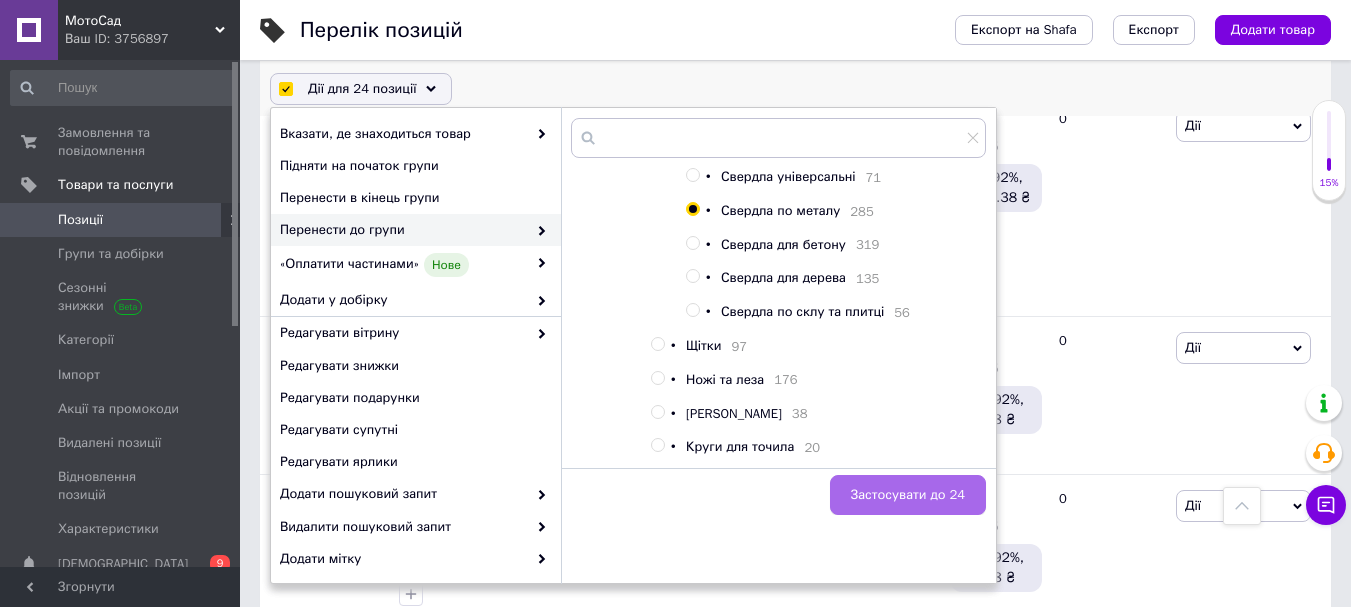 click on "Застосувати до 24" at bounding box center [908, 495] 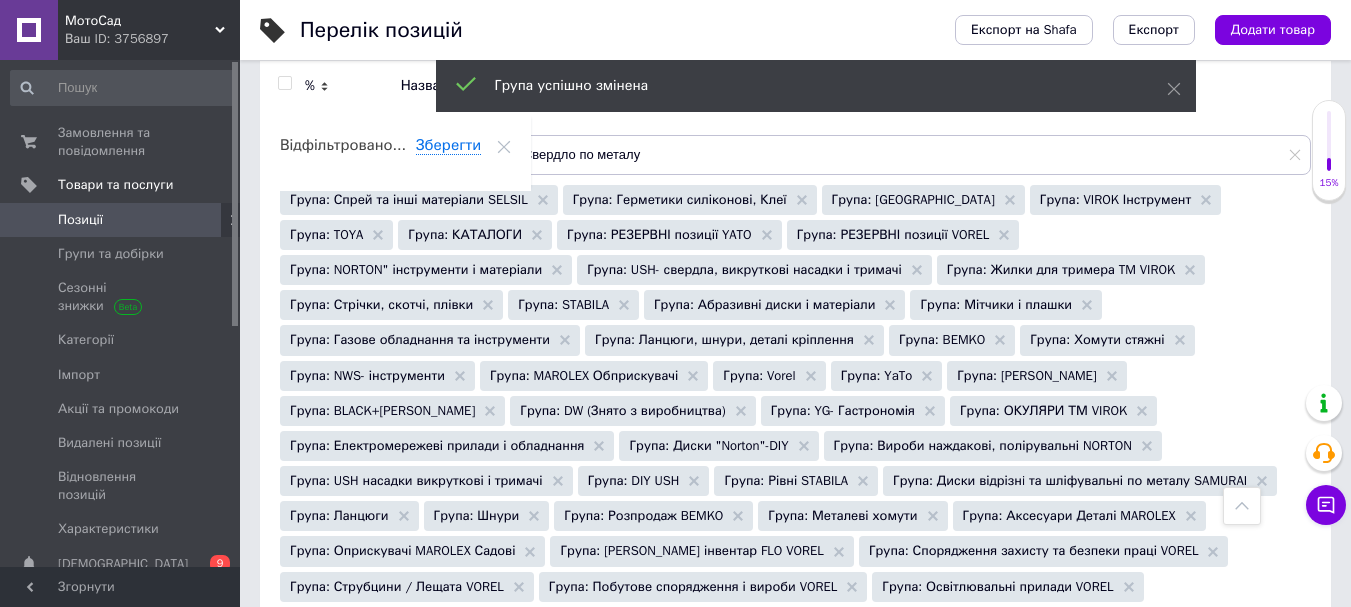 scroll, scrollTop: 0, scrollLeft: 0, axis: both 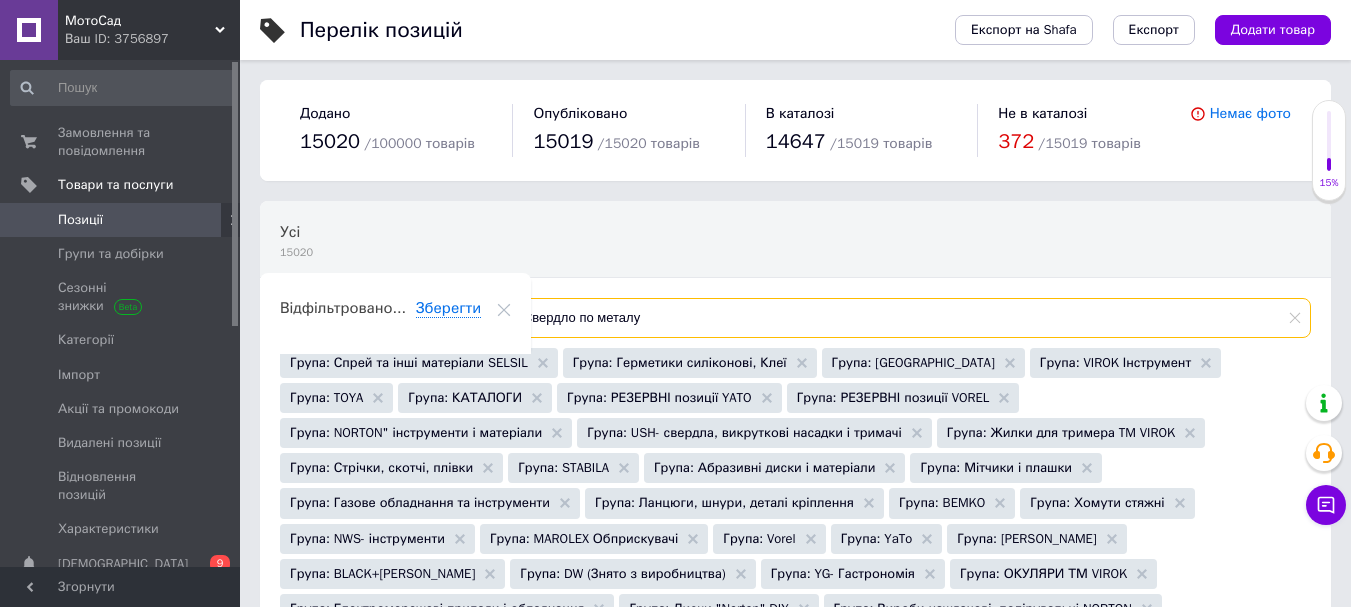drag, startPoint x: 655, startPoint y: 324, endPoint x: 482, endPoint y: 335, distance: 173.34937 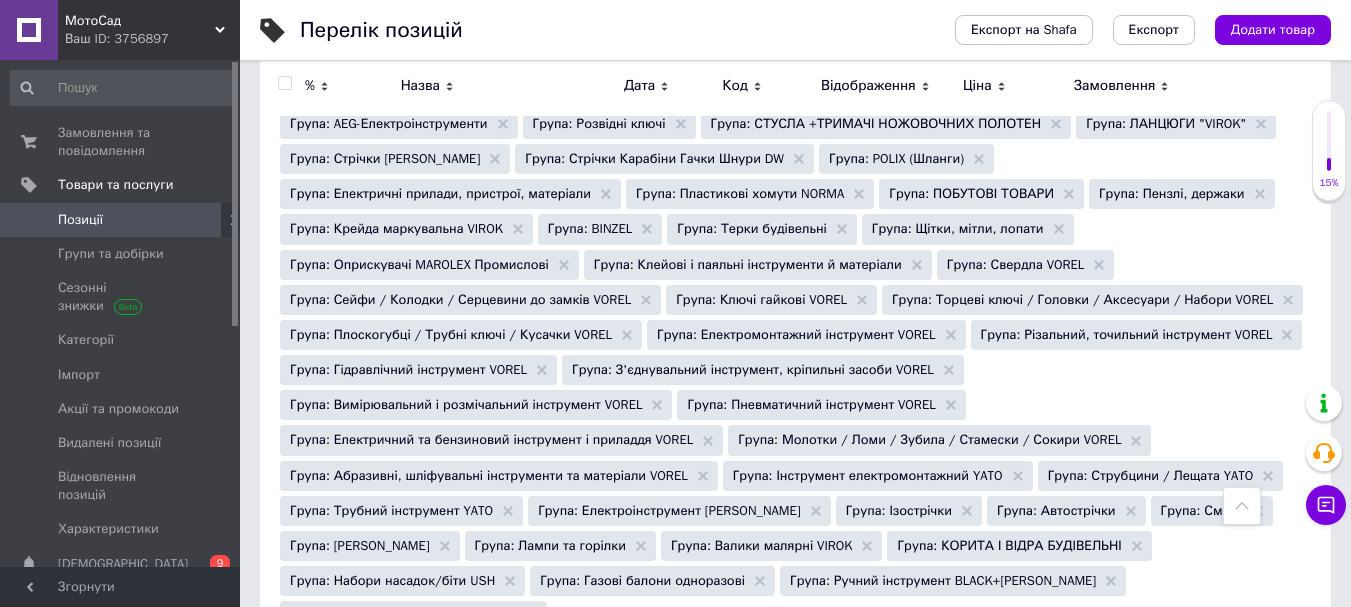 scroll, scrollTop: 1800, scrollLeft: 0, axis: vertical 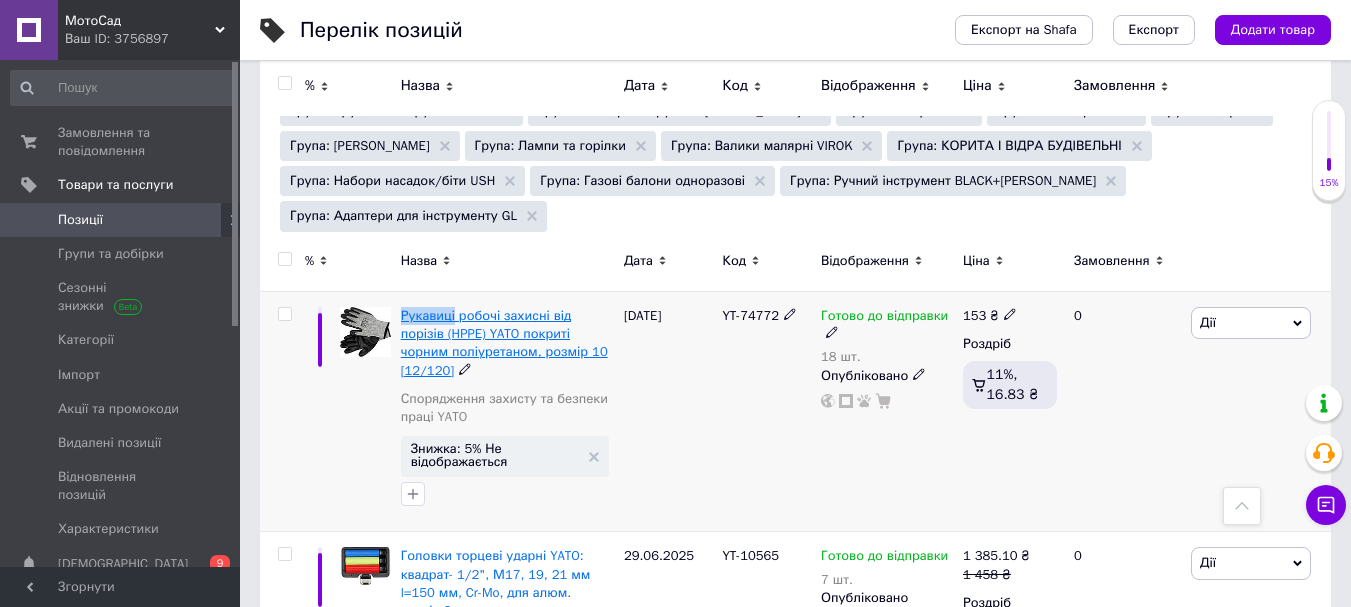 drag, startPoint x: 397, startPoint y: 174, endPoint x: 453, endPoint y: 180, distance: 56.32051 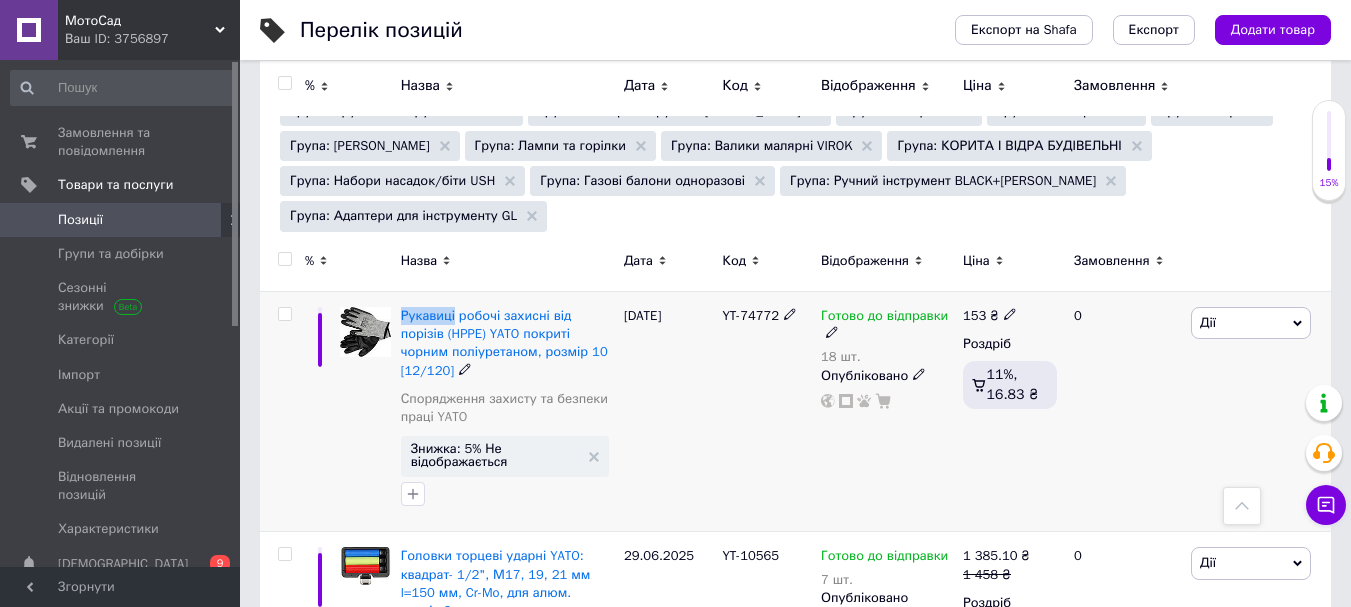 copy on "Рукавиці" 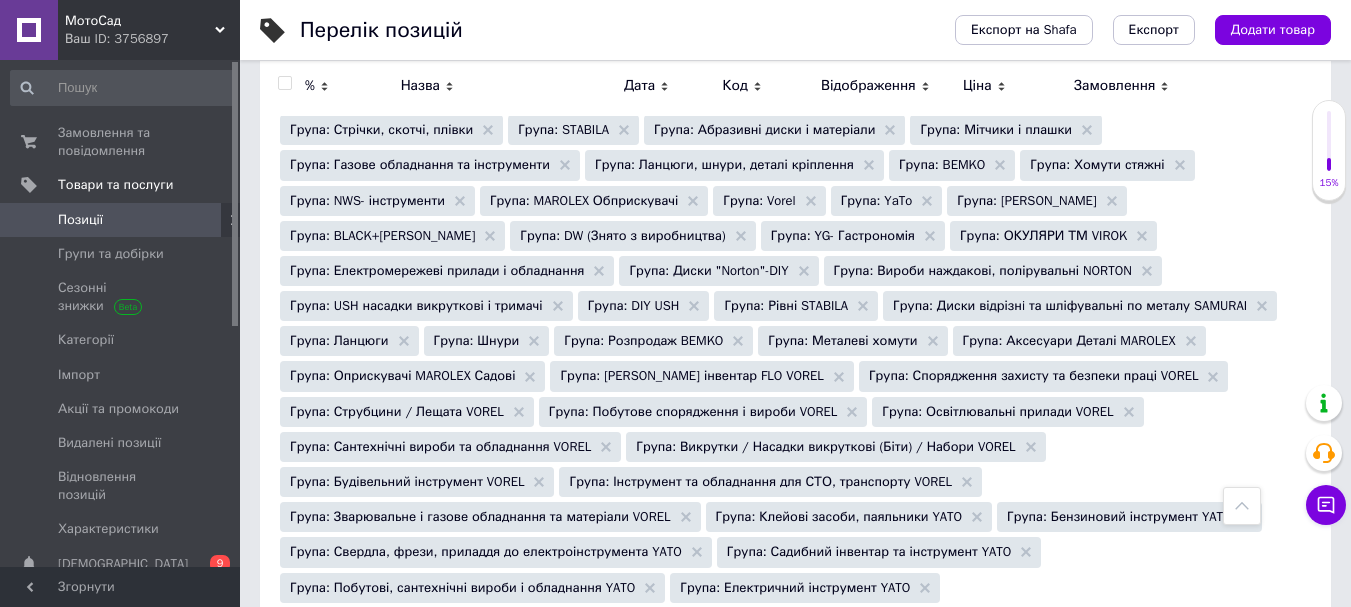 scroll, scrollTop: 0, scrollLeft: 0, axis: both 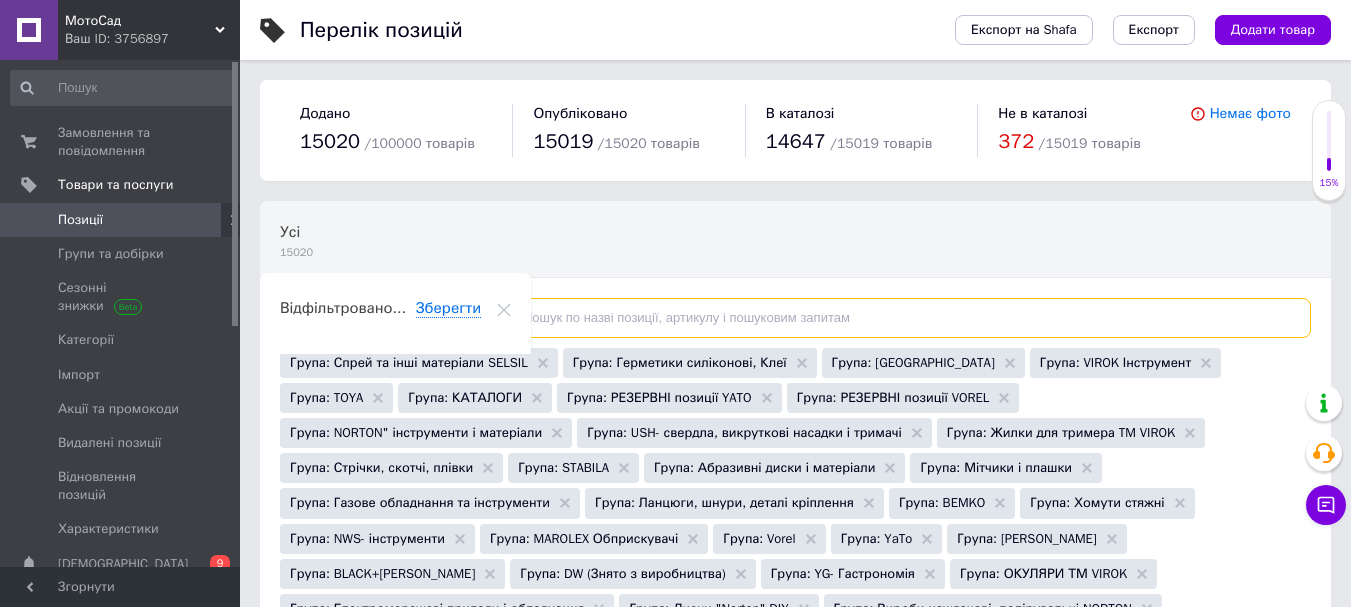 click at bounding box center [899, 318] 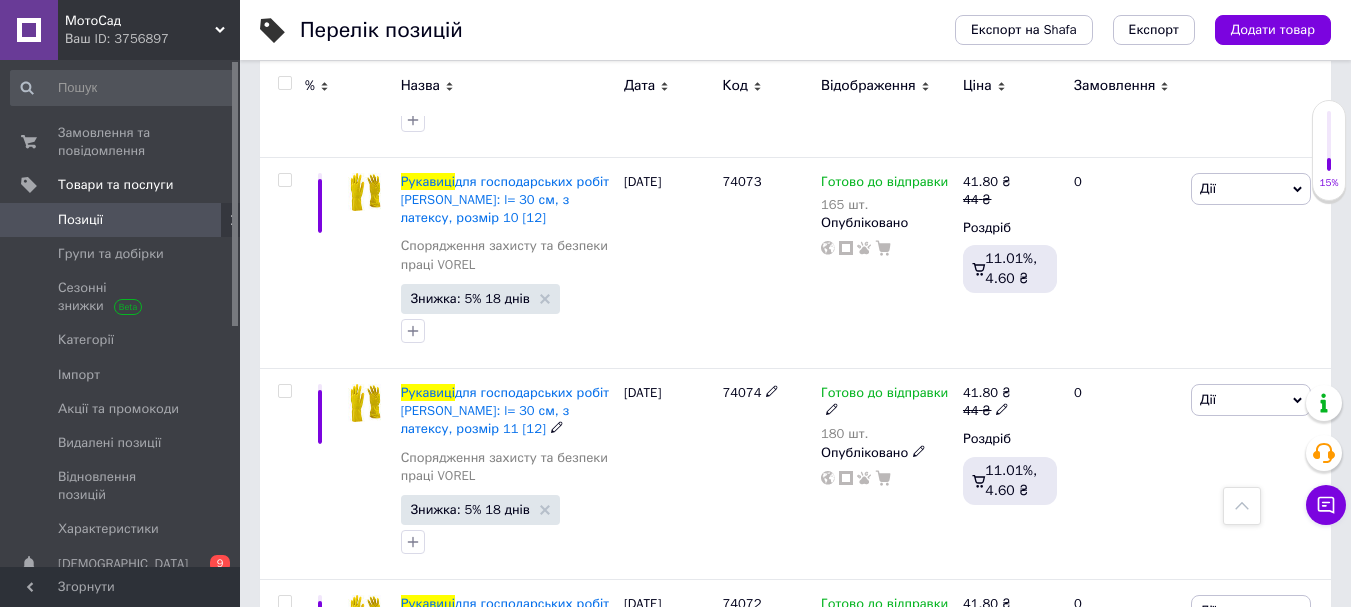 scroll, scrollTop: 3027, scrollLeft: 0, axis: vertical 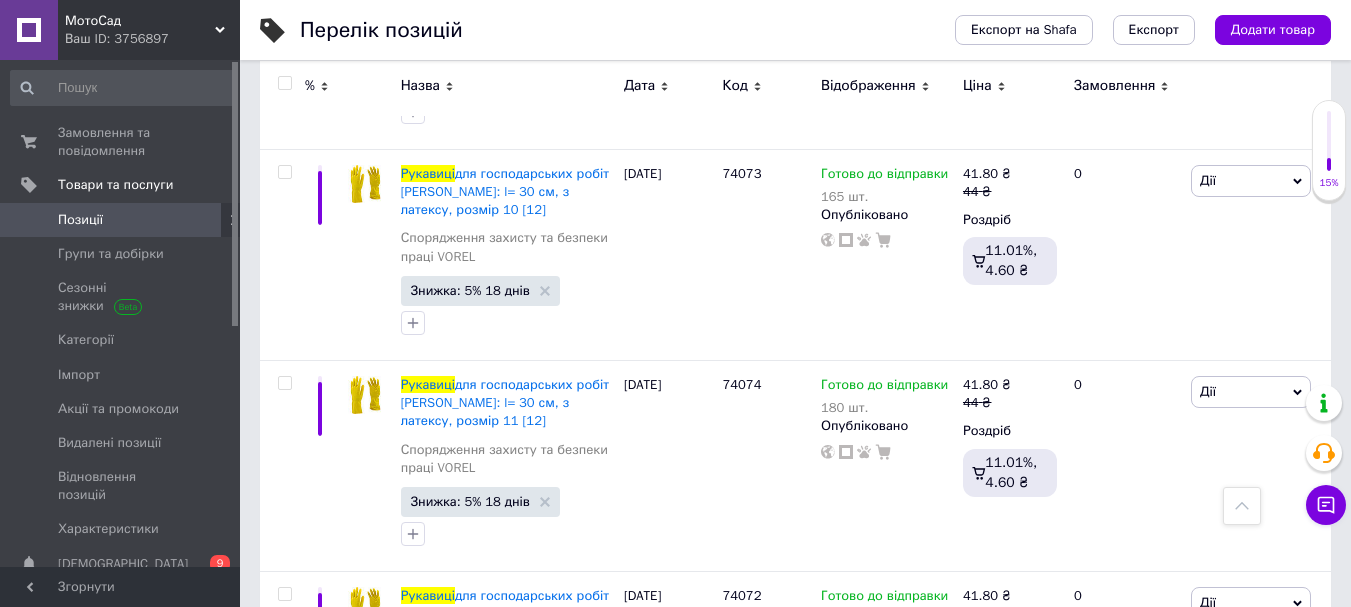 type on "Рукавиці" 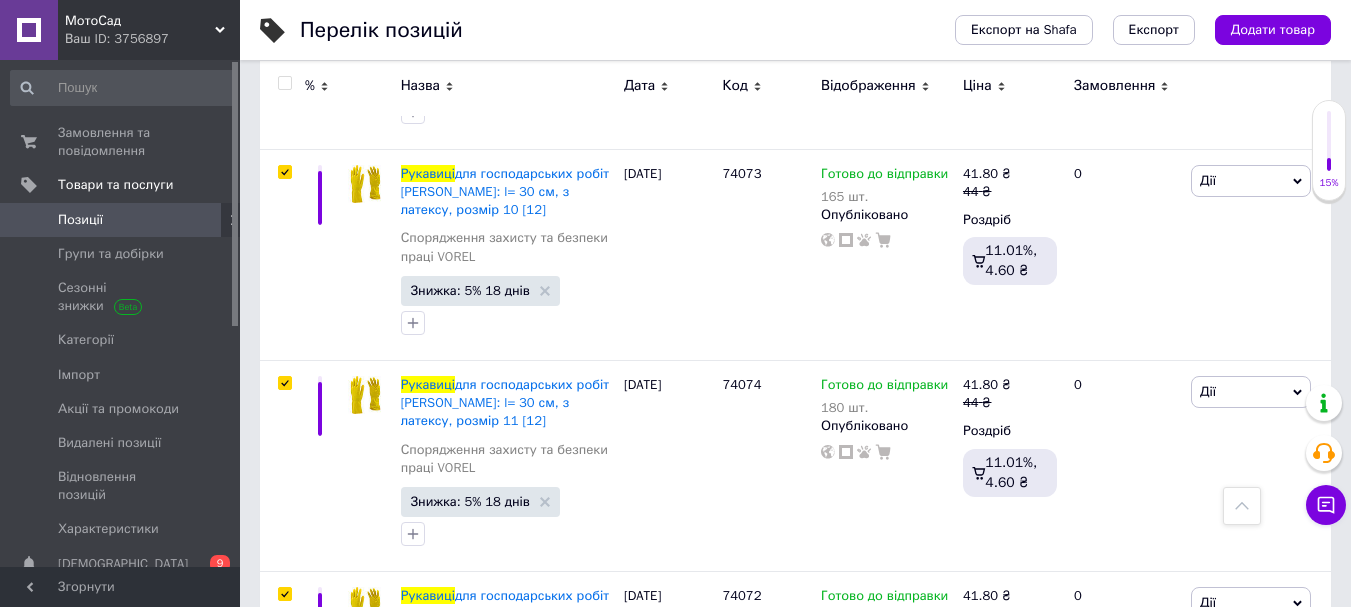 checkbox on "true" 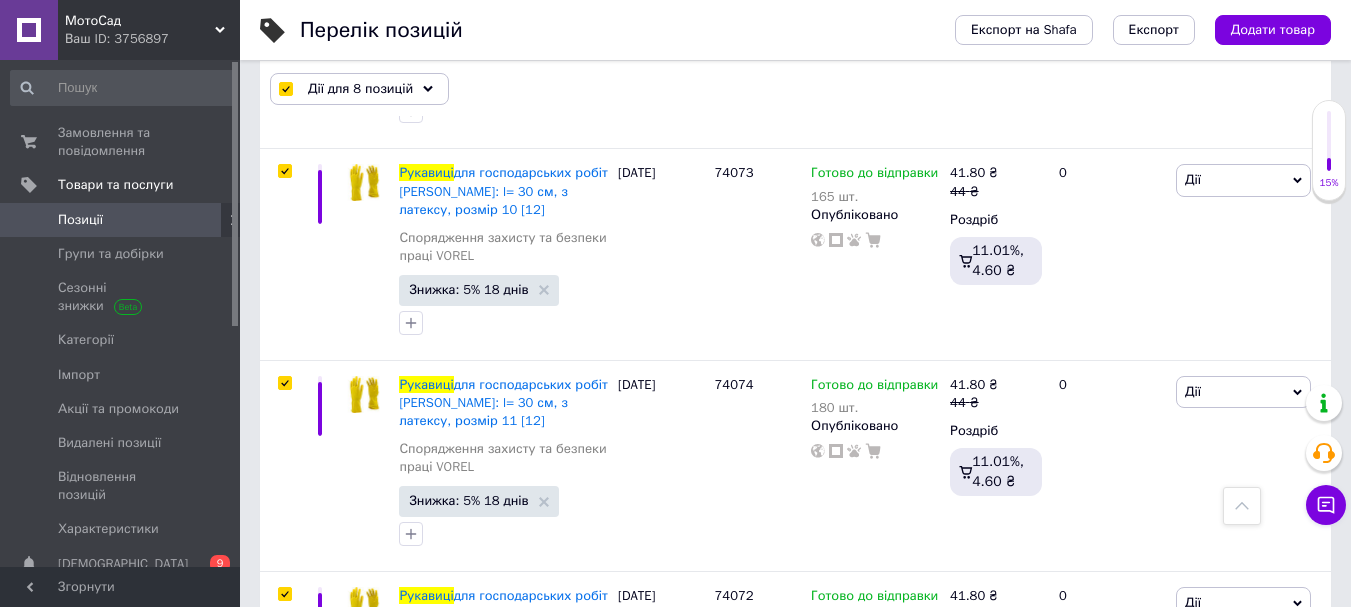 scroll, scrollTop: 3045, scrollLeft: 0, axis: vertical 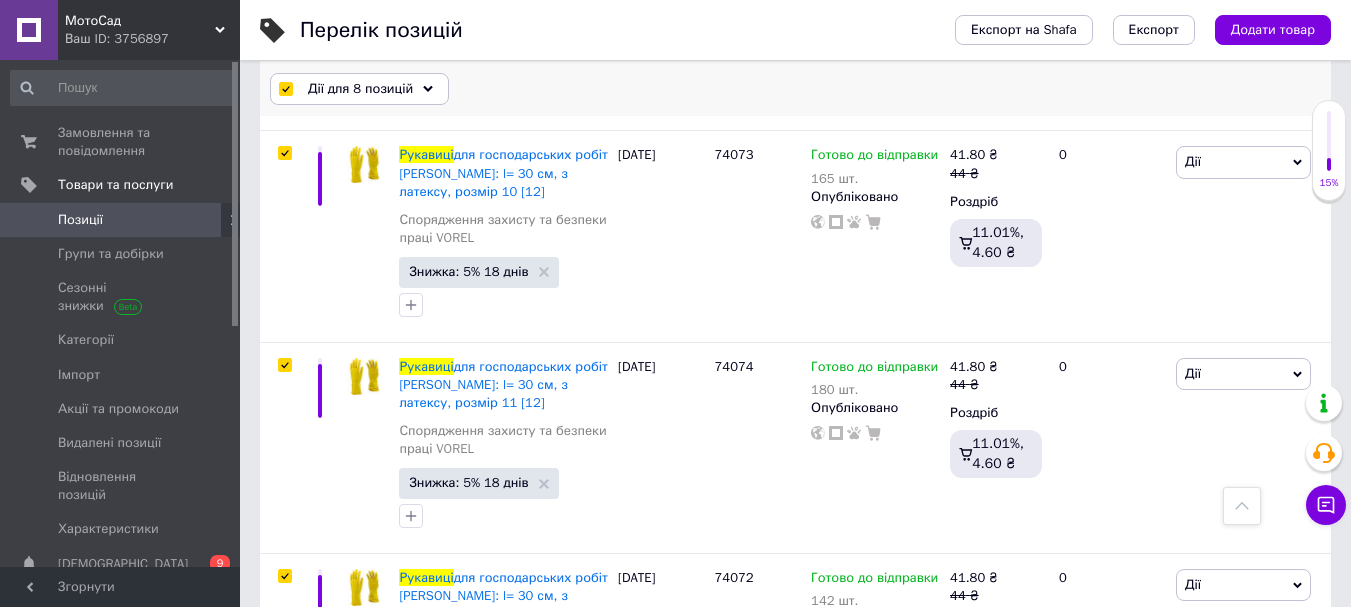 click on "Дії для 8 позицій" at bounding box center [359, 89] 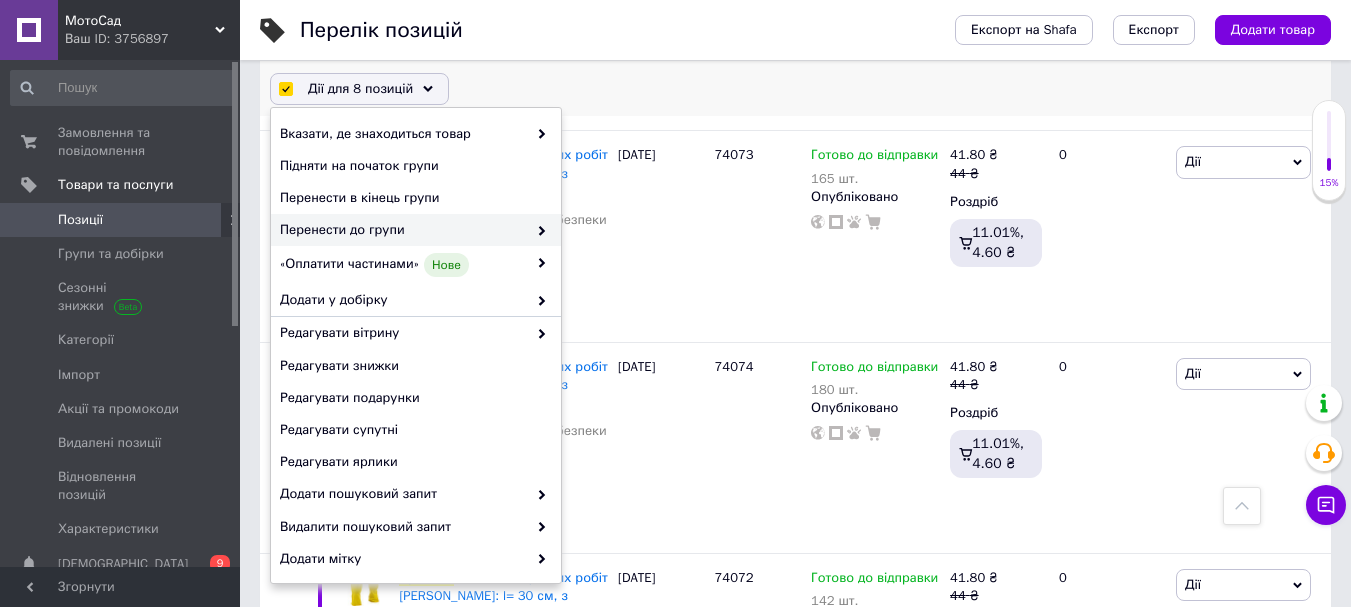 click on "Перенести до групи" at bounding box center [403, 230] 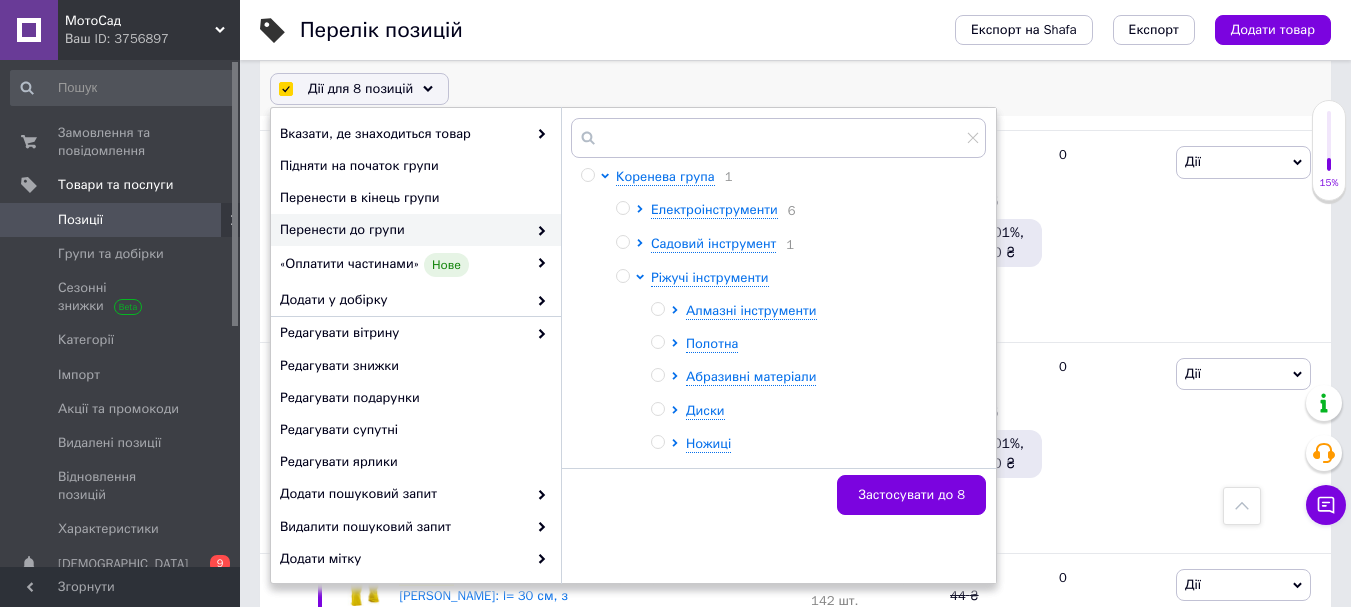 click on "Перенести до групи" at bounding box center (403, 230) 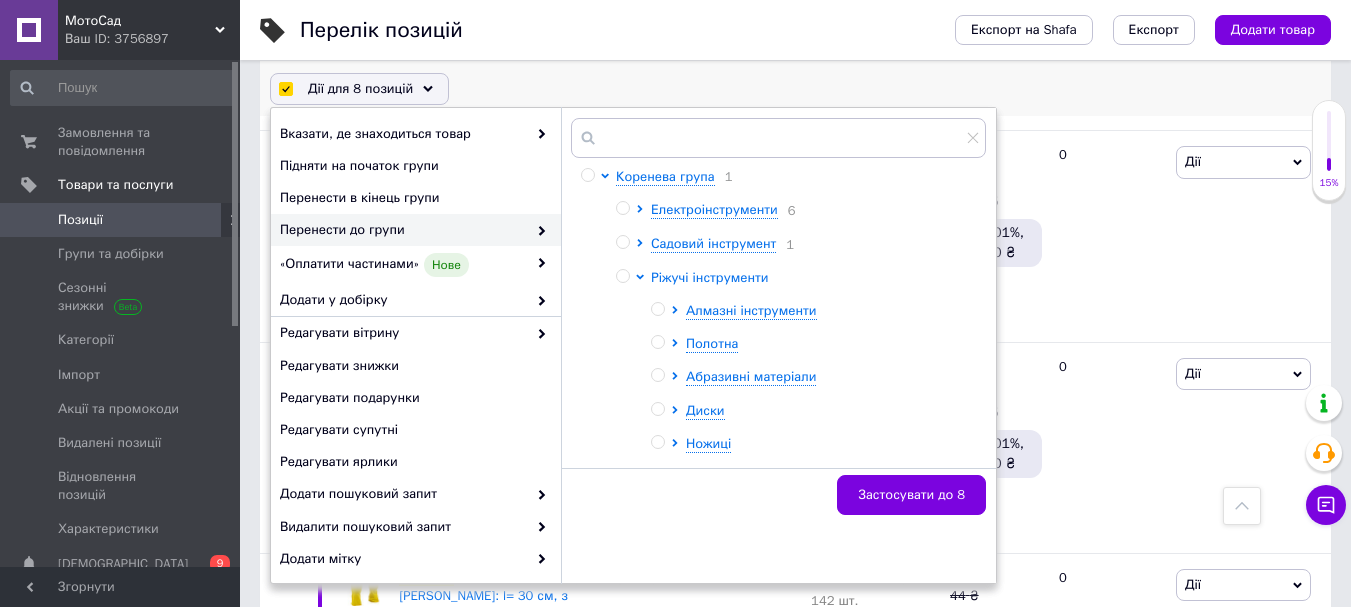 click on "Ріжучі інструменти" at bounding box center (710, 277) 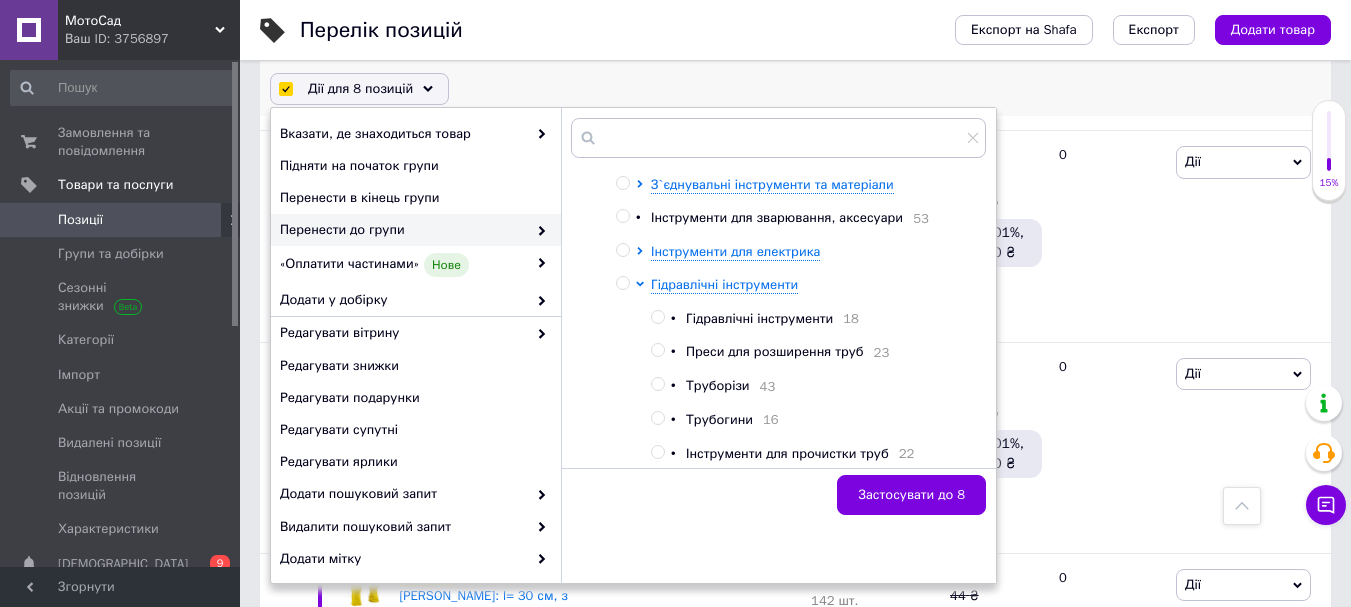 scroll, scrollTop: 800, scrollLeft: 0, axis: vertical 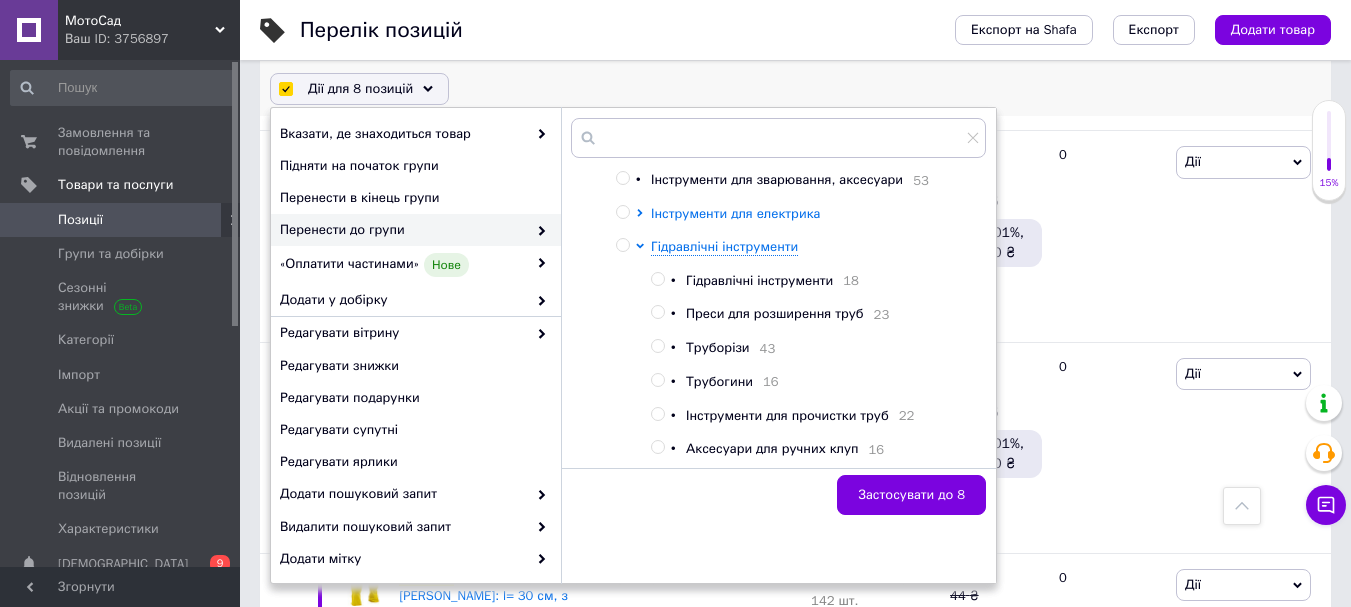 click on "Гідравлічні інструменти" at bounding box center [724, 246] 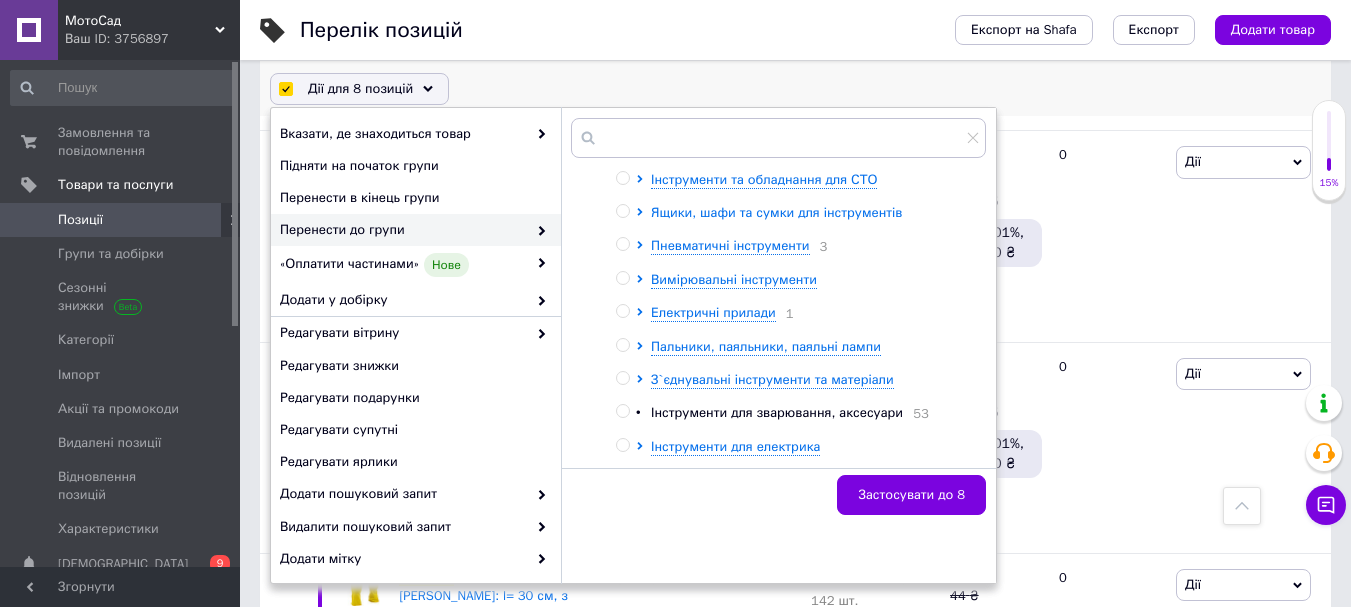 scroll, scrollTop: 367, scrollLeft: 0, axis: vertical 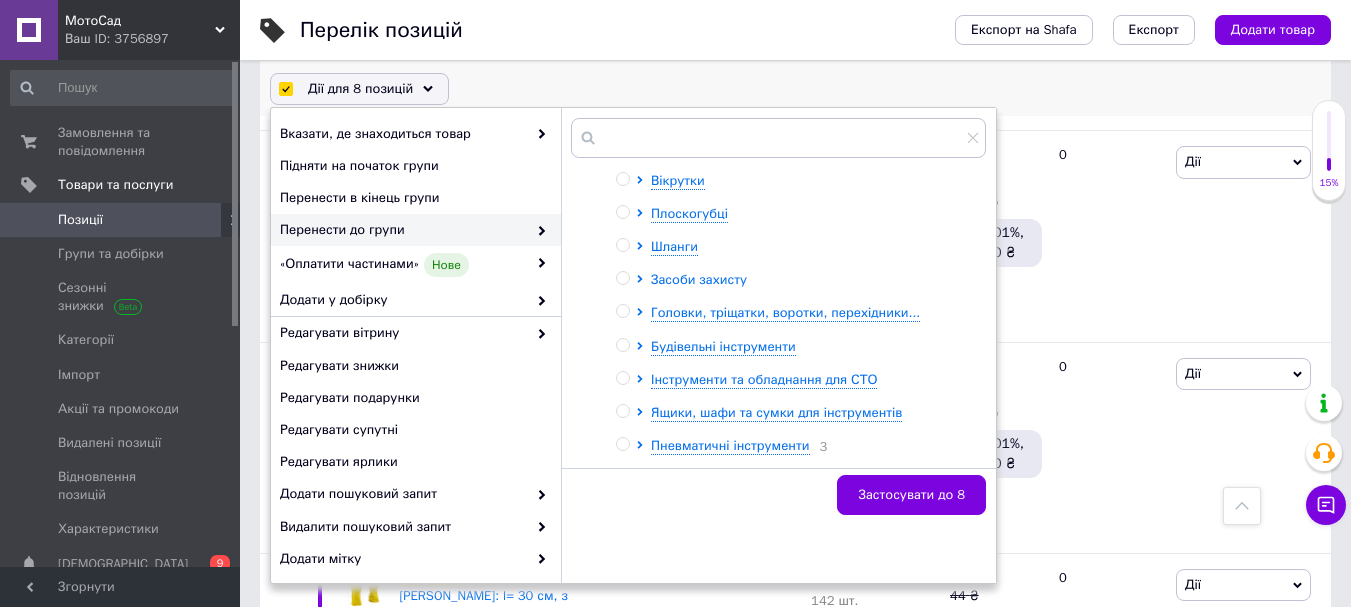 click on "Засоби захисту" at bounding box center (699, 279) 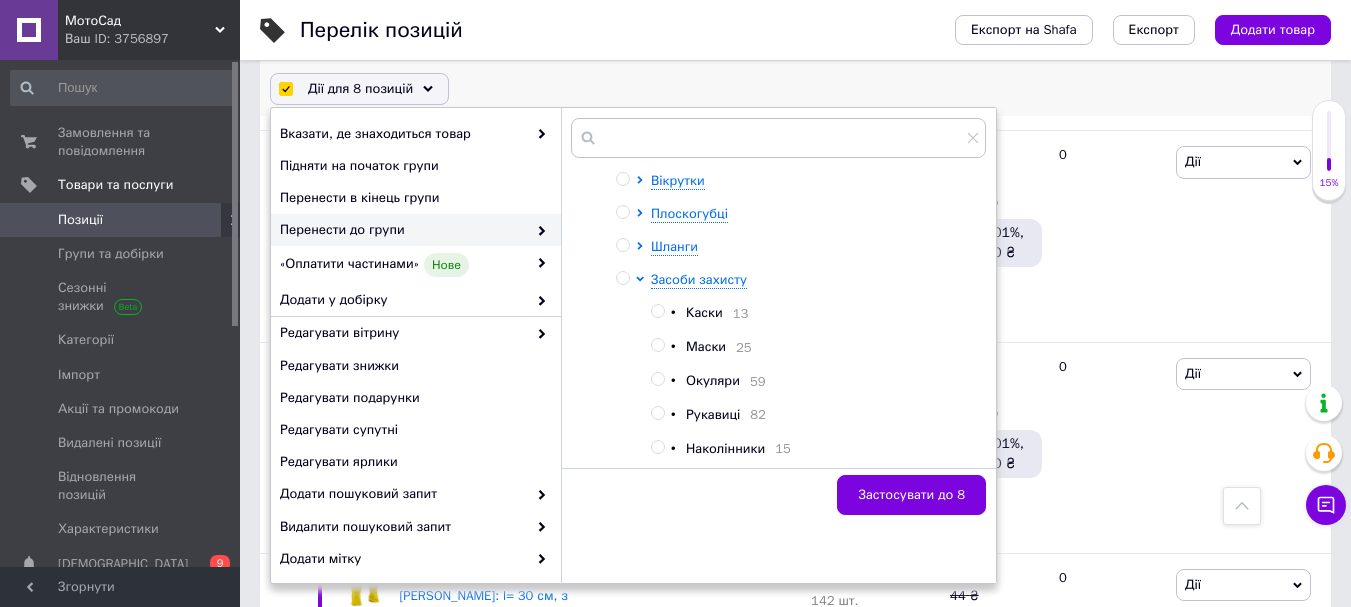 click on "Рукавиці" at bounding box center [713, 414] 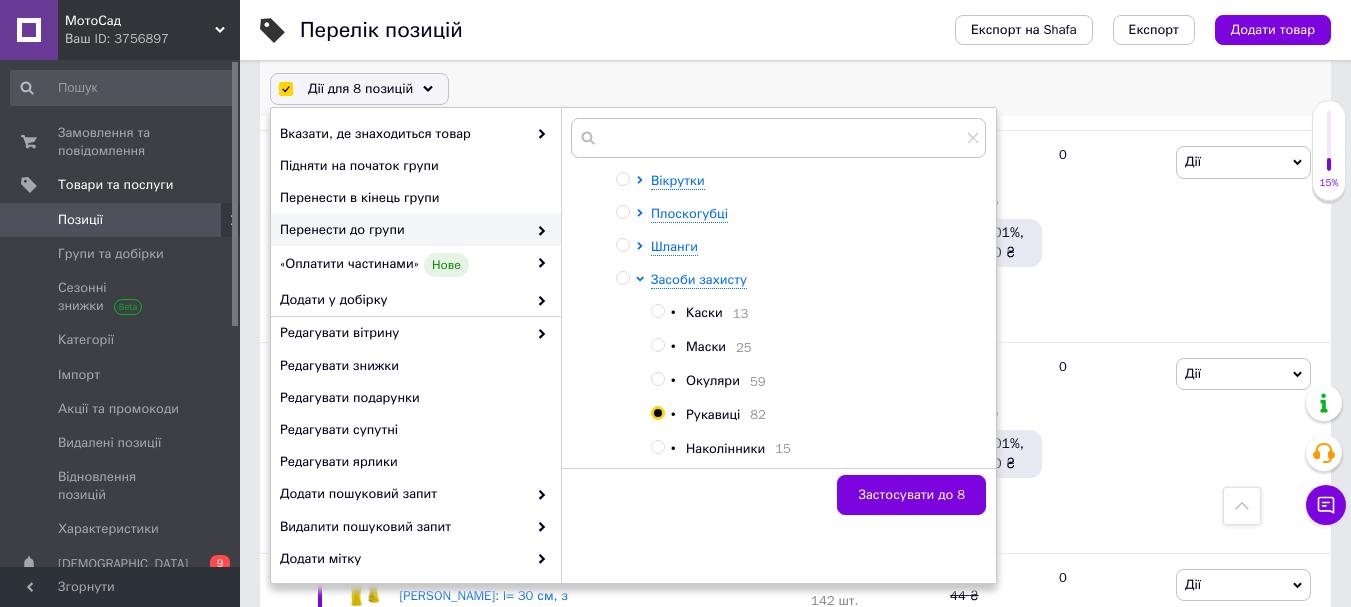 radio on "true" 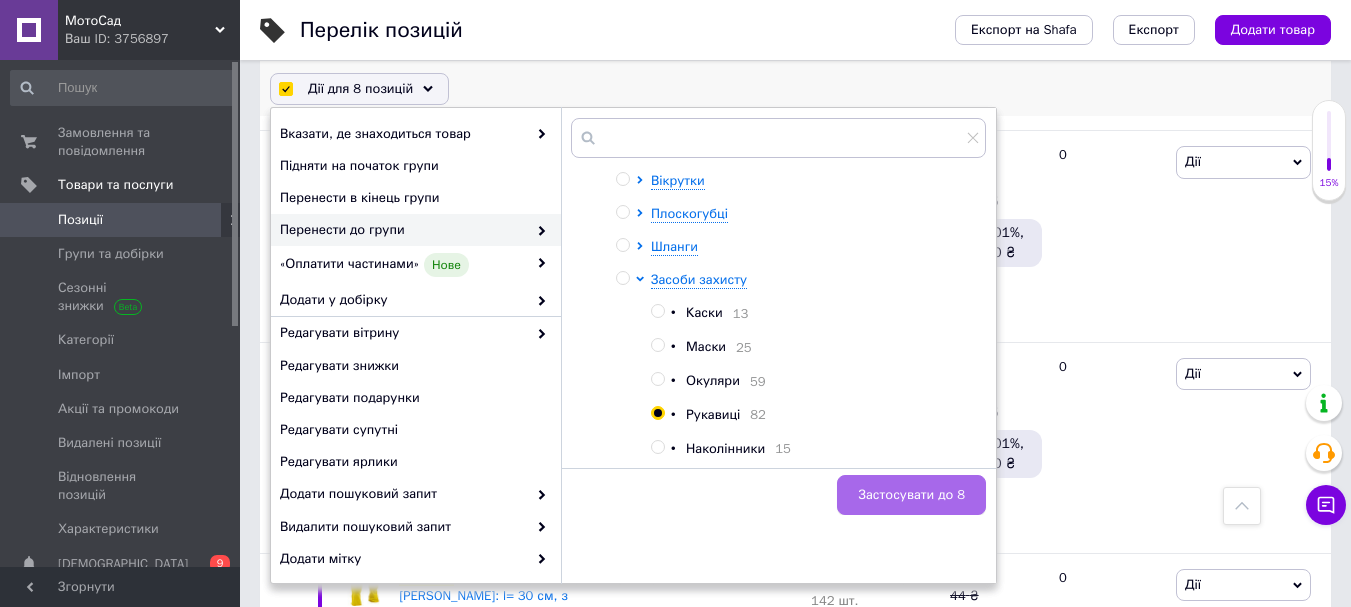 click on "Застосувати до 8" at bounding box center [911, 495] 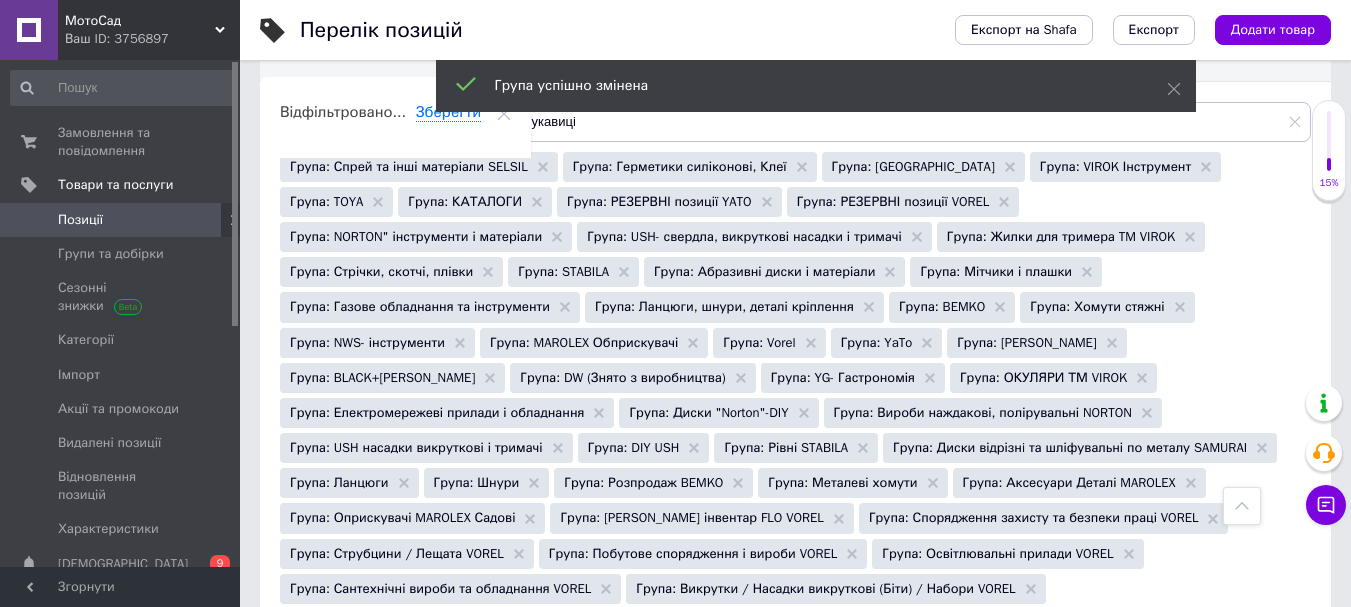 scroll, scrollTop: 0, scrollLeft: 0, axis: both 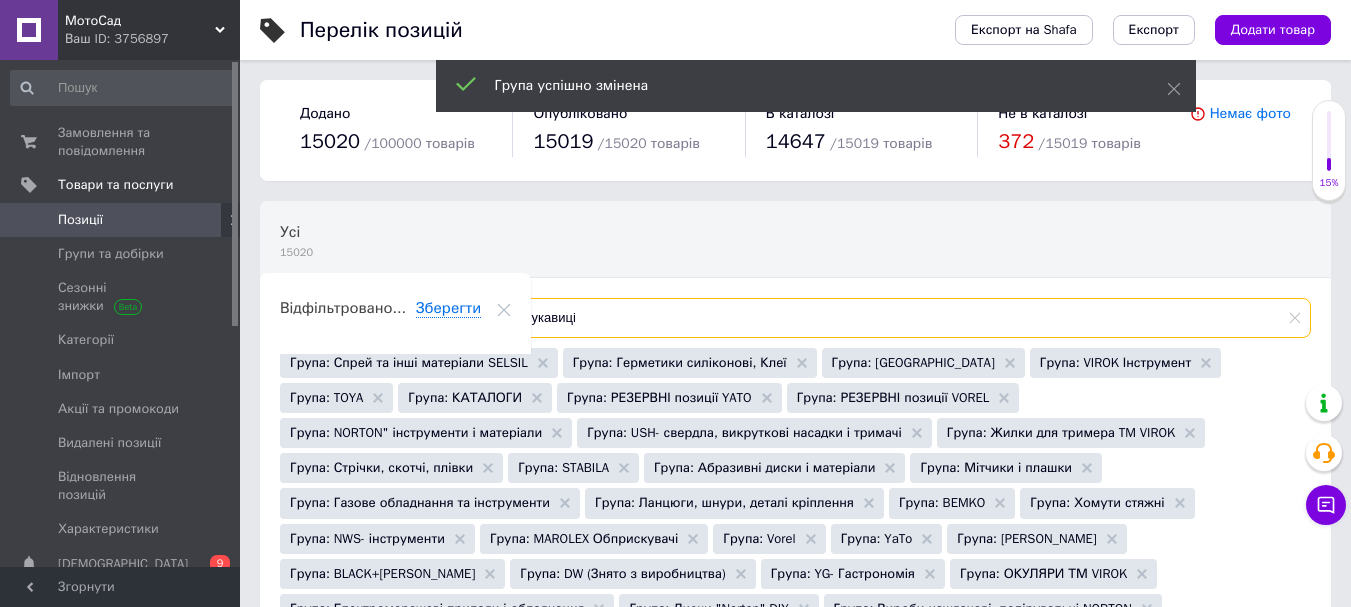 click on "Рукавиці" at bounding box center (899, 318) 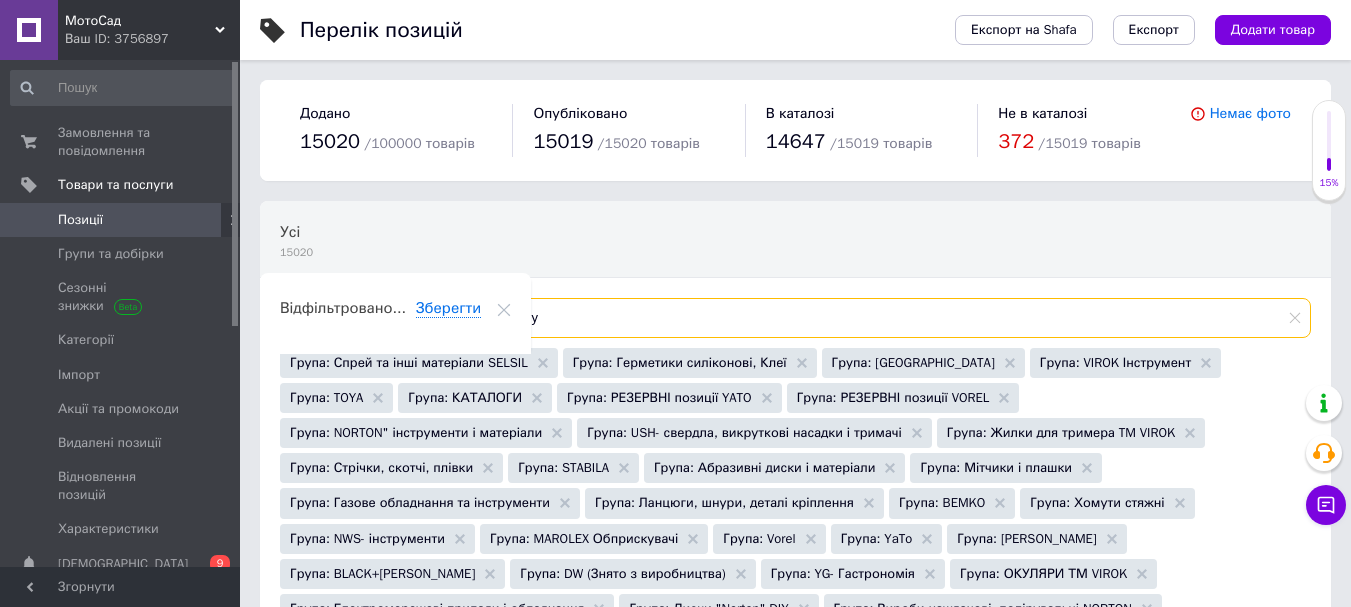 type on "Р" 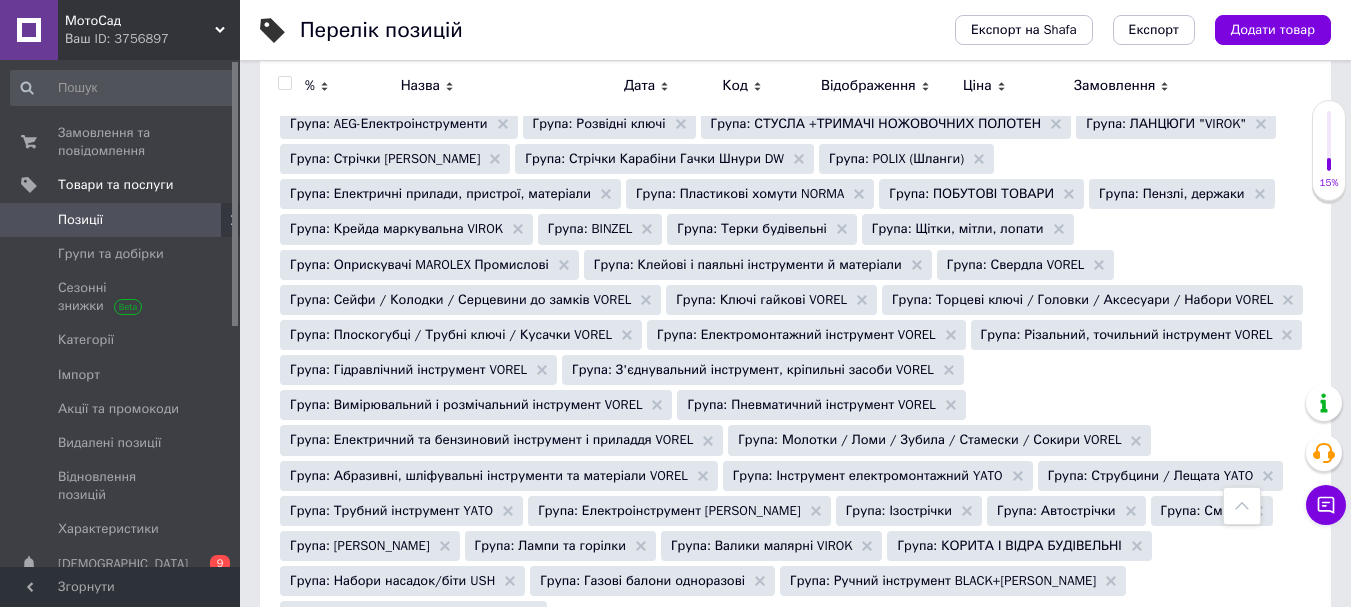 scroll, scrollTop: 1800, scrollLeft: 0, axis: vertical 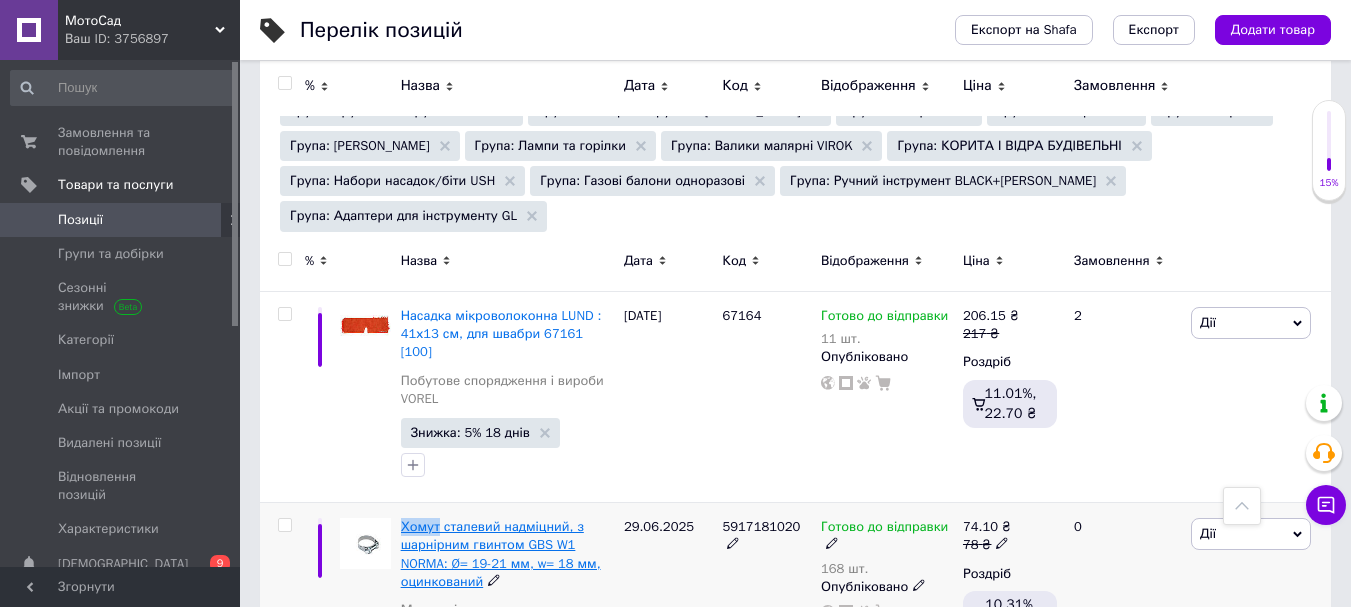 drag, startPoint x: 398, startPoint y: 366, endPoint x: 436, endPoint y: 367, distance: 38.013157 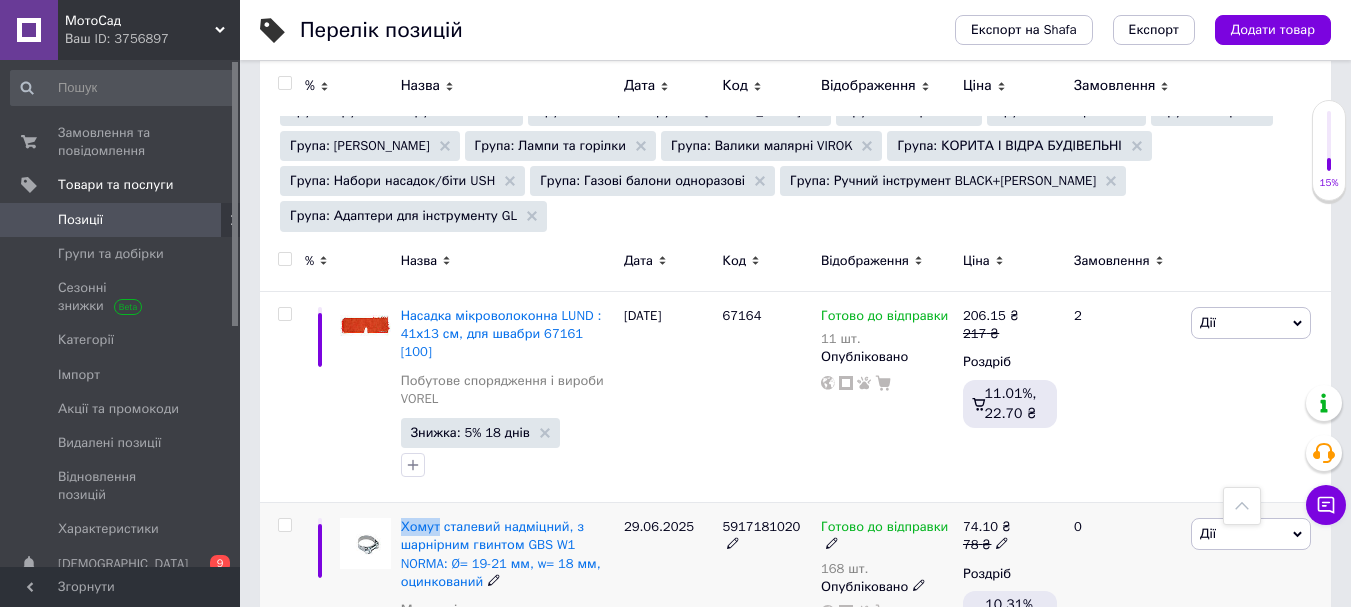 copy on "Хомут" 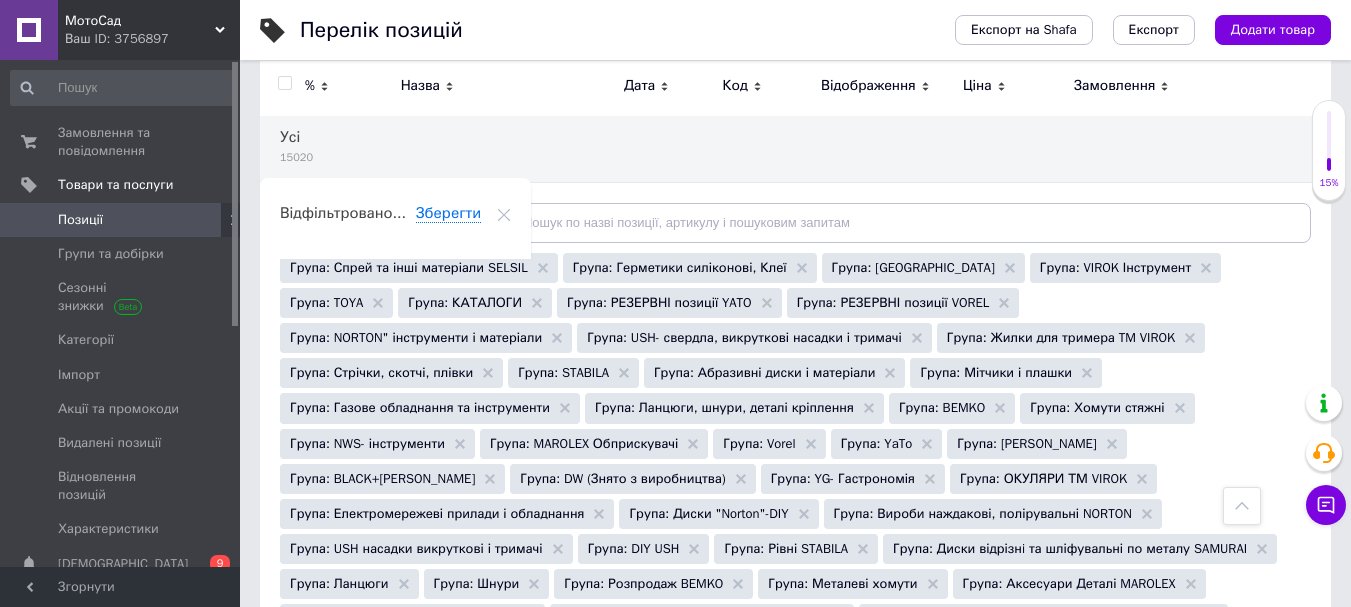 scroll, scrollTop: 0, scrollLeft: 0, axis: both 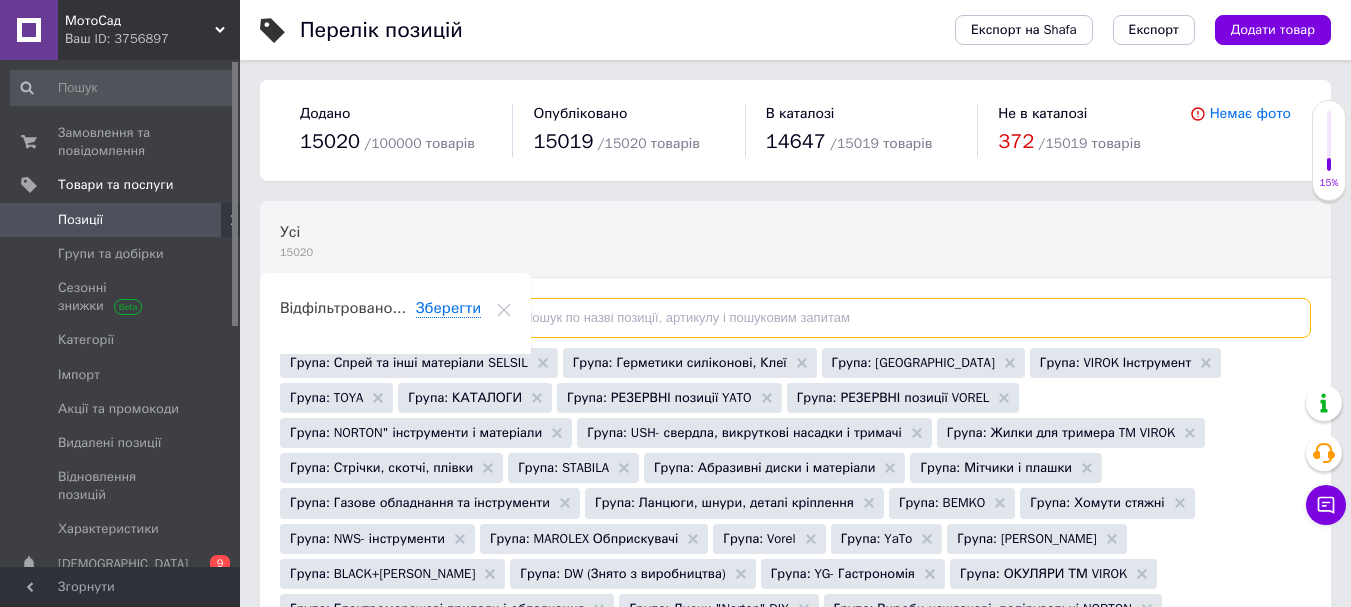 click at bounding box center (899, 318) 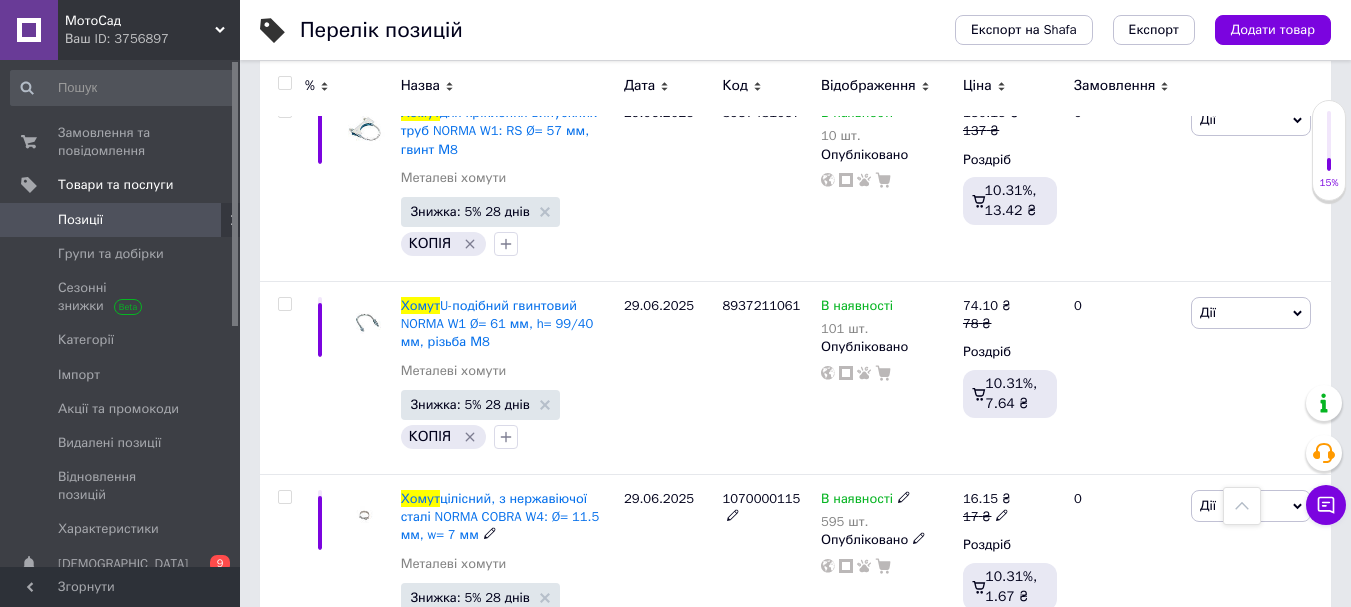 scroll, scrollTop: 21120, scrollLeft: 0, axis: vertical 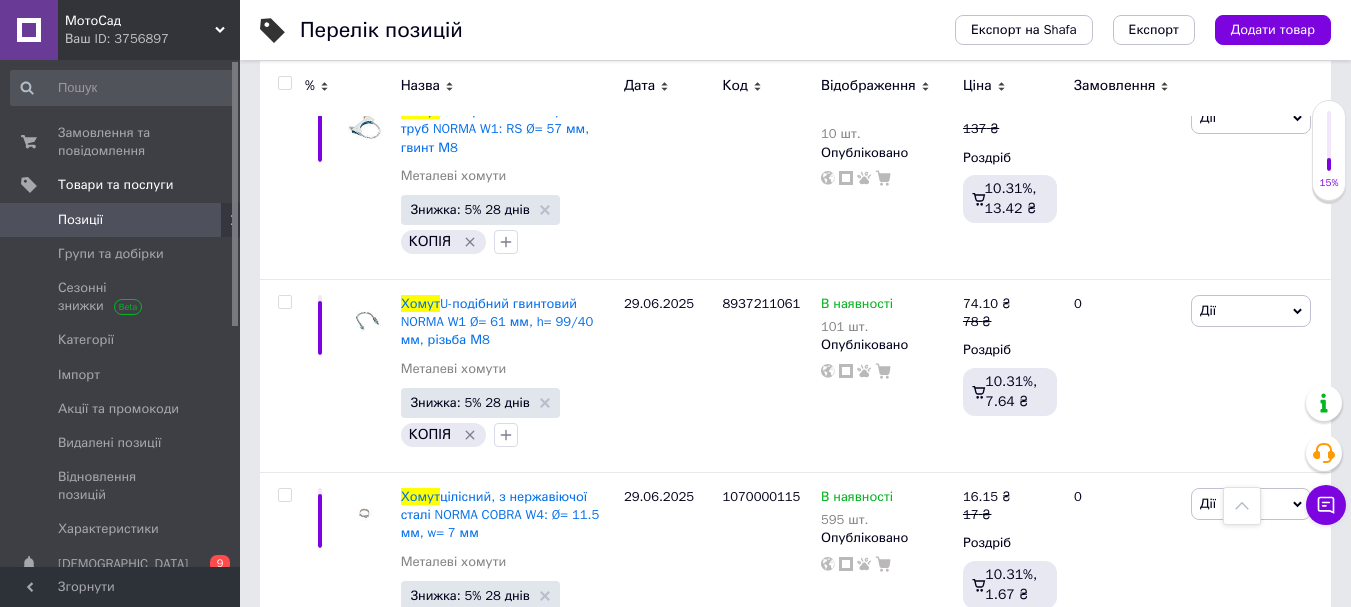 type on "Хомут" 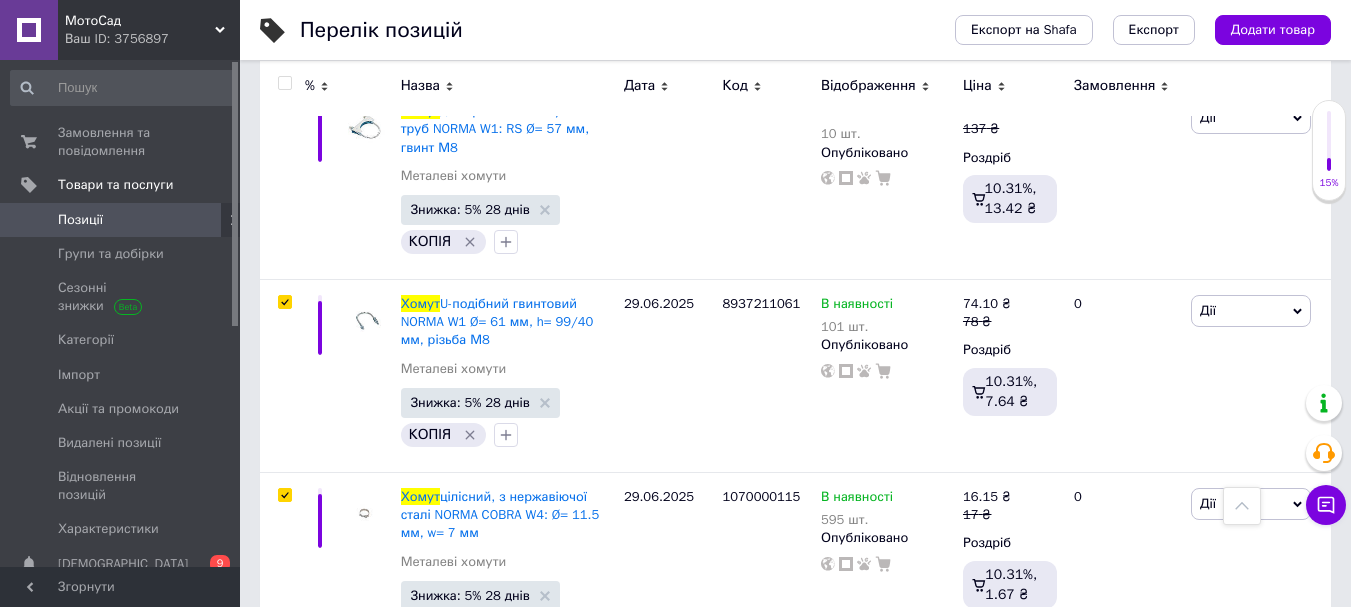 checkbox on "true" 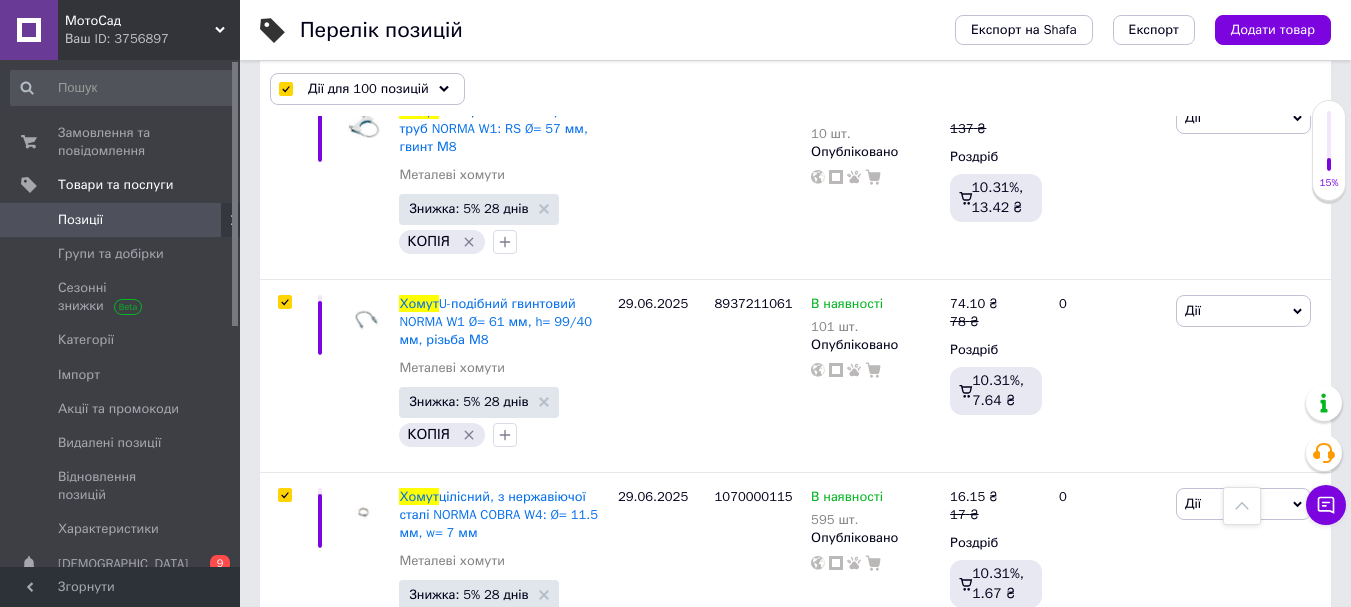 scroll, scrollTop: 21119, scrollLeft: 0, axis: vertical 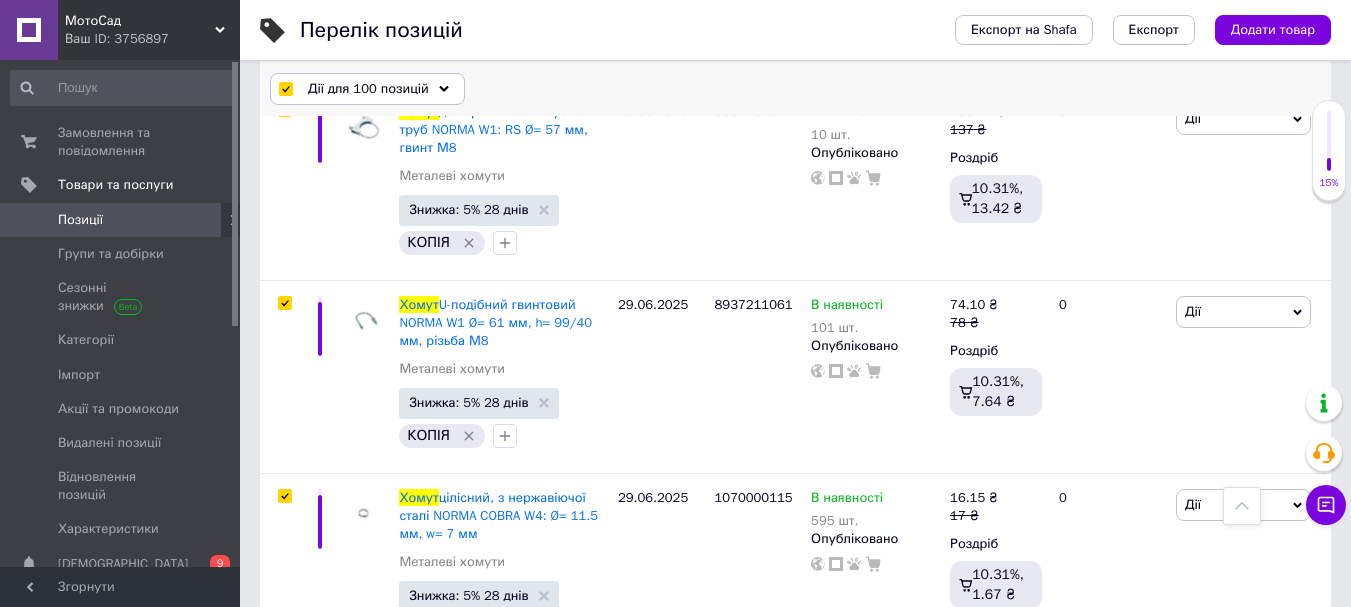 click on "Дії для 100 позицій" at bounding box center (368, 89) 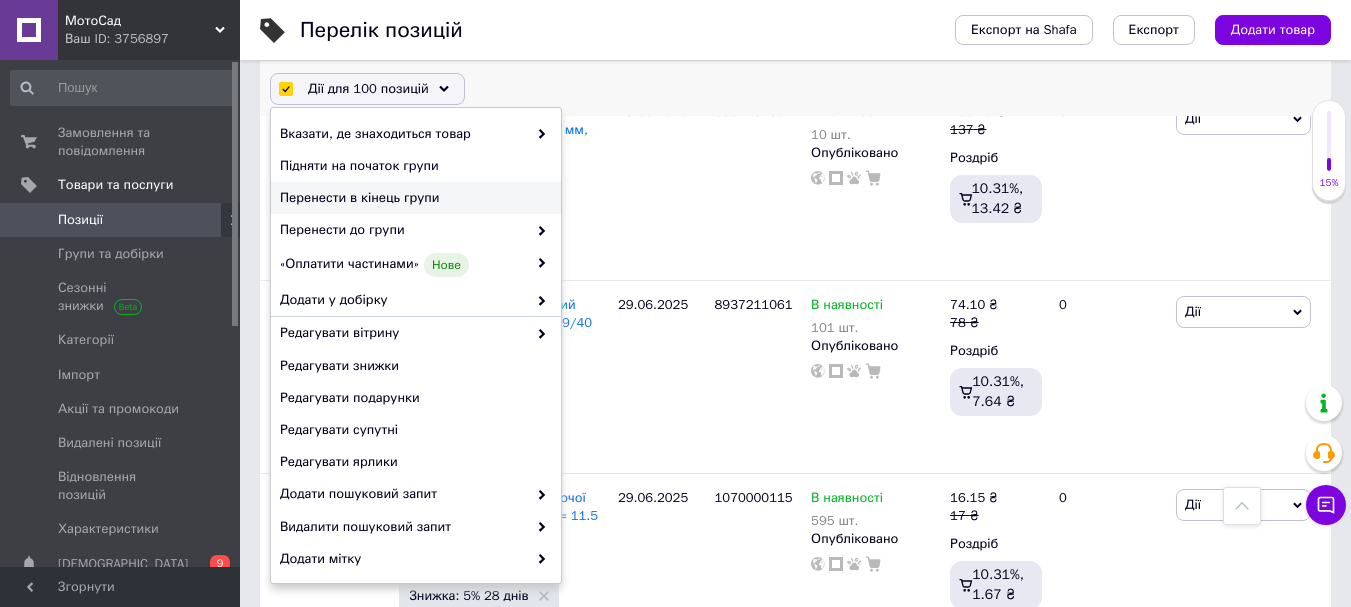 click on "Перенести в кінець групи" at bounding box center [413, 198] 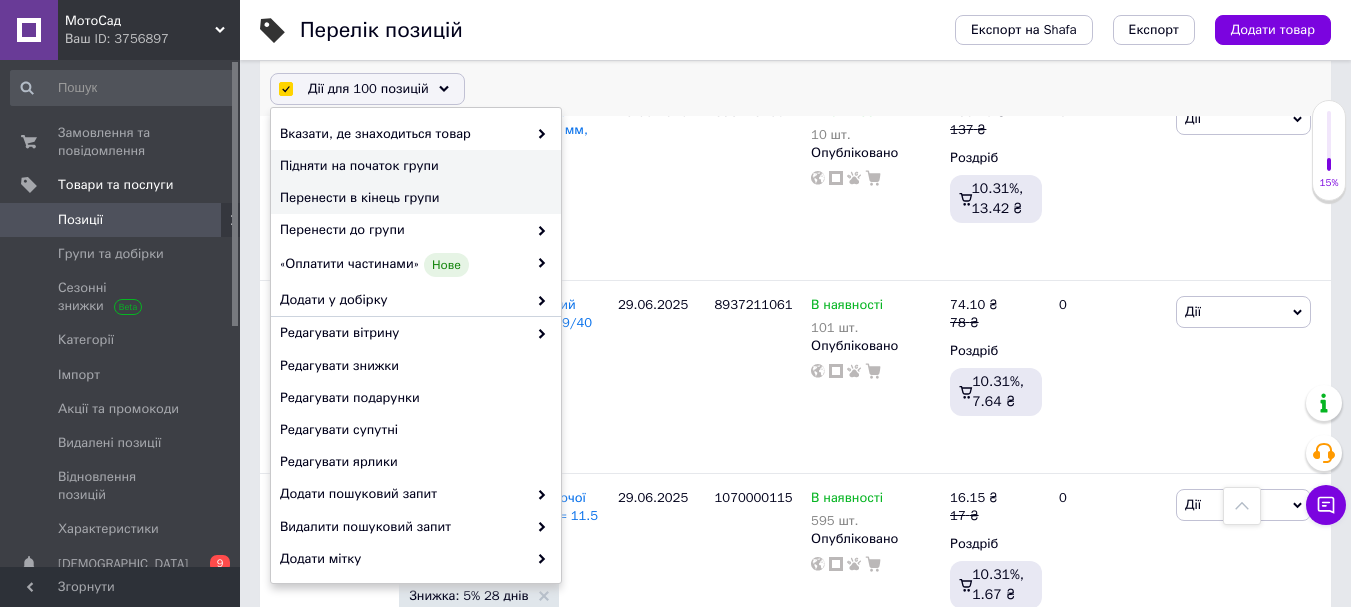 click on "Підняти на початок групи" at bounding box center [413, 166] 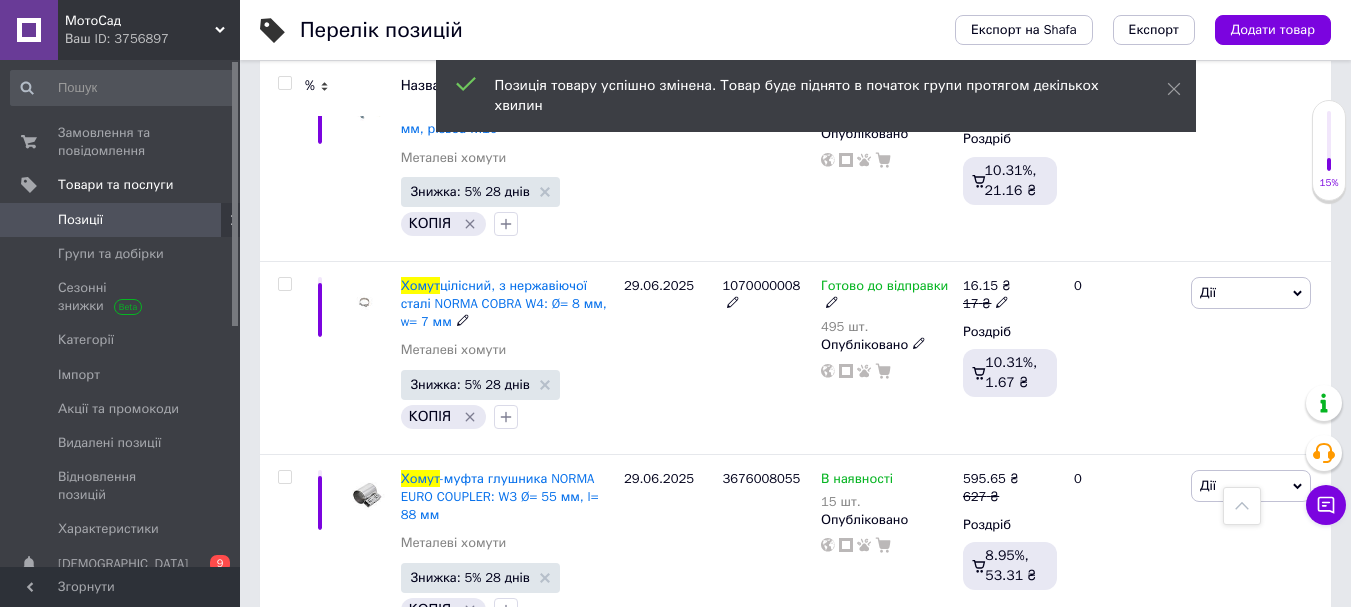 scroll, scrollTop: 21102, scrollLeft: 0, axis: vertical 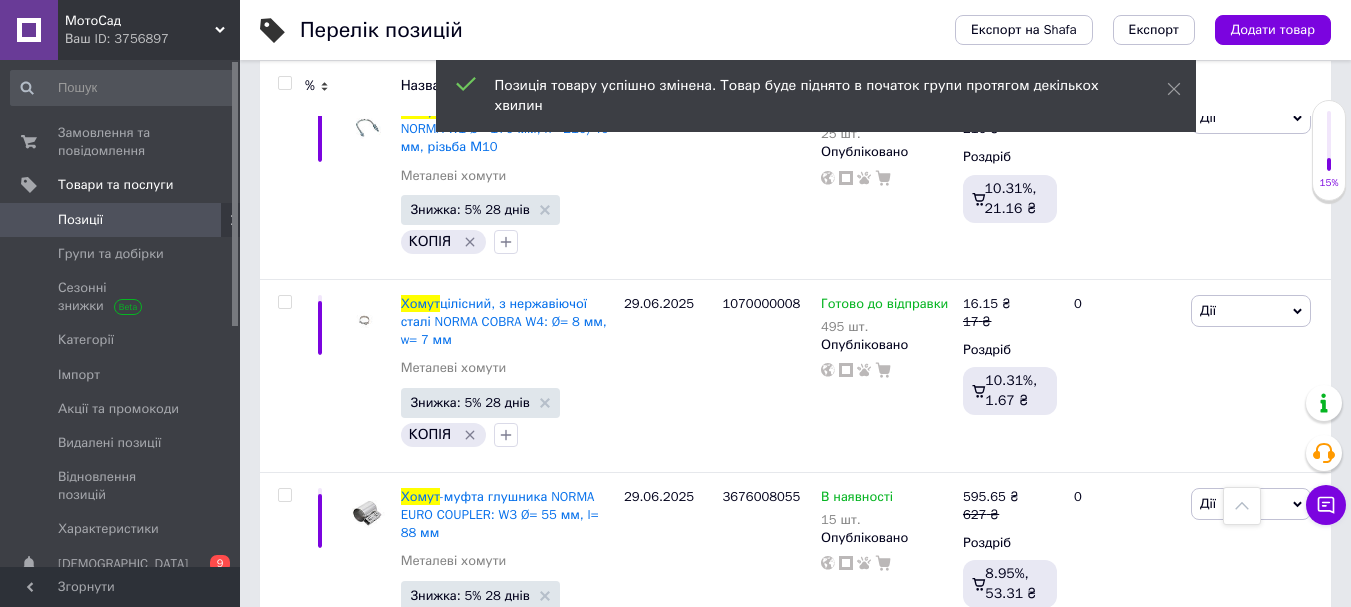click at bounding box center (284, 83) 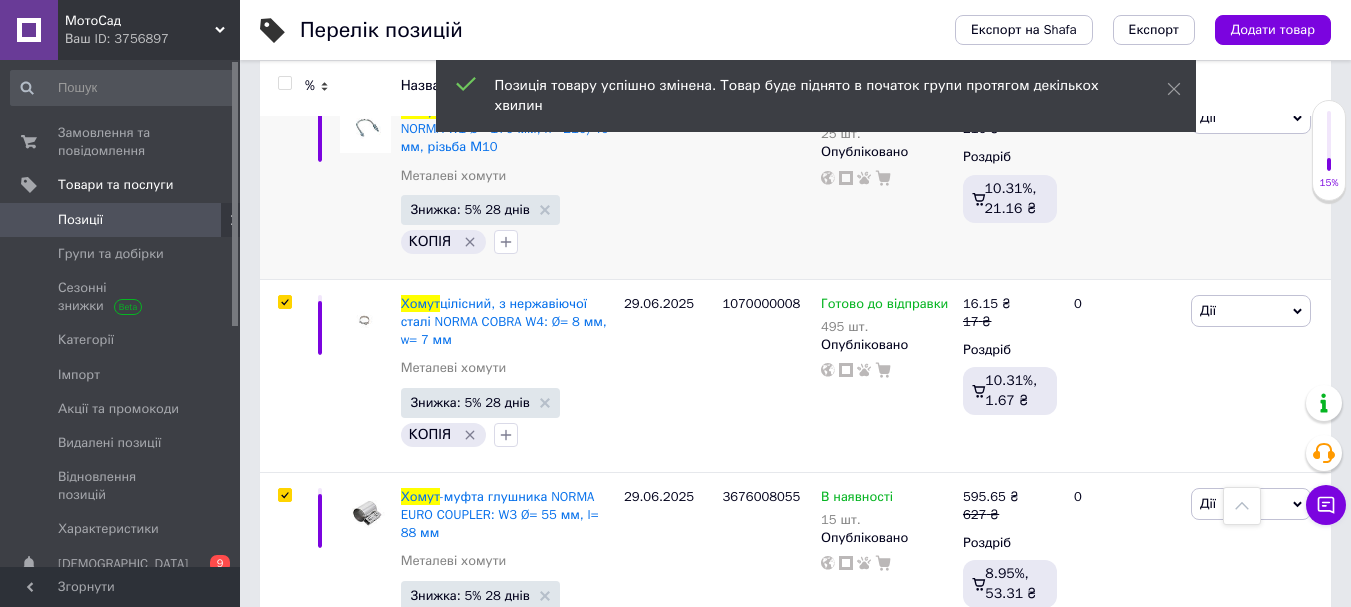 scroll, scrollTop: 21101, scrollLeft: 0, axis: vertical 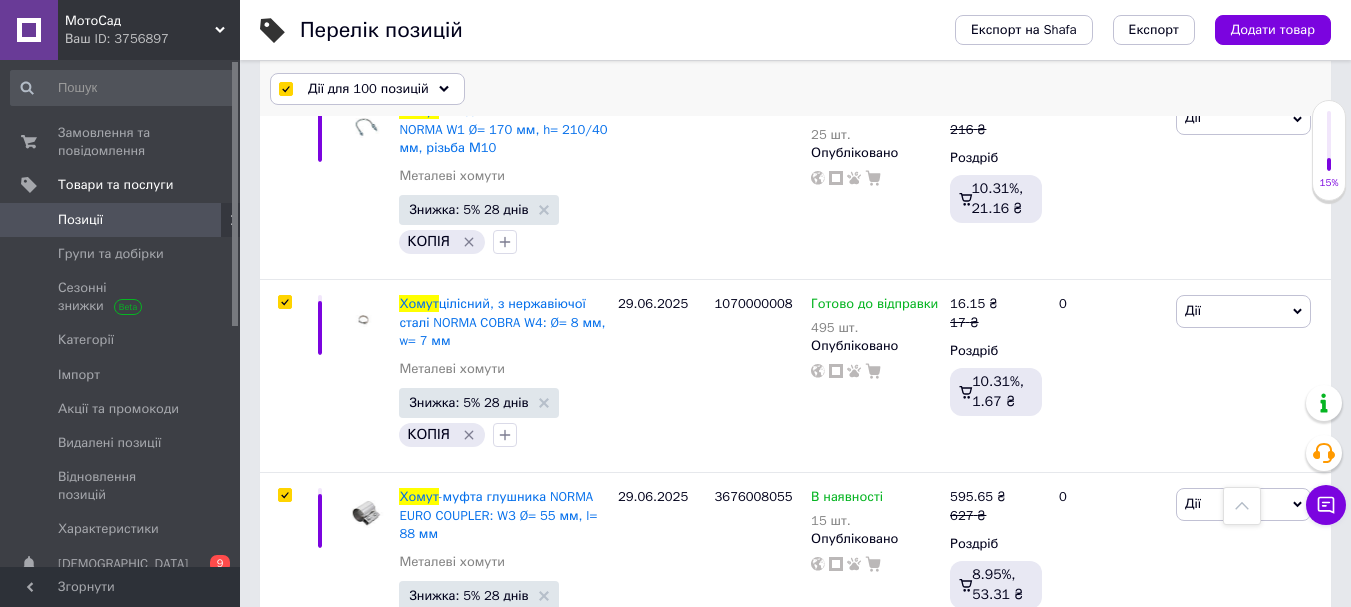 click on "Дії для 100 позицій" at bounding box center [368, 89] 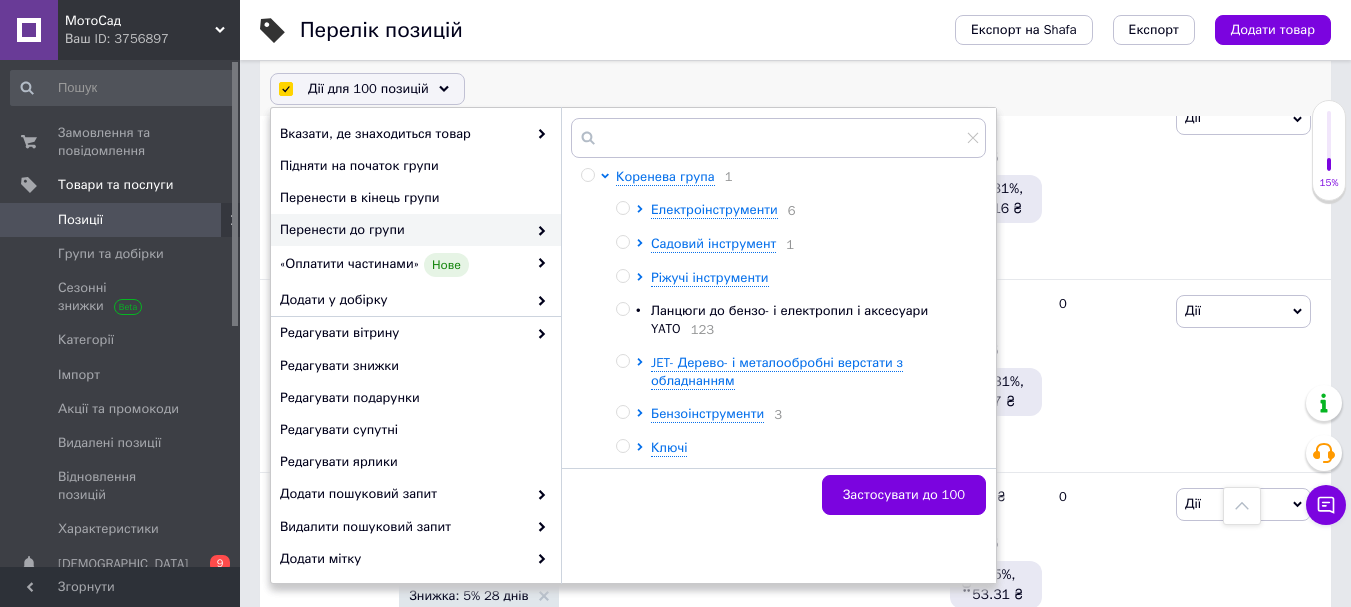 click on "Перенести до групи" at bounding box center (403, 230) 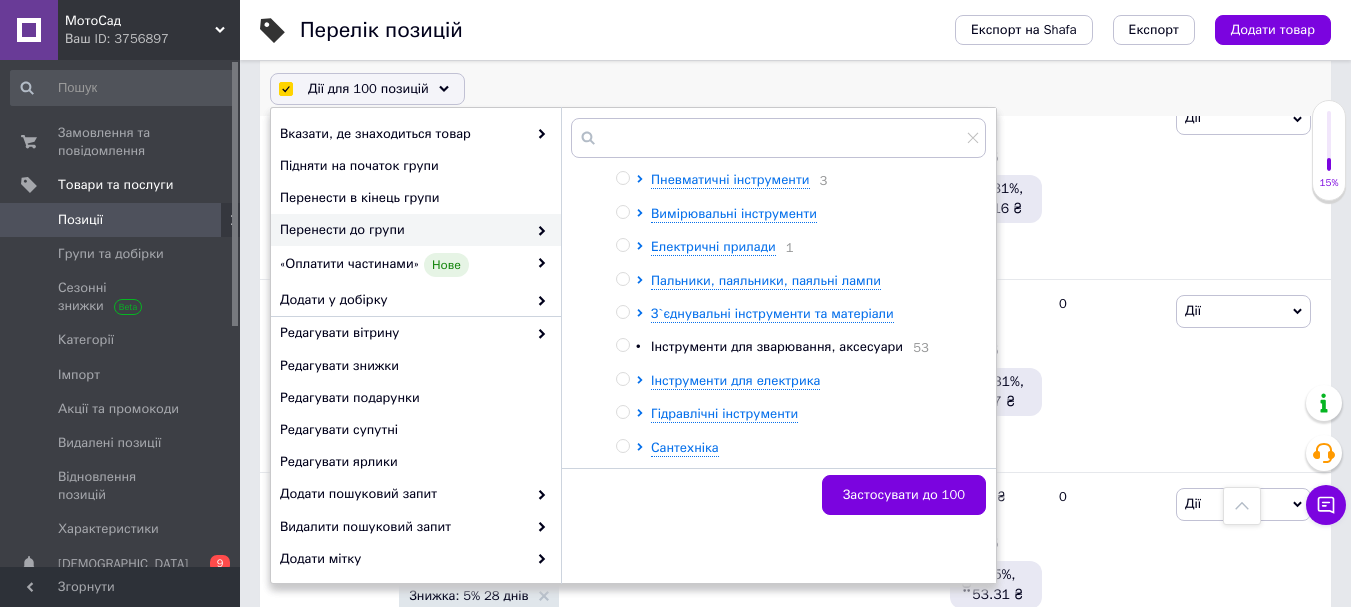 scroll, scrollTop: 1000, scrollLeft: 0, axis: vertical 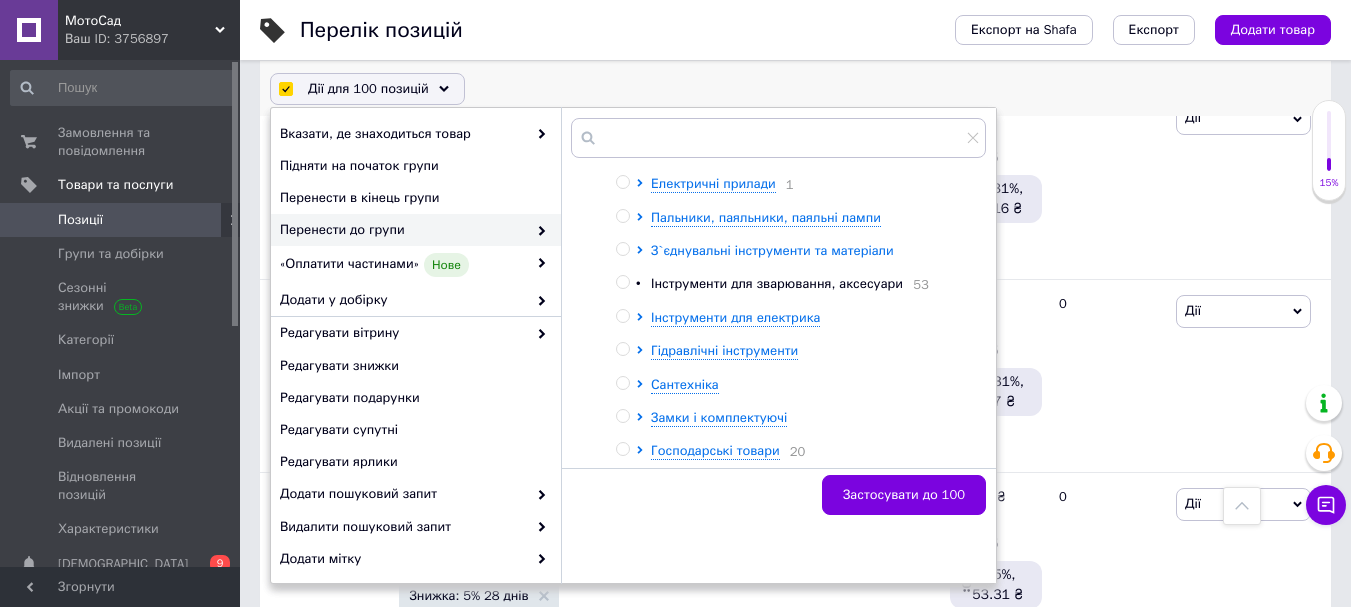 click on "З`єднувальні інструменти та матеріали" at bounding box center (772, 250) 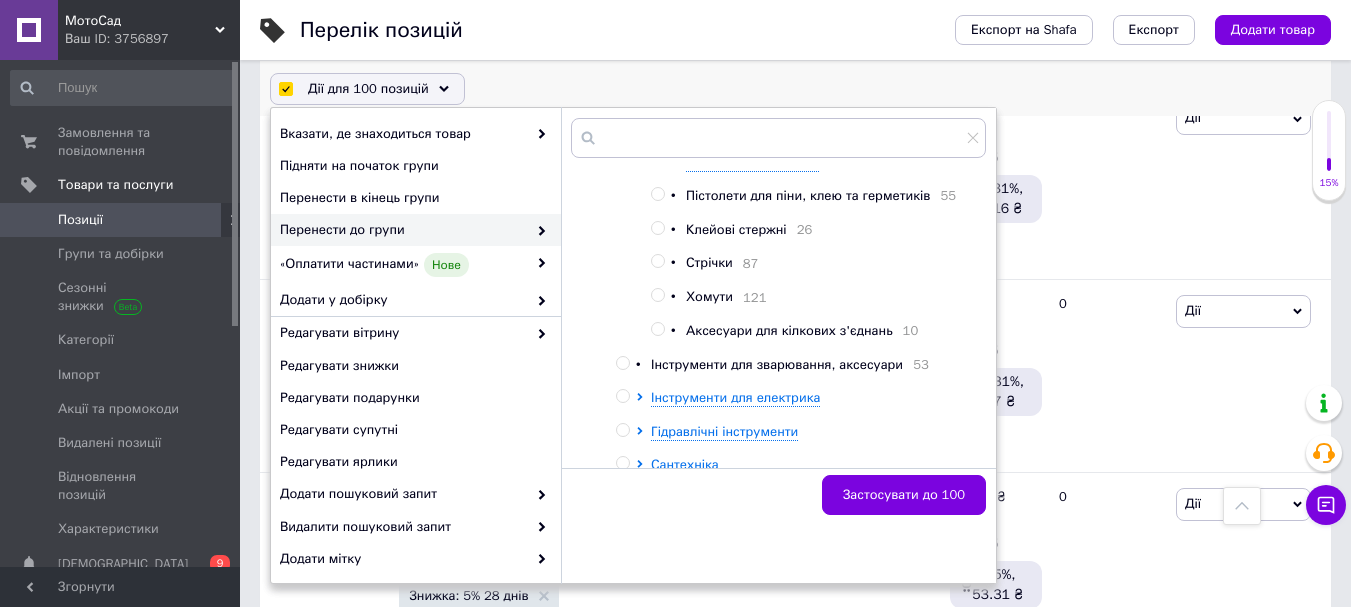 scroll, scrollTop: 1200, scrollLeft: 0, axis: vertical 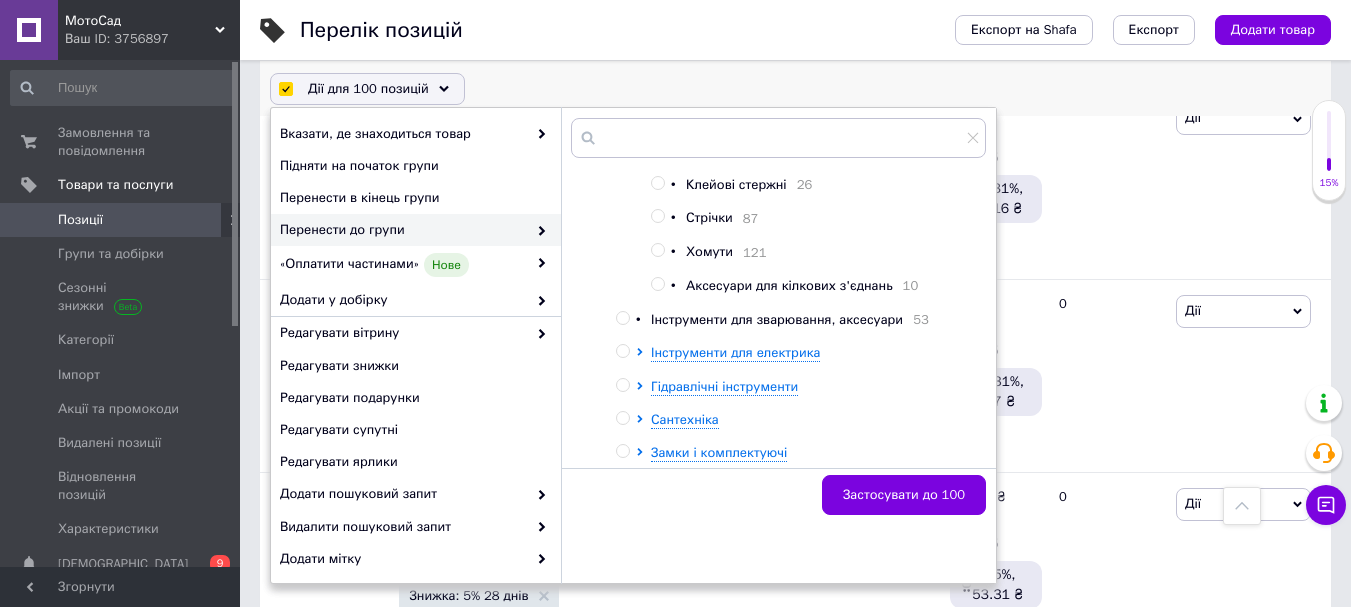 click on "Хомути" at bounding box center [709, 251] 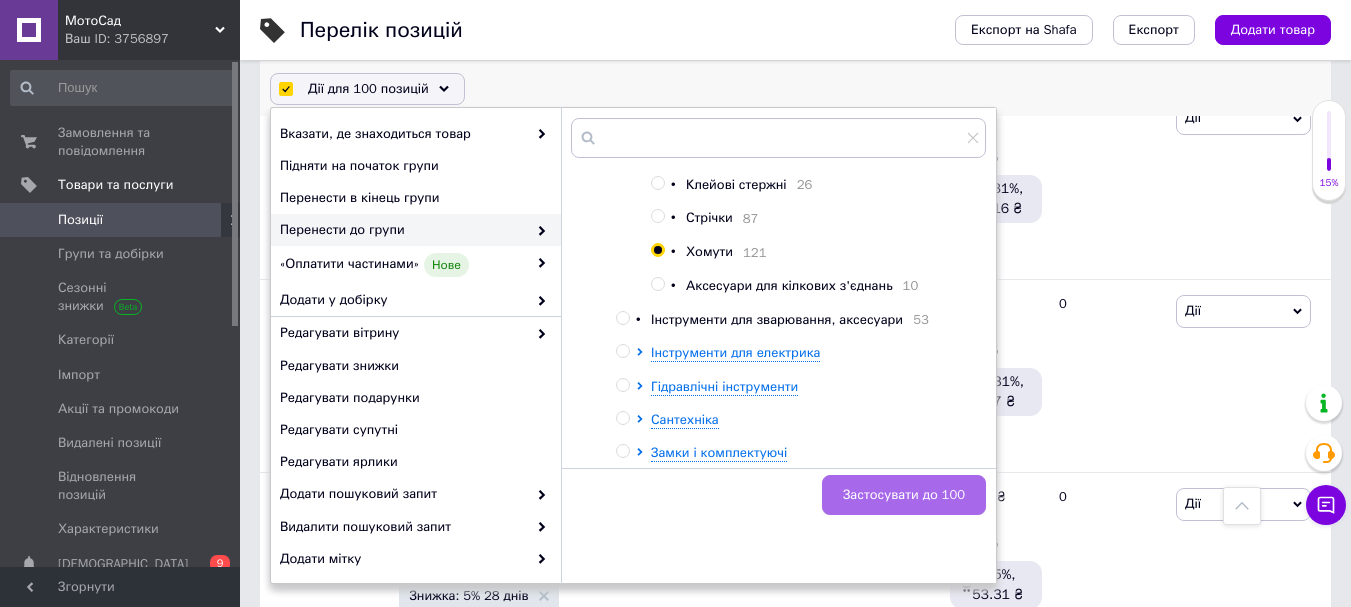 click on "Застосувати до 100" at bounding box center [904, 495] 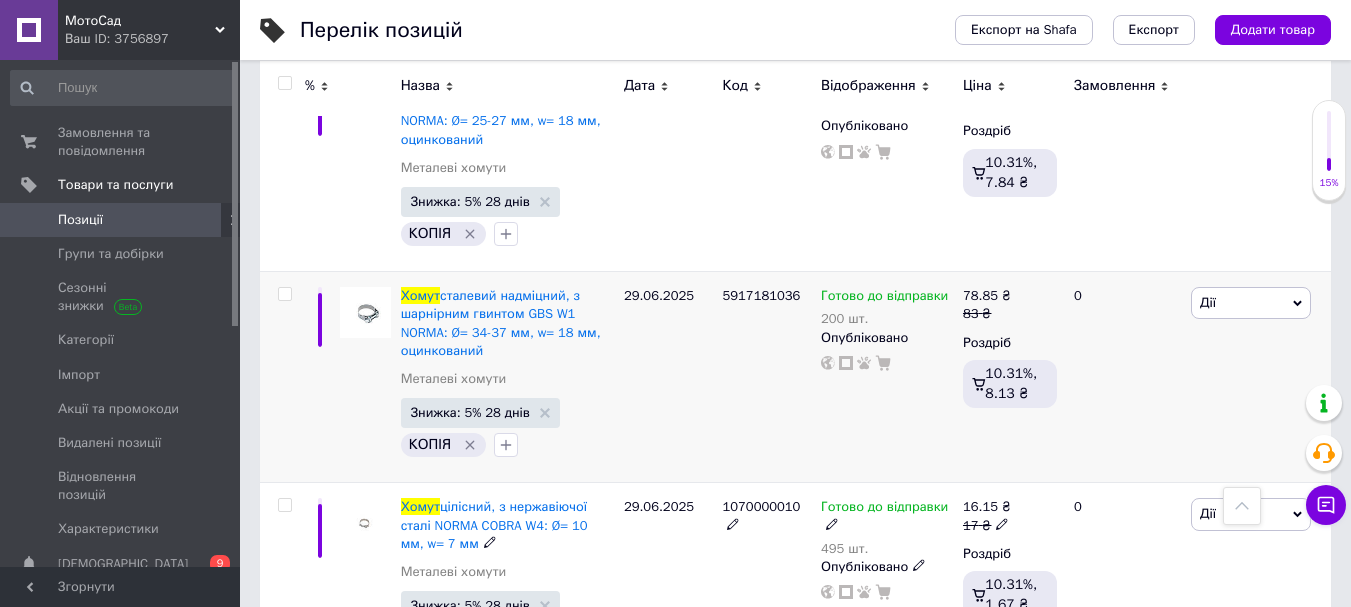 scroll, scrollTop: 2008, scrollLeft: 0, axis: vertical 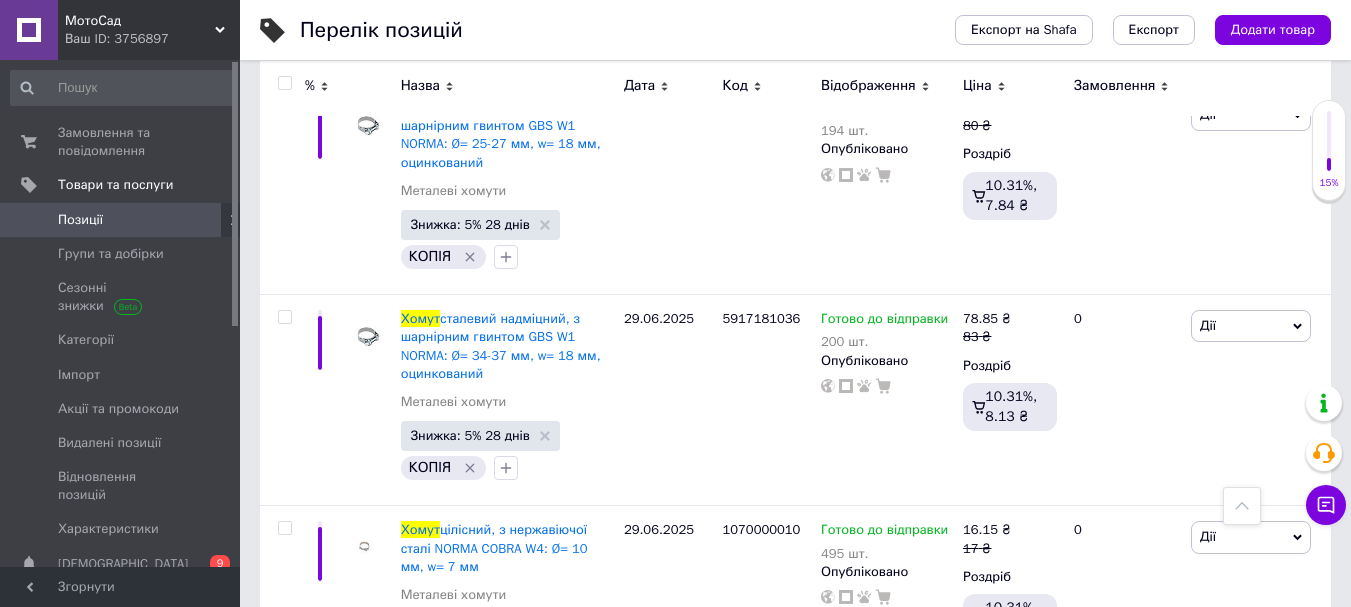 click at bounding box center [284, 83] 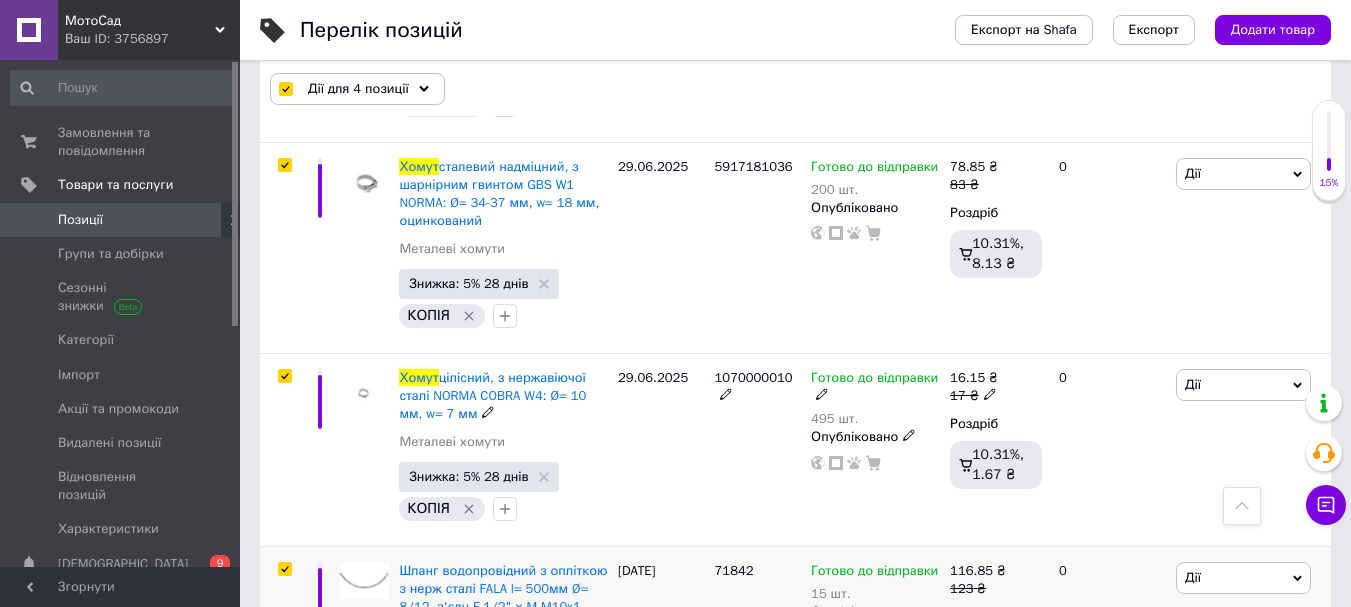 scroll, scrollTop: 2207, scrollLeft: 0, axis: vertical 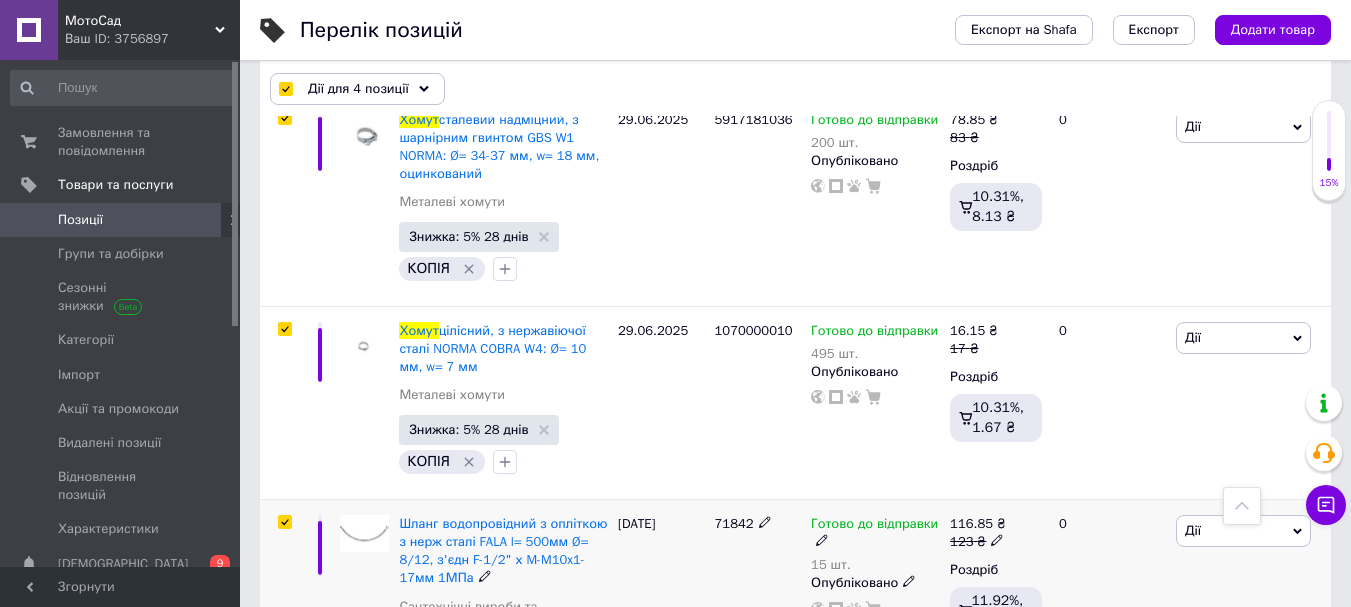 click at bounding box center [284, 522] 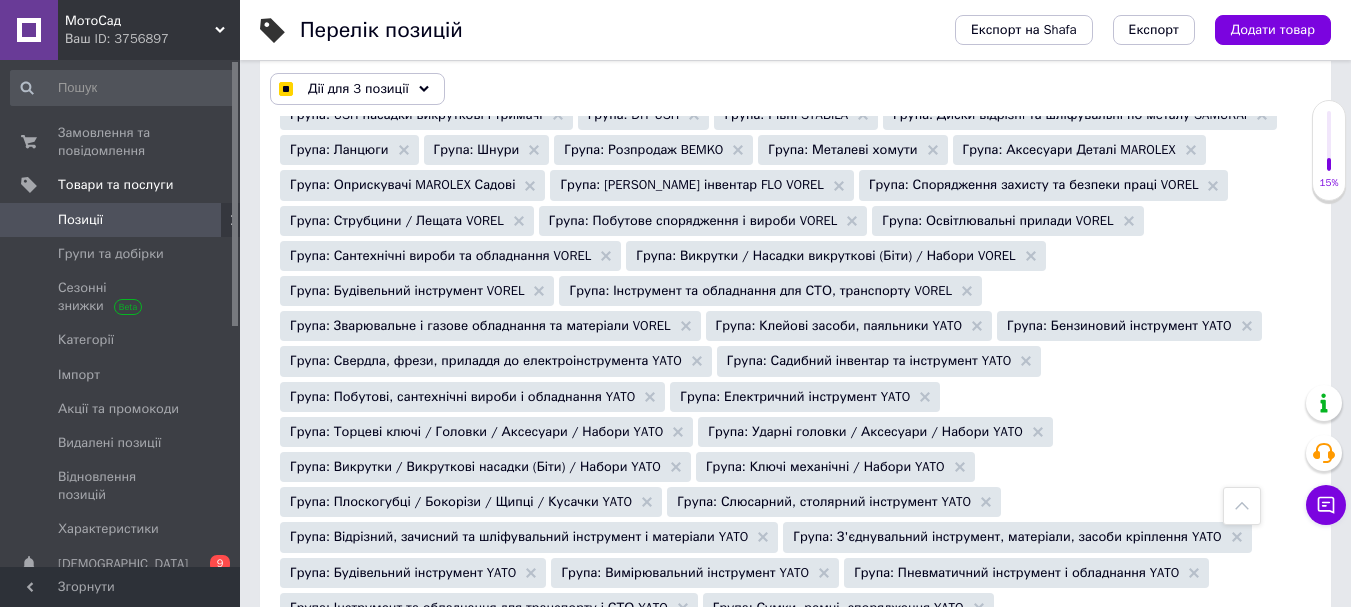 scroll, scrollTop: 407, scrollLeft: 0, axis: vertical 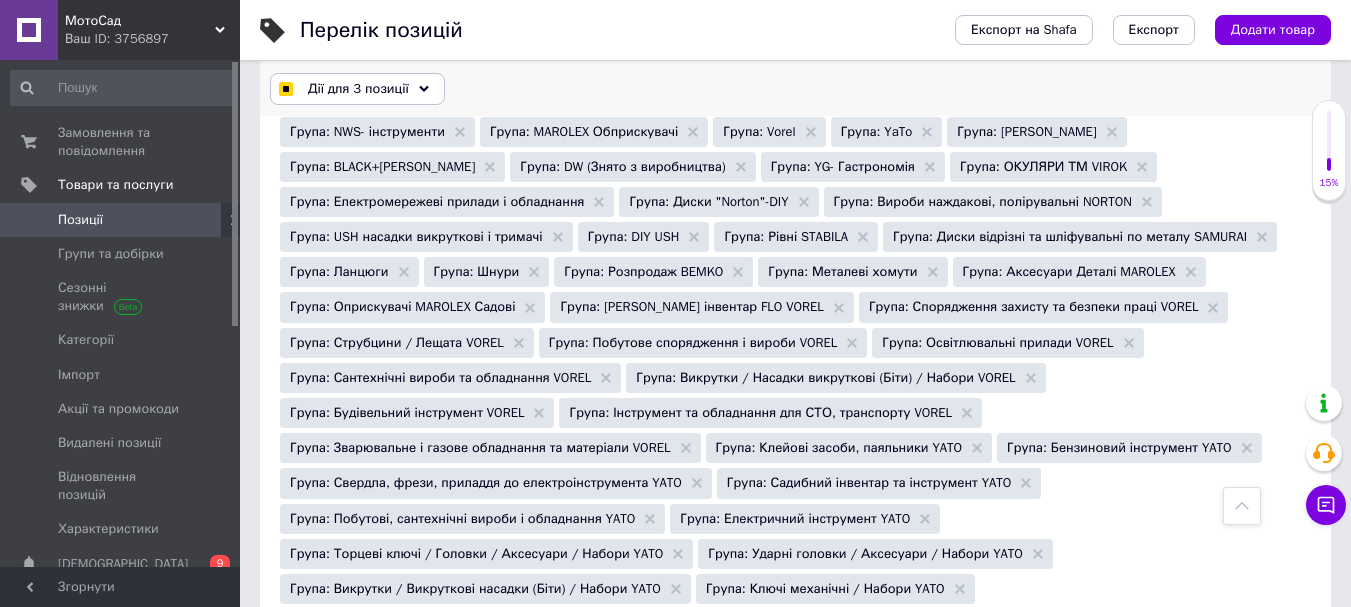 click on "Дії для 3 позиції" at bounding box center (358, 89) 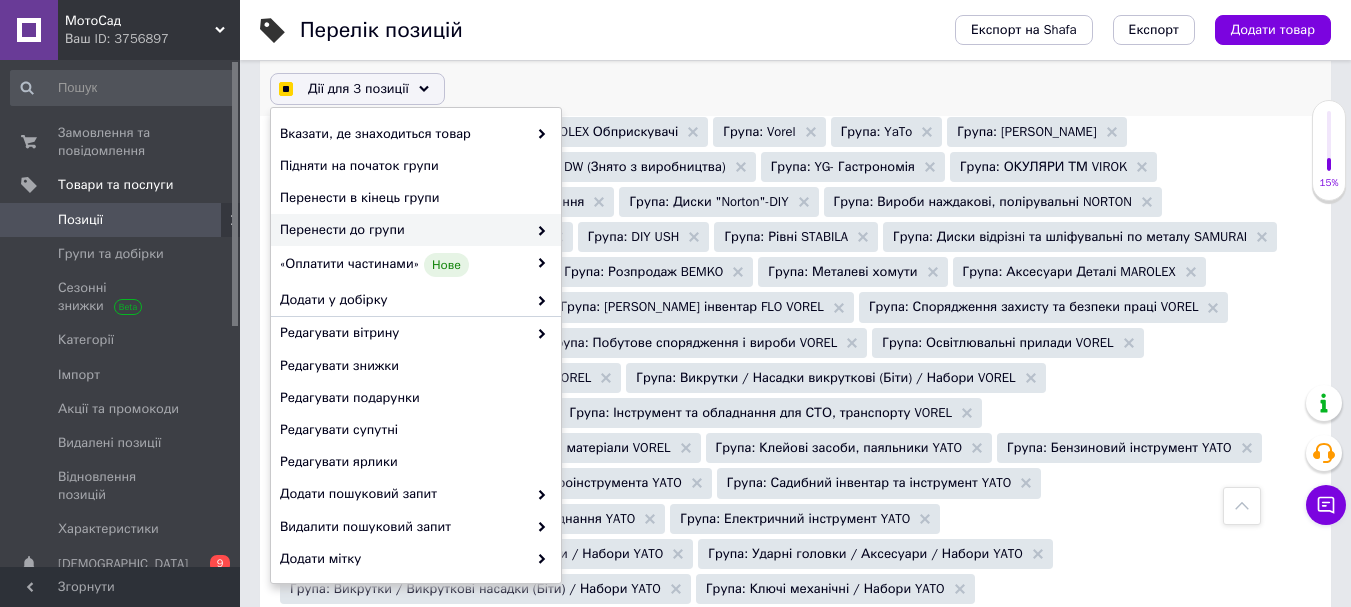 click on "Перенести до групи" at bounding box center (403, 230) 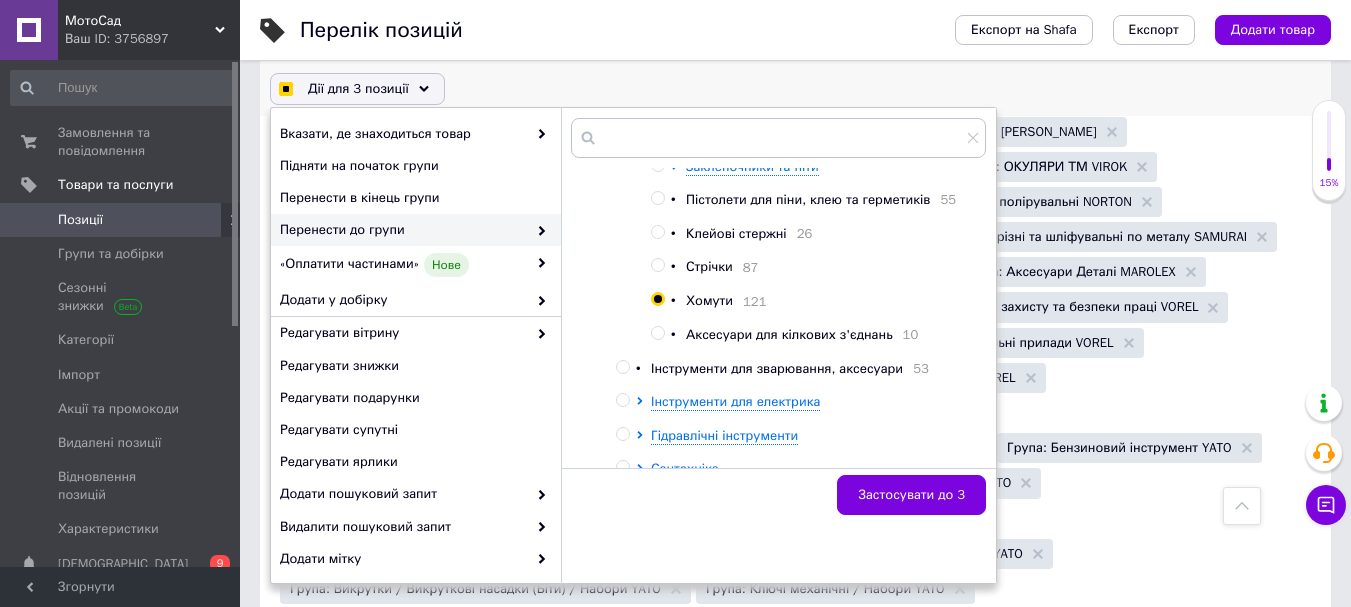 scroll, scrollTop: 1200, scrollLeft: 0, axis: vertical 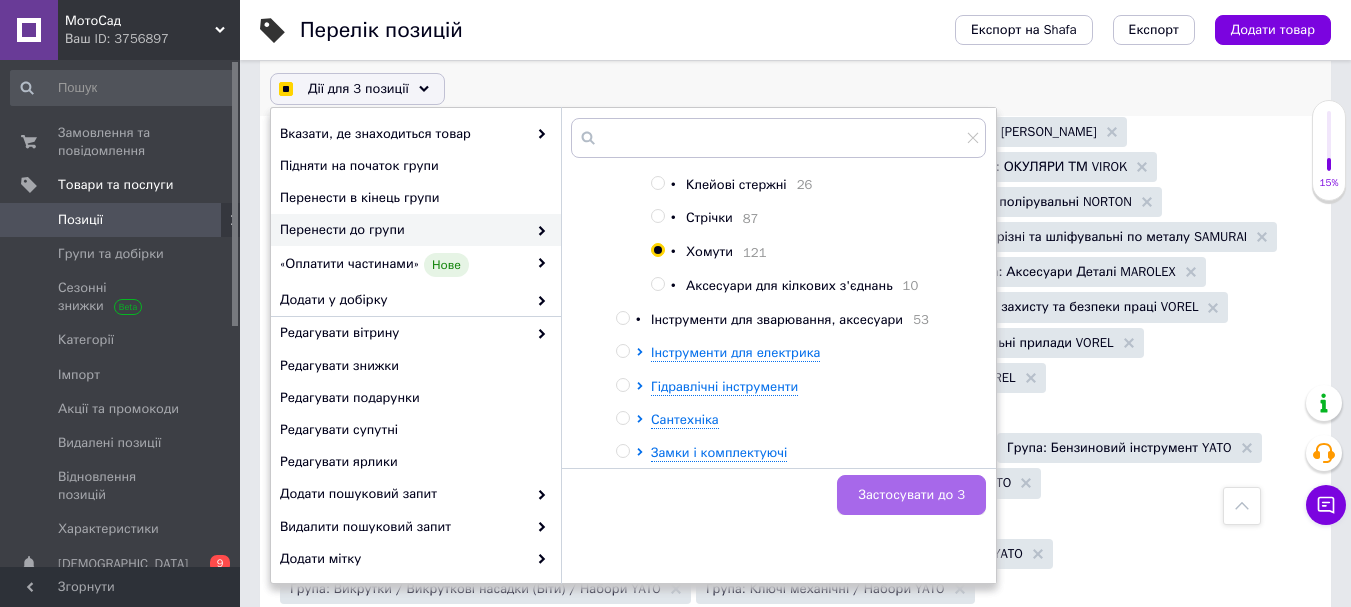 click on "Застосувати до 3" at bounding box center (911, 495) 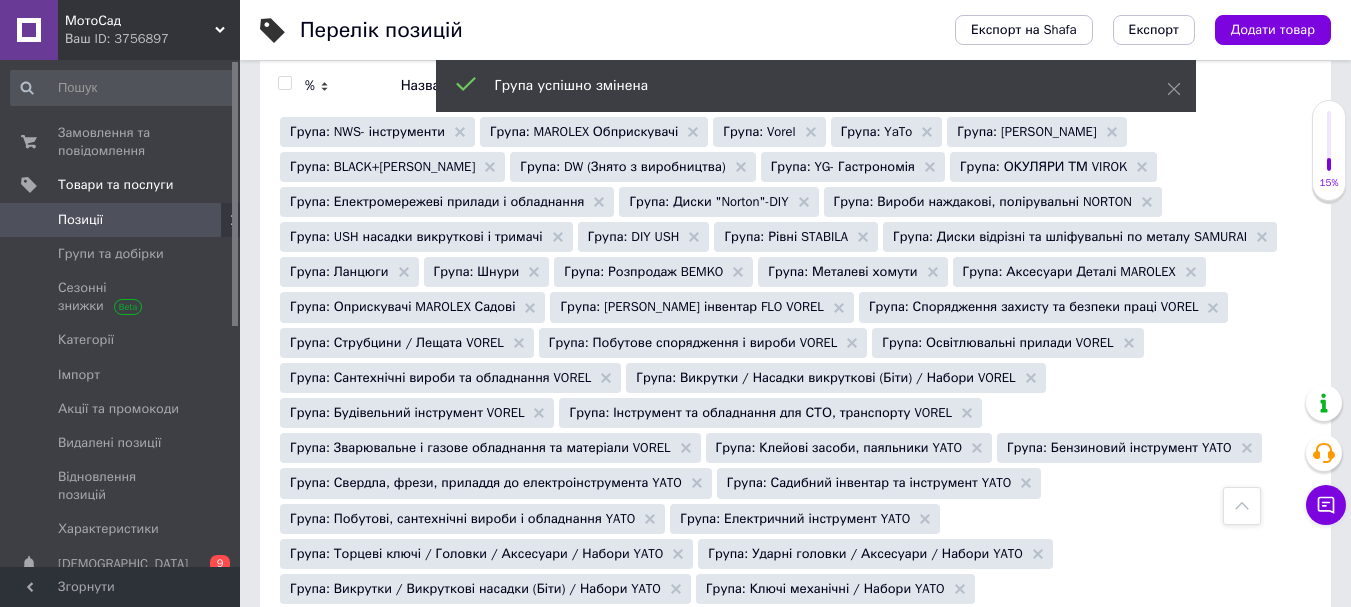 scroll, scrollTop: 0, scrollLeft: 0, axis: both 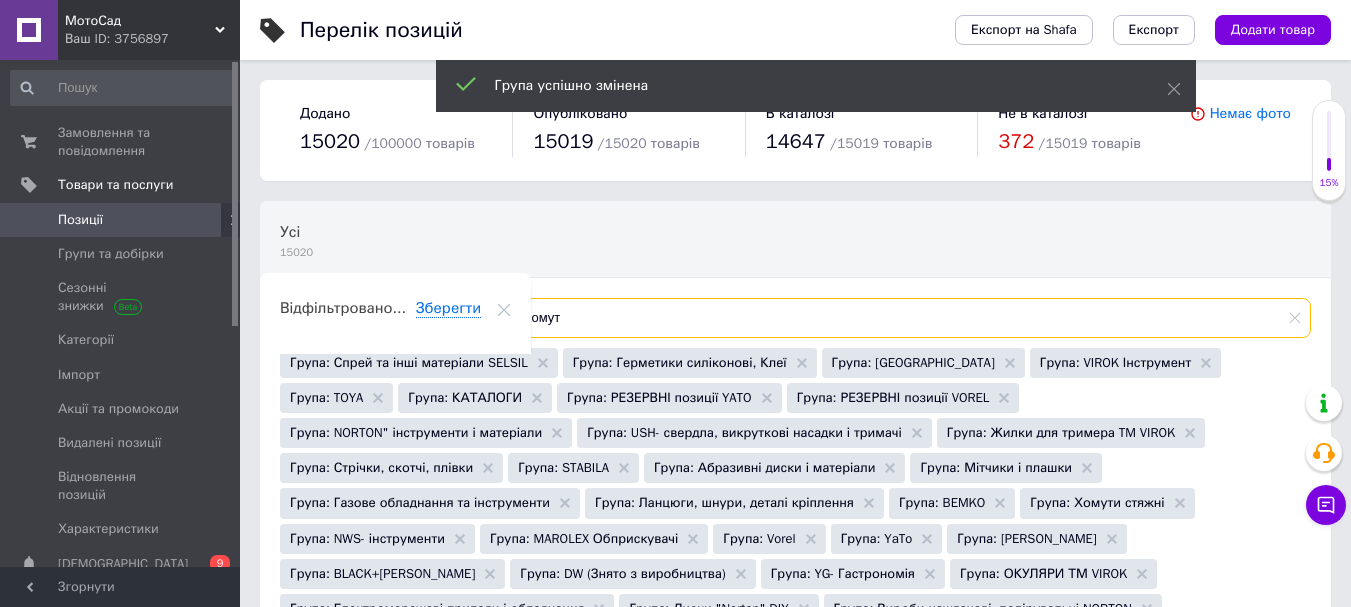 click on "Хомут" at bounding box center [899, 318] 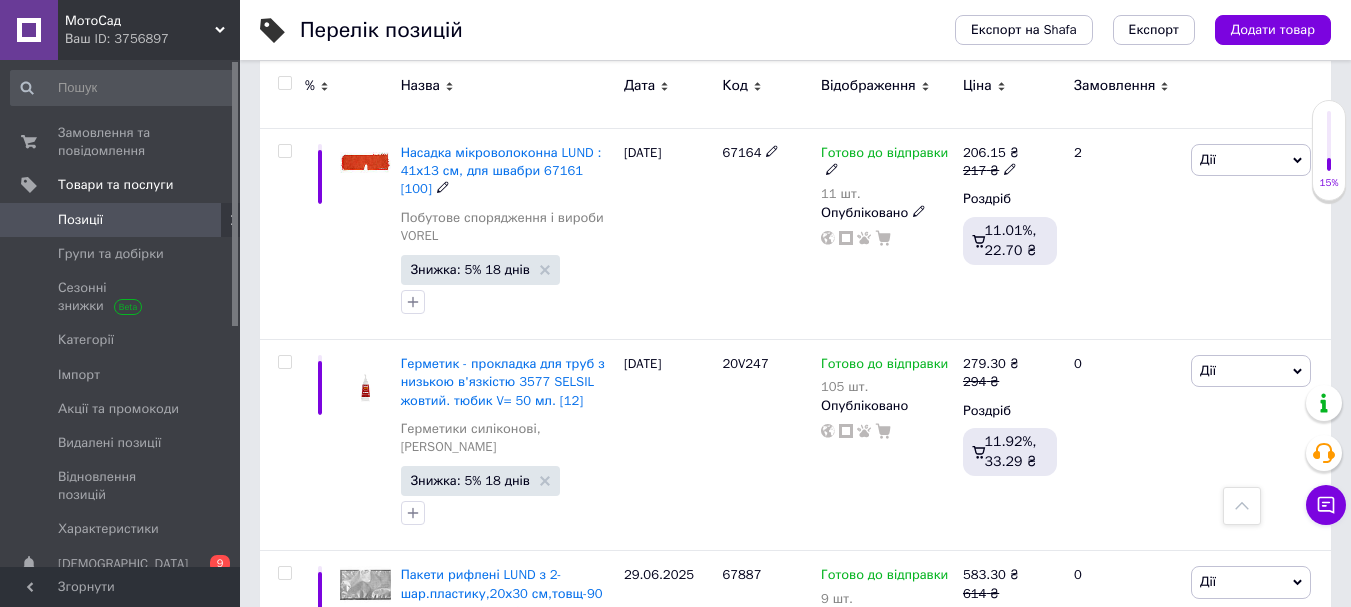 scroll, scrollTop: 2000, scrollLeft: 0, axis: vertical 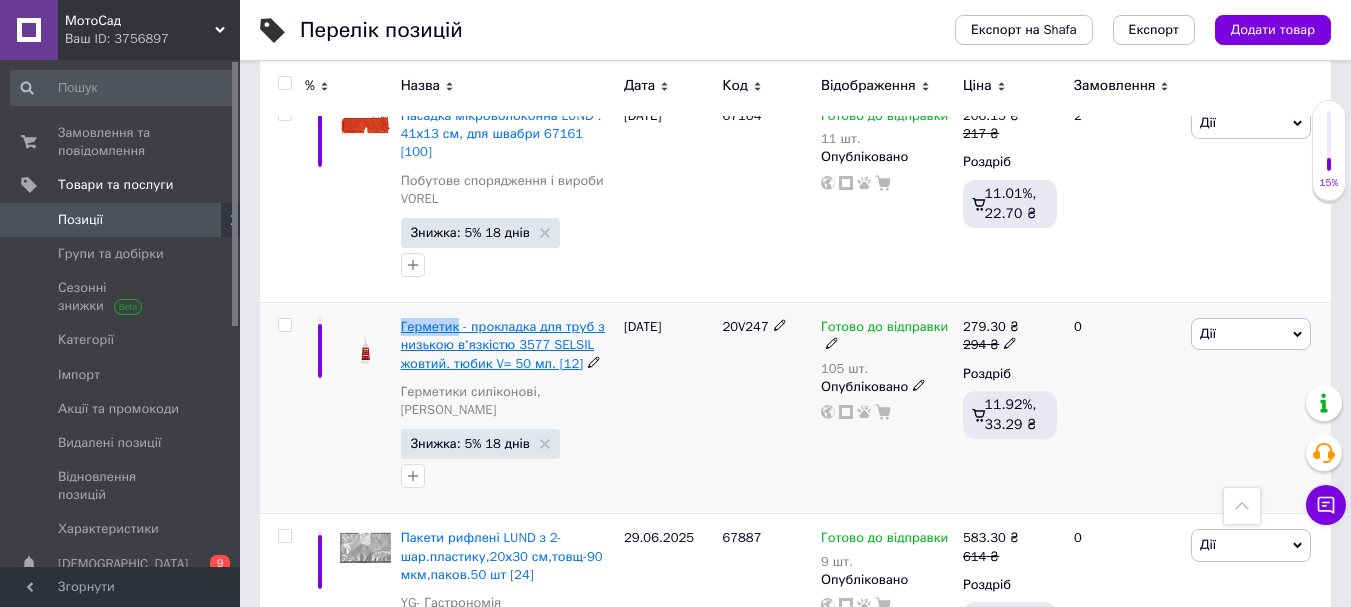 drag, startPoint x: 397, startPoint y: 170, endPoint x: 457, endPoint y: 165, distance: 60.207973 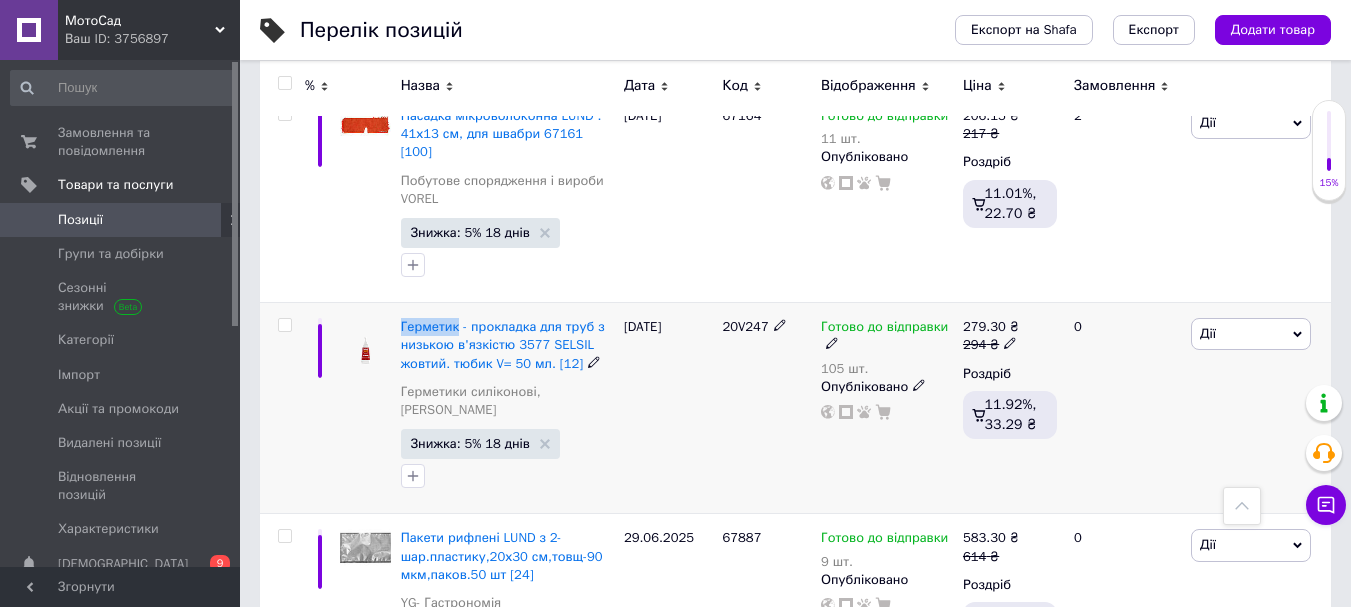 copy on "Герметик" 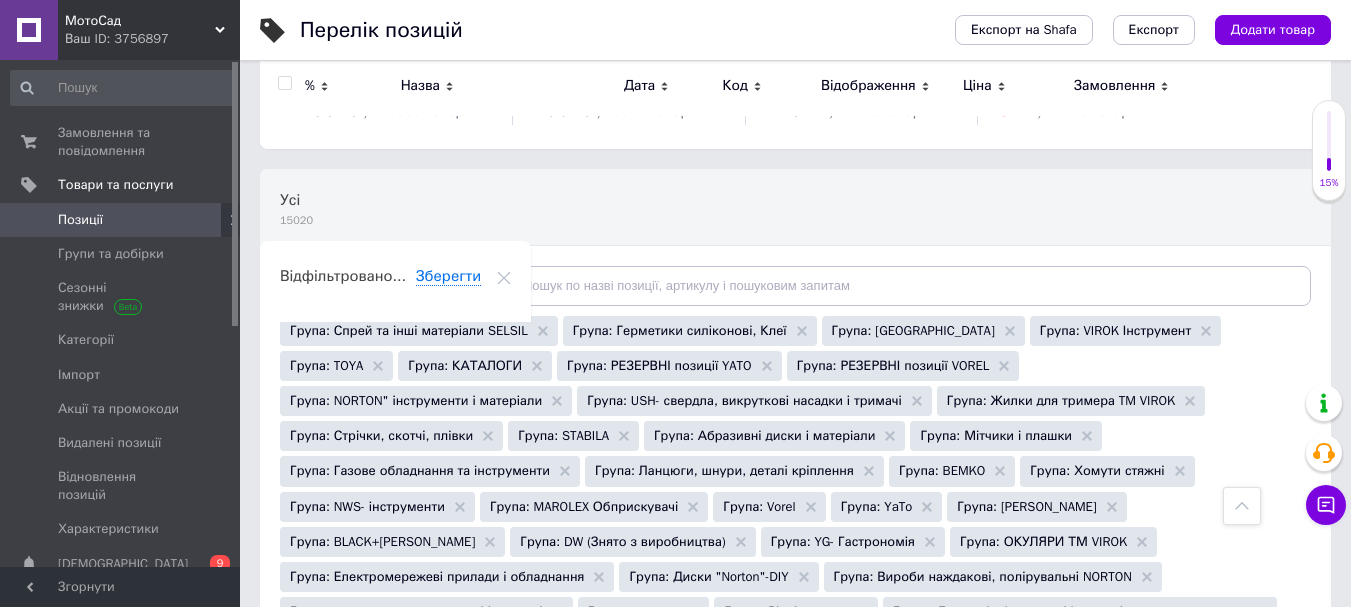 scroll, scrollTop: 0, scrollLeft: 0, axis: both 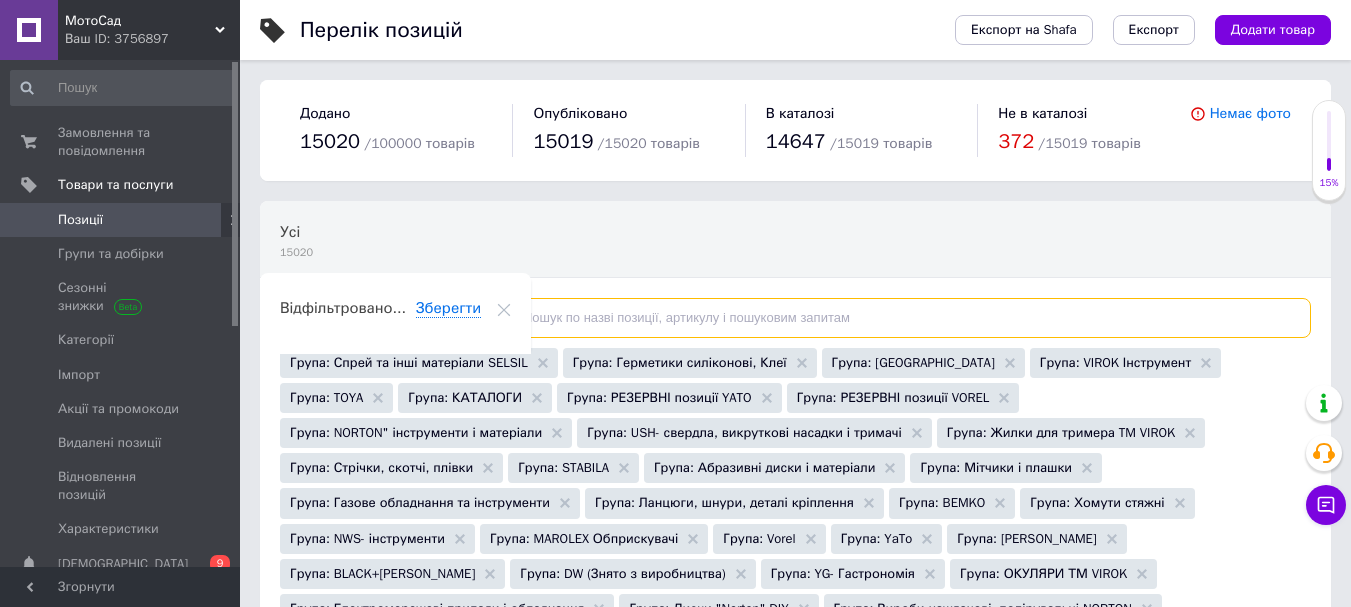 click at bounding box center (899, 318) 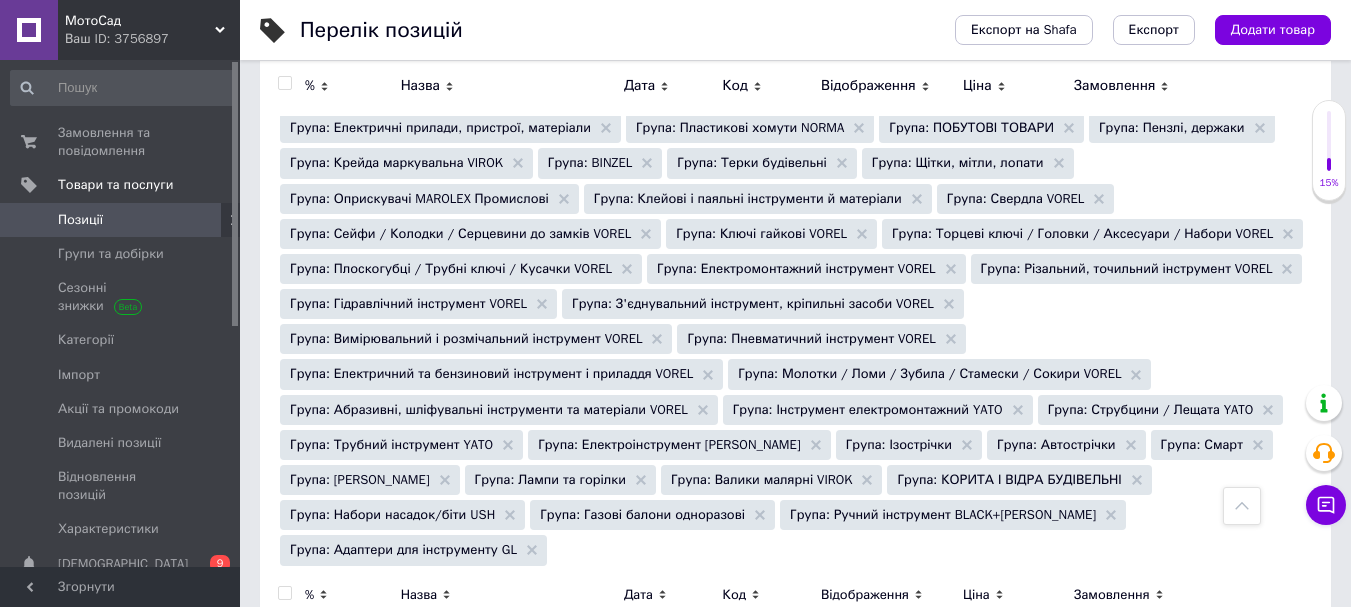 scroll, scrollTop: 1564, scrollLeft: 0, axis: vertical 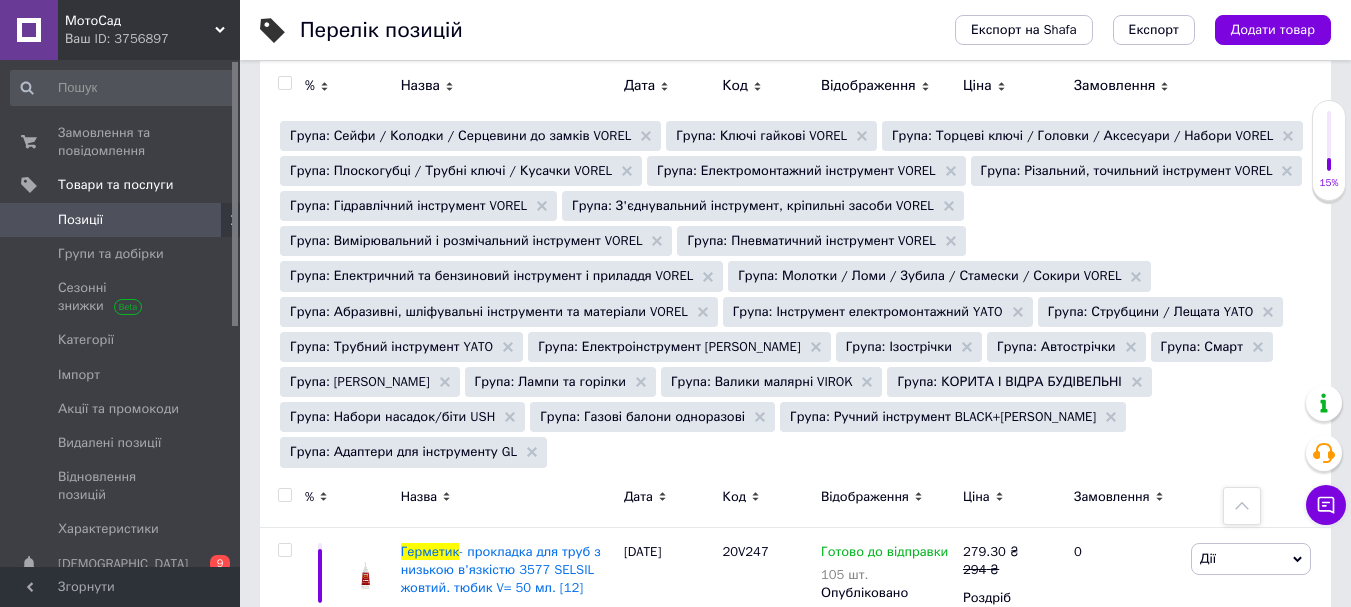 click at bounding box center (284, 495) 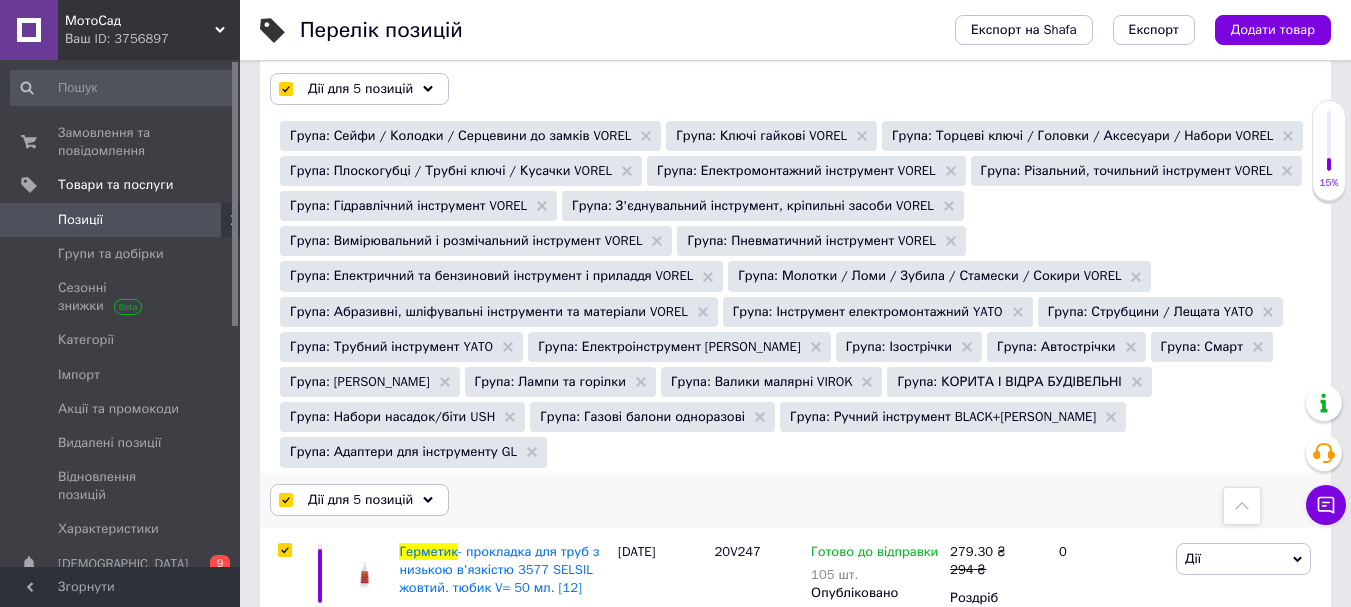 click on "Дії для 5 позицій" at bounding box center [360, 500] 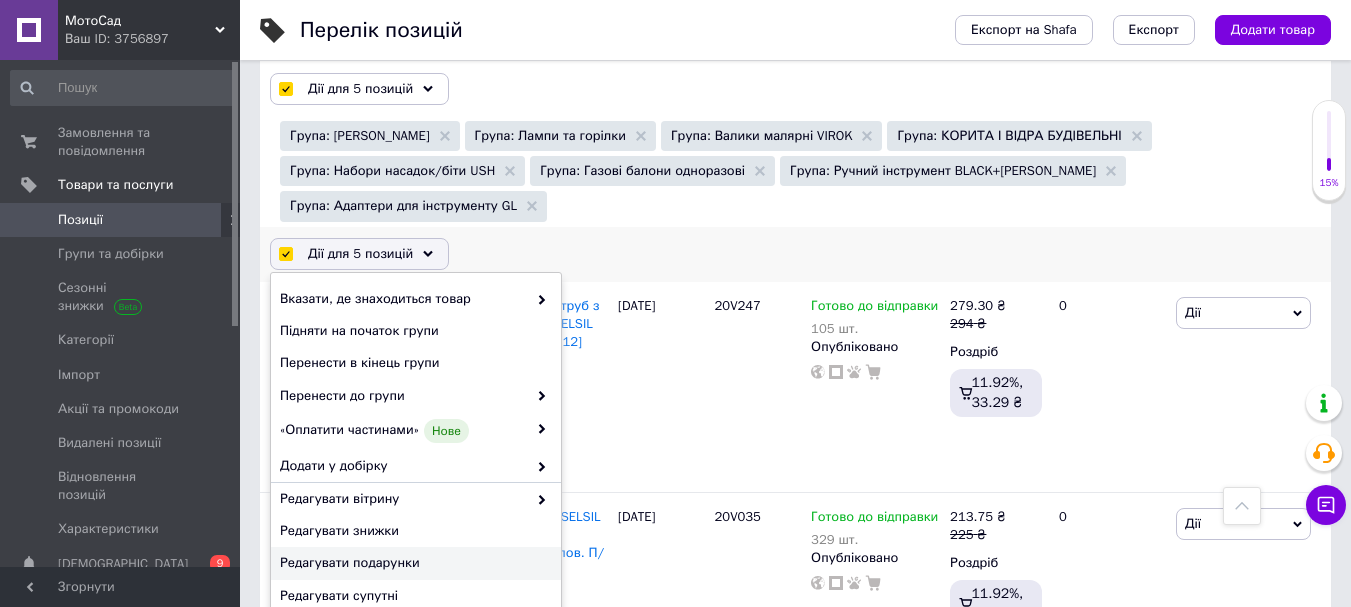 scroll, scrollTop: 1764, scrollLeft: 0, axis: vertical 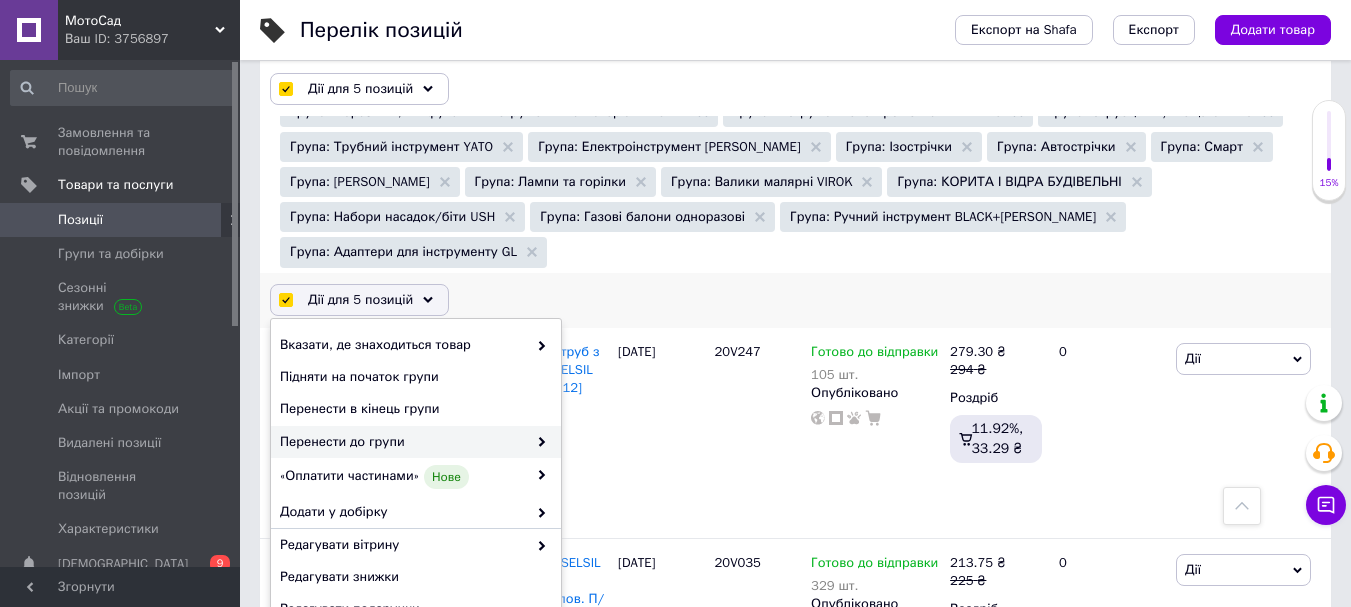 click on "Перенести до групи" at bounding box center [403, 442] 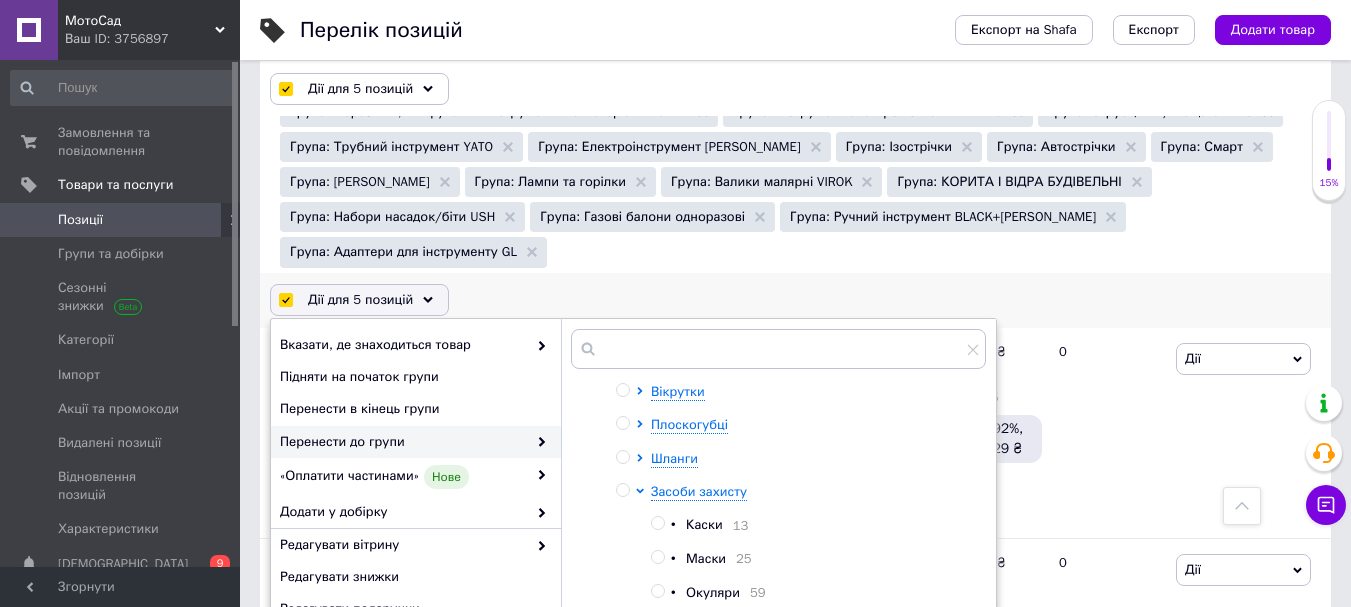 scroll, scrollTop: 400, scrollLeft: 0, axis: vertical 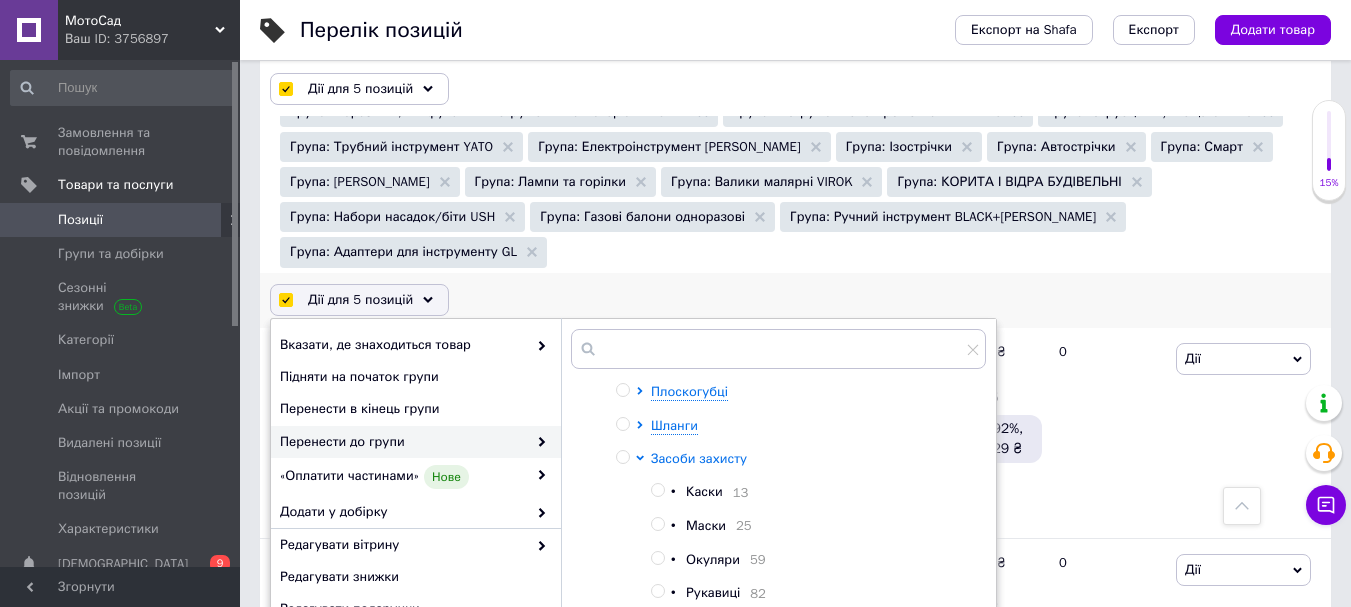 click on "Засоби захисту" at bounding box center (699, 458) 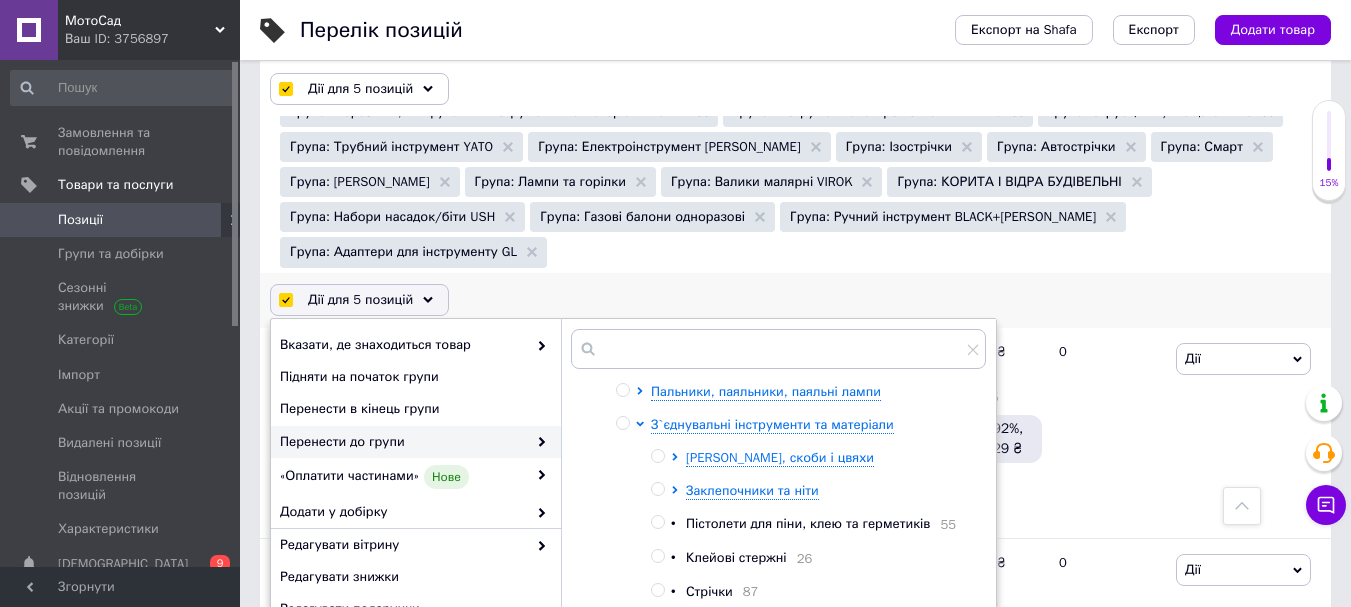 scroll, scrollTop: 800, scrollLeft: 0, axis: vertical 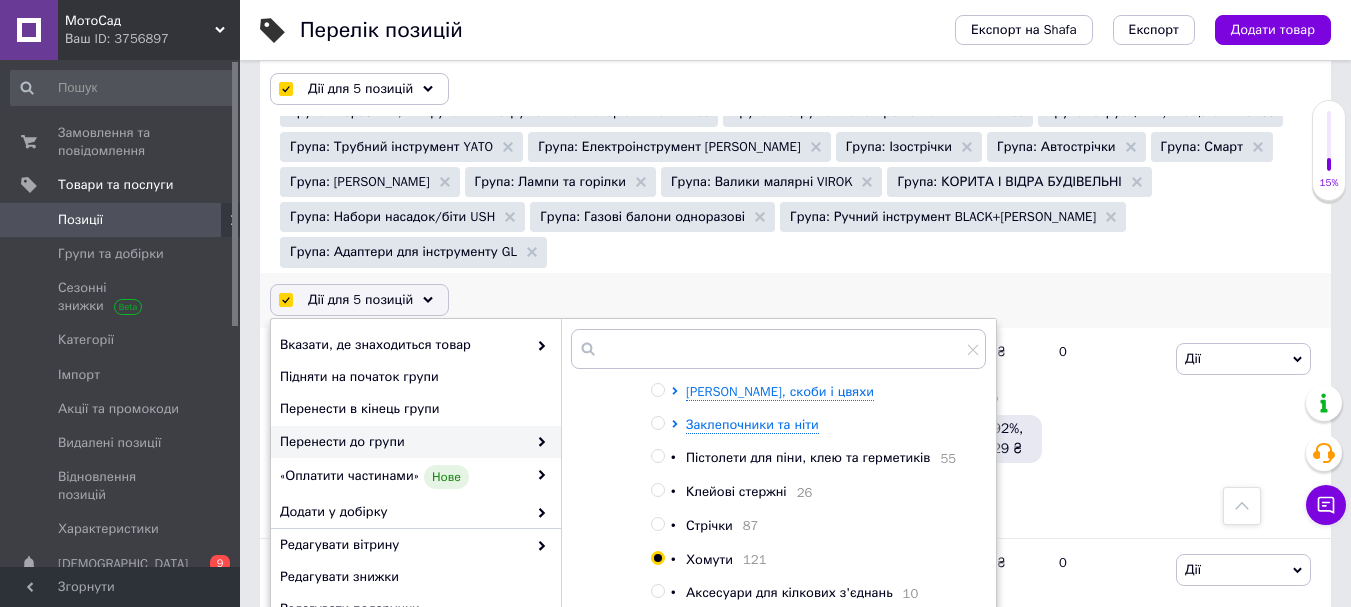 click on "Пістолети для піни, клею та герметиків" at bounding box center [808, 457] 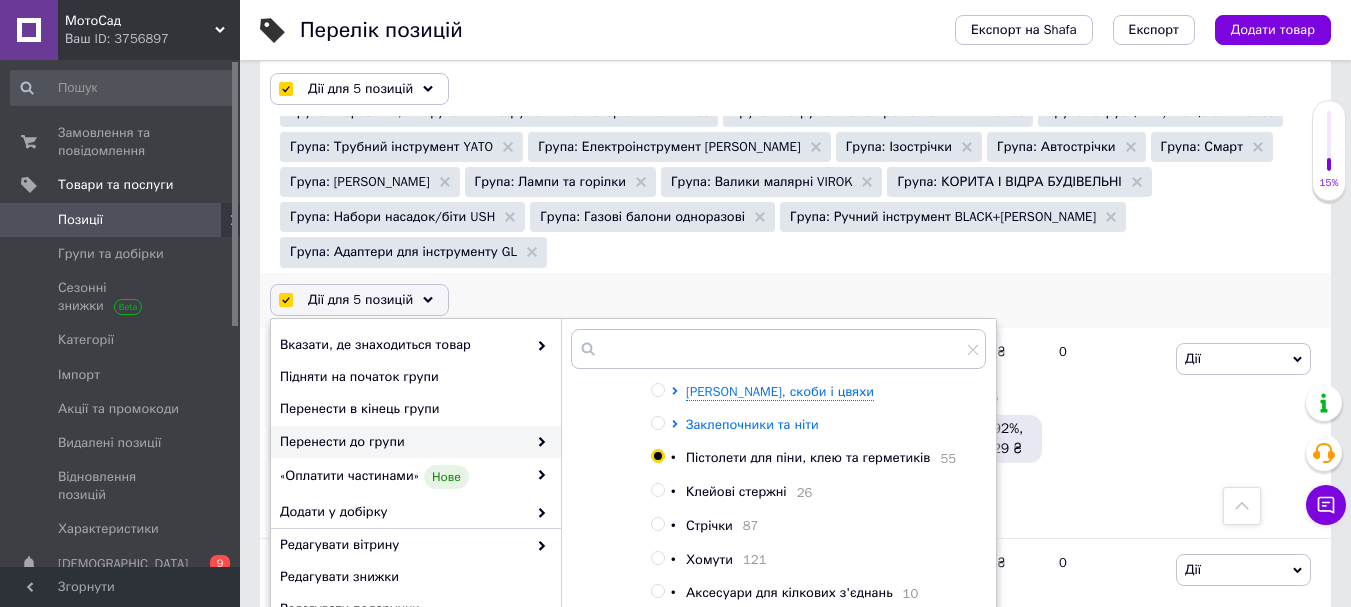 scroll, scrollTop: 600, scrollLeft: 0, axis: vertical 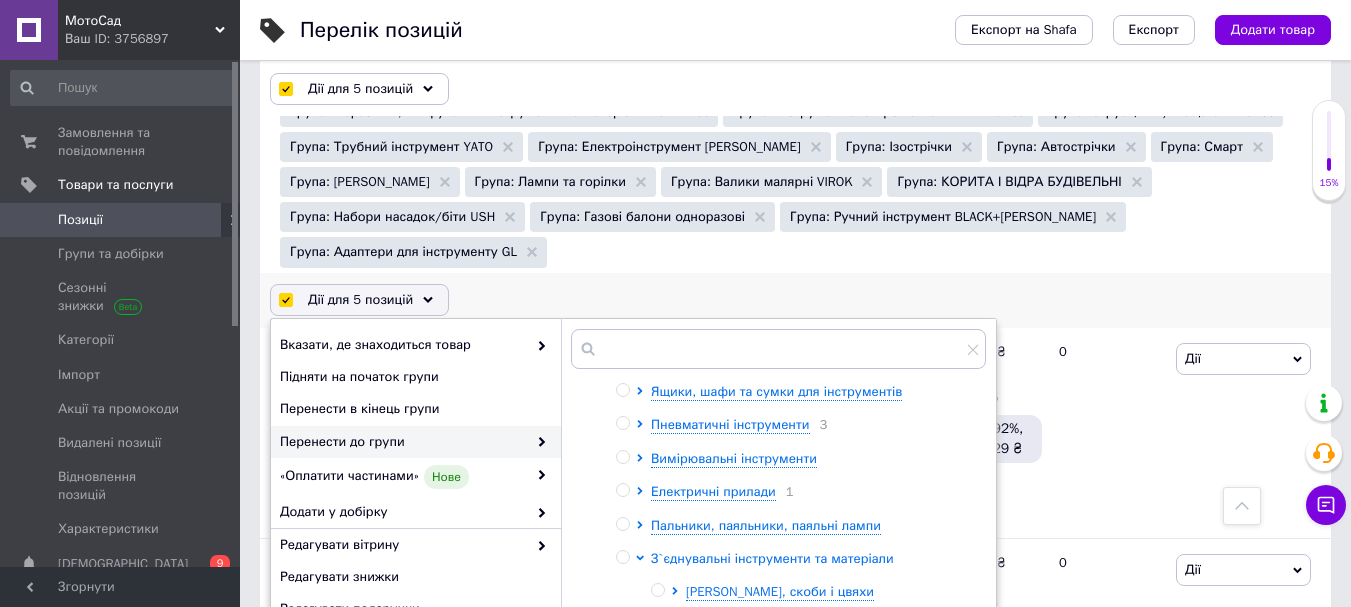 click on "З`єднувальні інструменти та матеріали" at bounding box center (772, 558) 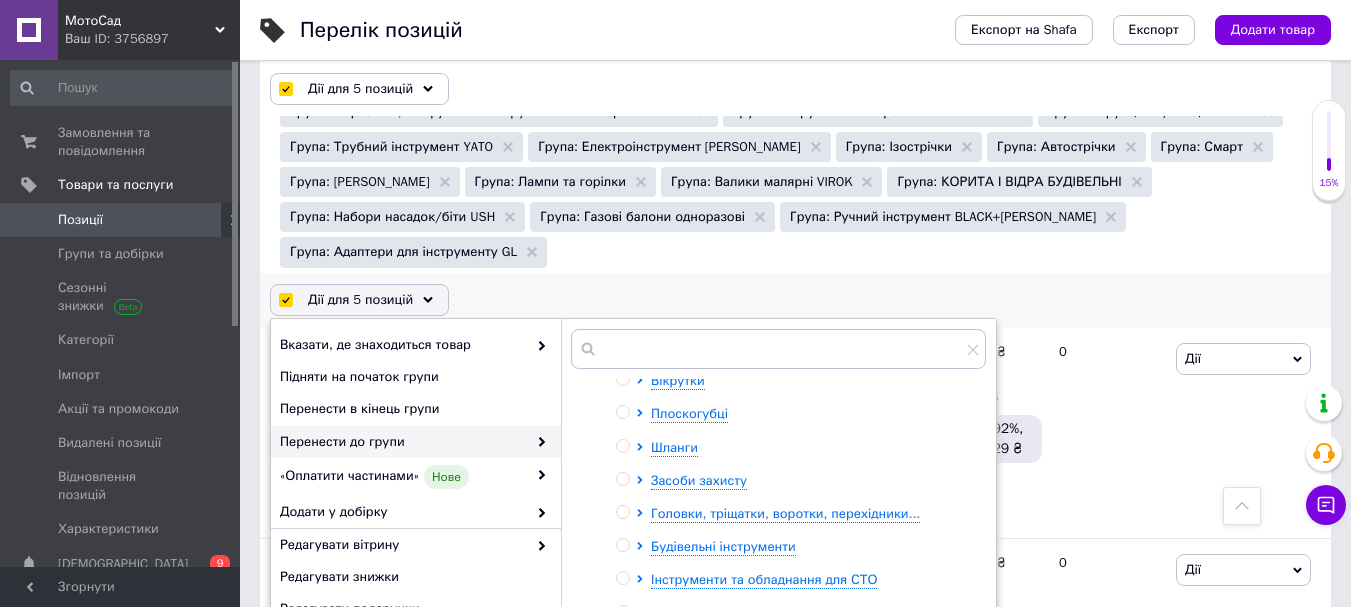 scroll, scrollTop: 400, scrollLeft: 0, axis: vertical 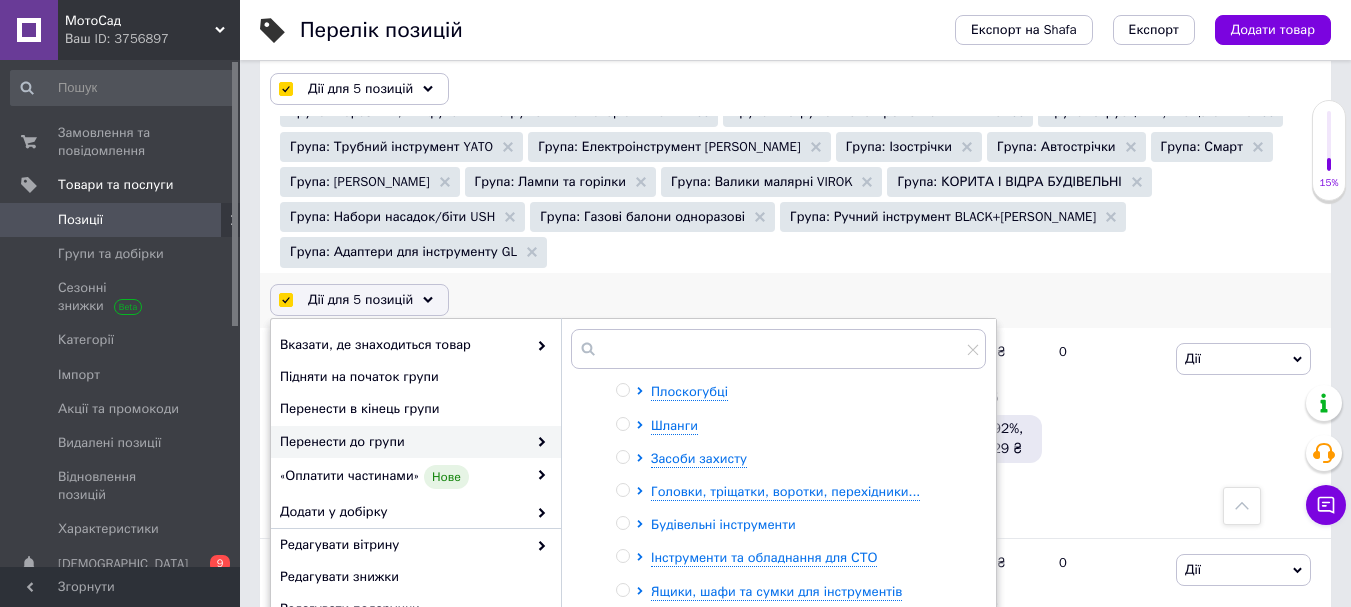 click on "Будівельні інструменти" at bounding box center (723, 524) 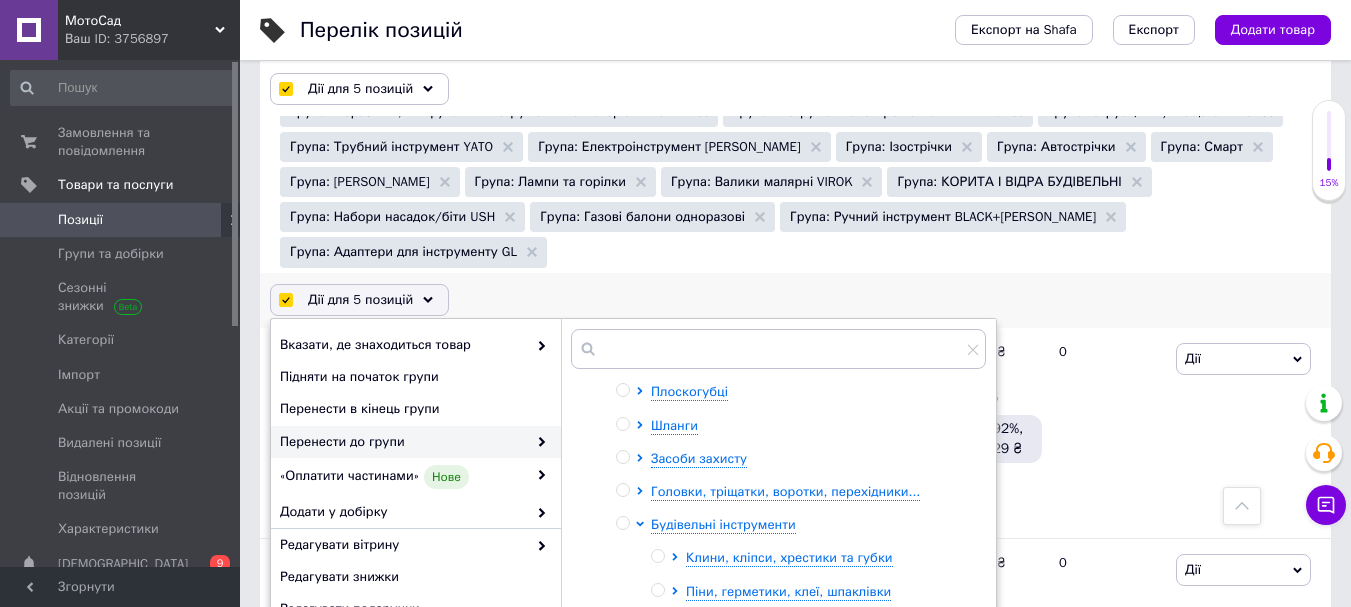 scroll, scrollTop: 600, scrollLeft: 0, axis: vertical 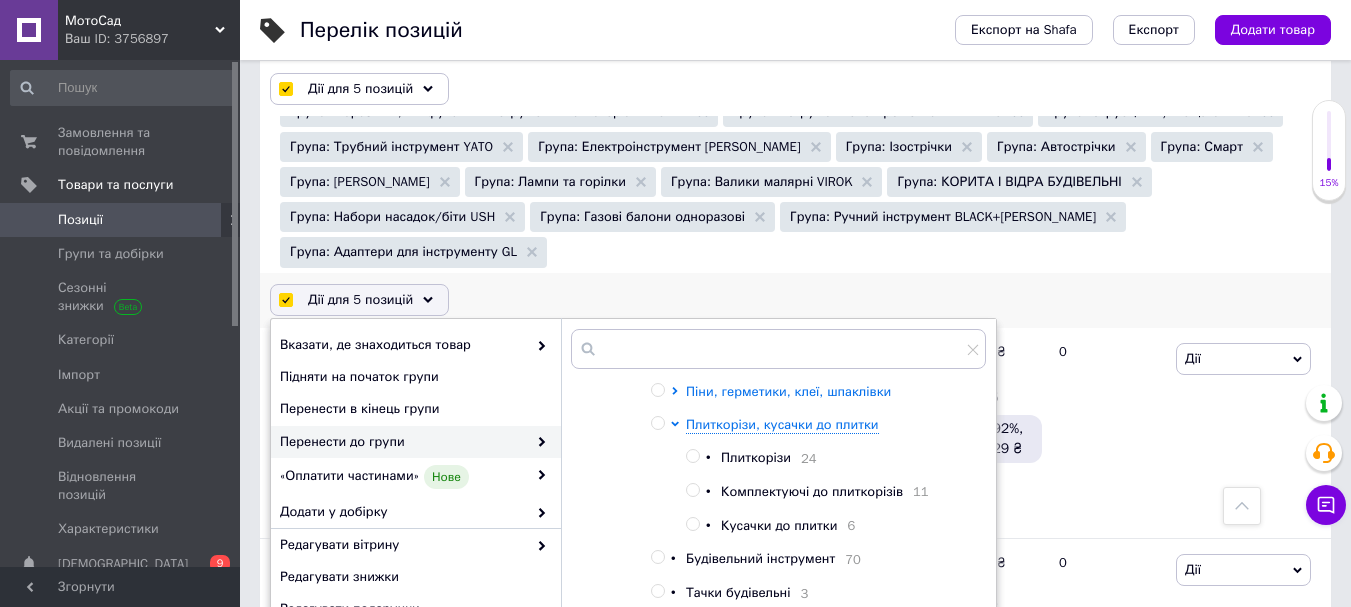 click on "Піни, герметики, клеї, шпаклівки" at bounding box center (788, 391) 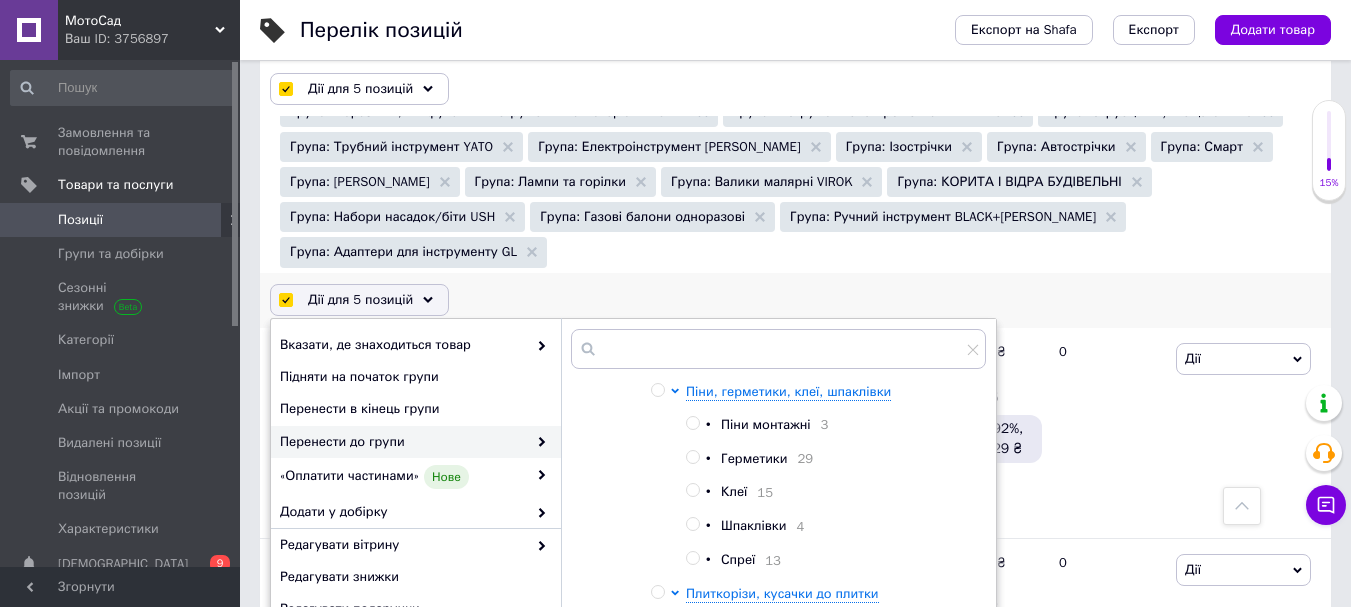 click on "Герметики" at bounding box center (754, 458) 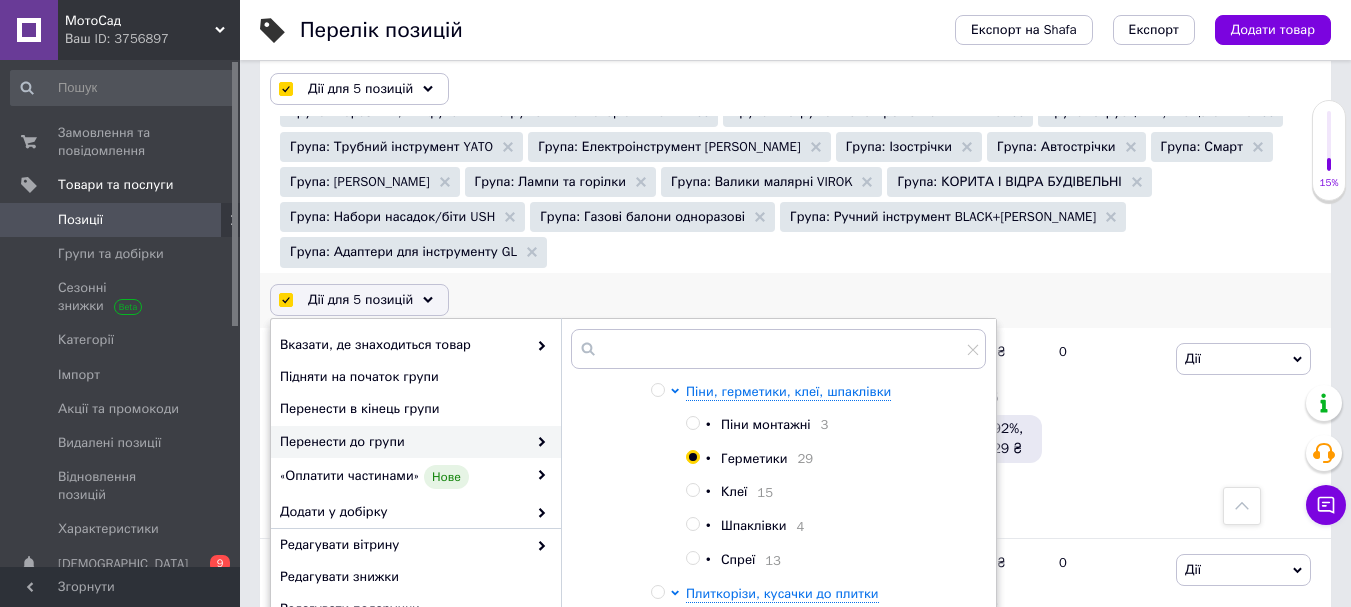 click on "Застосувати до 5" at bounding box center (911, 706) 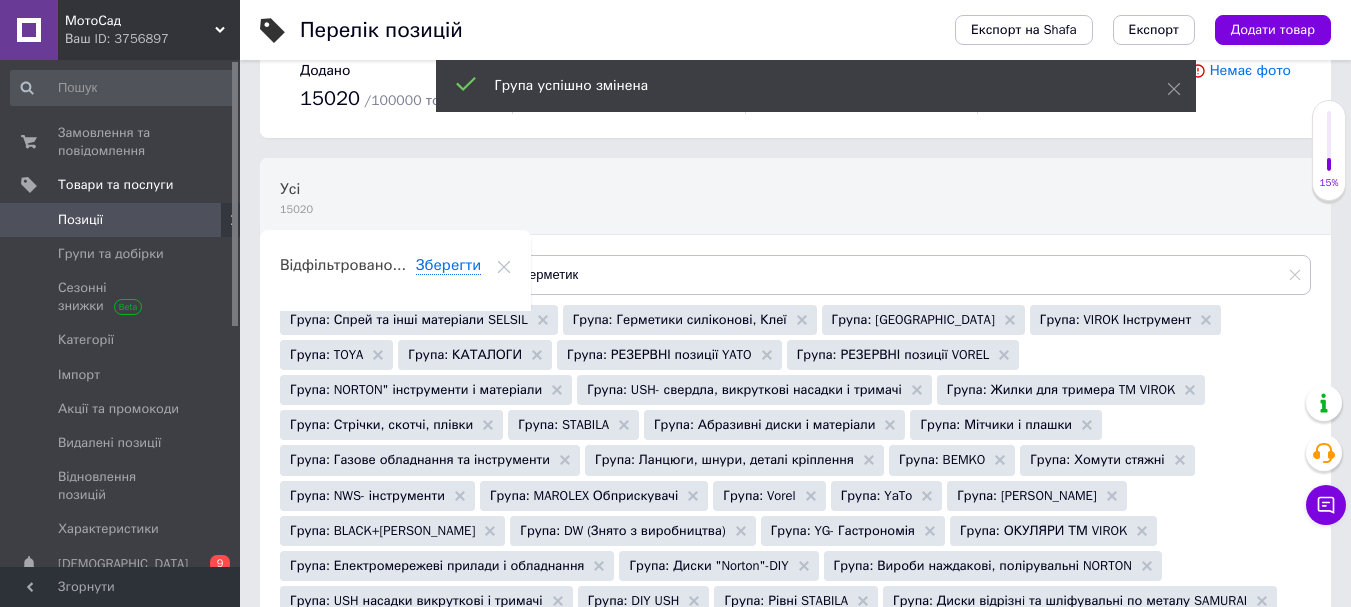 scroll, scrollTop: 0, scrollLeft: 0, axis: both 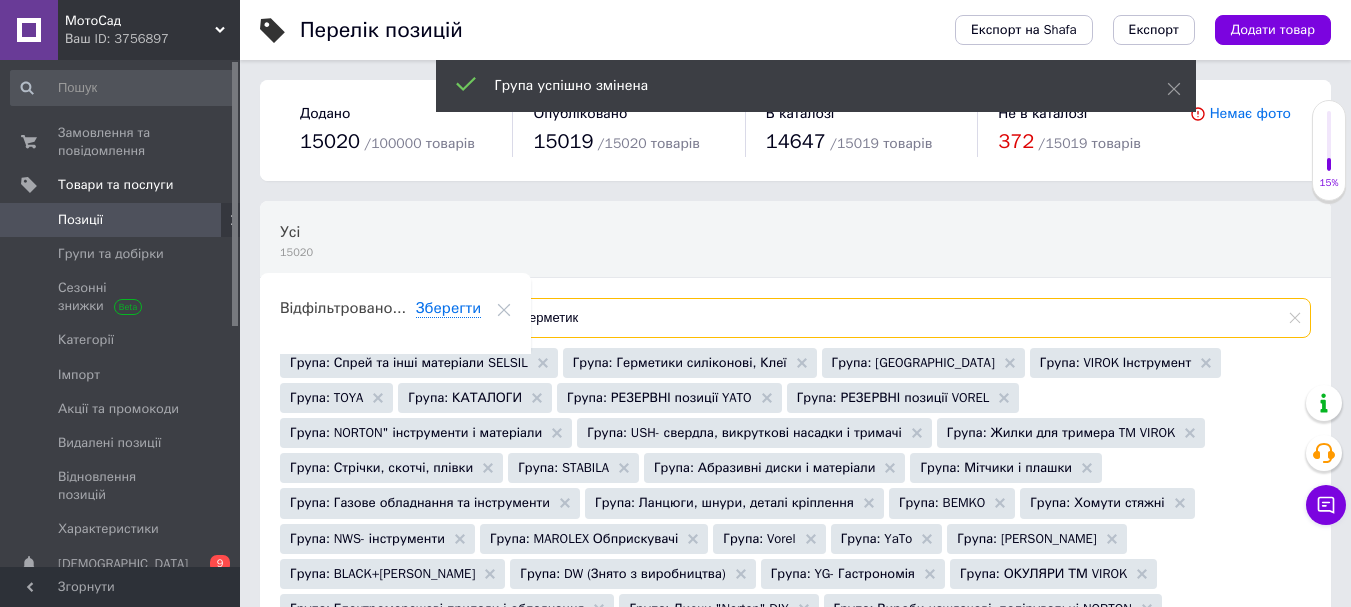 drag, startPoint x: 623, startPoint y: 318, endPoint x: 499, endPoint y: 321, distance: 124.036285 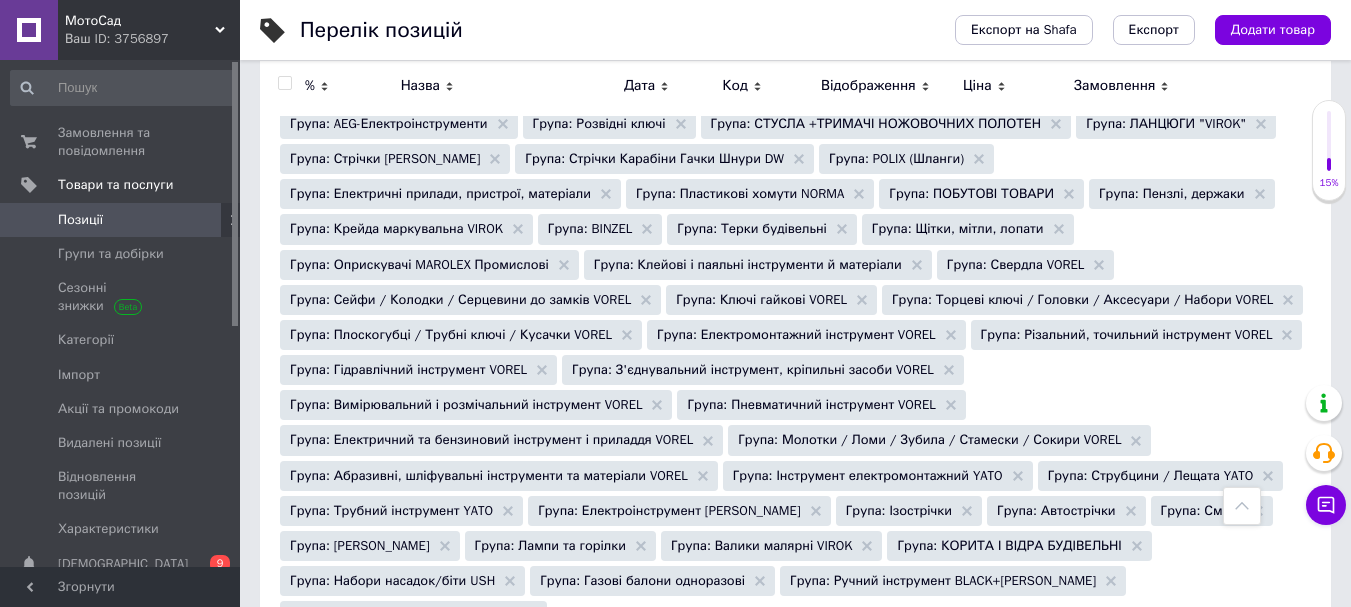 scroll, scrollTop: 1600, scrollLeft: 0, axis: vertical 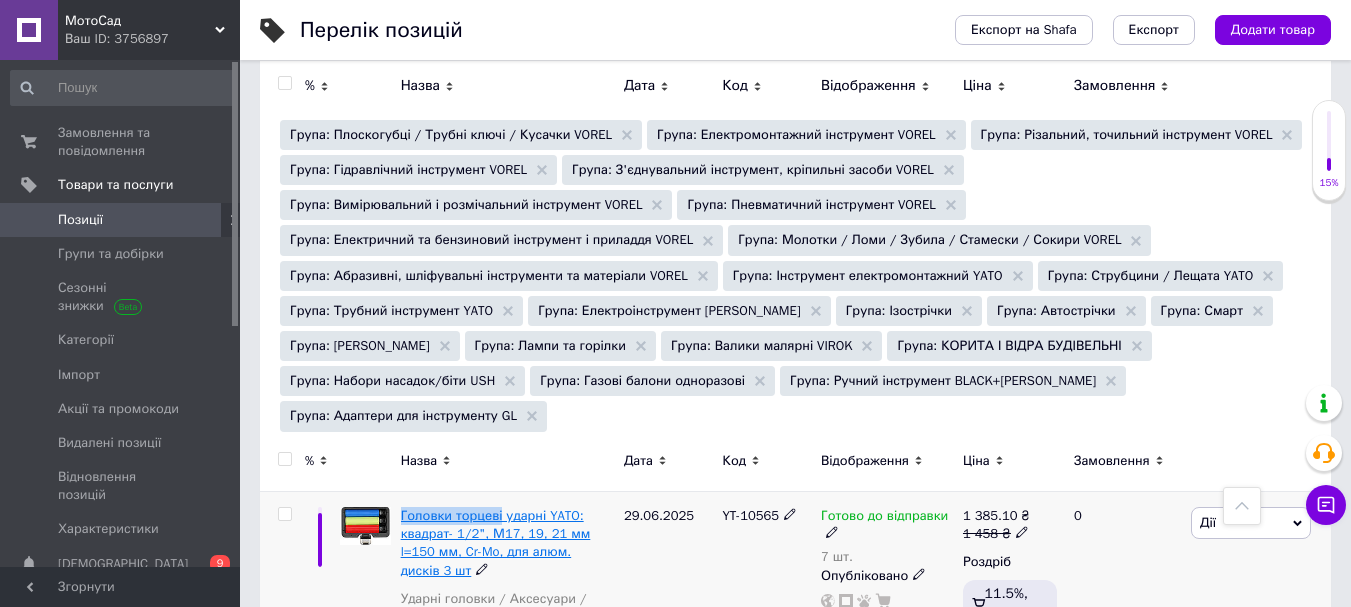 drag, startPoint x: 395, startPoint y: 376, endPoint x: 498, endPoint y: 371, distance: 103.121284 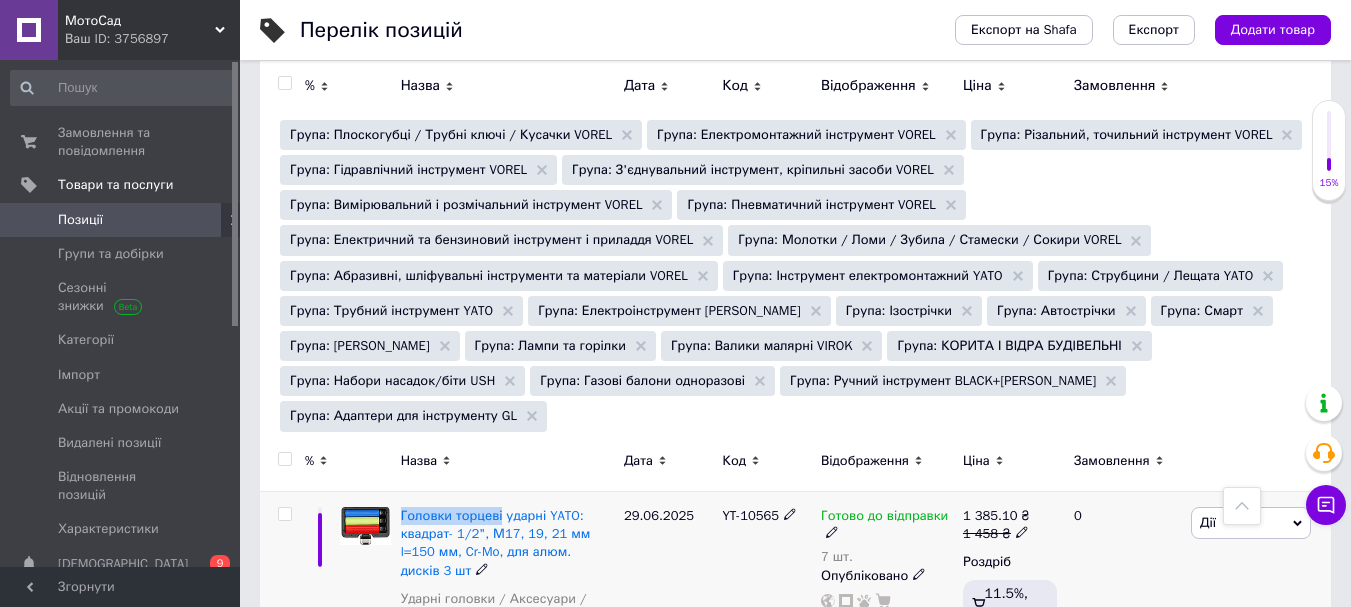 copy on "Головки торцеві" 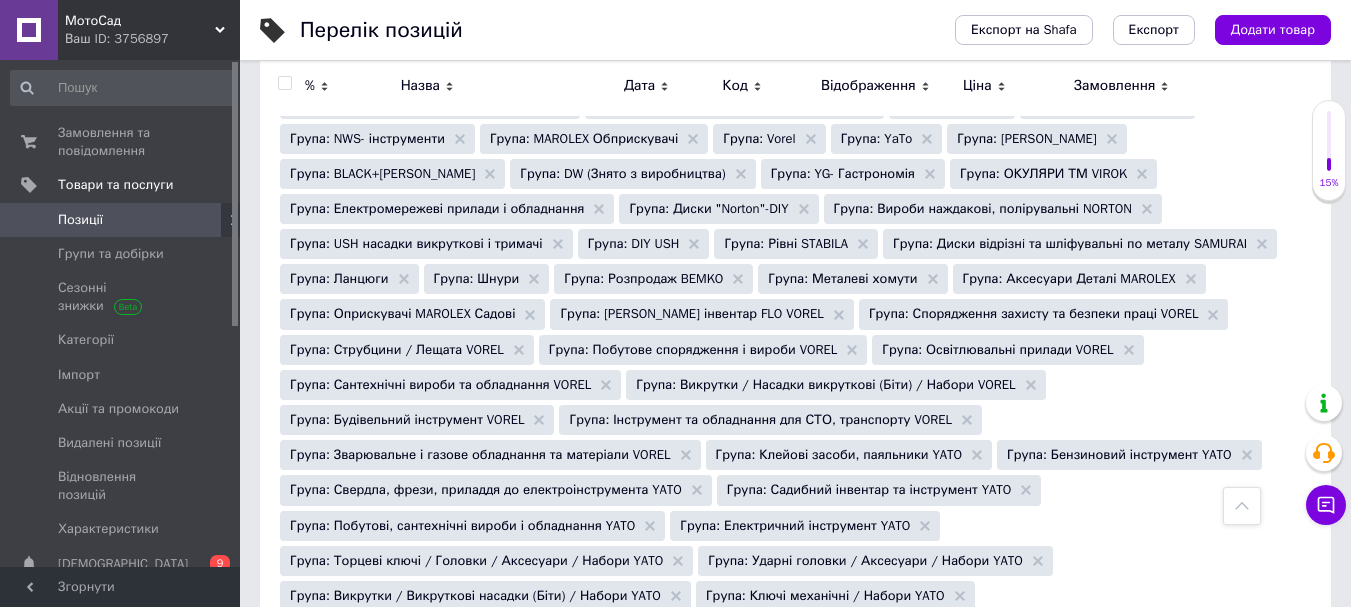 scroll, scrollTop: 0, scrollLeft: 0, axis: both 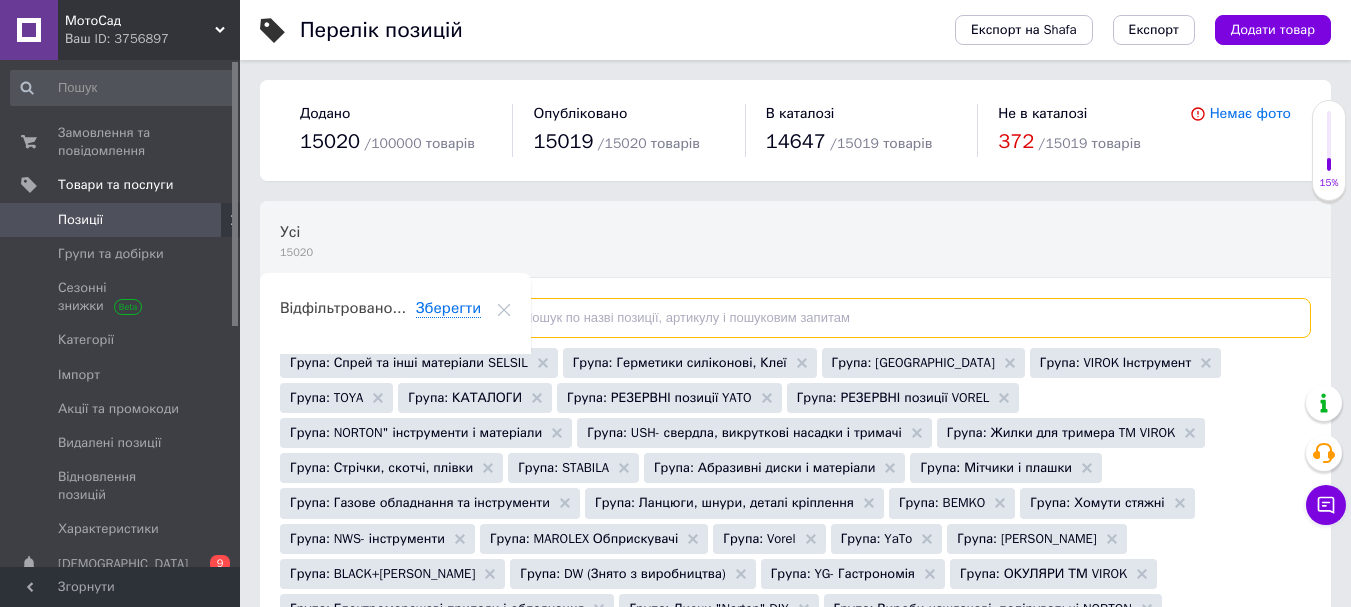 click at bounding box center (899, 318) 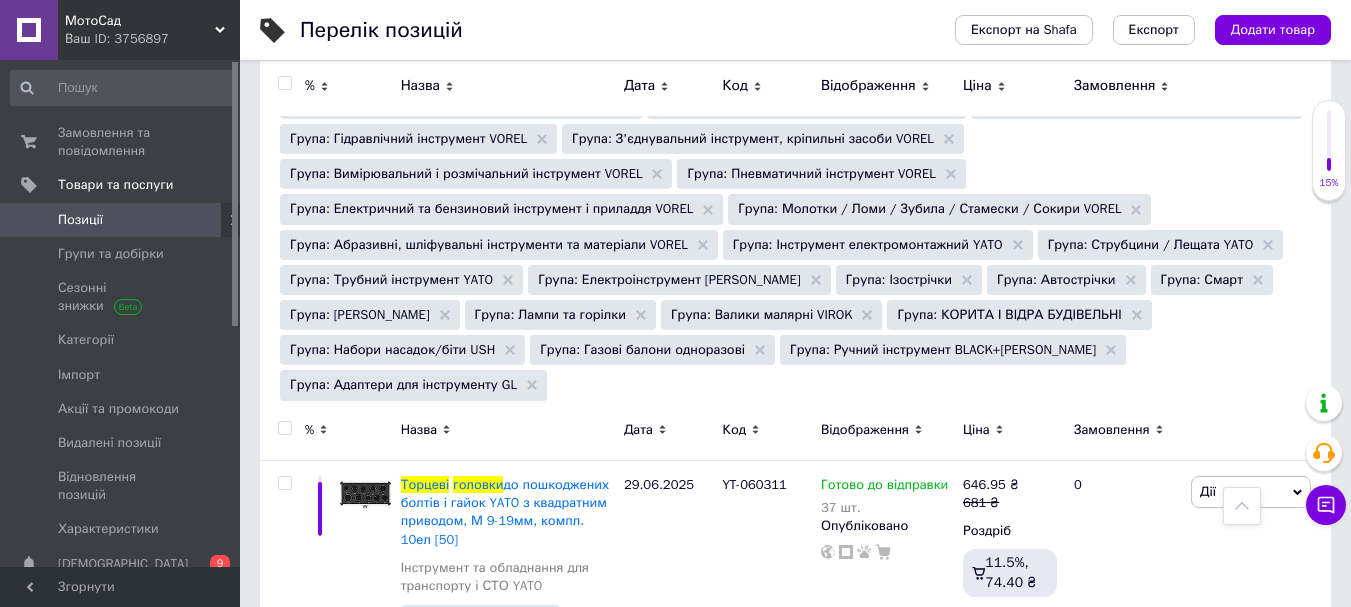 scroll, scrollTop: 1584, scrollLeft: 0, axis: vertical 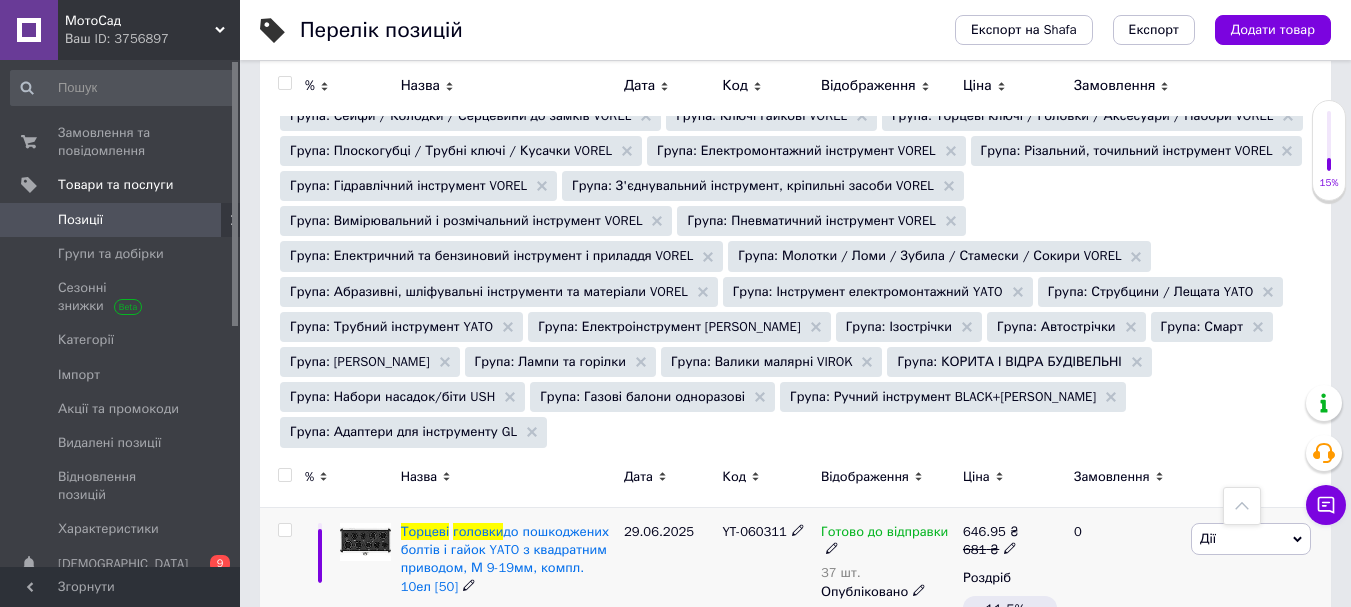 click at bounding box center [284, 530] 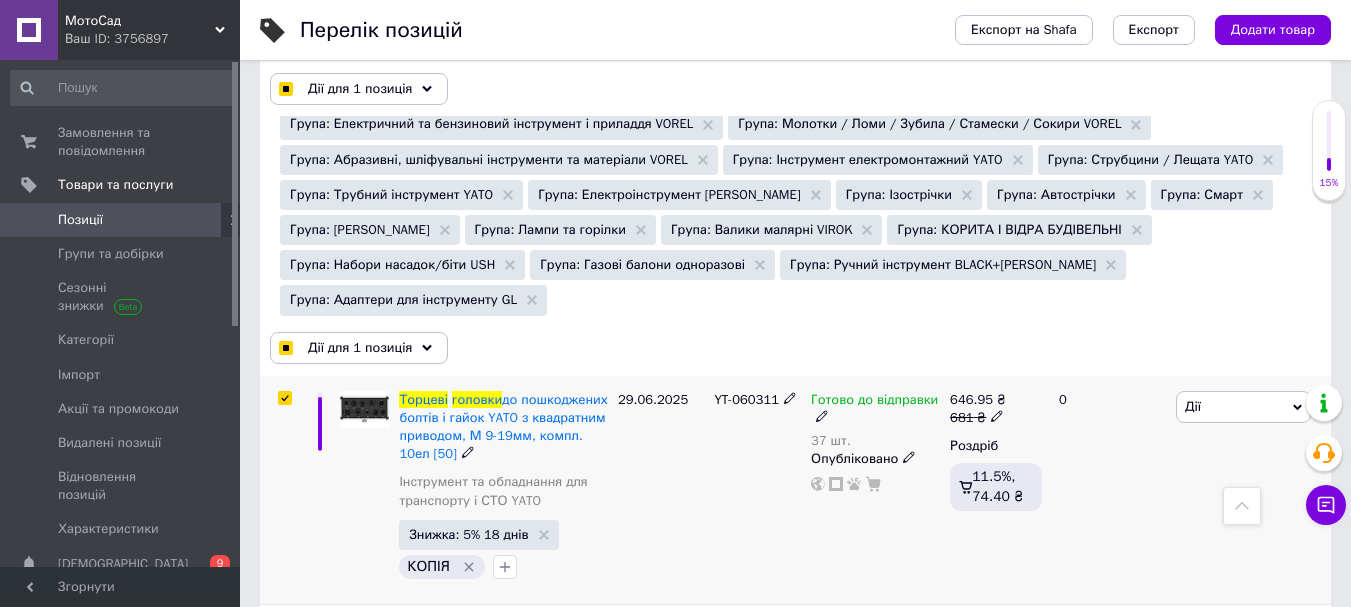 scroll, scrollTop: 1784, scrollLeft: 0, axis: vertical 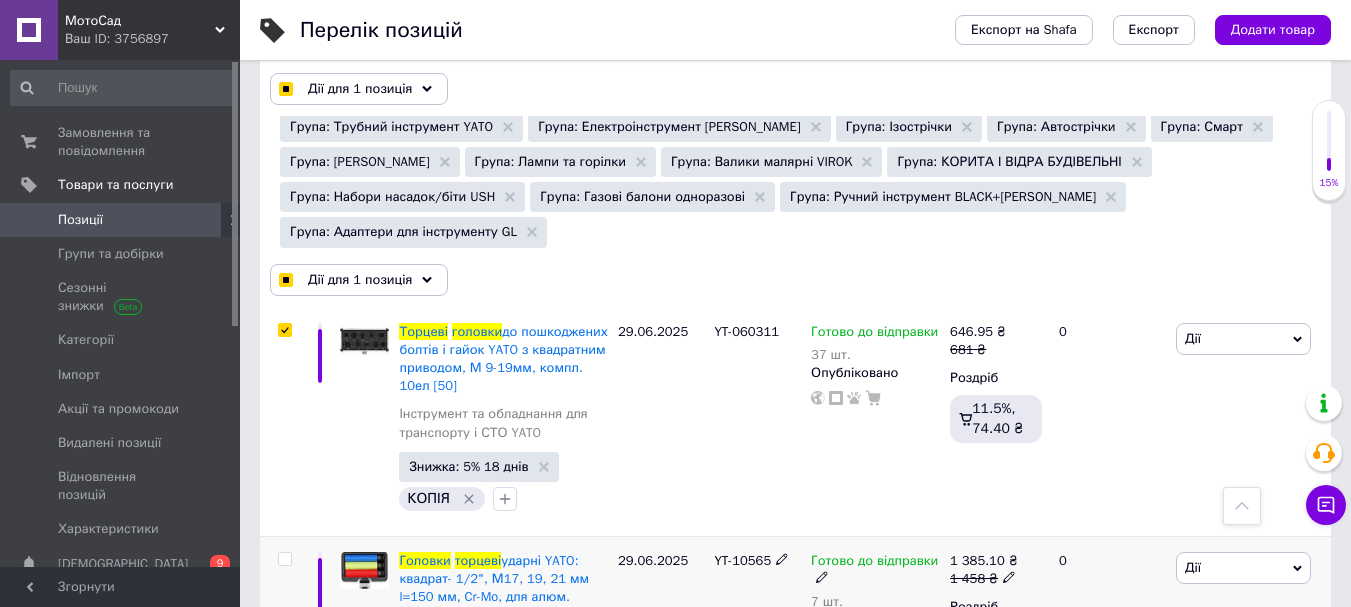 click at bounding box center (284, 559) 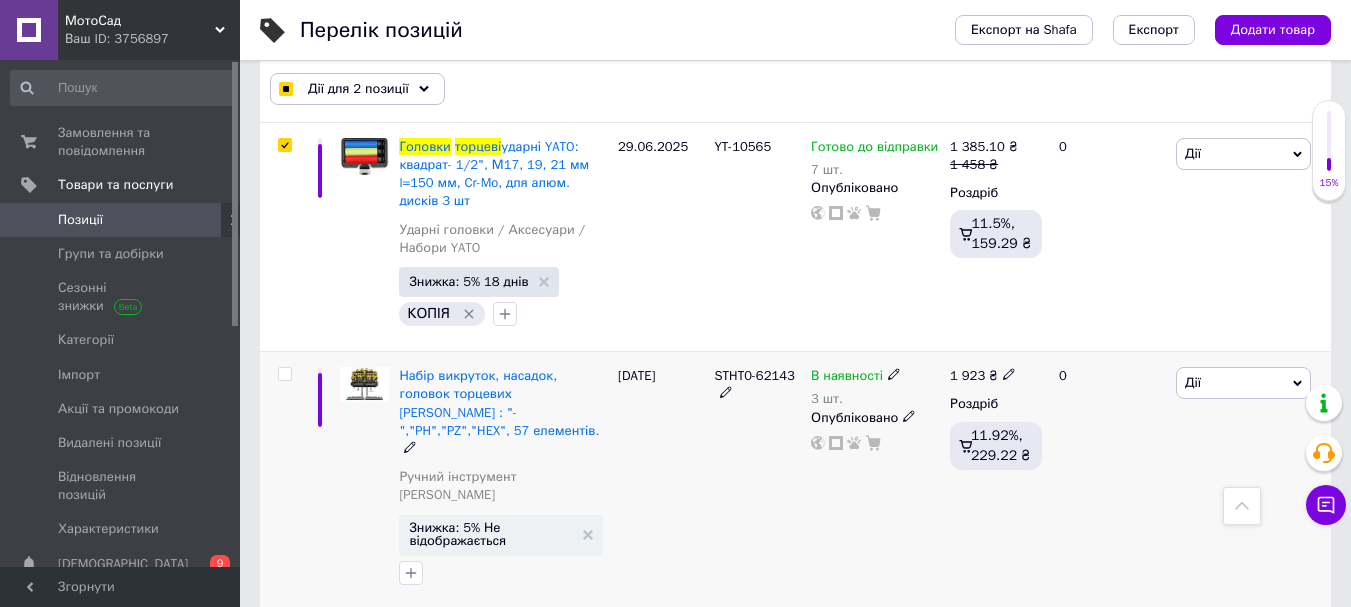 scroll, scrollTop: 2201, scrollLeft: 0, axis: vertical 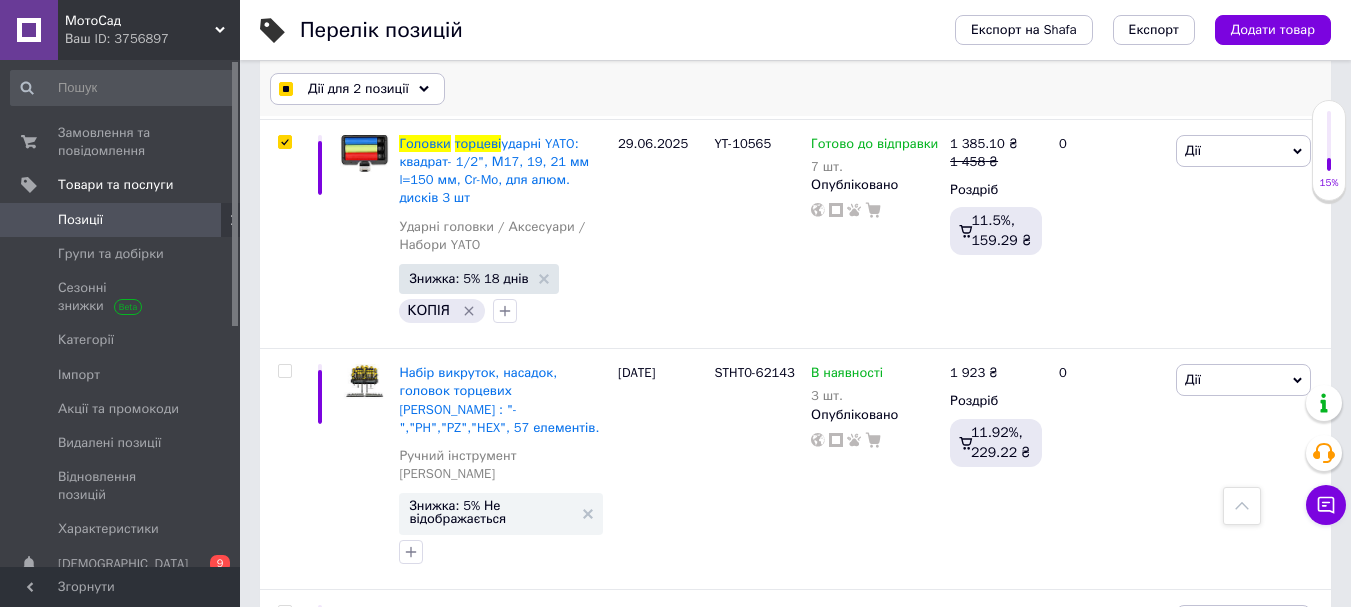 click on "Дії для 2 позиції" at bounding box center (358, 89) 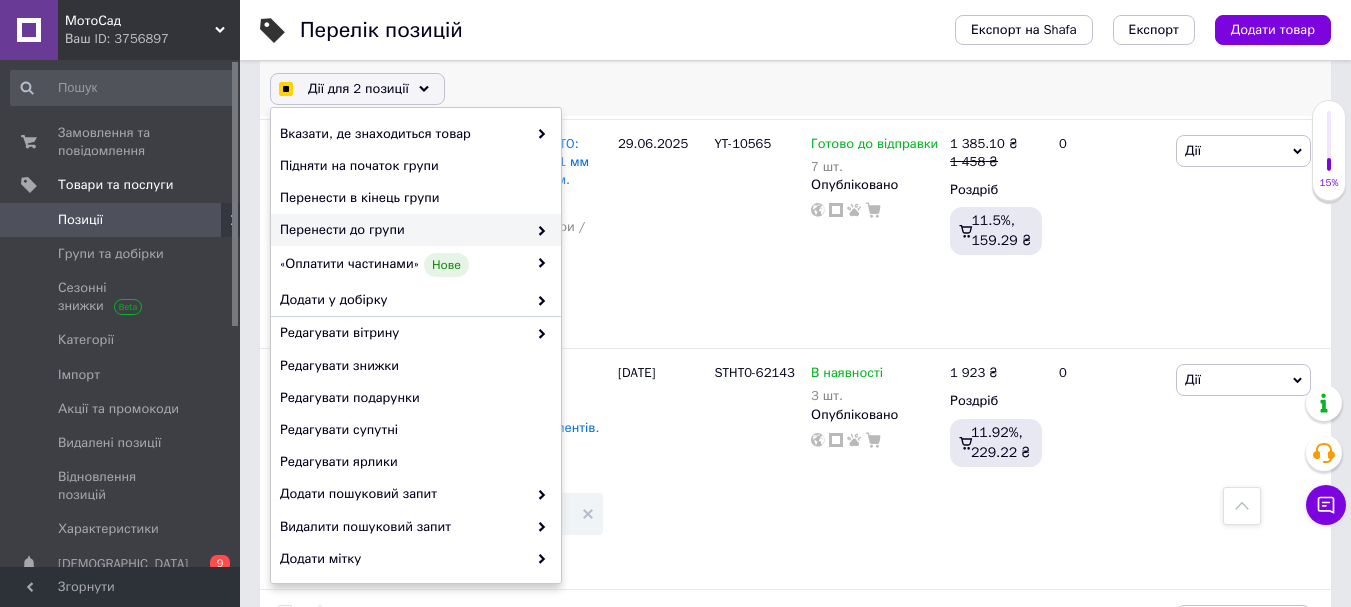 click on "Перенести до групи" at bounding box center (403, 230) 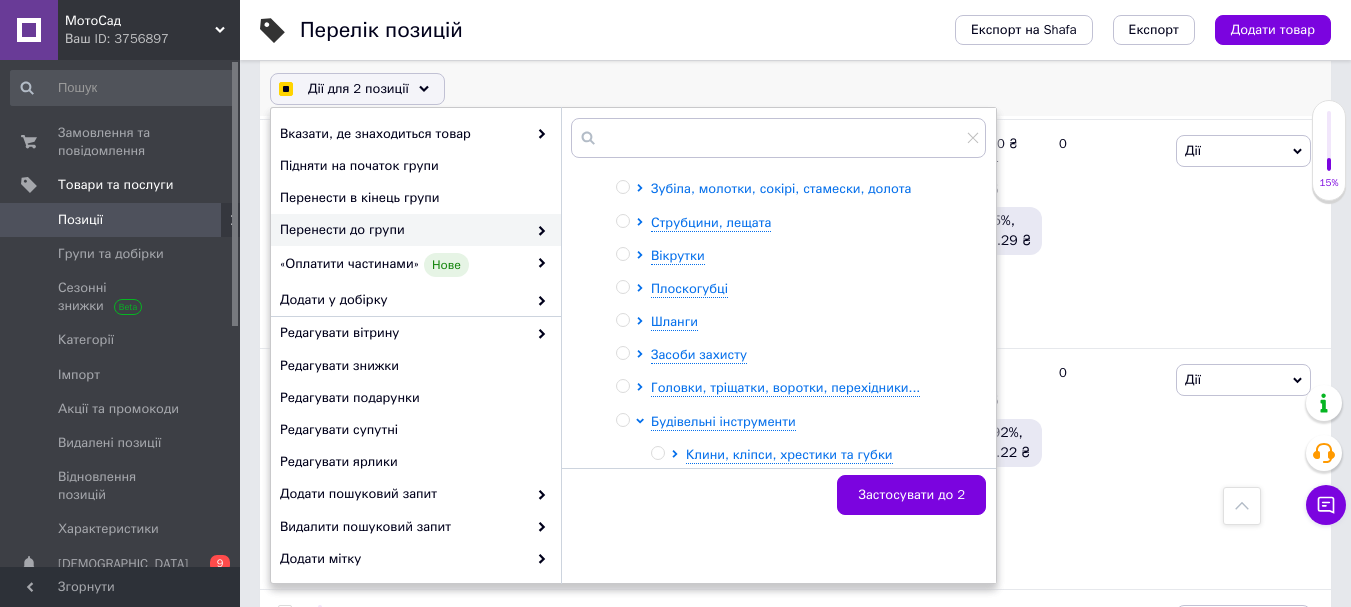 scroll, scrollTop: 400, scrollLeft: 0, axis: vertical 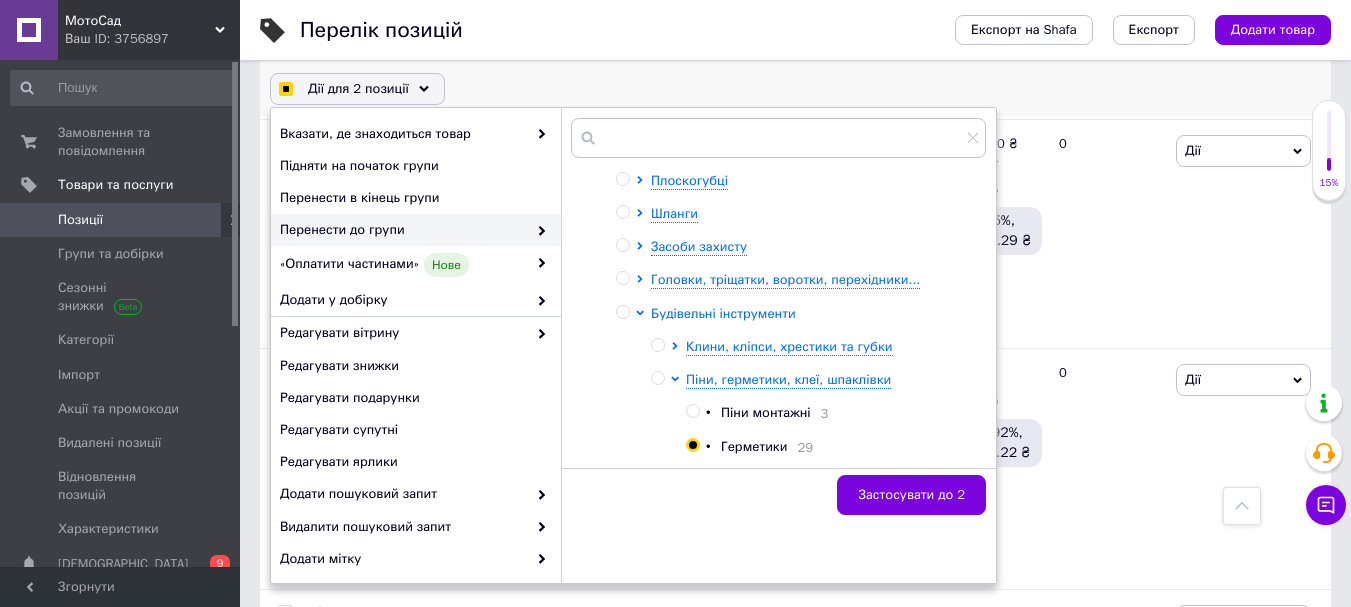 click on "Будівельні інструменти" at bounding box center (723, 313) 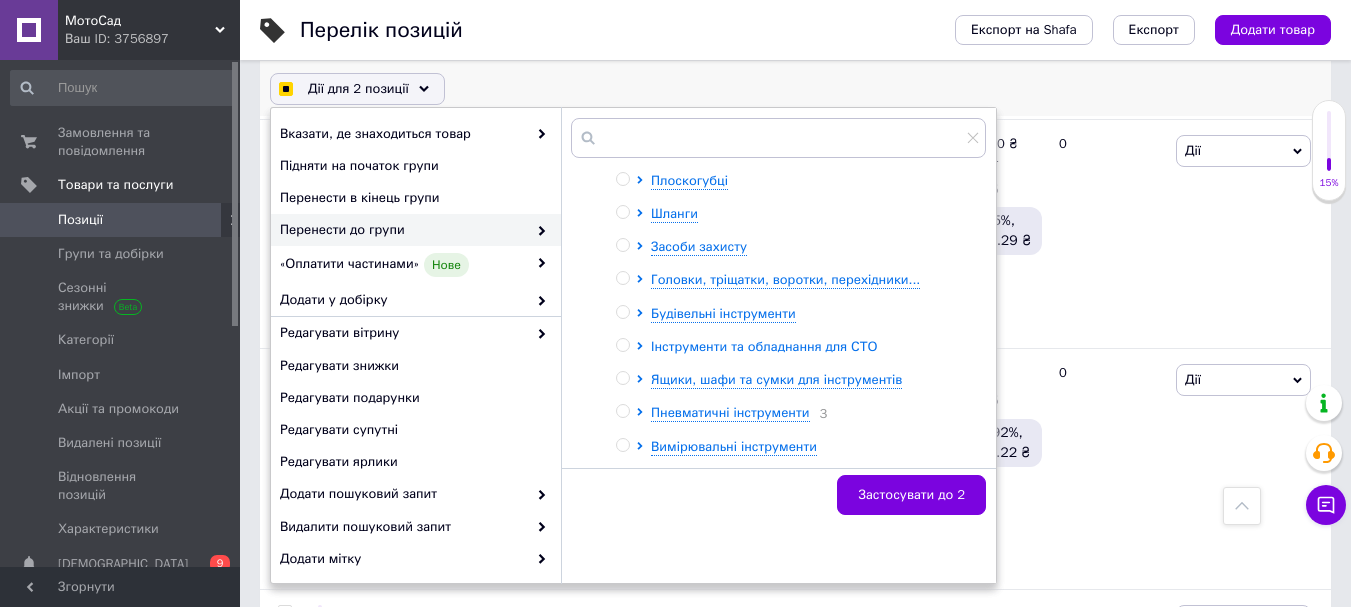 click on "Інструменти та обладнання для СТО" at bounding box center [764, 346] 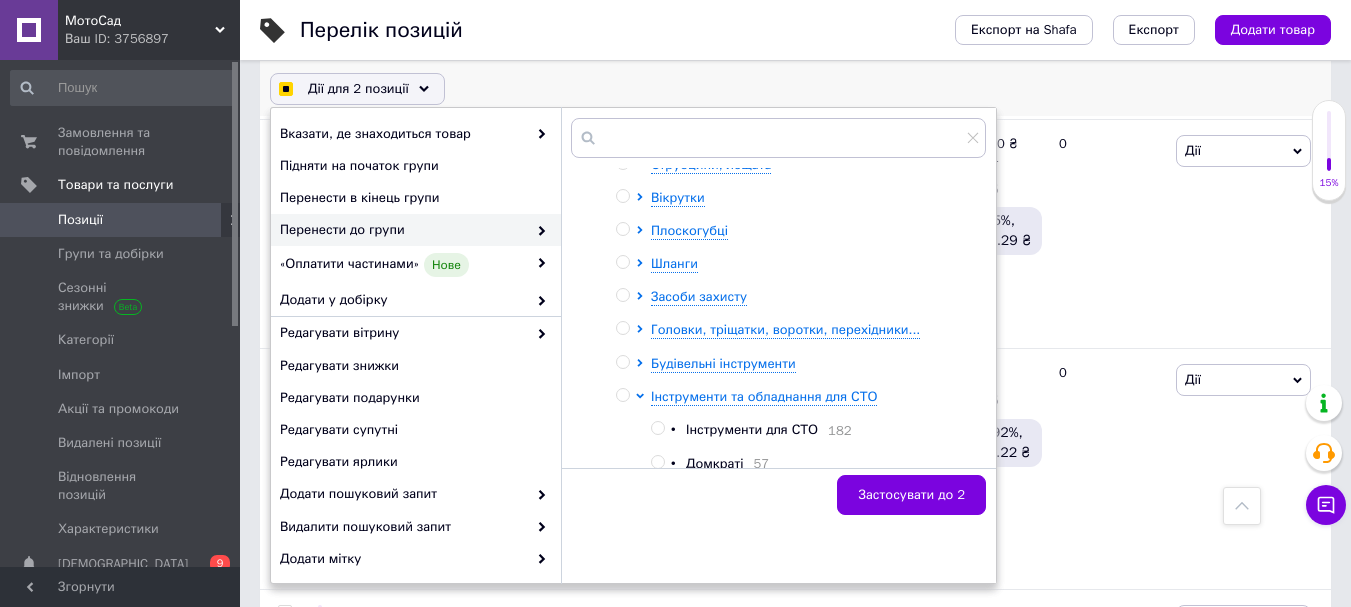 scroll, scrollTop: 281, scrollLeft: 0, axis: vertical 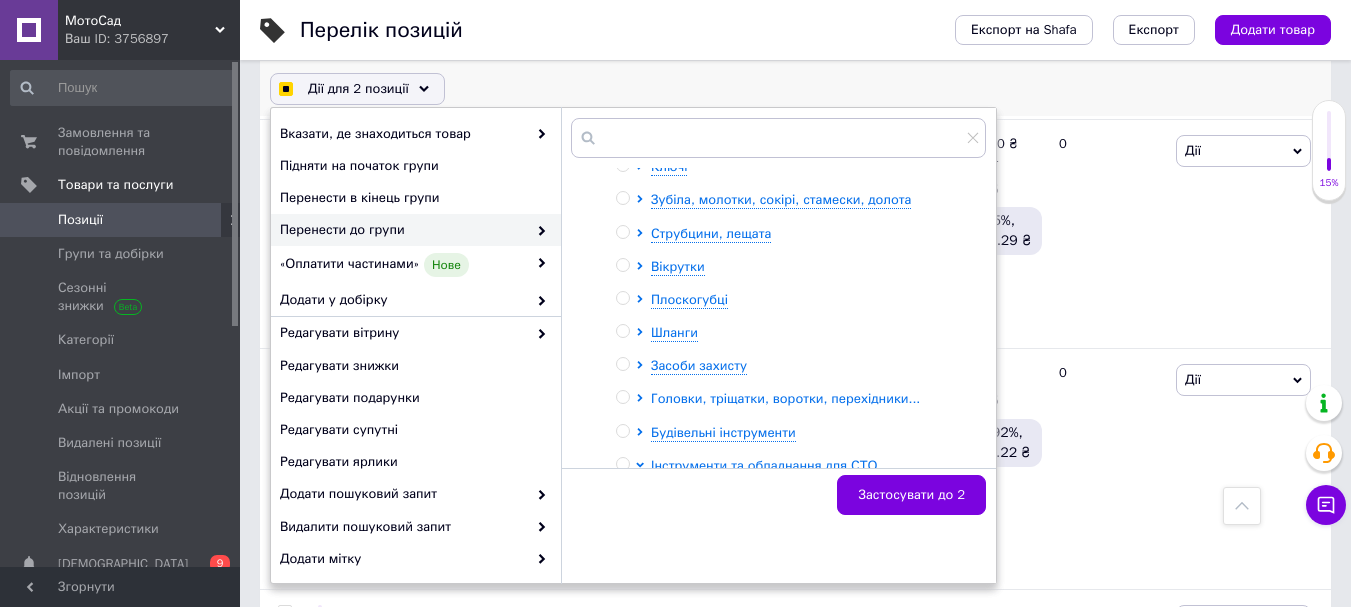 click on "Головки, тріщатки, воротки, перехідники..." at bounding box center [785, 398] 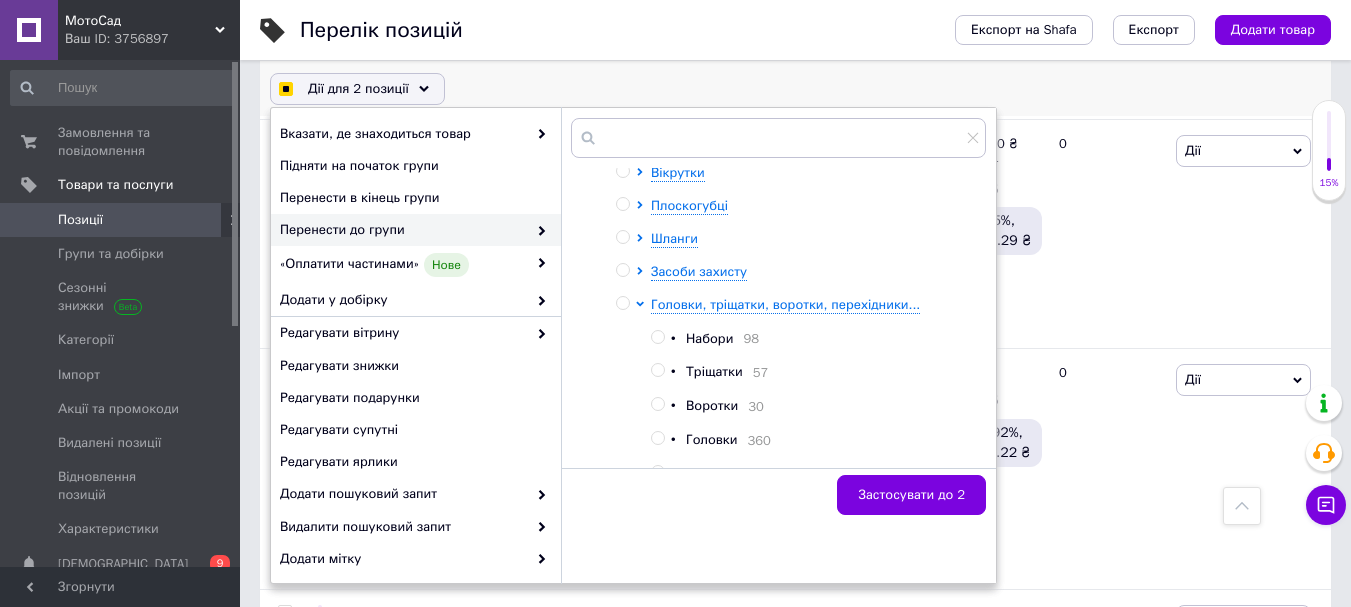 scroll, scrollTop: 481, scrollLeft: 0, axis: vertical 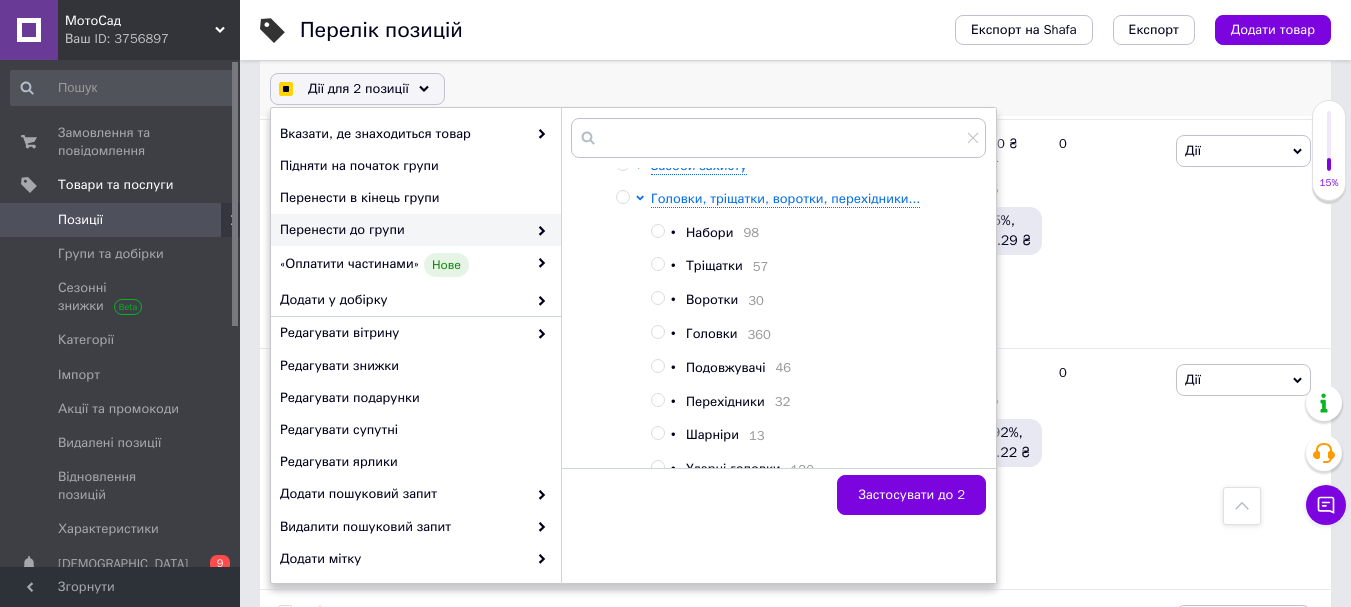 click on "Головки" at bounding box center [711, 333] 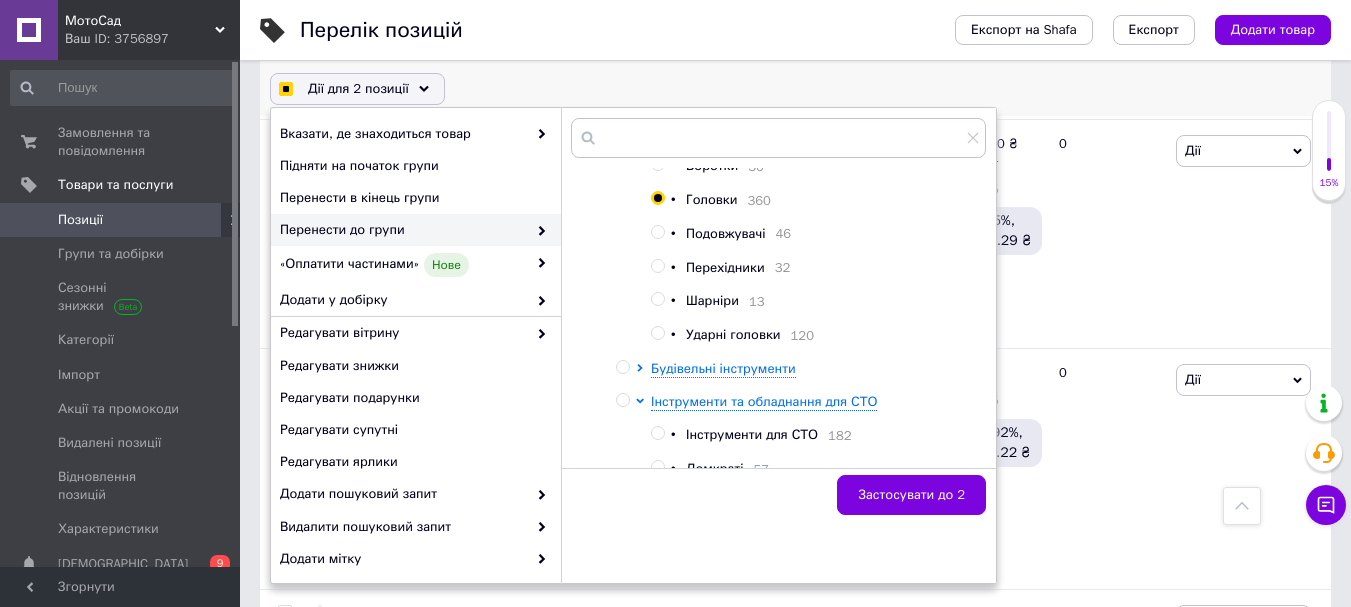 scroll, scrollTop: 681, scrollLeft: 0, axis: vertical 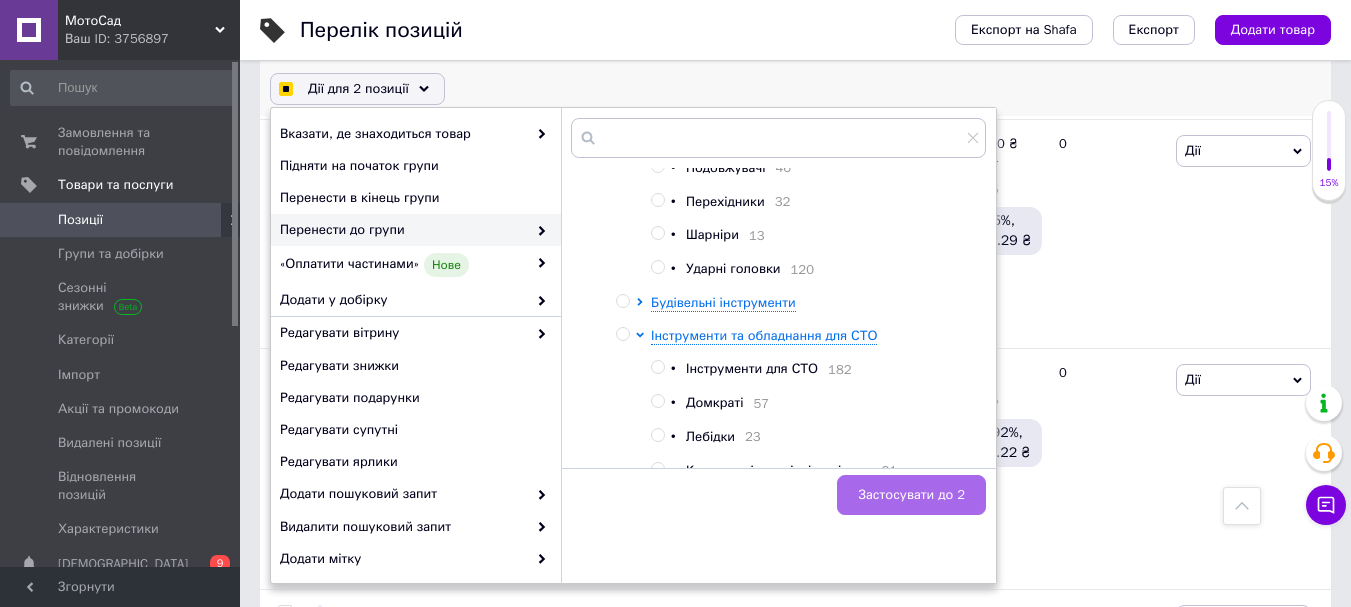 click on "Застосувати до 2" at bounding box center (911, 495) 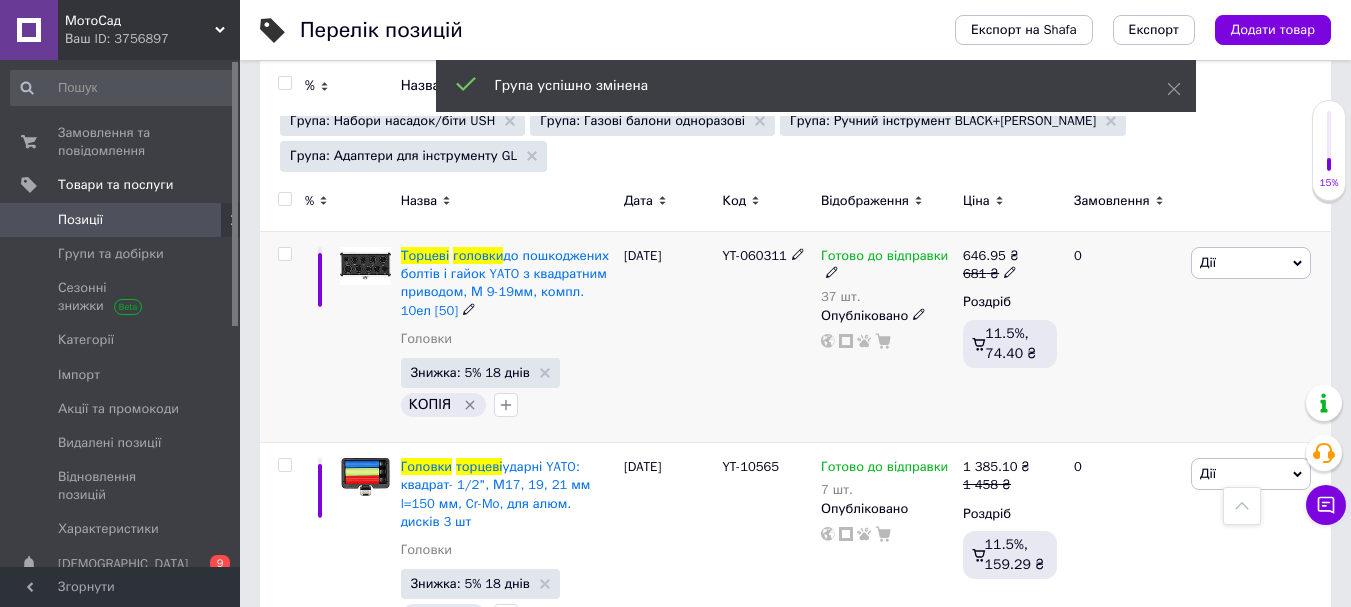 scroll, scrollTop: 1747, scrollLeft: 0, axis: vertical 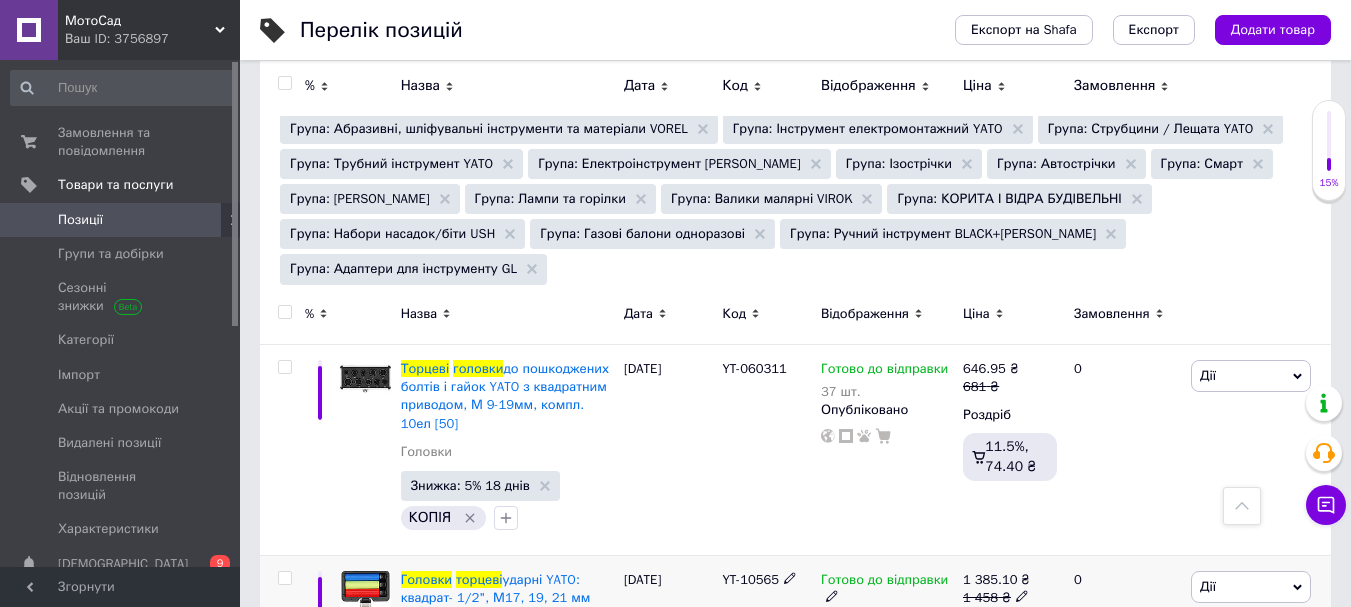 click at bounding box center [284, 578] 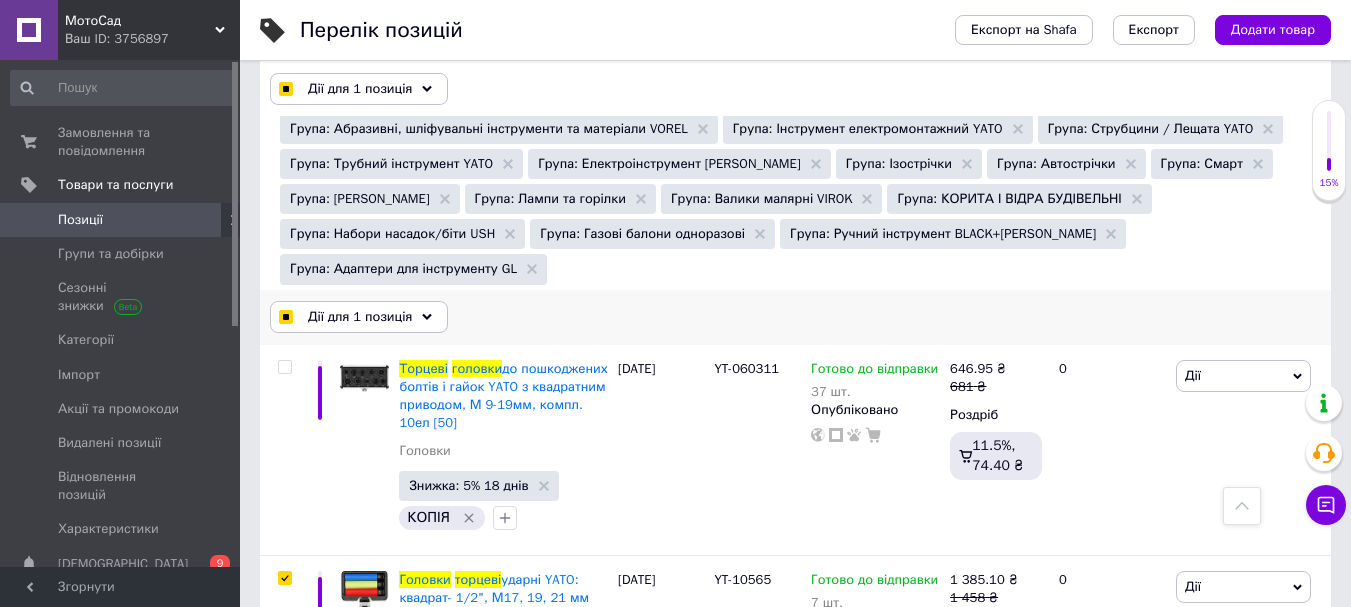 click on "Дії для 1 позиція" at bounding box center [359, 317] 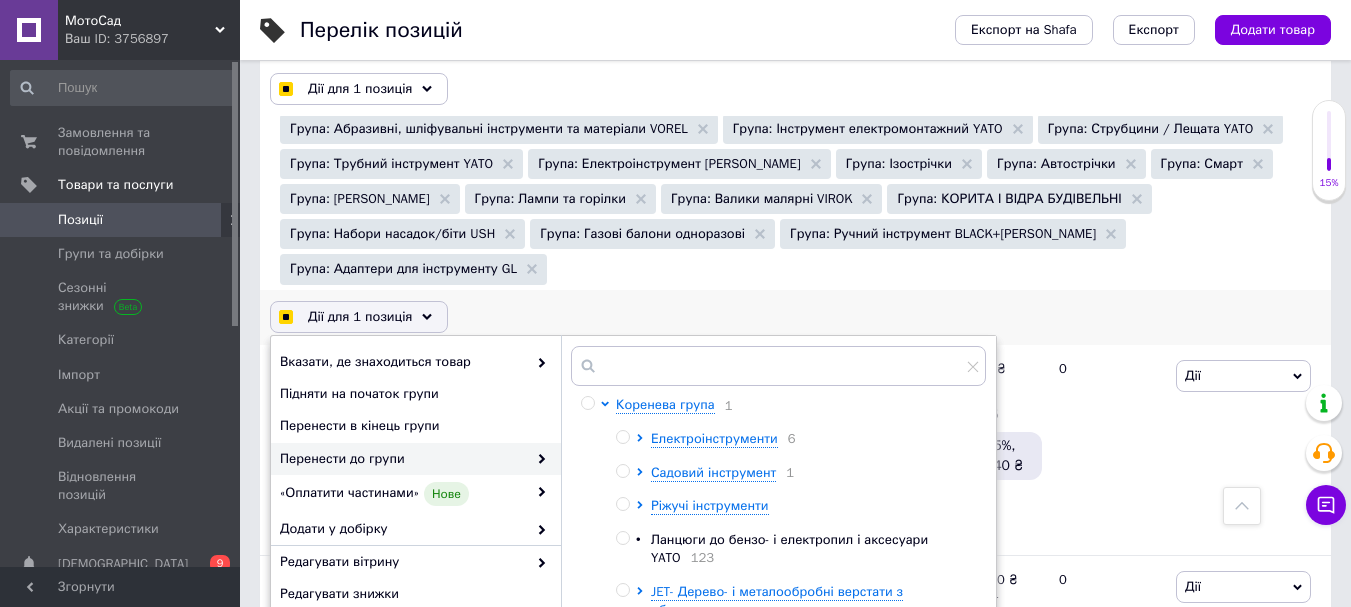 click on "Перенести до групи" at bounding box center (403, 459) 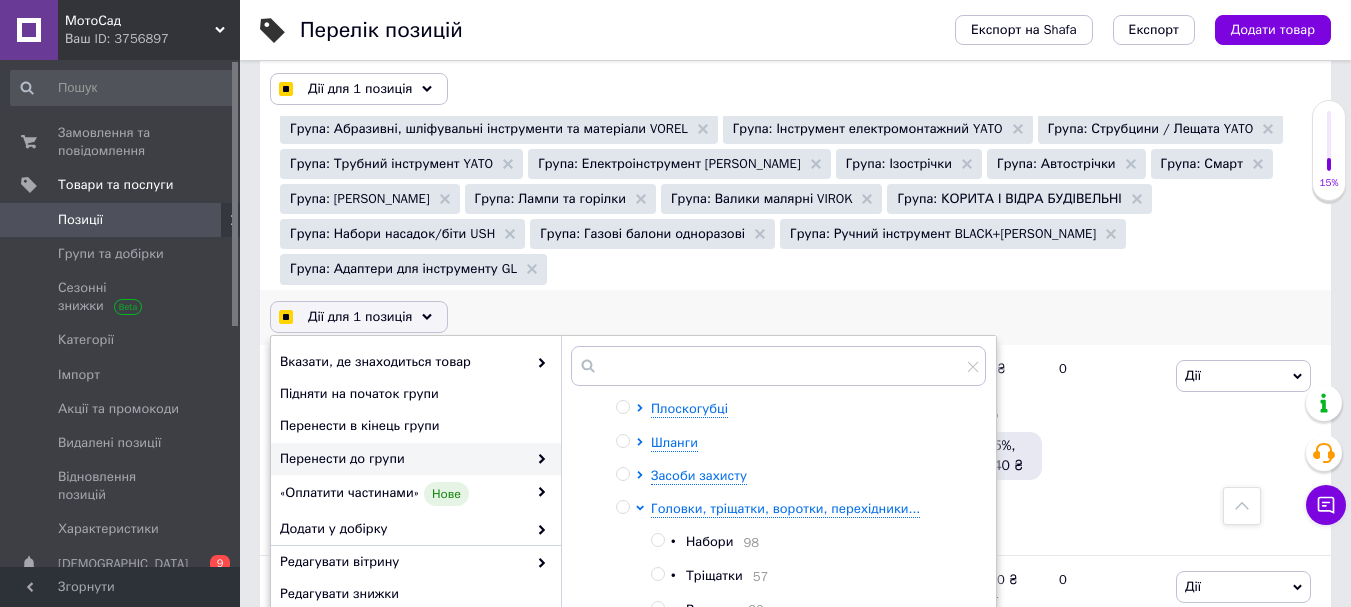scroll, scrollTop: 600, scrollLeft: 0, axis: vertical 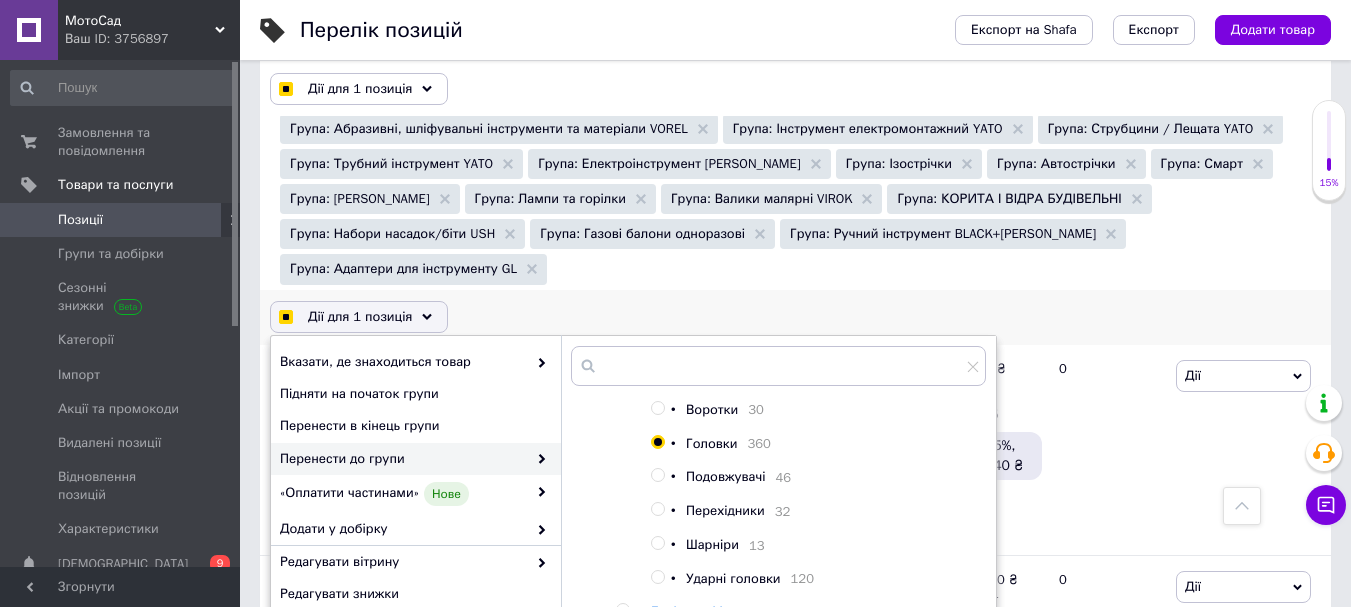 click on "Ударні головки" at bounding box center [733, 578] 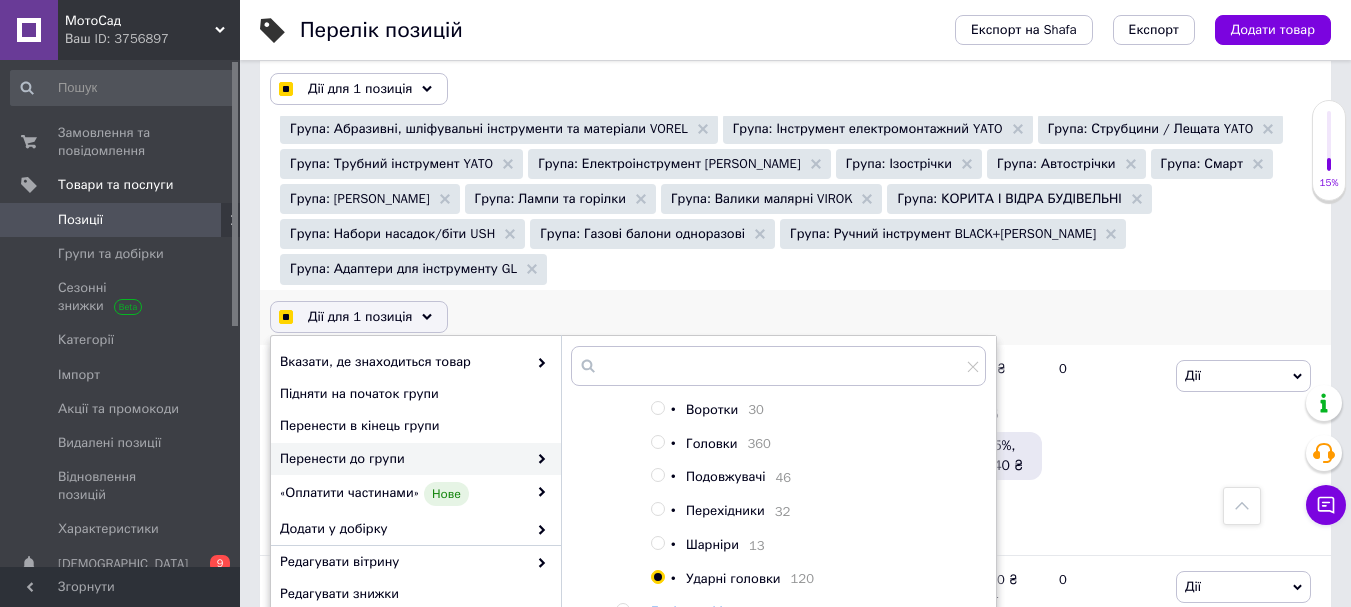 click on "Застосувати до 1" at bounding box center (911, 723) 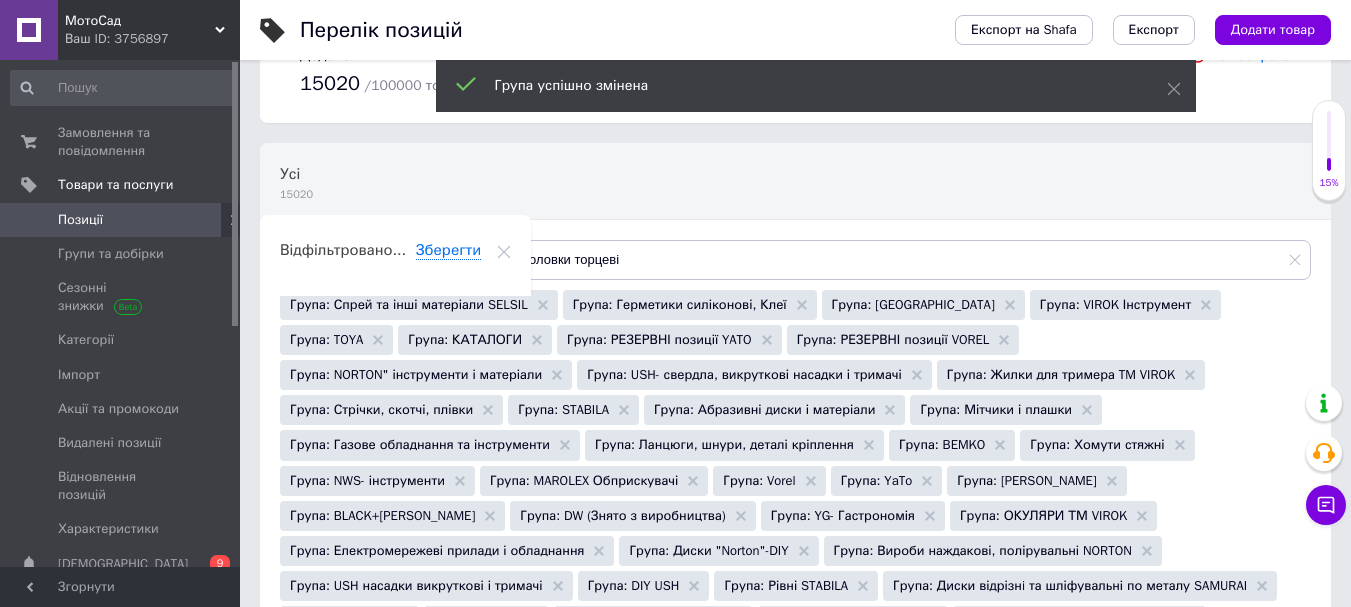 scroll, scrollTop: 0, scrollLeft: 0, axis: both 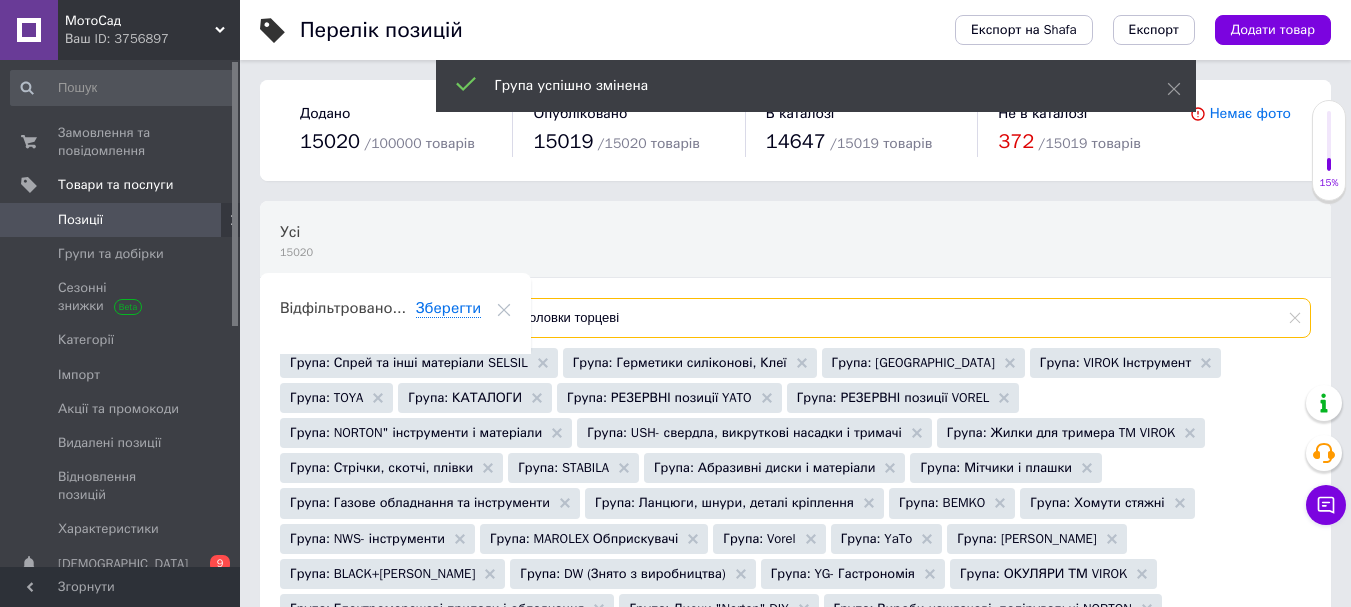 drag, startPoint x: 637, startPoint y: 318, endPoint x: 503, endPoint y: 347, distance: 137.10216 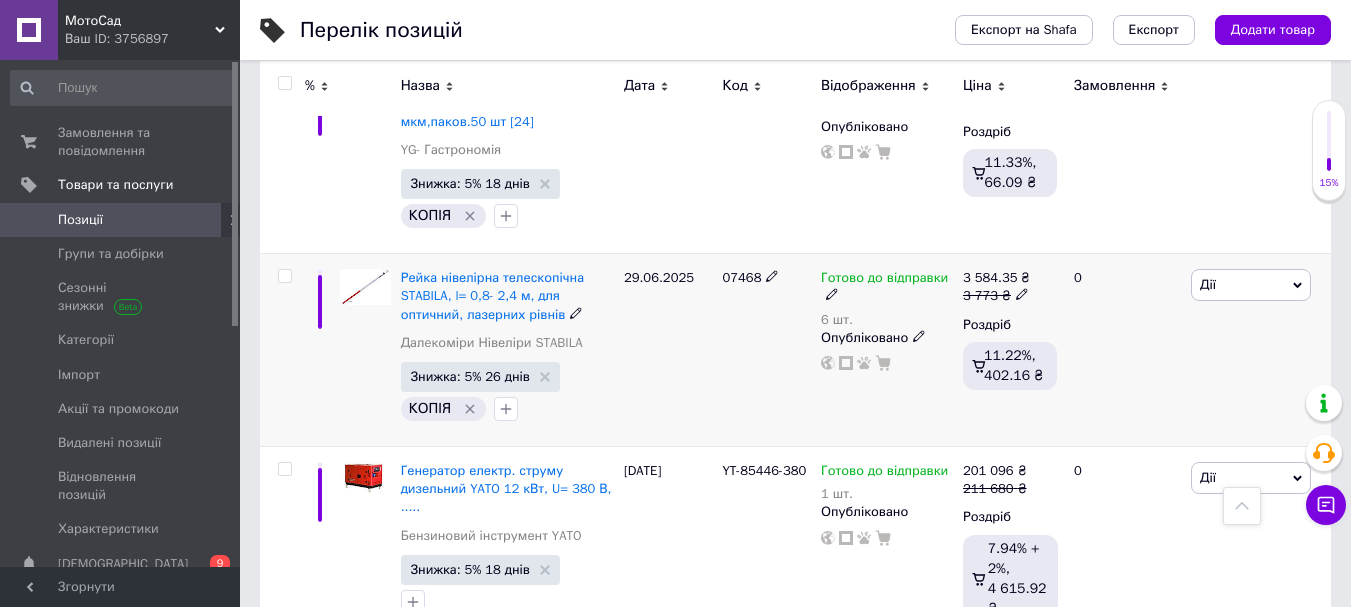 scroll, scrollTop: 2200, scrollLeft: 0, axis: vertical 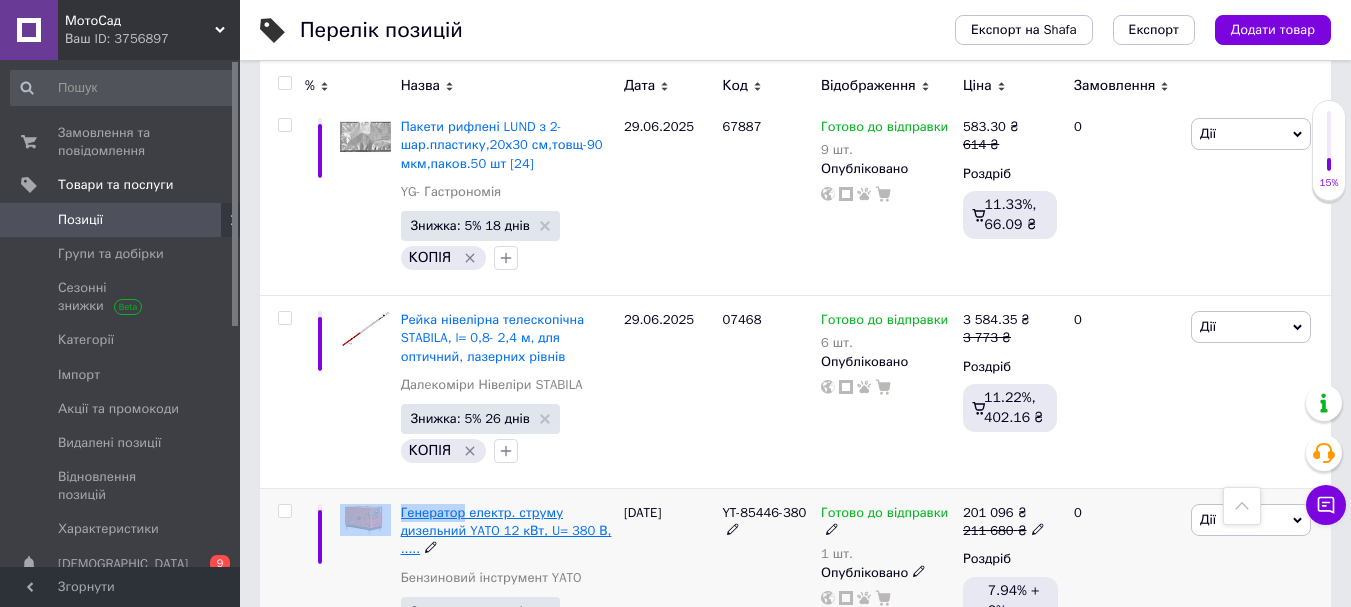 drag, startPoint x: 393, startPoint y: 354, endPoint x: 461, endPoint y: 356, distance: 68.0294 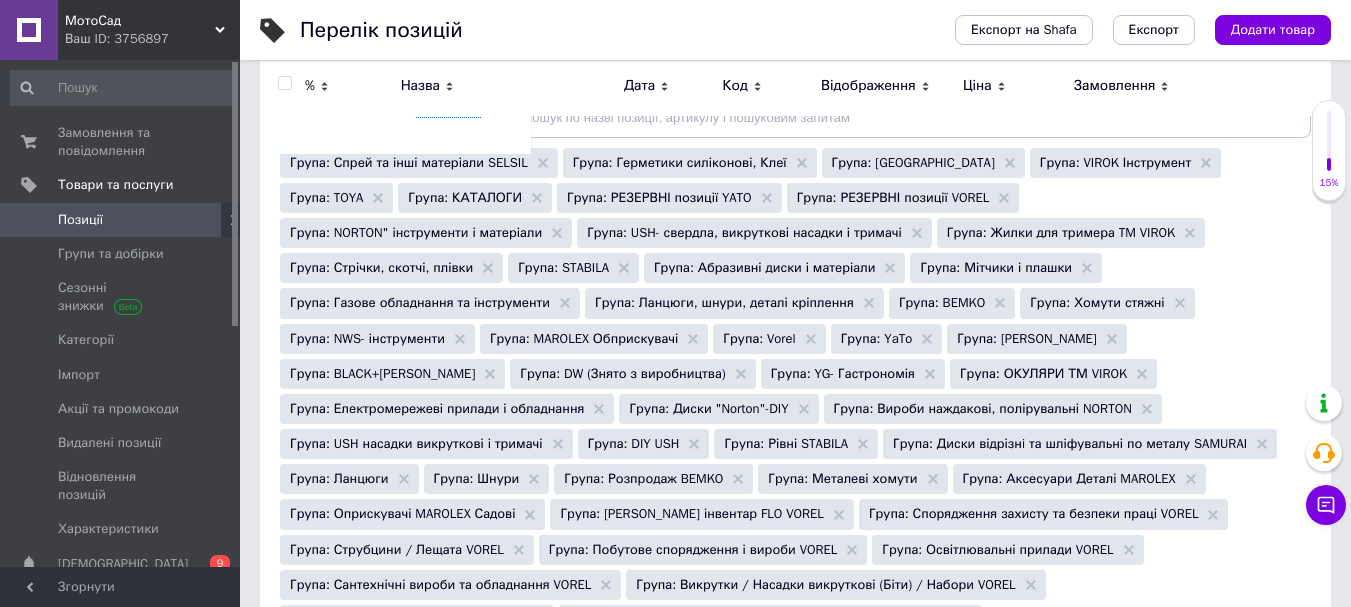 scroll, scrollTop: 0, scrollLeft: 0, axis: both 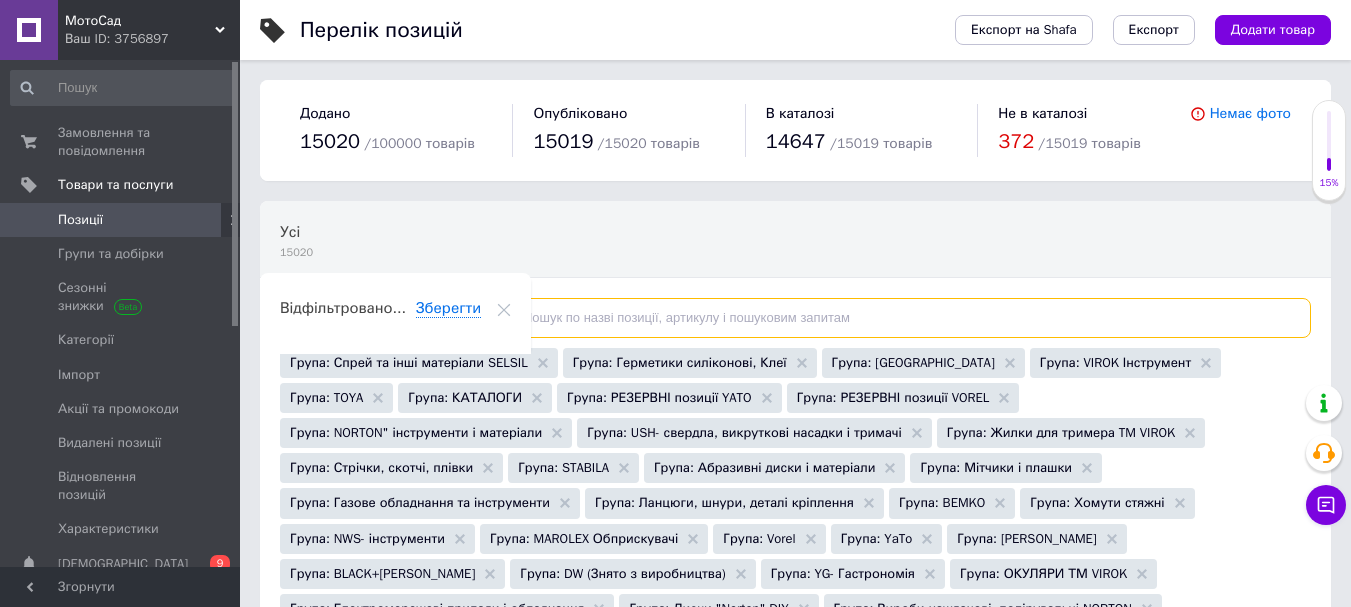 click at bounding box center [899, 318] 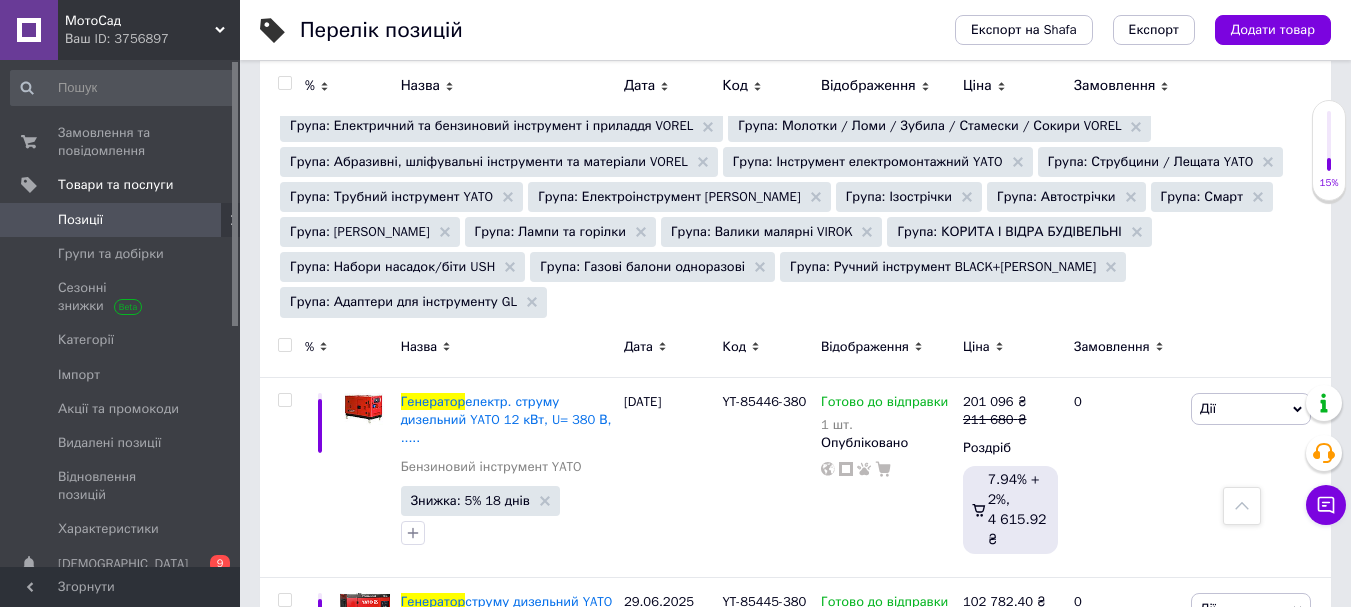 scroll, scrollTop: 1762, scrollLeft: 0, axis: vertical 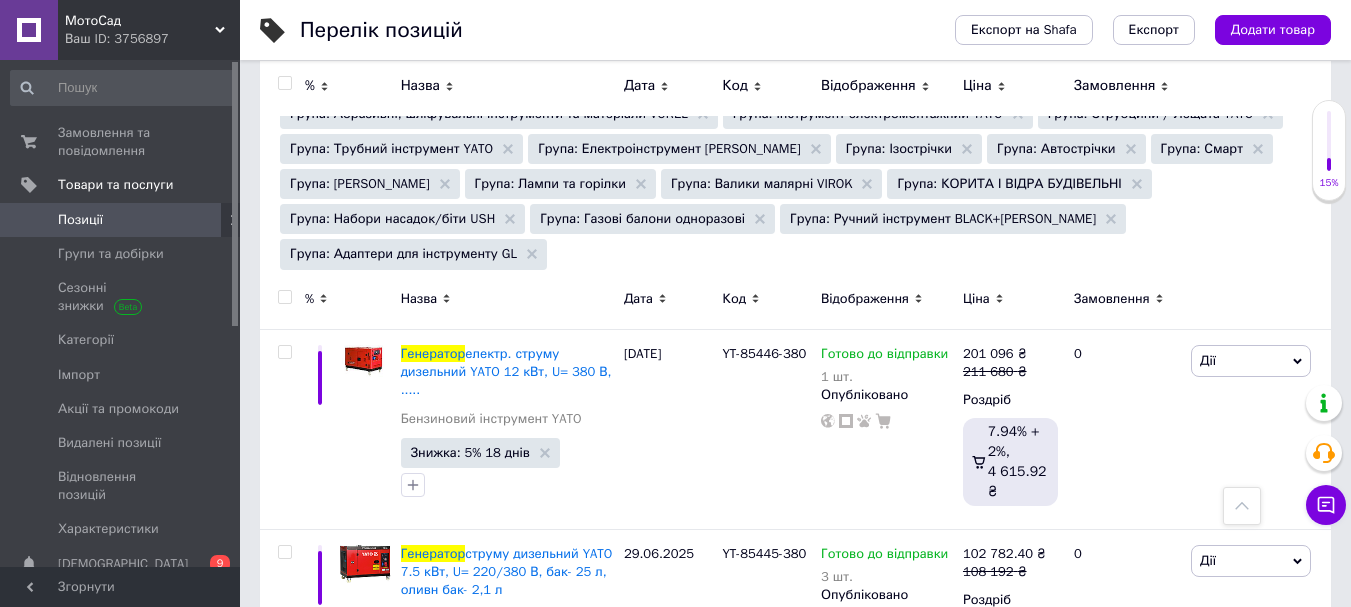 click at bounding box center (284, 297) 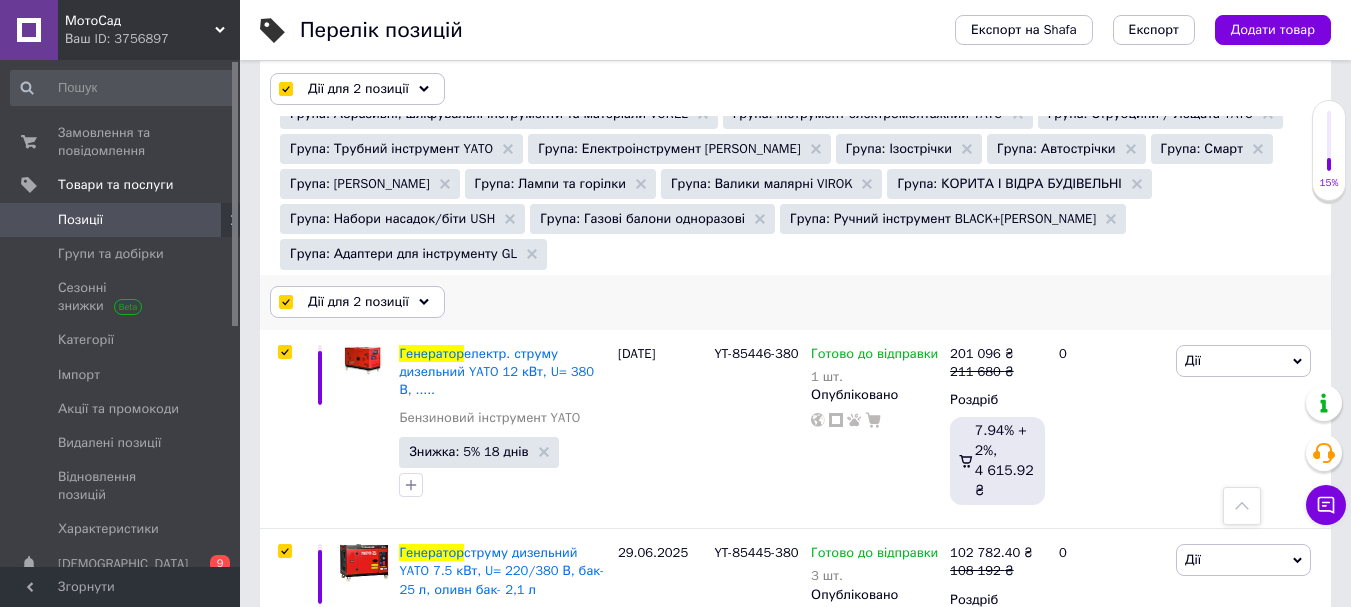 click on "Дії для 2 позиції" at bounding box center [358, 302] 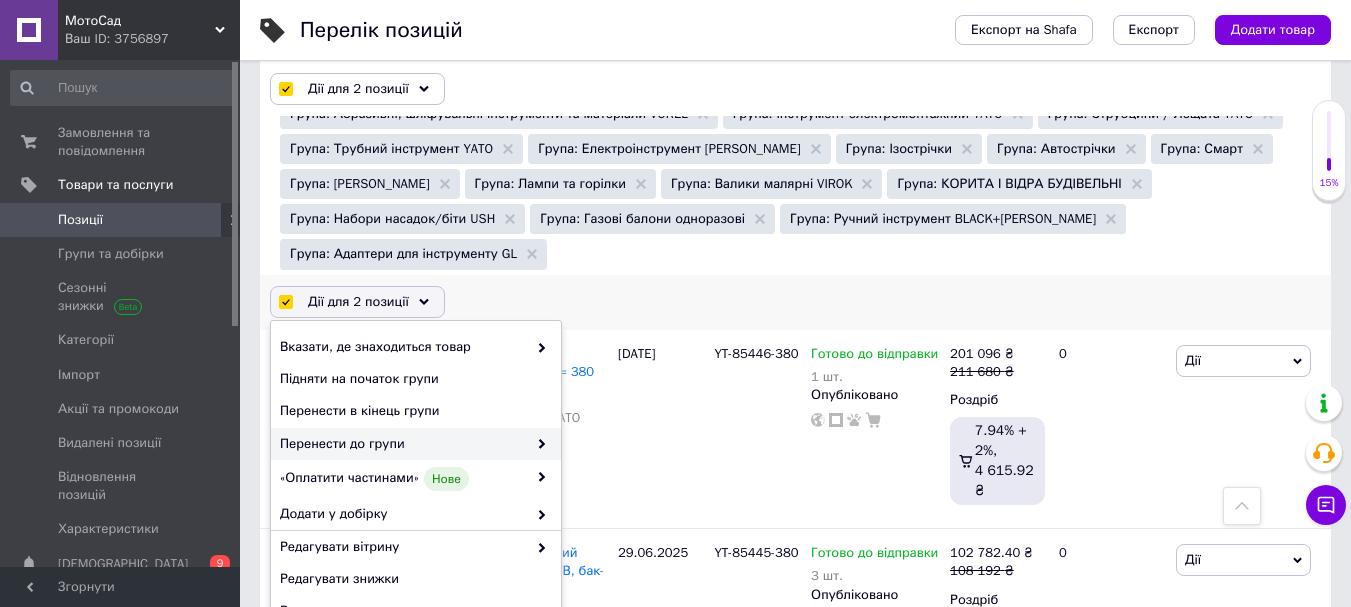 click on "Перенести до групи" at bounding box center [403, 444] 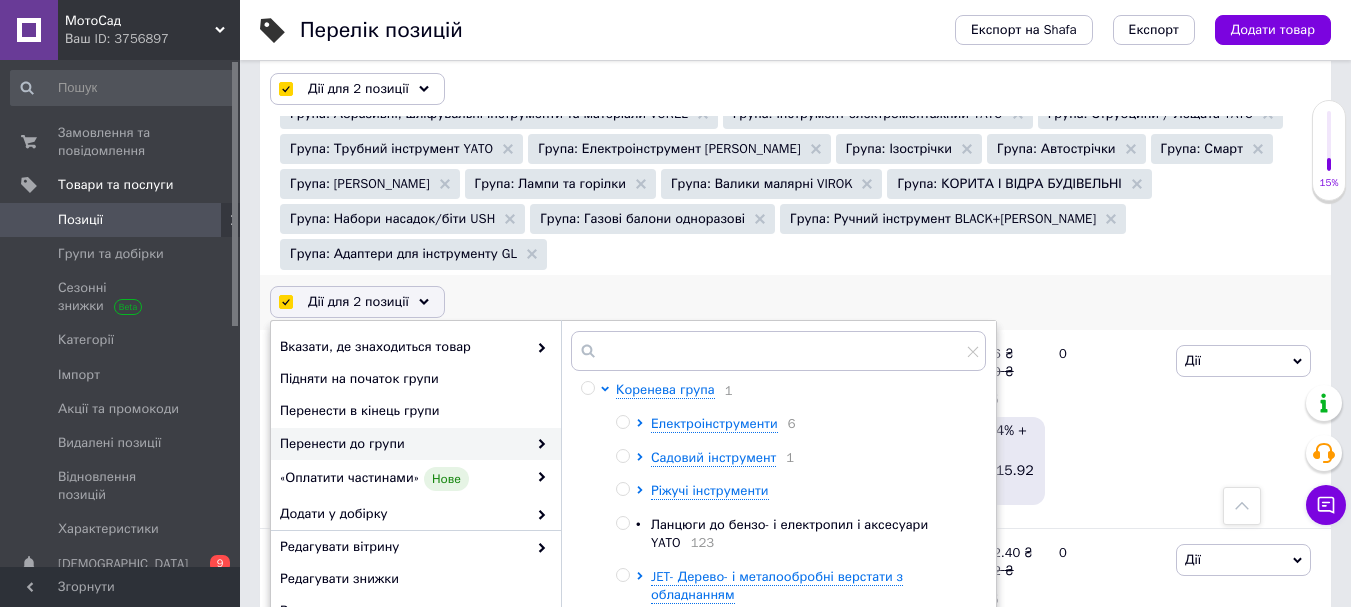 click on "Бензоінструменти" at bounding box center [707, 627] 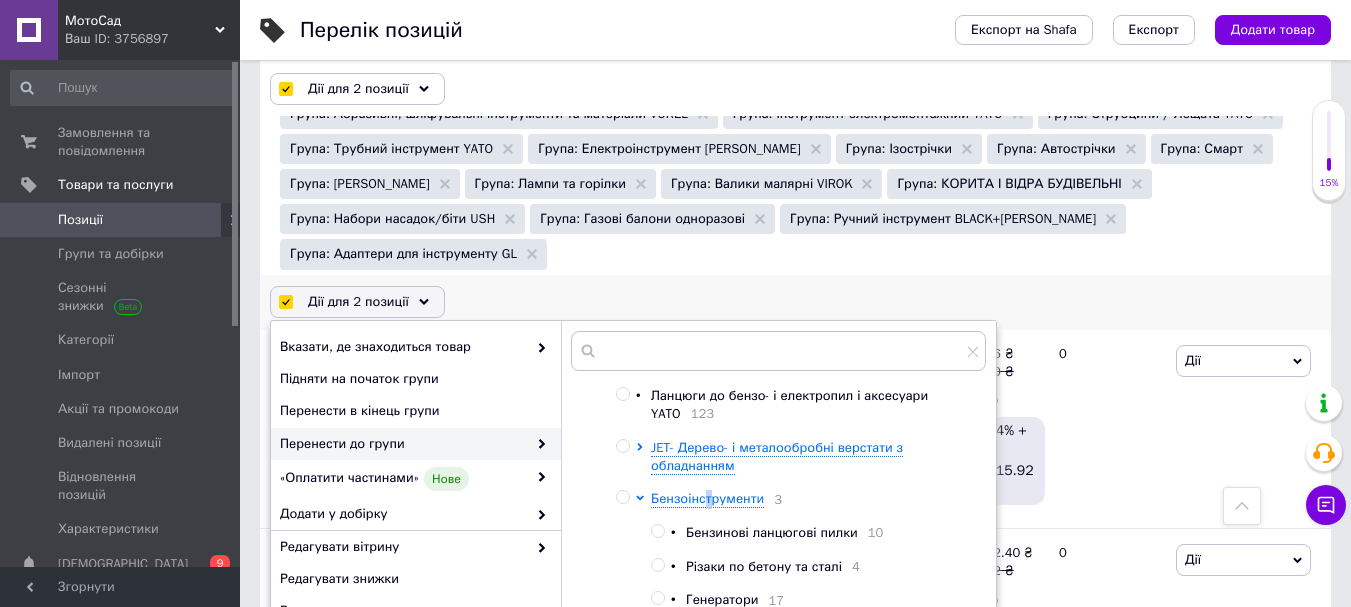 scroll, scrollTop: 200, scrollLeft: 0, axis: vertical 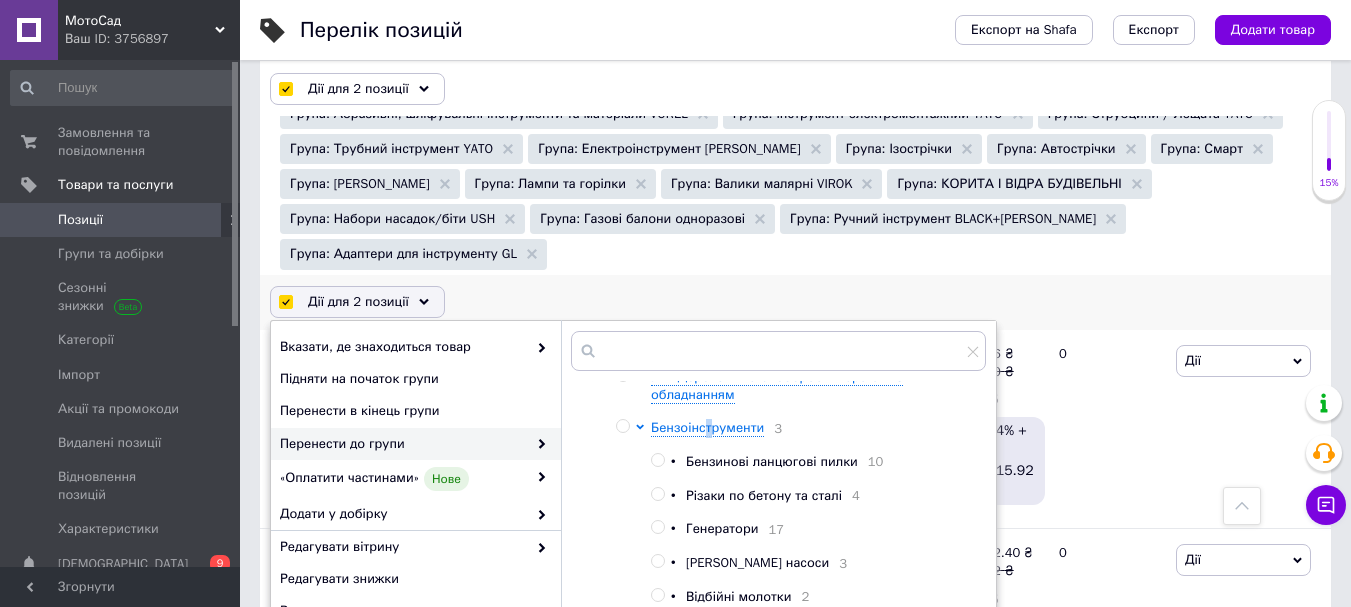 click on "Генератори" at bounding box center (722, 528) 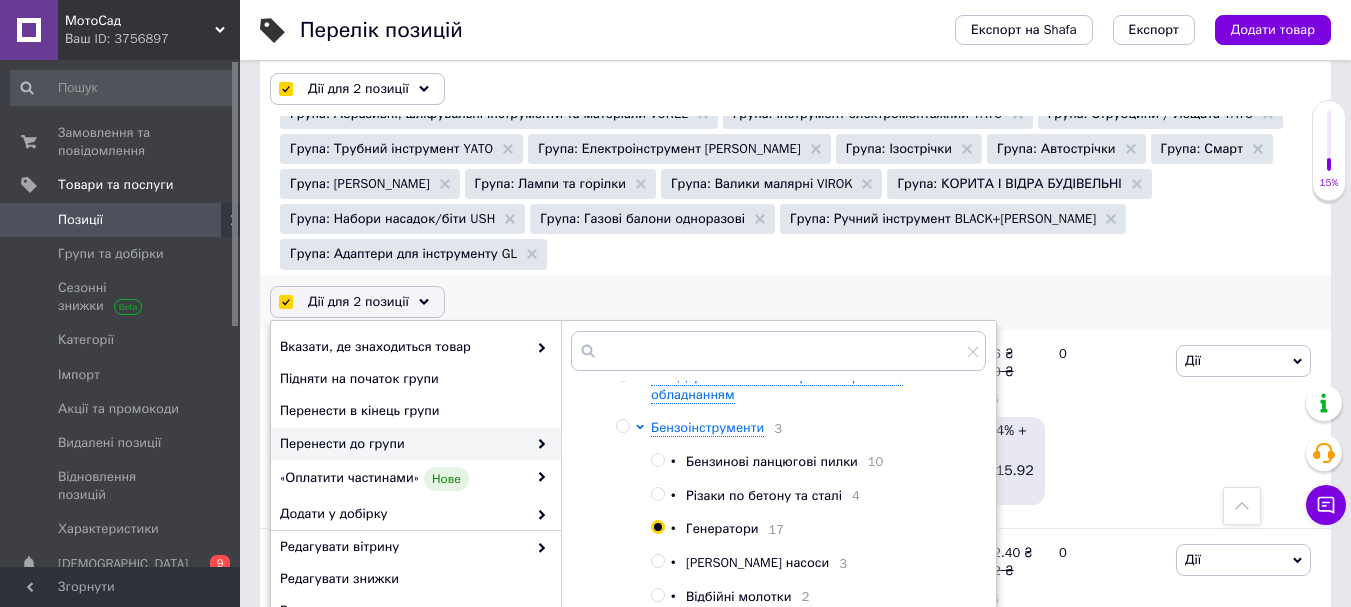 click on "Застосувати до 2" at bounding box center (911, 708) 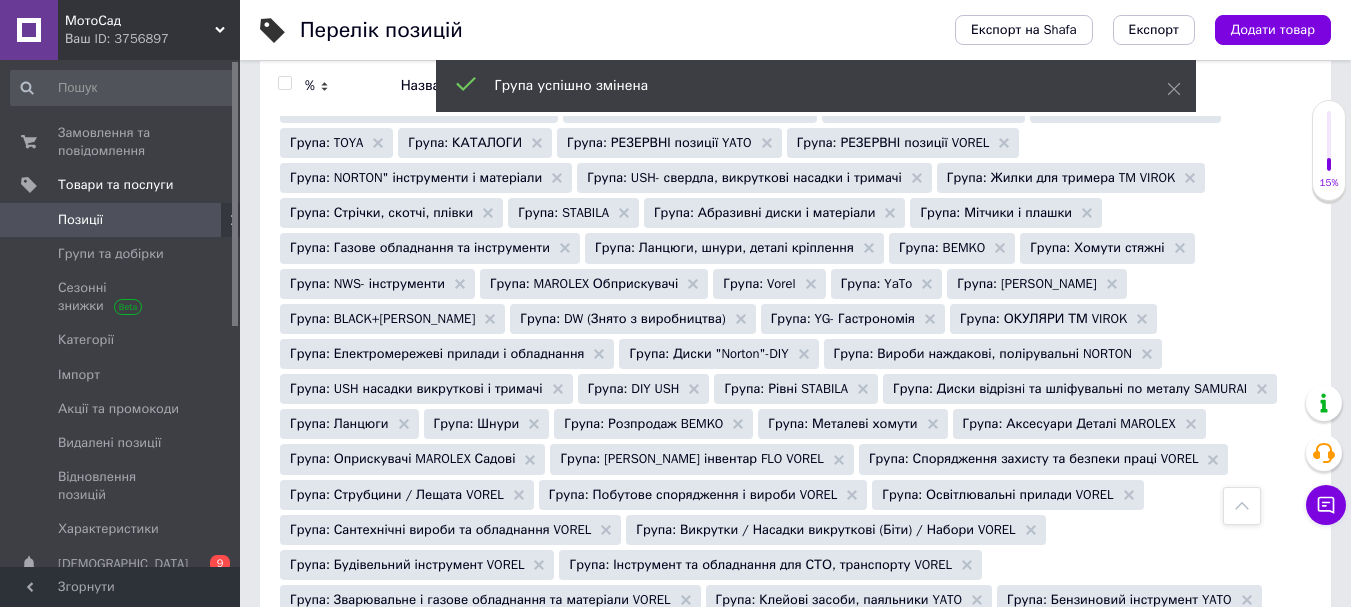 scroll, scrollTop: 162, scrollLeft: 0, axis: vertical 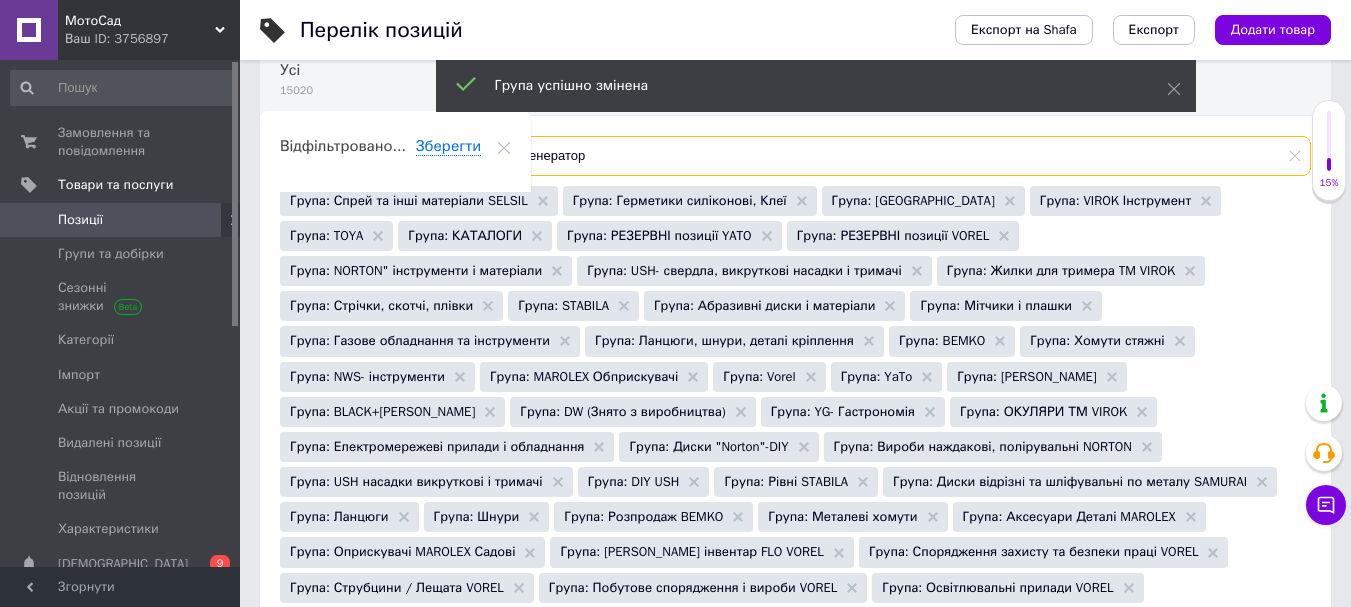 click on "Генератор" at bounding box center (899, 156) 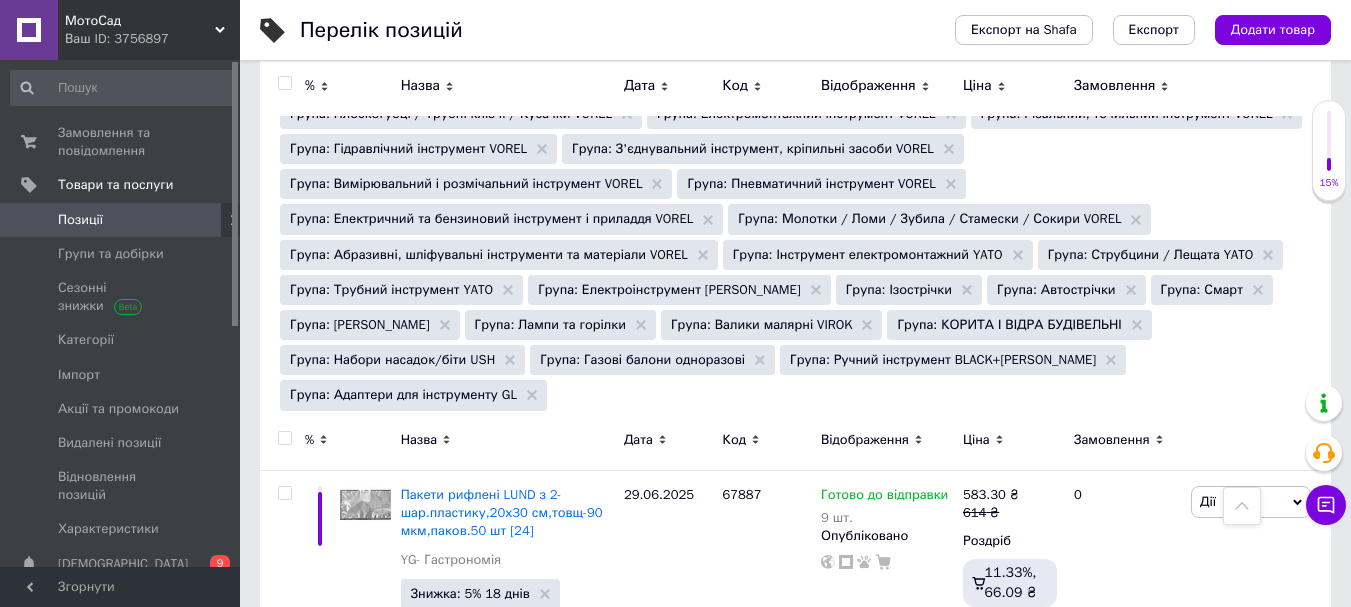 scroll, scrollTop: 1962, scrollLeft: 0, axis: vertical 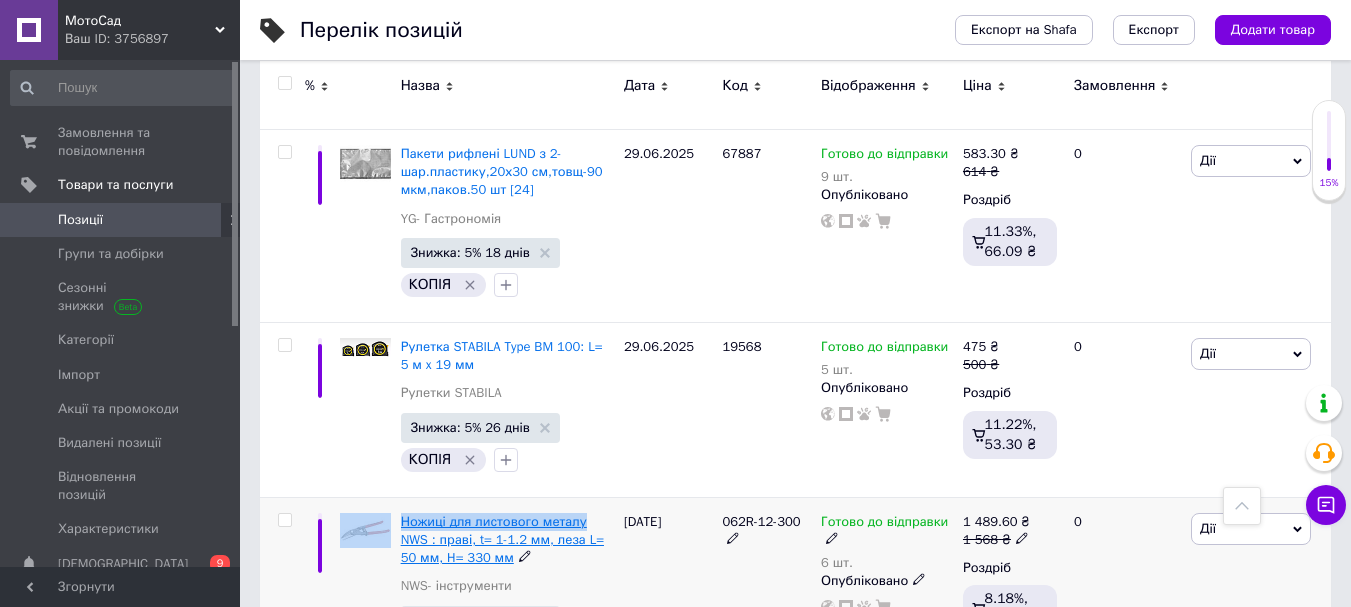 drag, startPoint x: 394, startPoint y: 382, endPoint x: 580, endPoint y: 383, distance: 186.00269 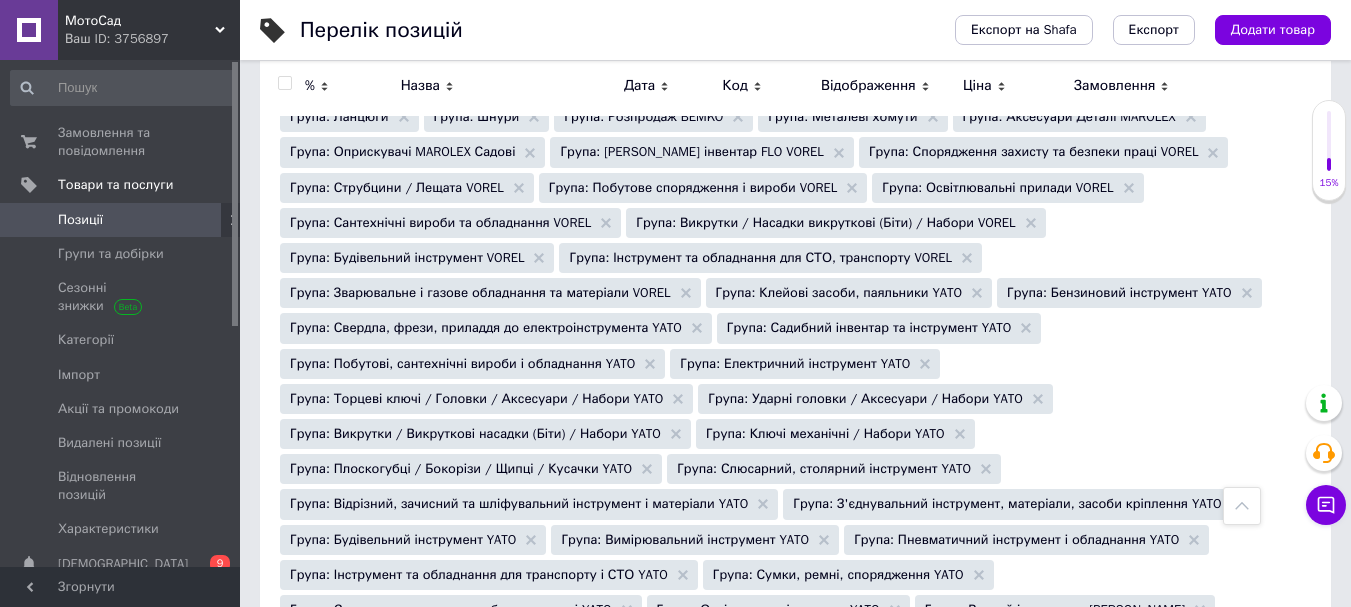 scroll, scrollTop: 0, scrollLeft: 0, axis: both 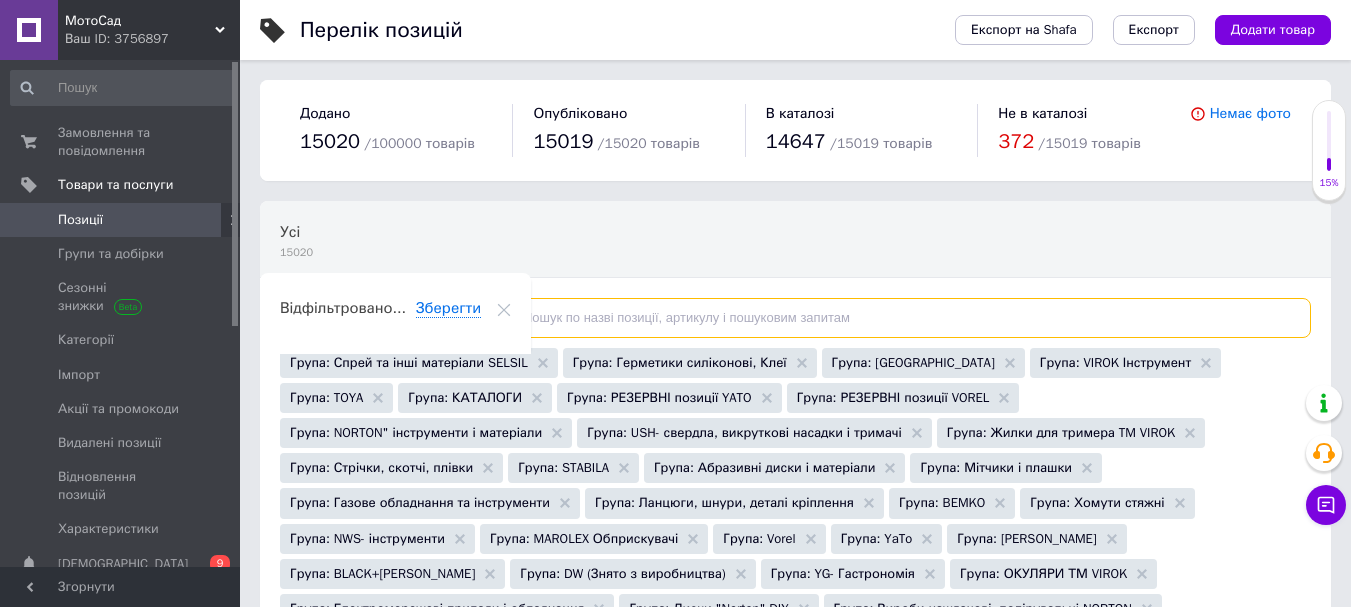 click at bounding box center [899, 318] 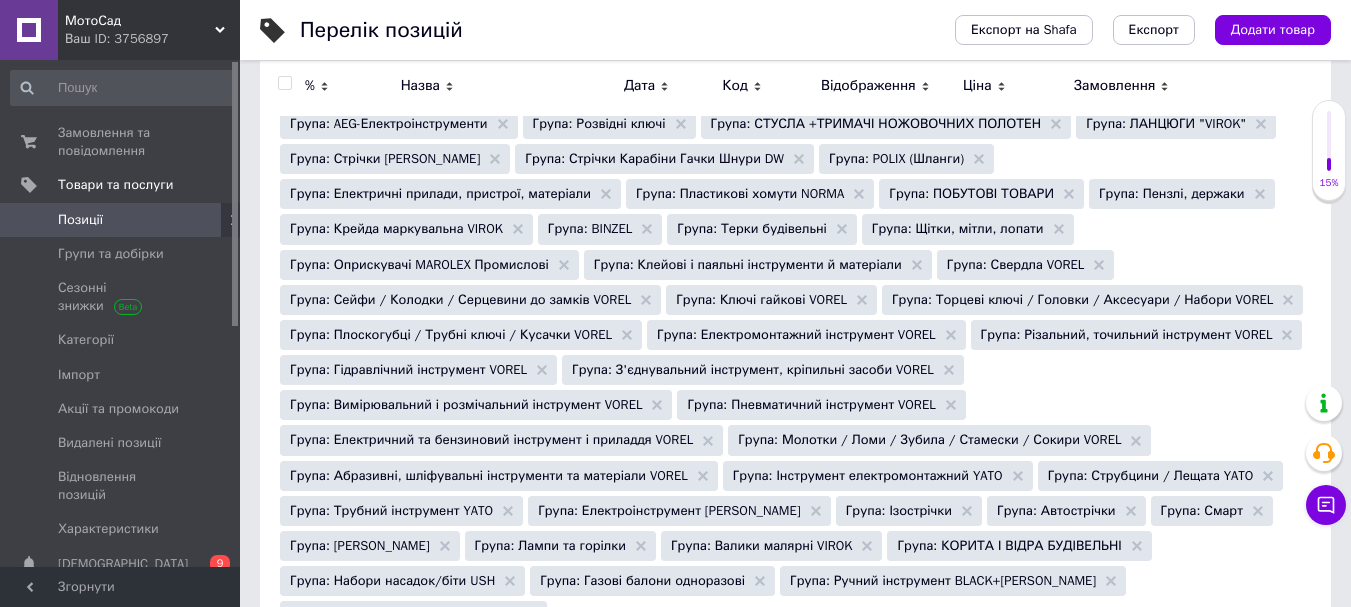 scroll, scrollTop: 1942, scrollLeft: 0, axis: vertical 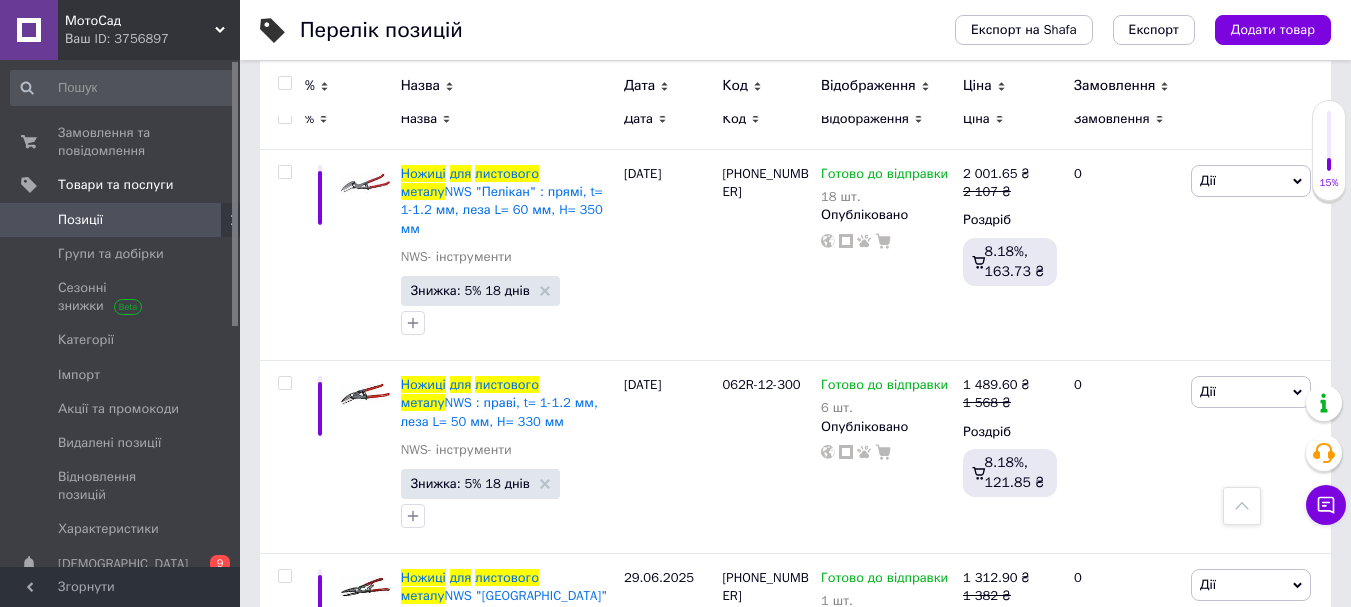 click at bounding box center [284, 83] 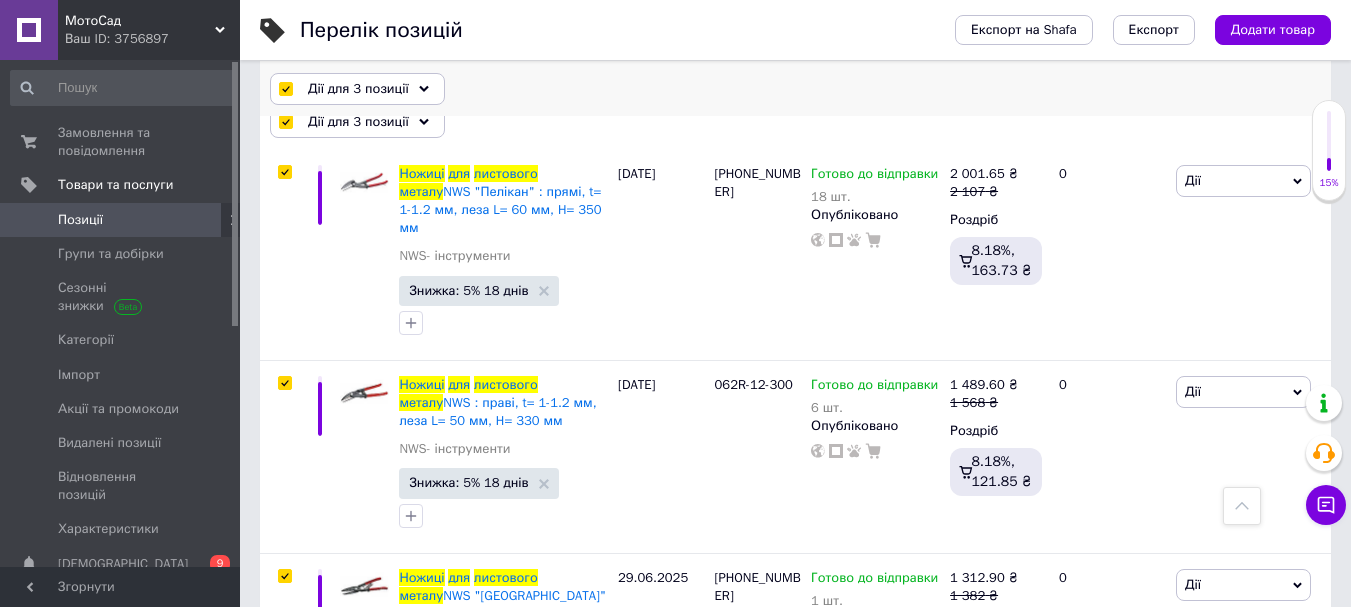 click on "Дії для 3 позиції" at bounding box center [358, 89] 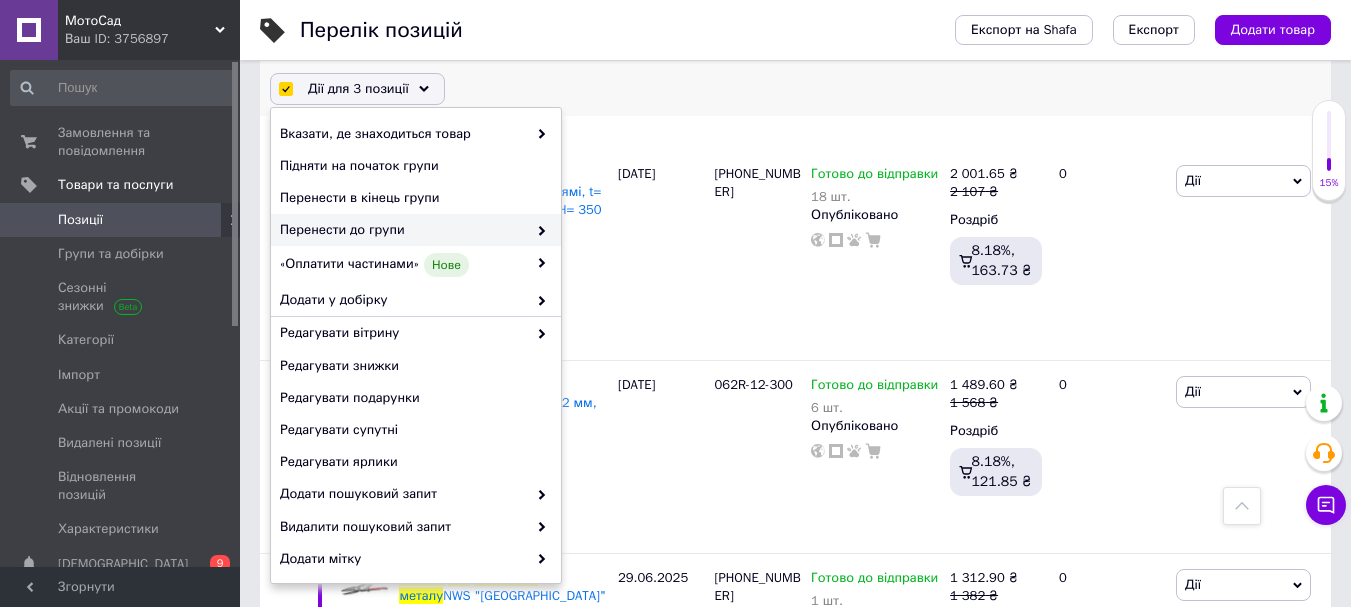 click on "Перенести до групи" at bounding box center [403, 230] 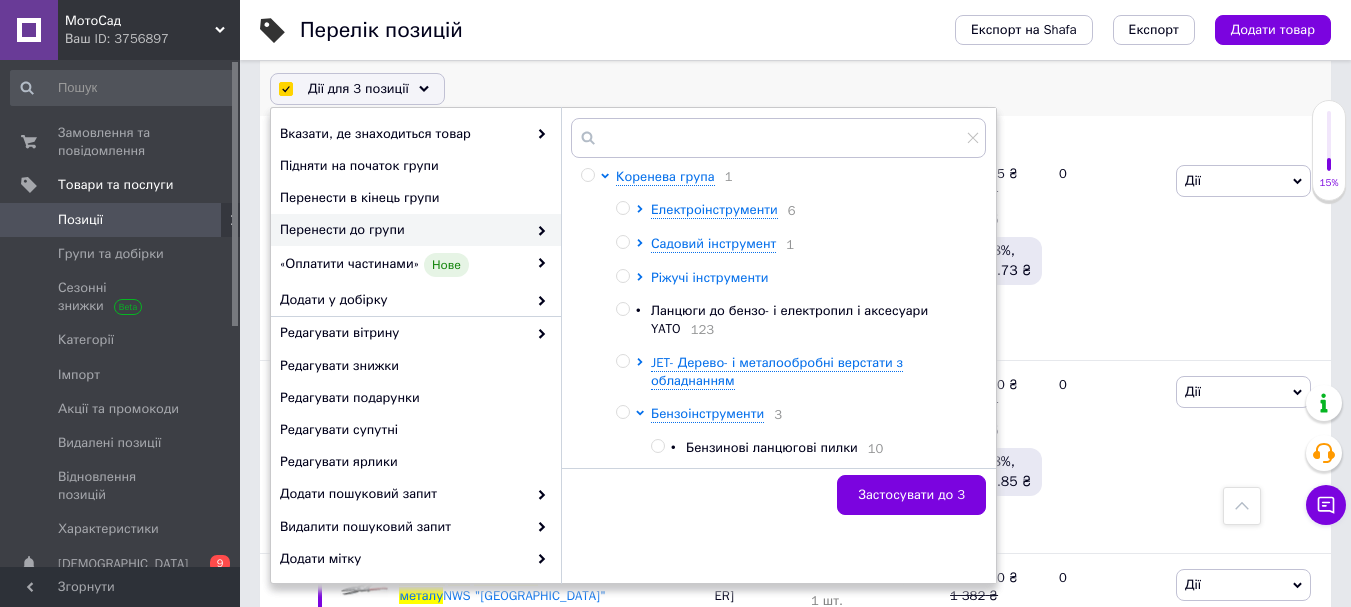 click on "Ріжучі інструменти" at bounding box center [710, 277] 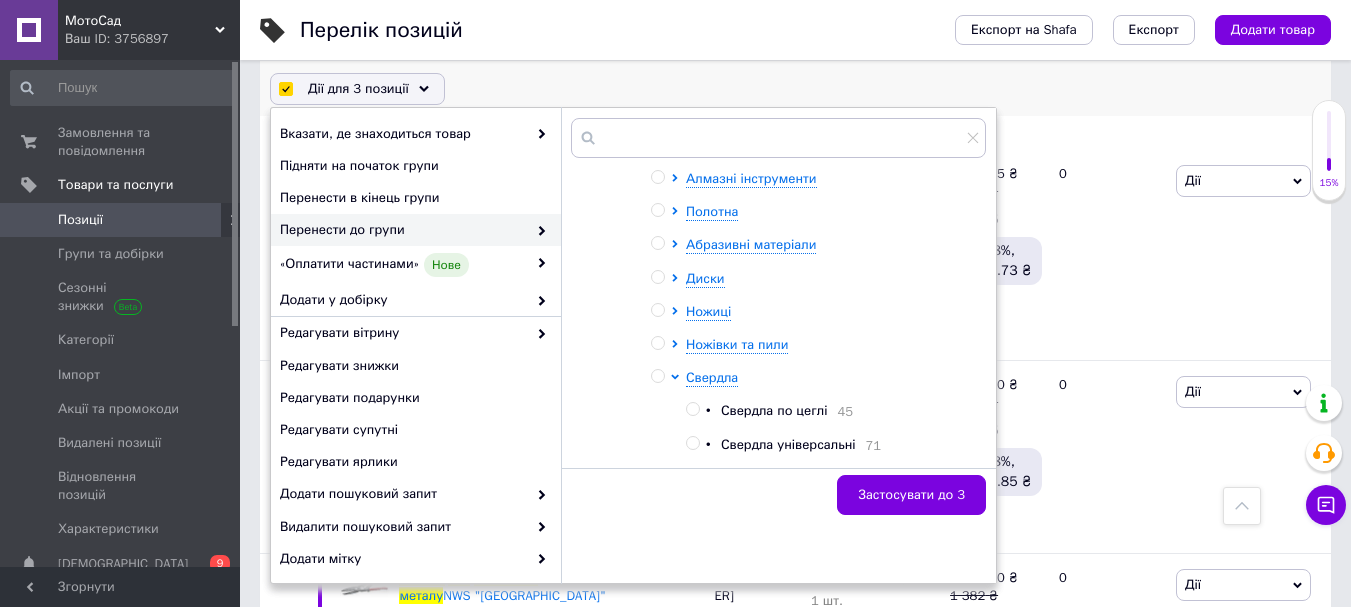 scroll, scrollTop: 200, scrollLeft: 0, axis: vertical 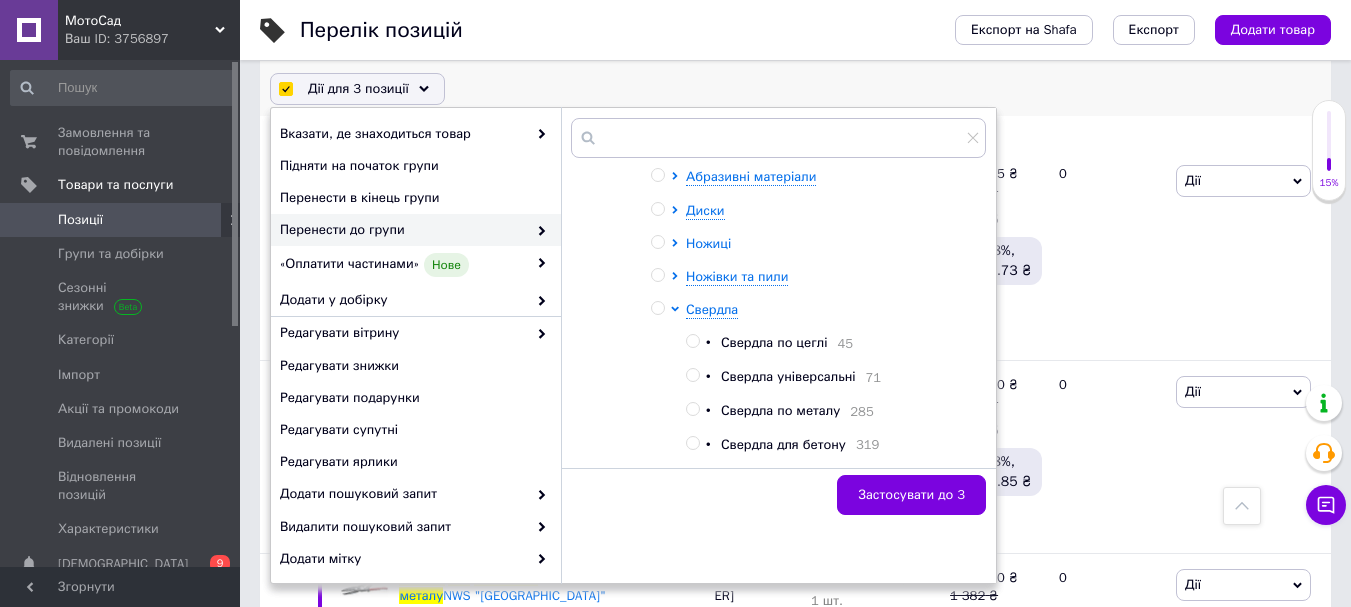 click on "Ножиці" at bounding box center [708, 243] 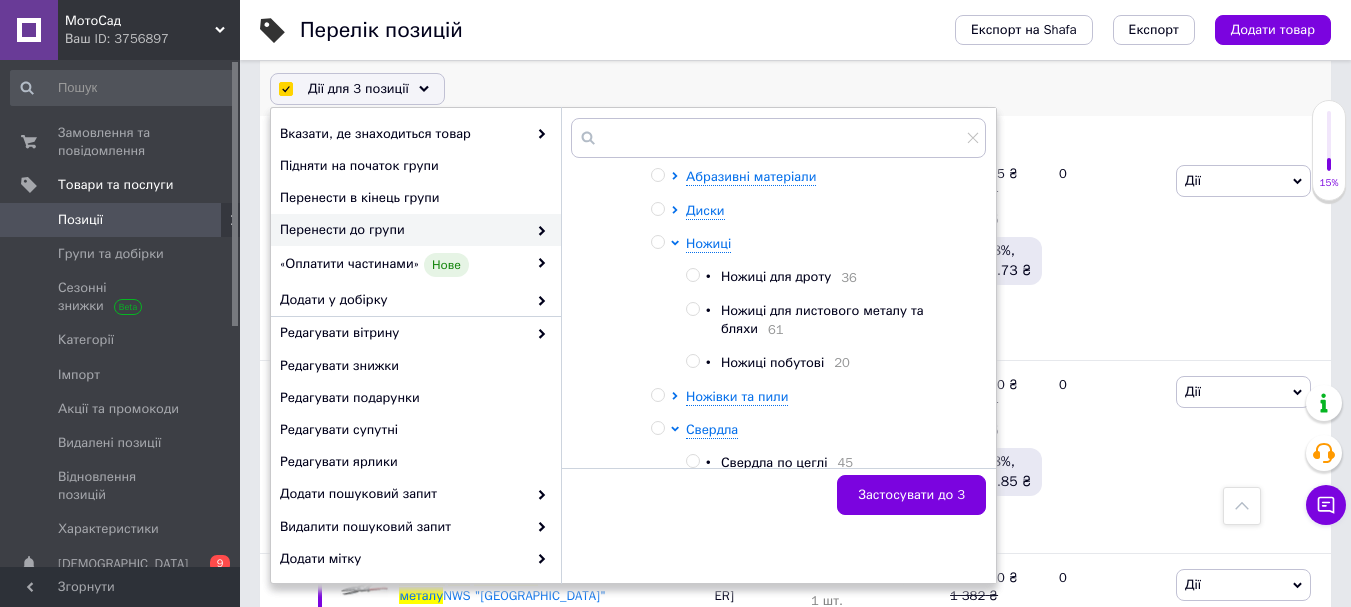 click on "Ножиці для листового металу та бляхи" at bounding box center (822, 319) 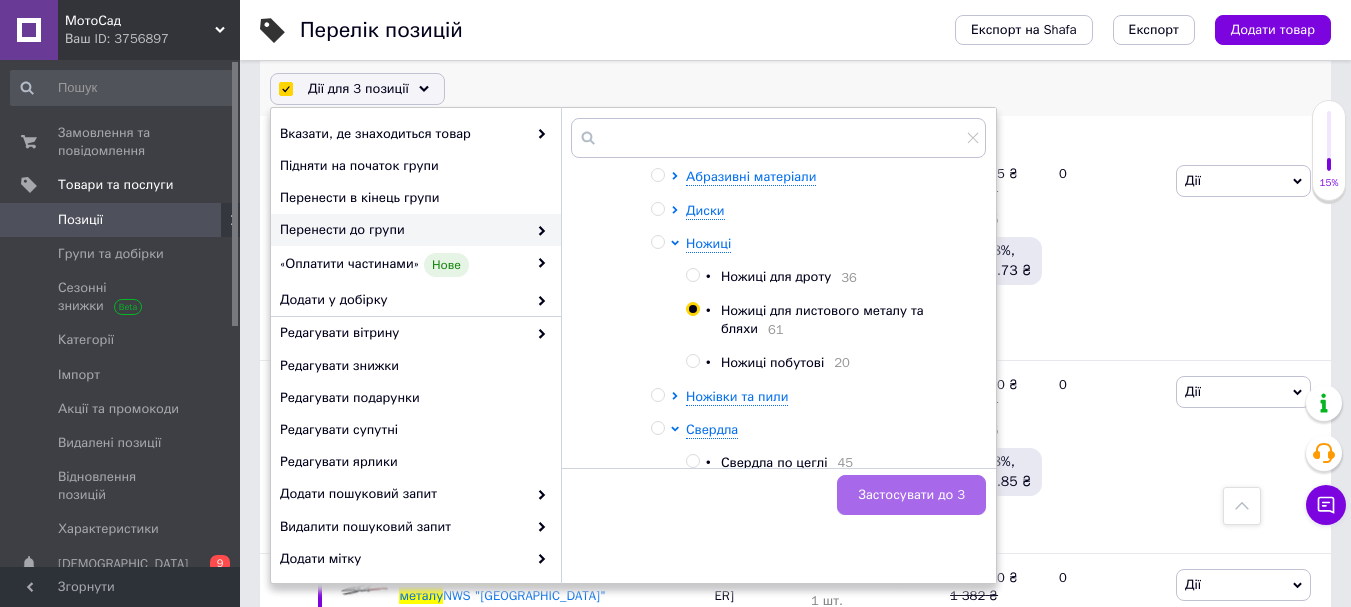 click on "Застосувати до 3" at bounding box center (911, 495) 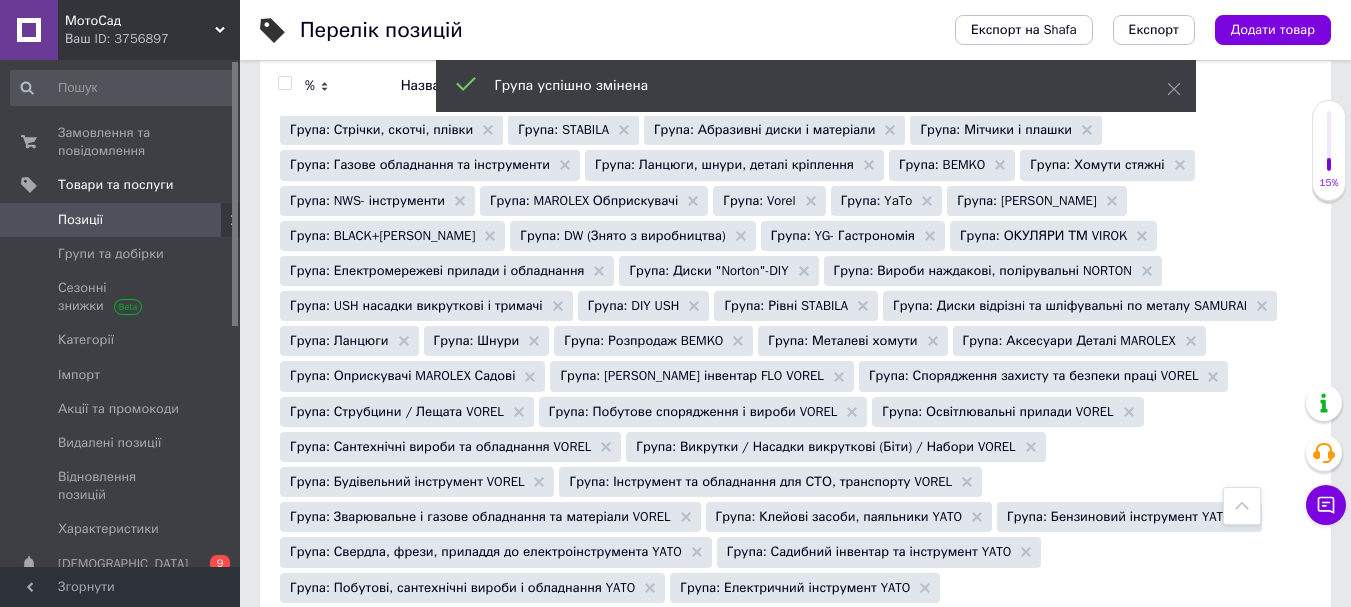 scroll, scrollTop: 0, scrollLeft: 0, axis: both 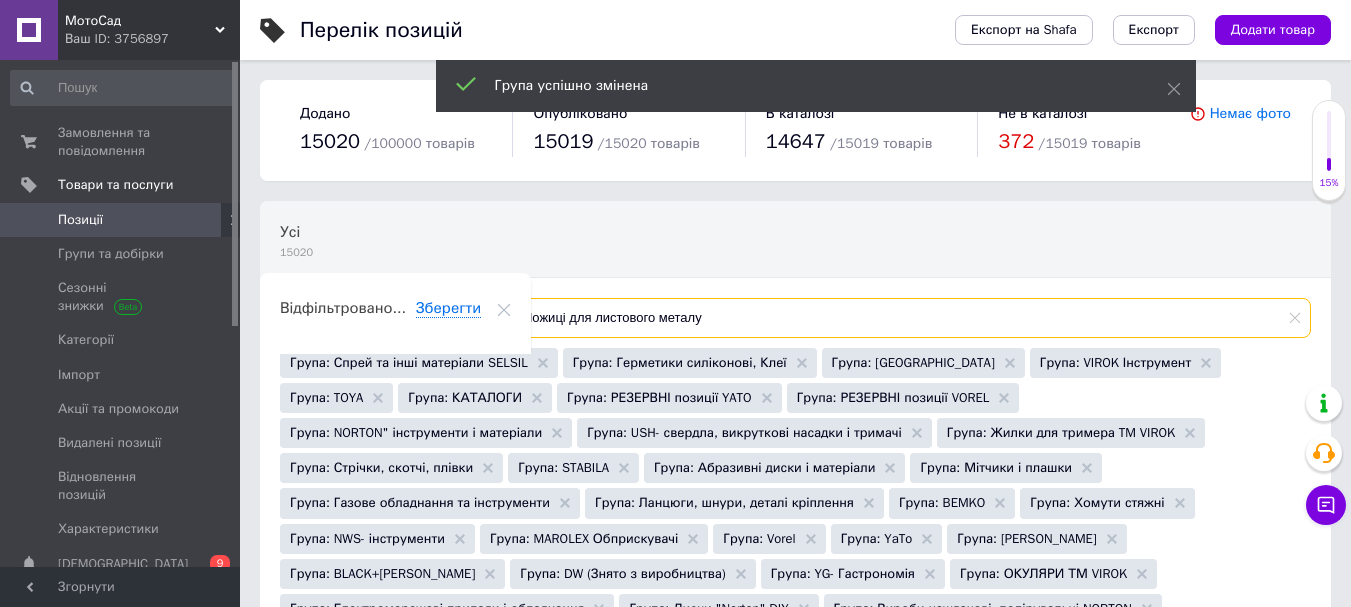 drag, startPoint x: 765, startPoint y: 320, endPoint x: 497, endPoint y: 346, distance: 269.25824 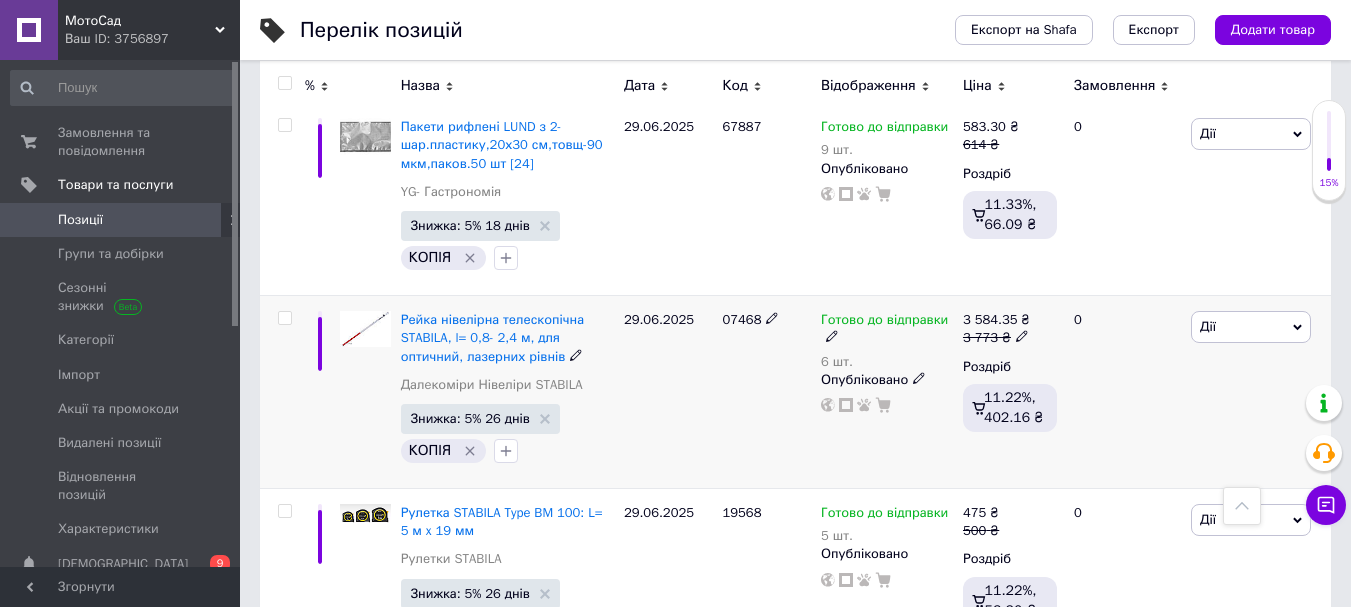 scroll, scrollTop: 2182, scrollLeft: 0, axis: vertical 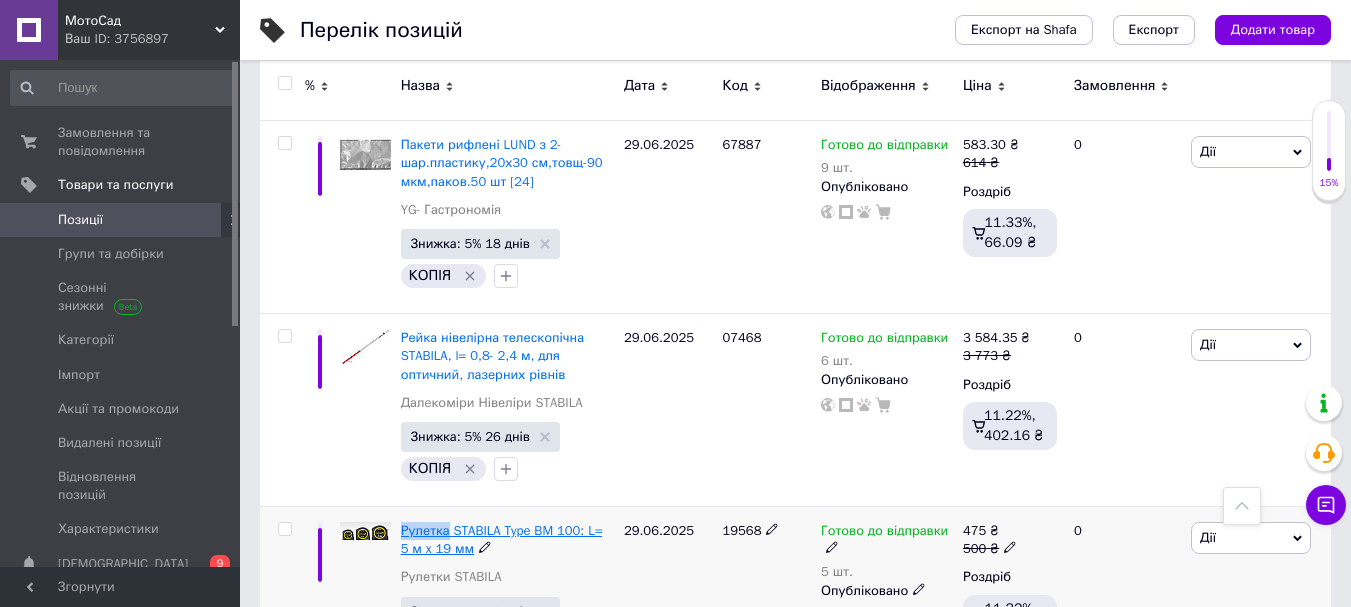 drag, startPoint x: 397, startPoint y: 369, endPoint x: 446, endPoint y: 372, distance: 49.09175 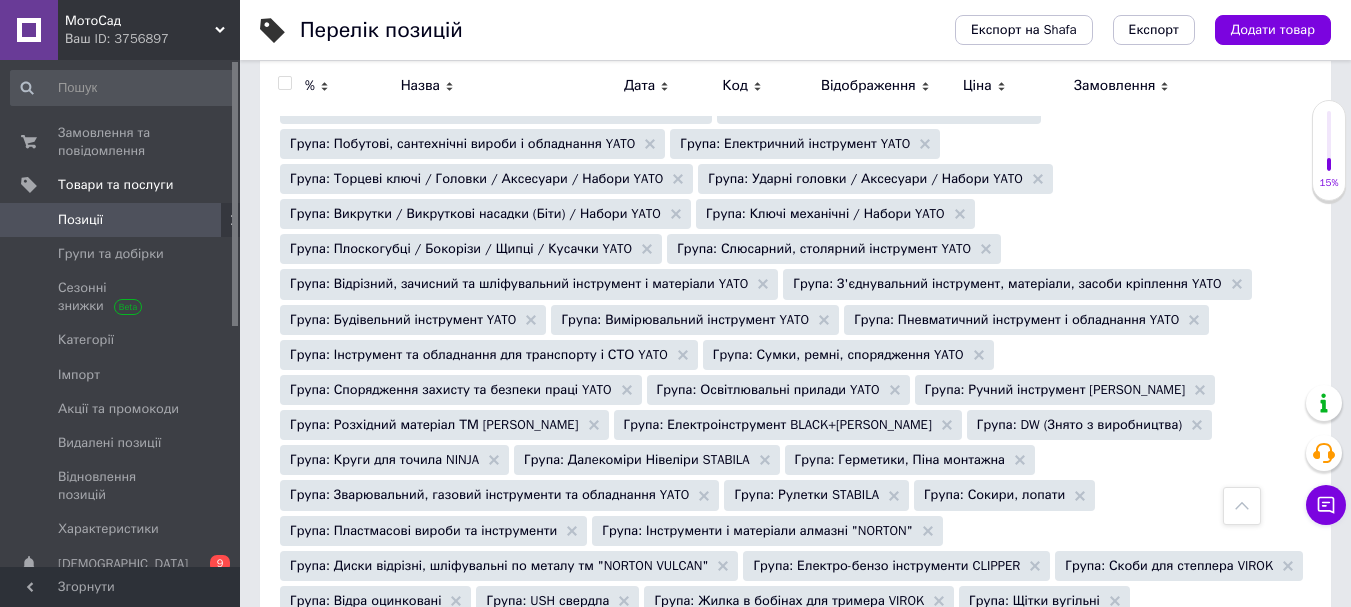 scroll, scrollTop: 0, scrollLeft: 0, axis: both 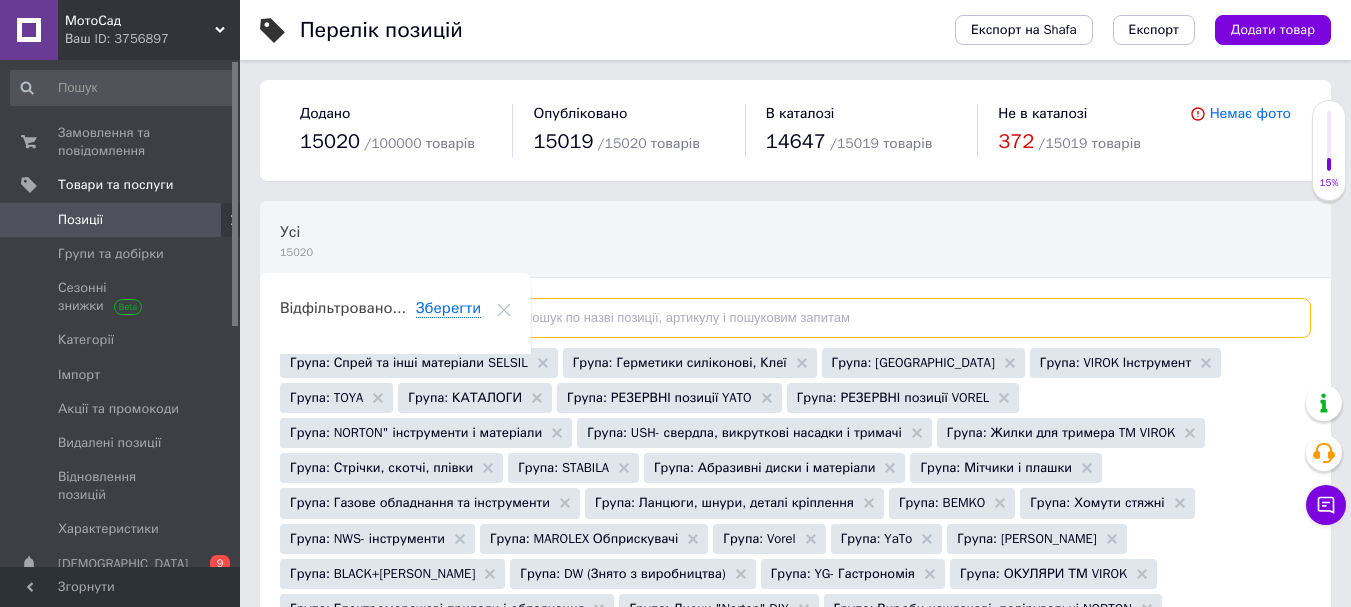 click at bounding box center (899, 318) 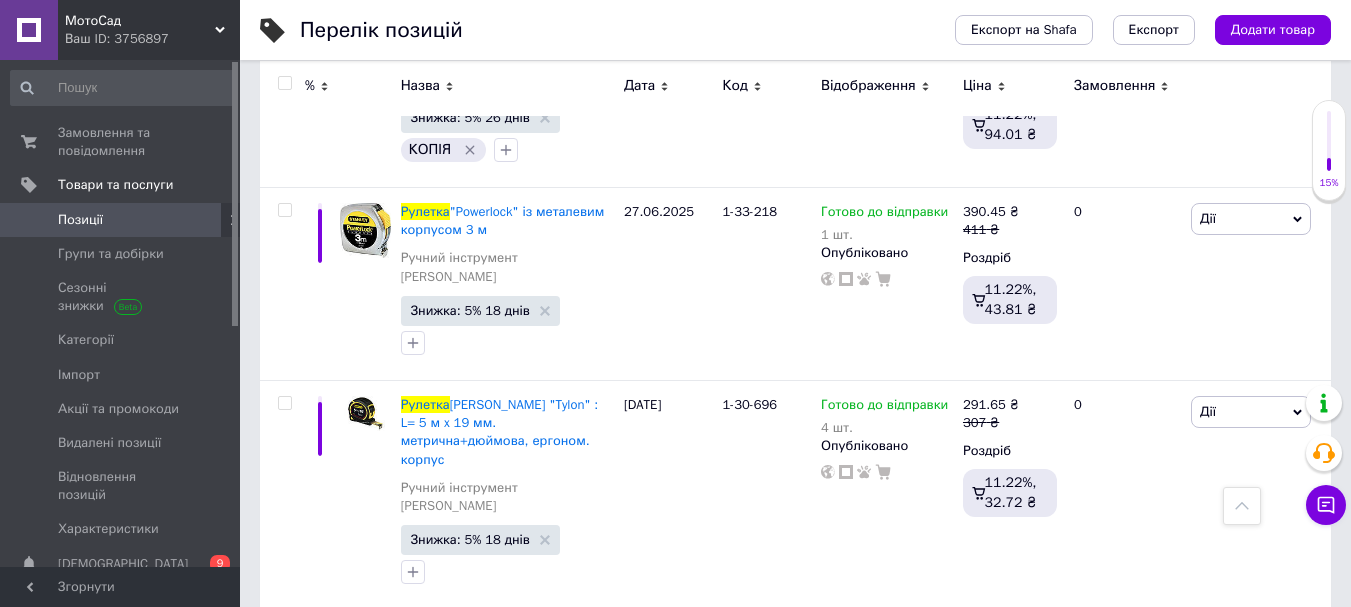 scroll, scrollTop: 3941, scrollLeft: 0, axis: vertical 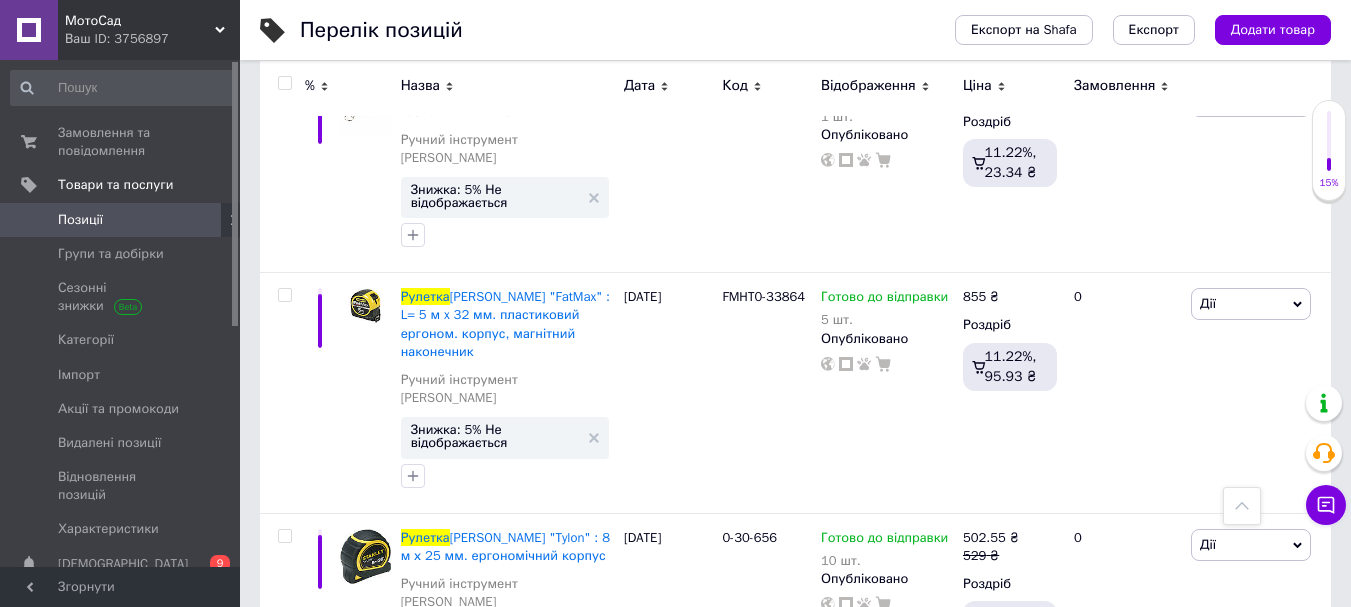 click at bounding box center [284, 83] 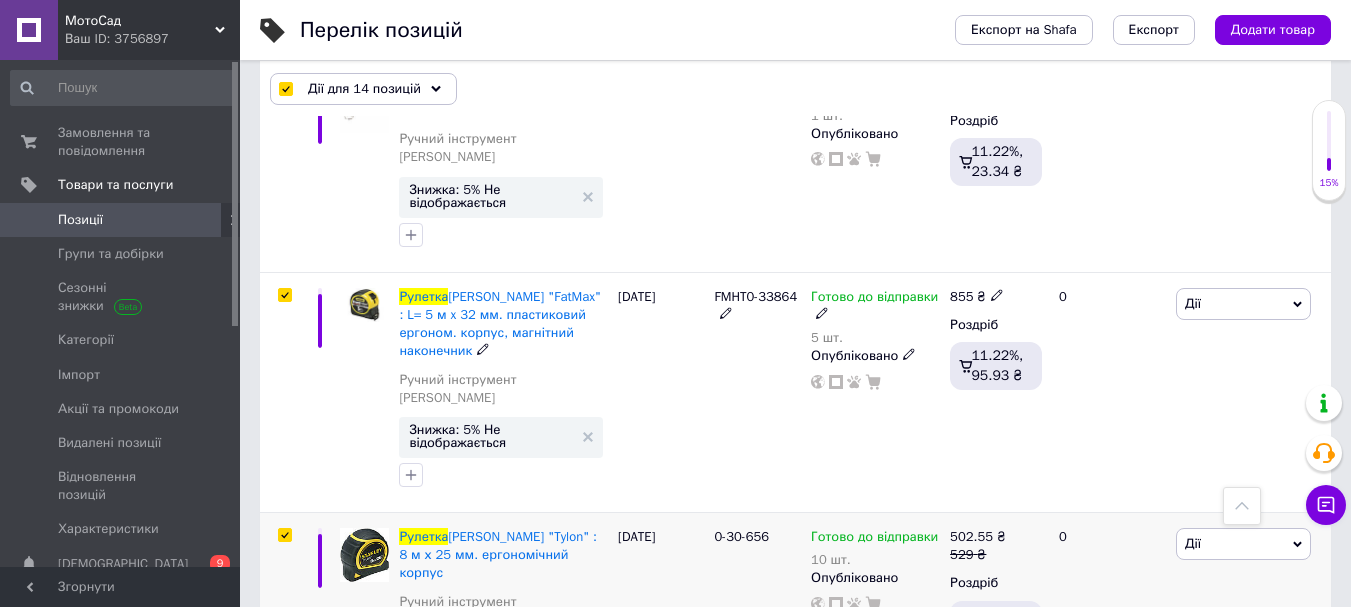scroll, scrollTop: 3740, scrollLeft: 0, axis: vertical 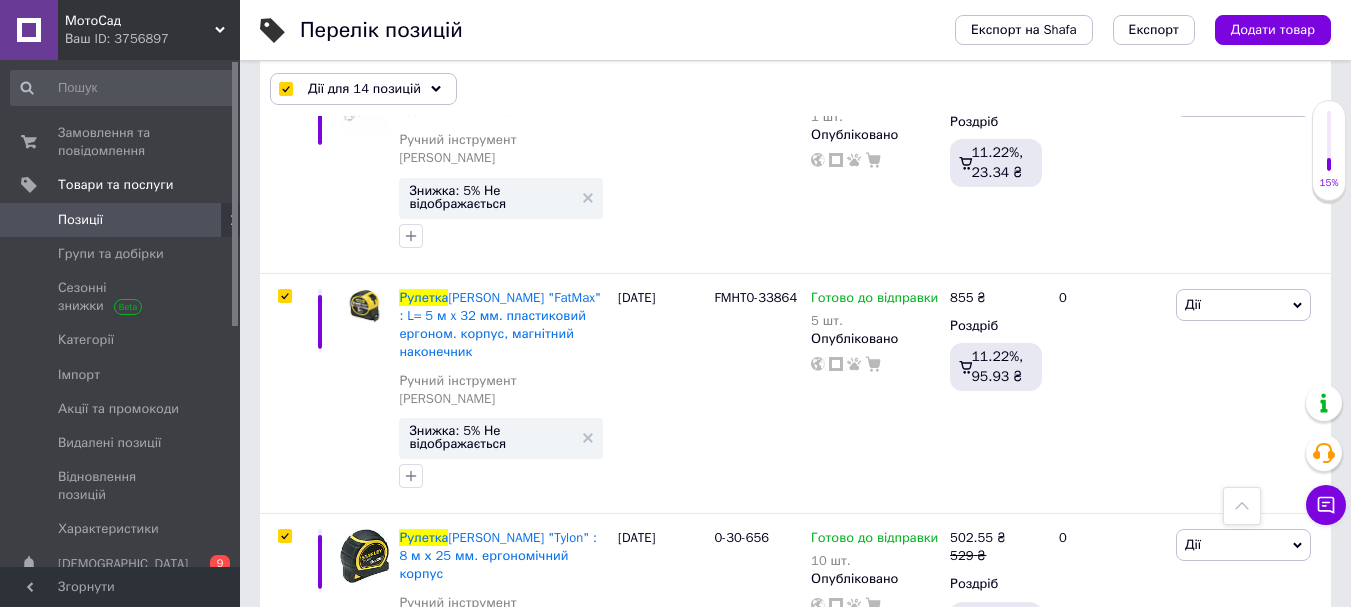 click at bounding box center (284, 747) 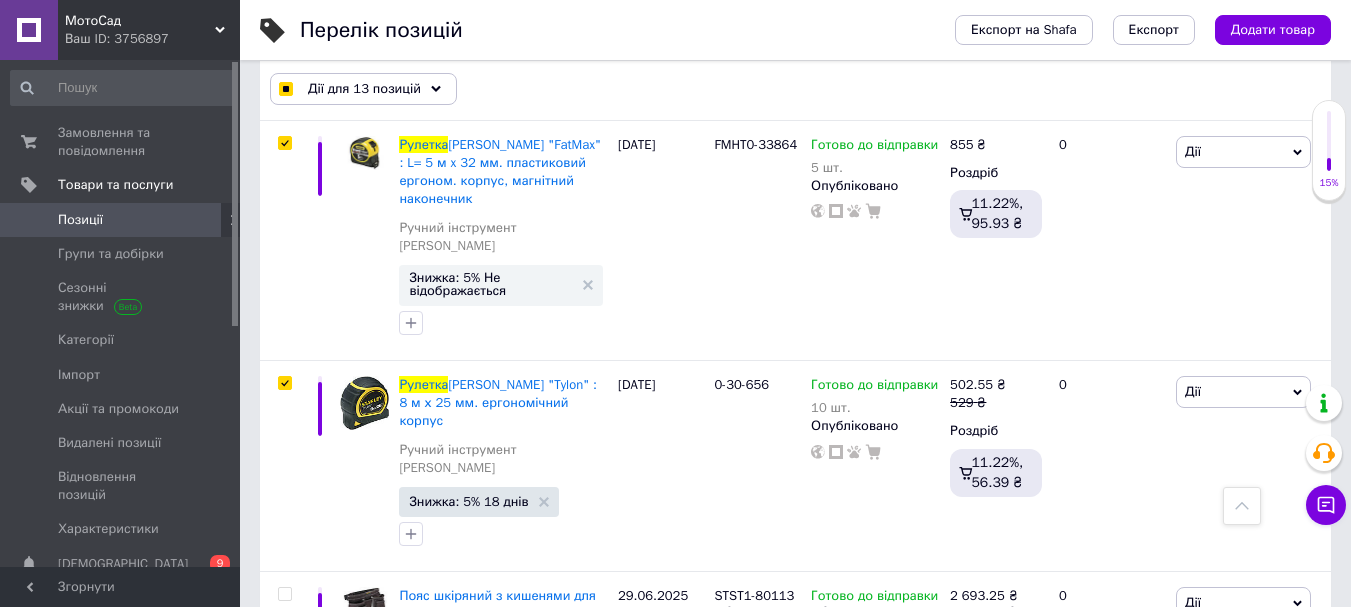 scroll, scrollTop: 3940, scrollLeft: 0, axis: vertical 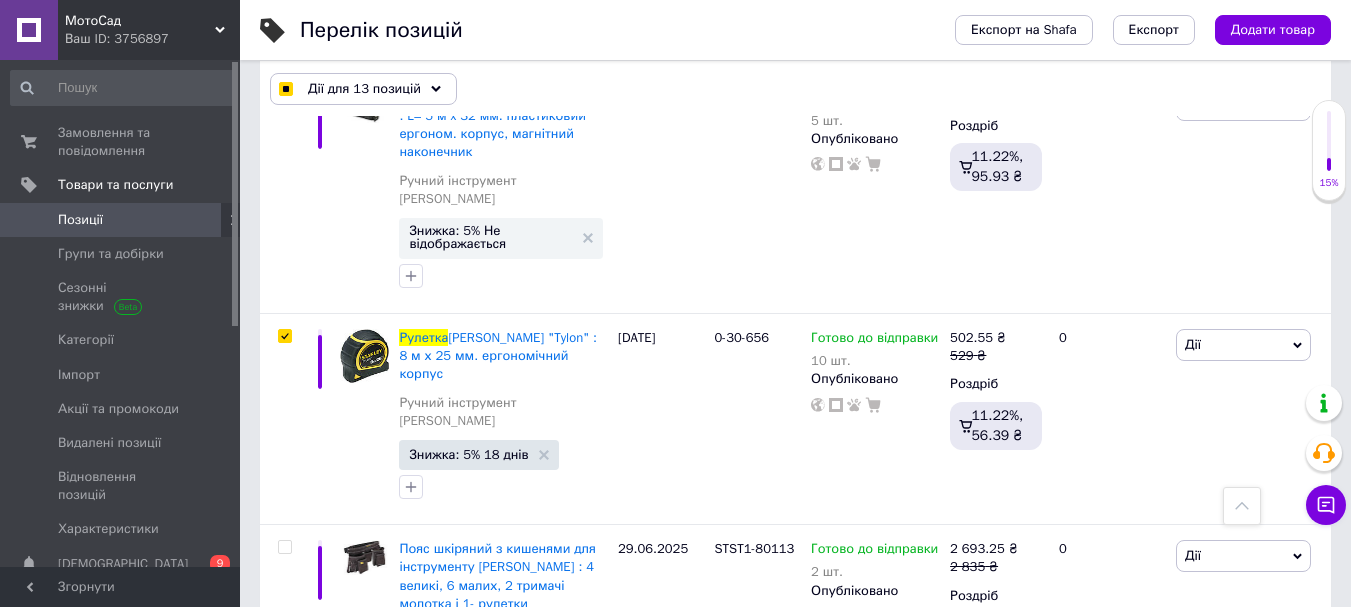 click at bounding box center [284, 777] 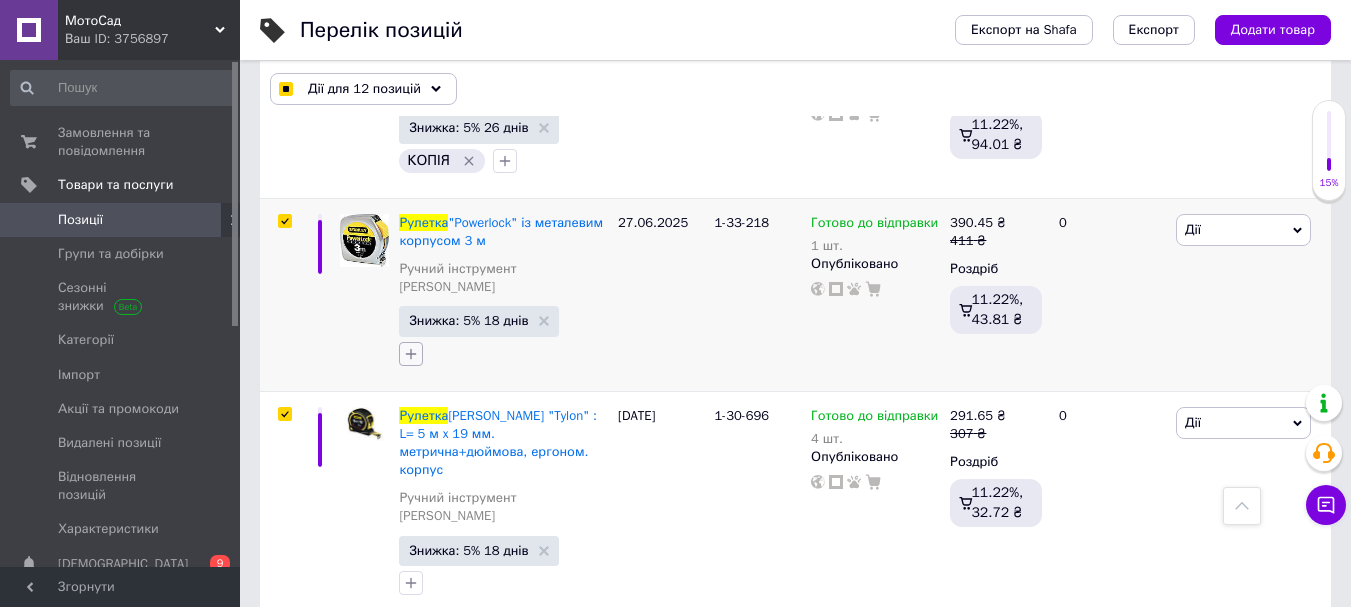 scroll, scrollTop: 3140, scrollLeft: 0, axis: vertical 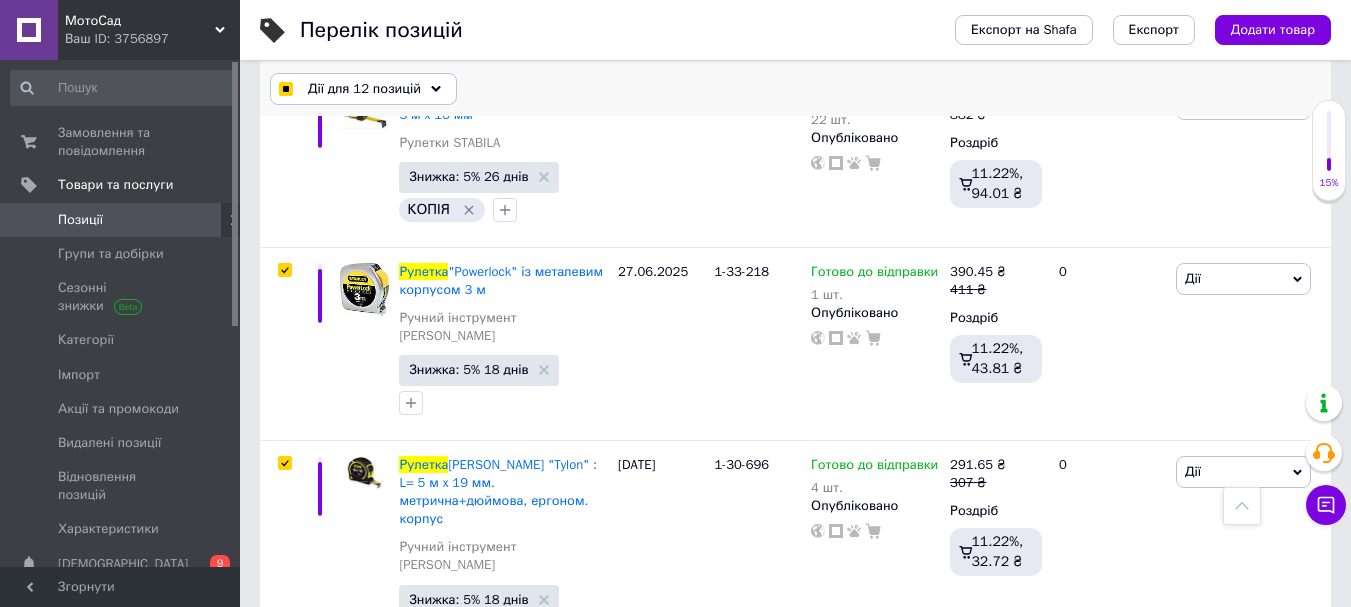 click on "Дії для 12 позицій" at bounding box center (364, 89) 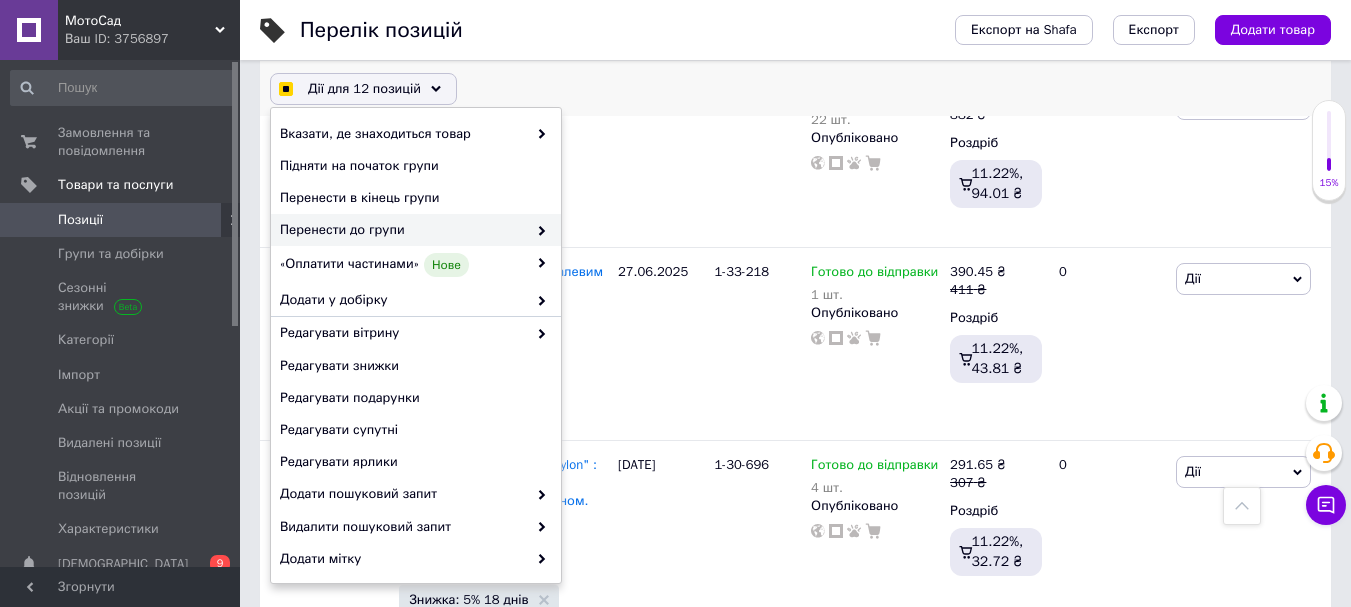 click on "Перенести до групи" at bounding box center (403, 230) 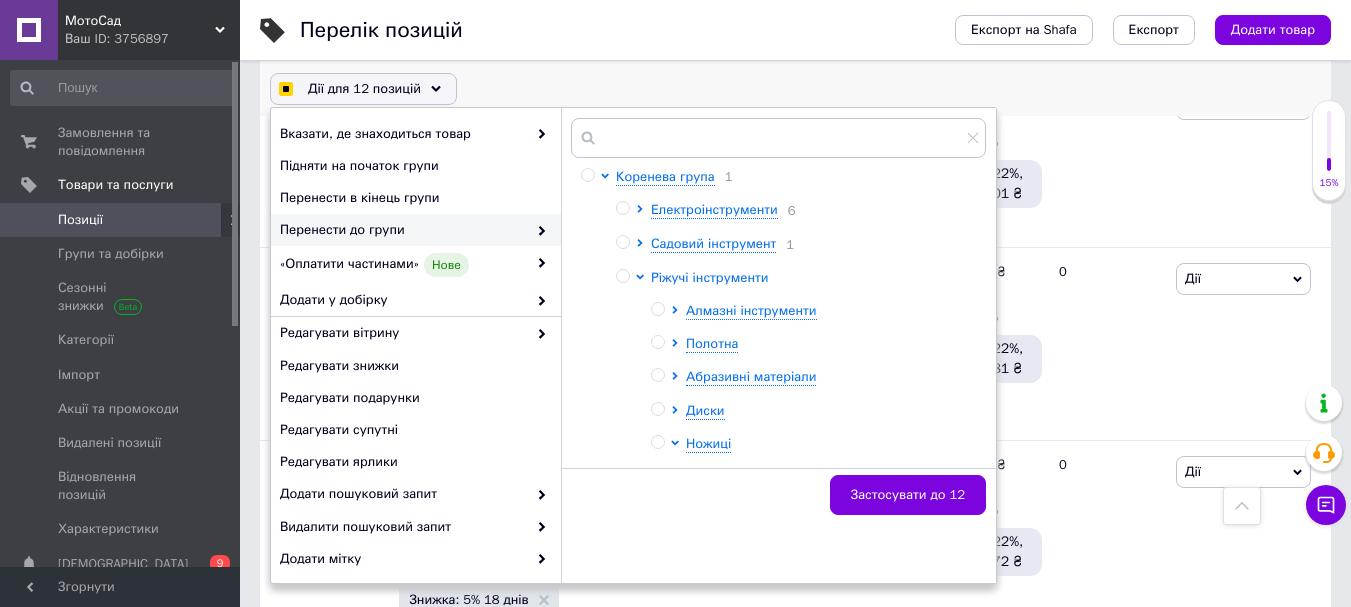 click on "Ріжучі інструменти" at bounding box center [710, 277] 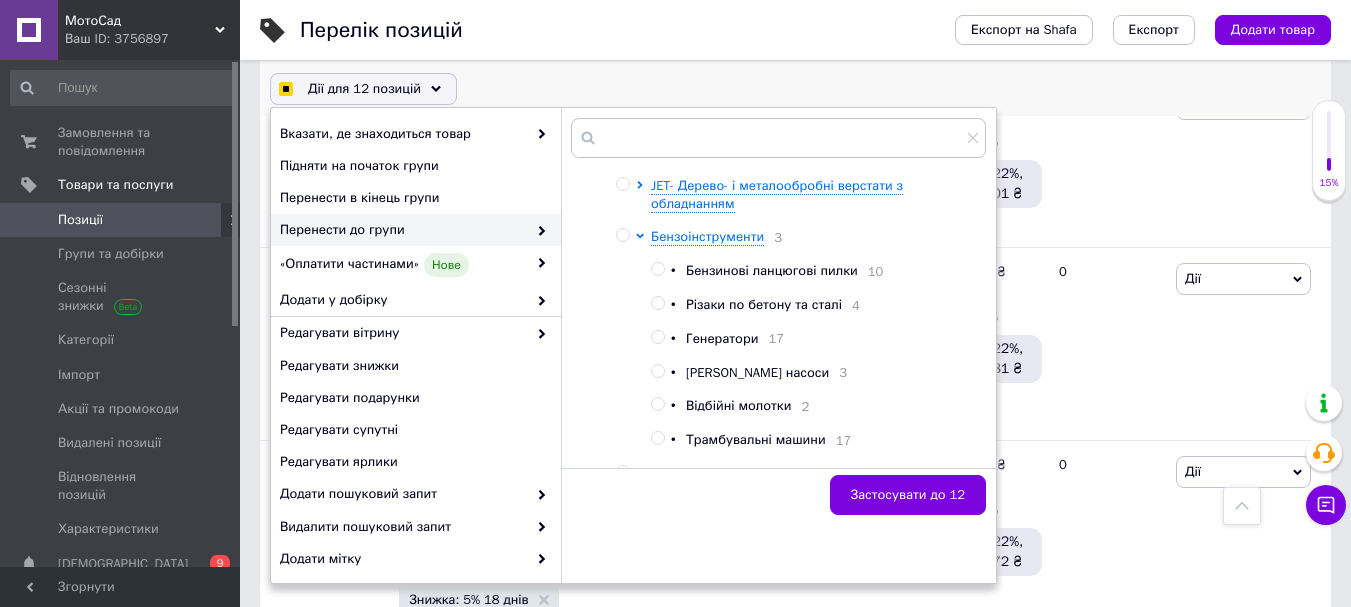 scroll, scrollTop: 200, scrollLeft: 0, axis: vertical 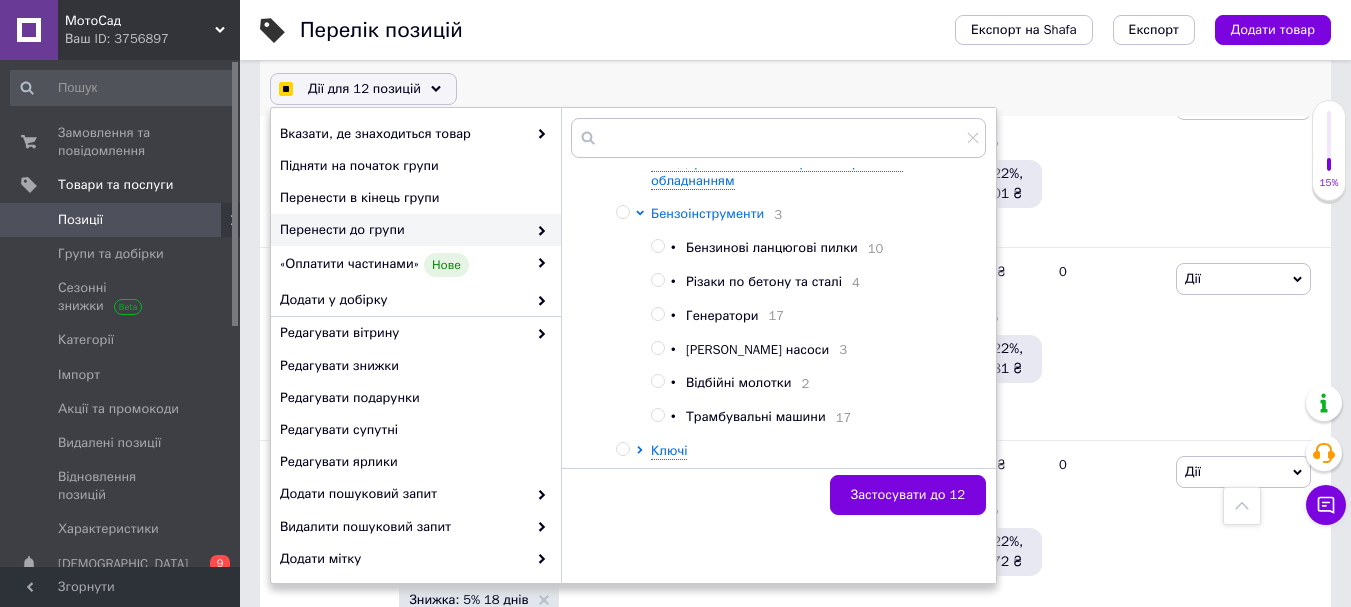 click on "Бензоінструменти" at bounding box center (707, 213) 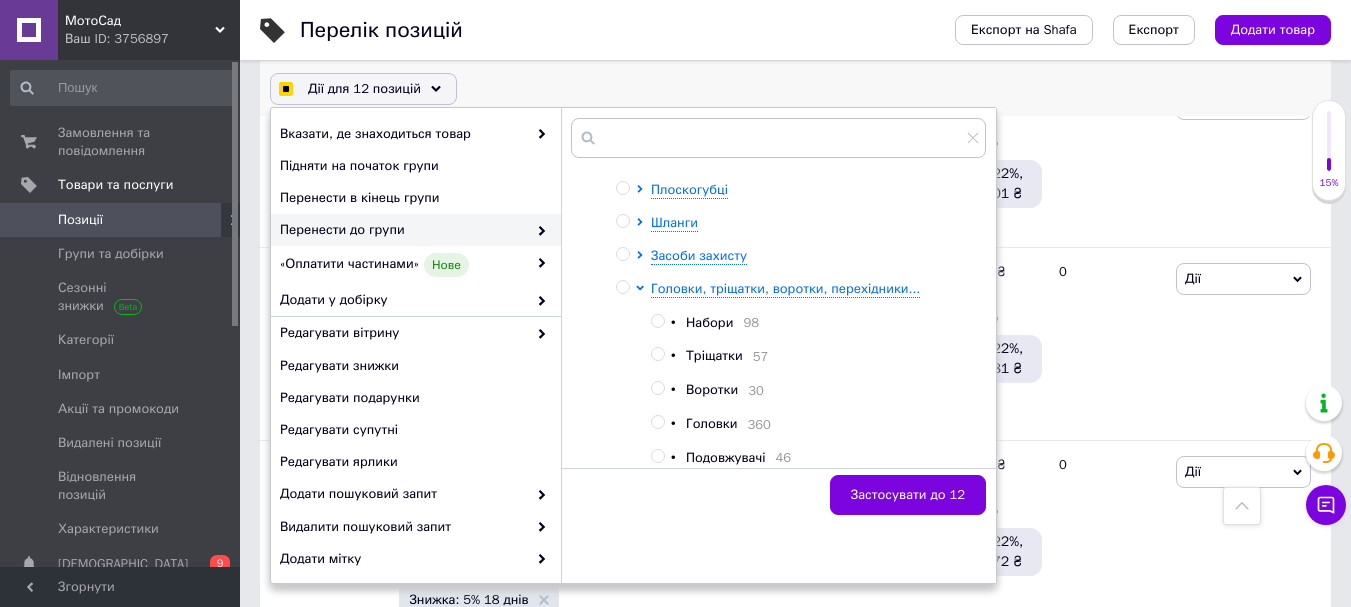 scroll, scrollTop: 400, scrollLeft: 0, axis: vertical 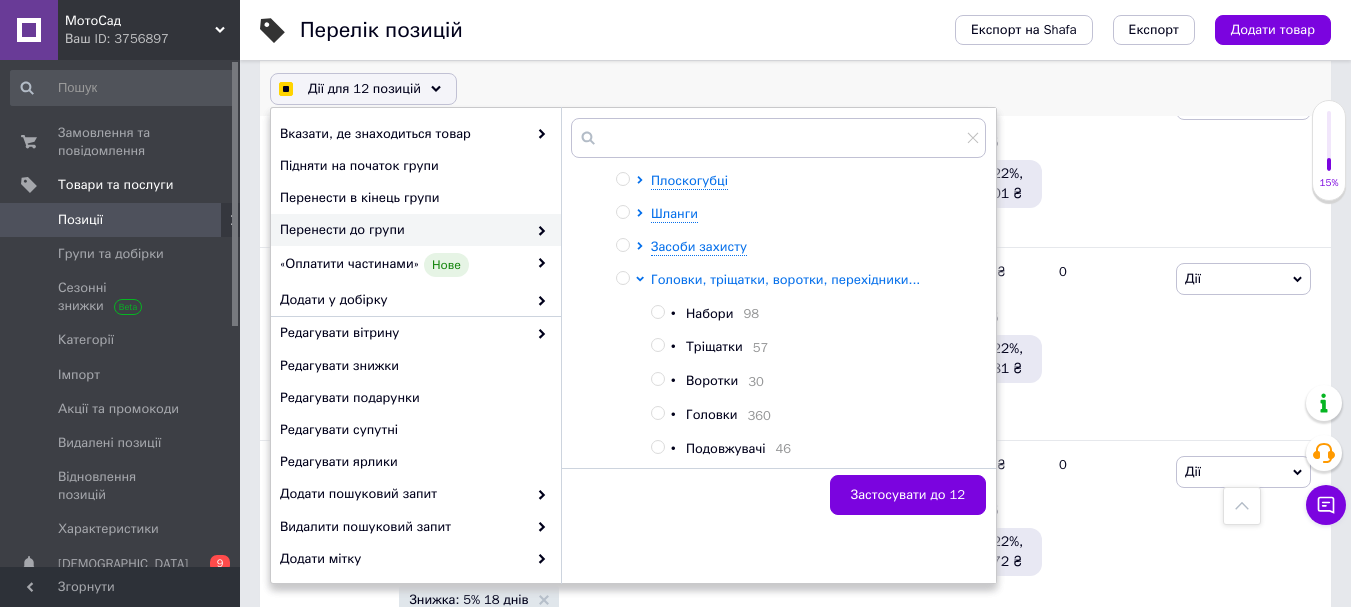 click on "Головки, тріщатки, воротки, перехідники..." at bounding box center [785, 279] 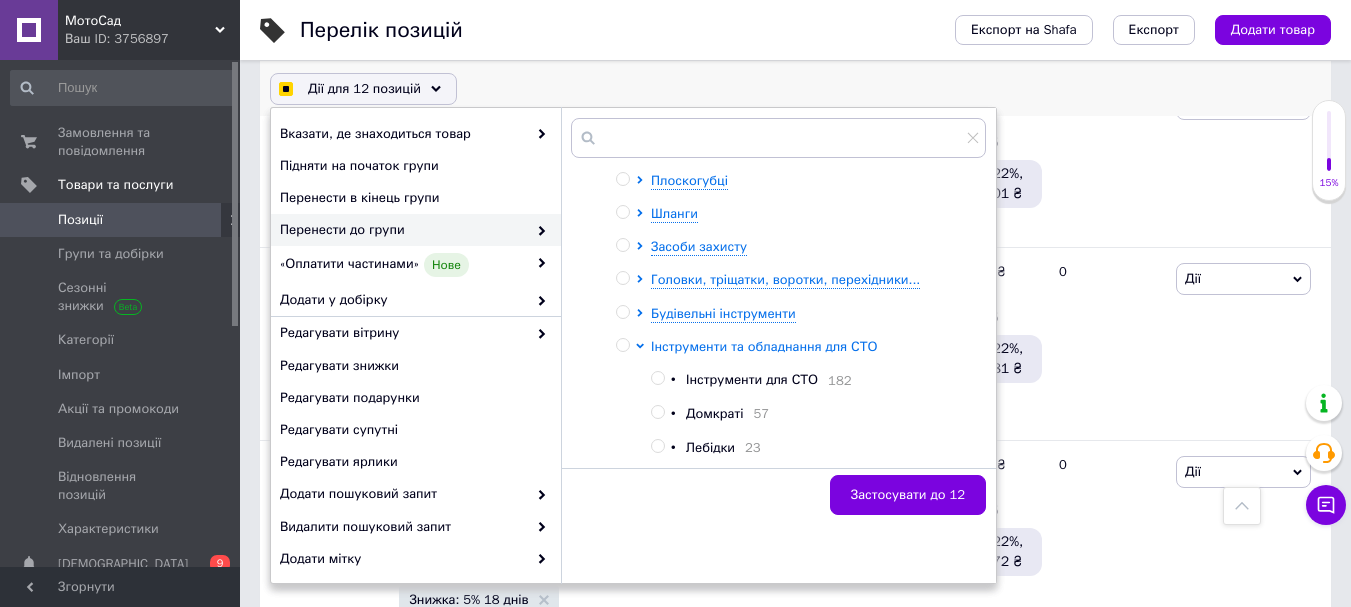 click on "Інструменти та обладнання для СТО" at bounding box center [764, 346] 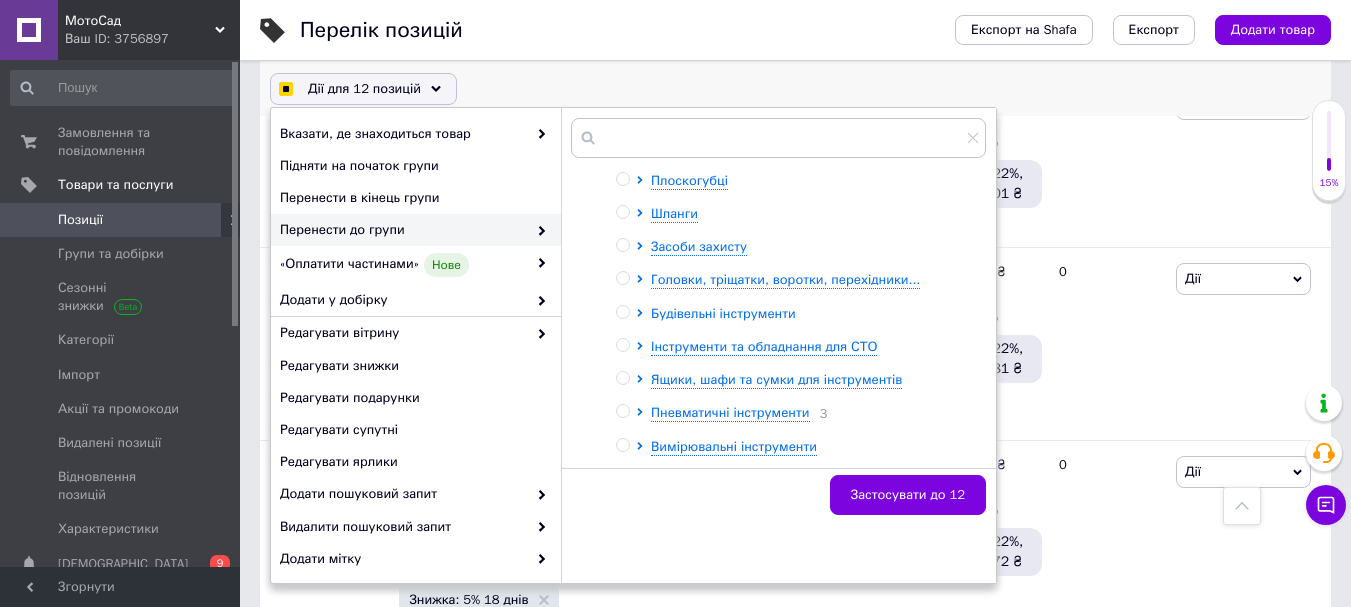 click on "Будівельні інструменти" at bounding box center [723, 313] 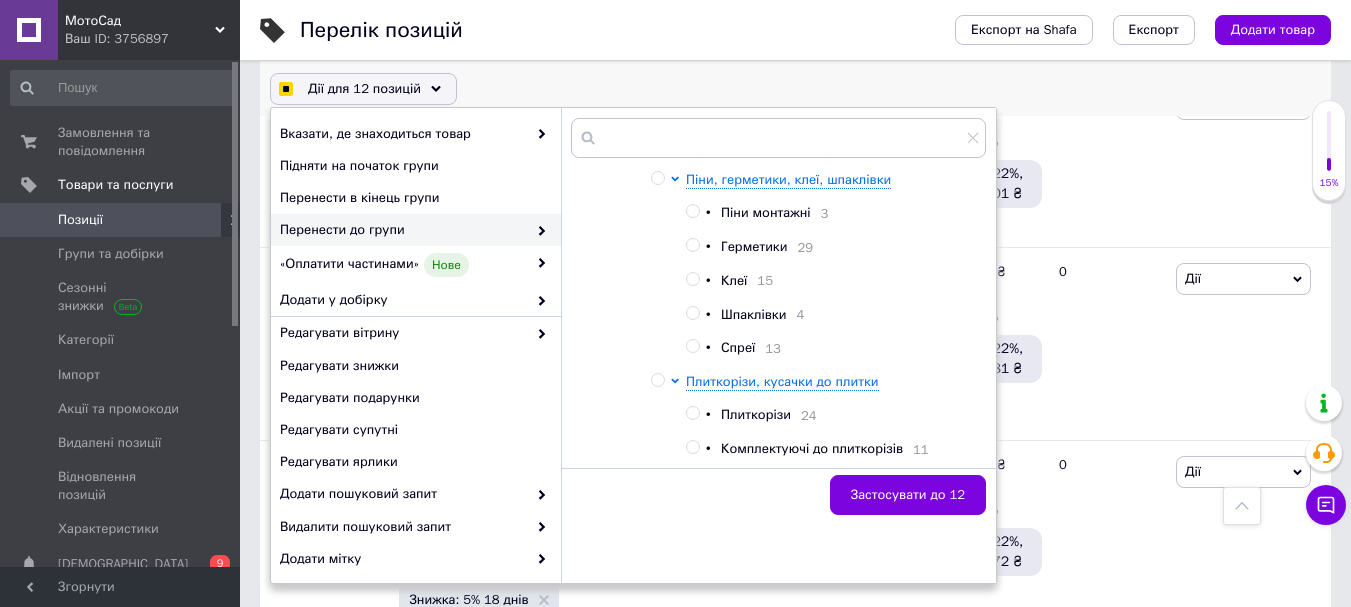 scroll, scrollTop: 400, scrollLeft: 0, axis: vertical 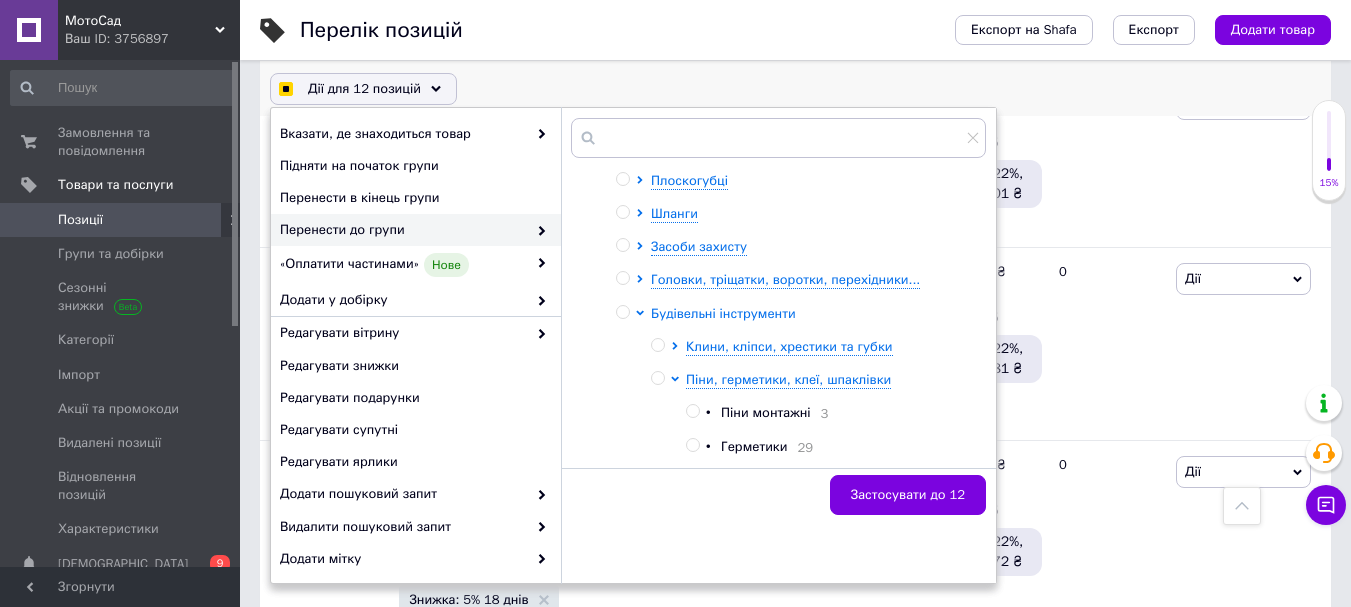 click on "Будівельні інструменти" at bounding box center [723, 313] 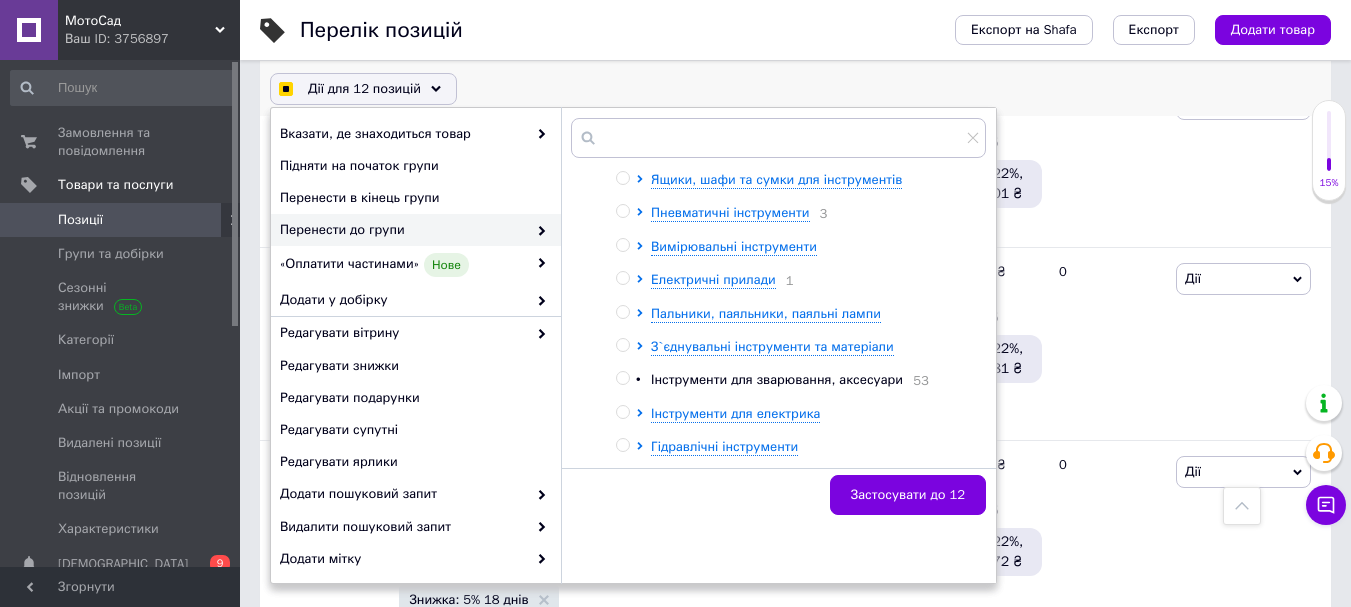 scroll, scrollTop: 400, scrollLeft: 0, axis: vertical 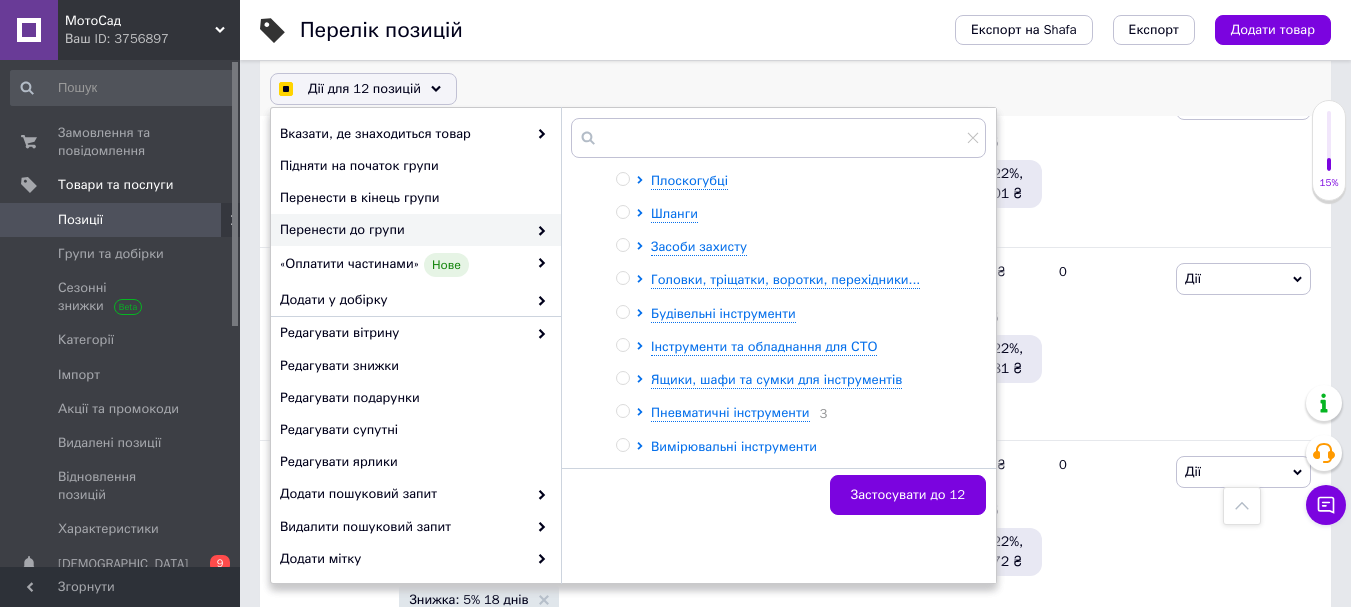 click on "Вимірювальні інструменти" at bounding box center (734, 446) 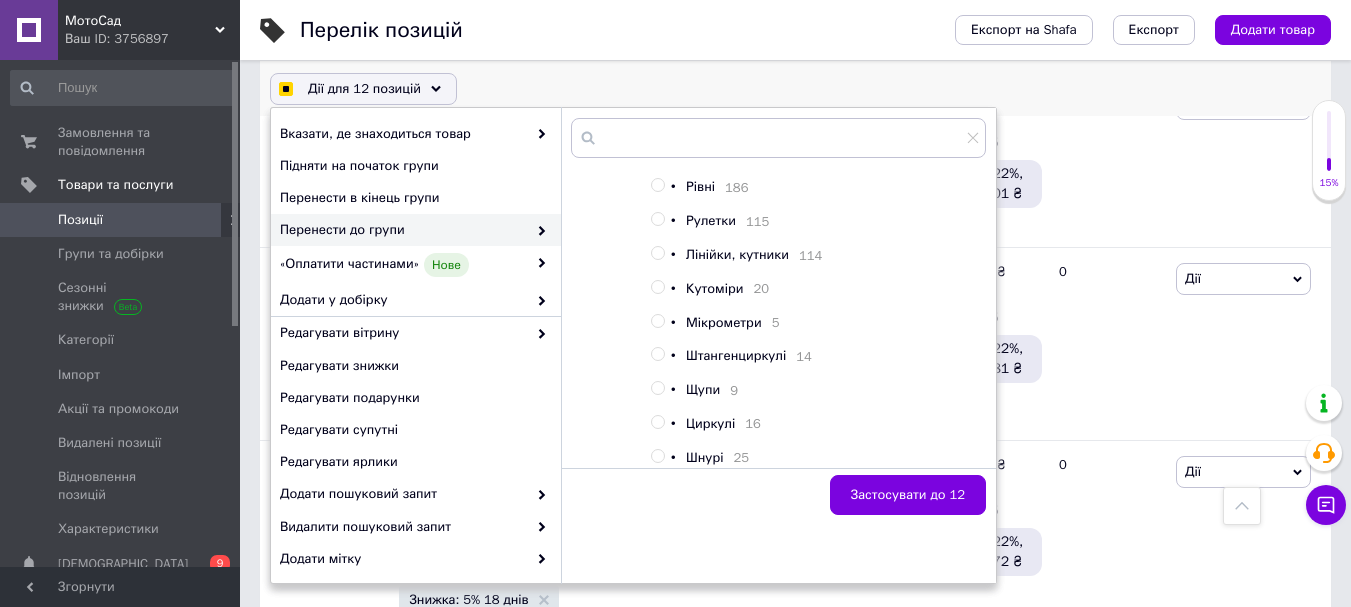 scroll, scrollTop: 766, scrollLeft: 0, axis: vertical 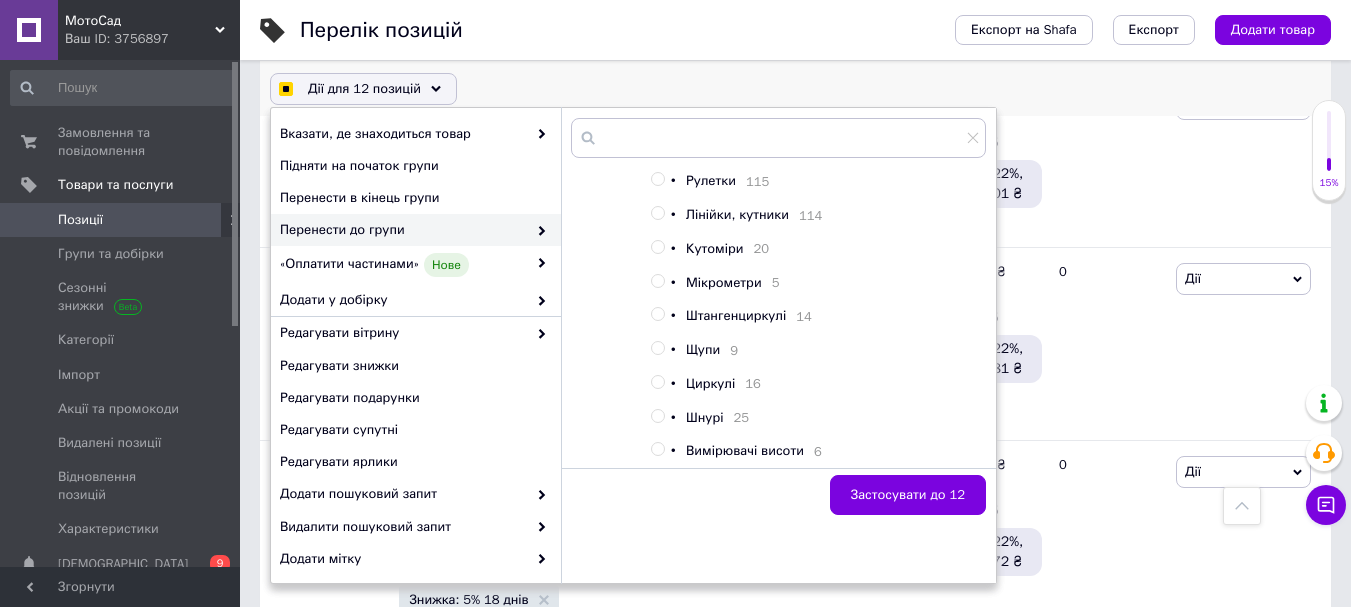 click on "Рулетки" at bounding box center (711, 180) 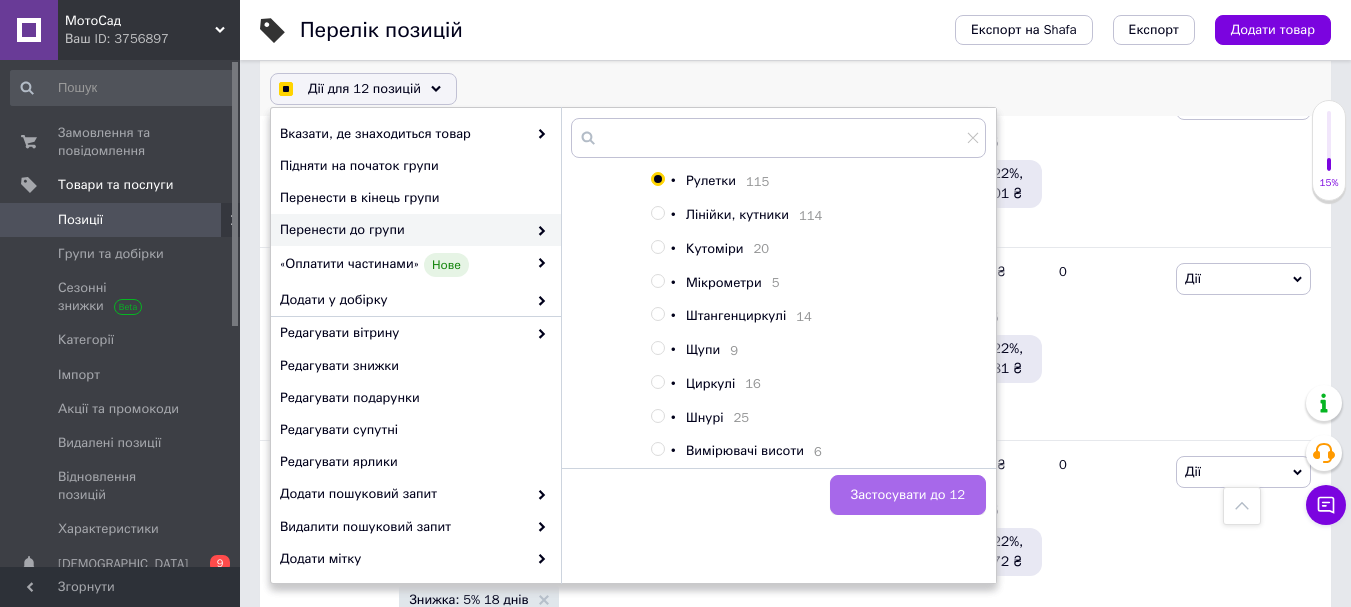 click on "Застосувати до 12" at bounding box center (908, 495) 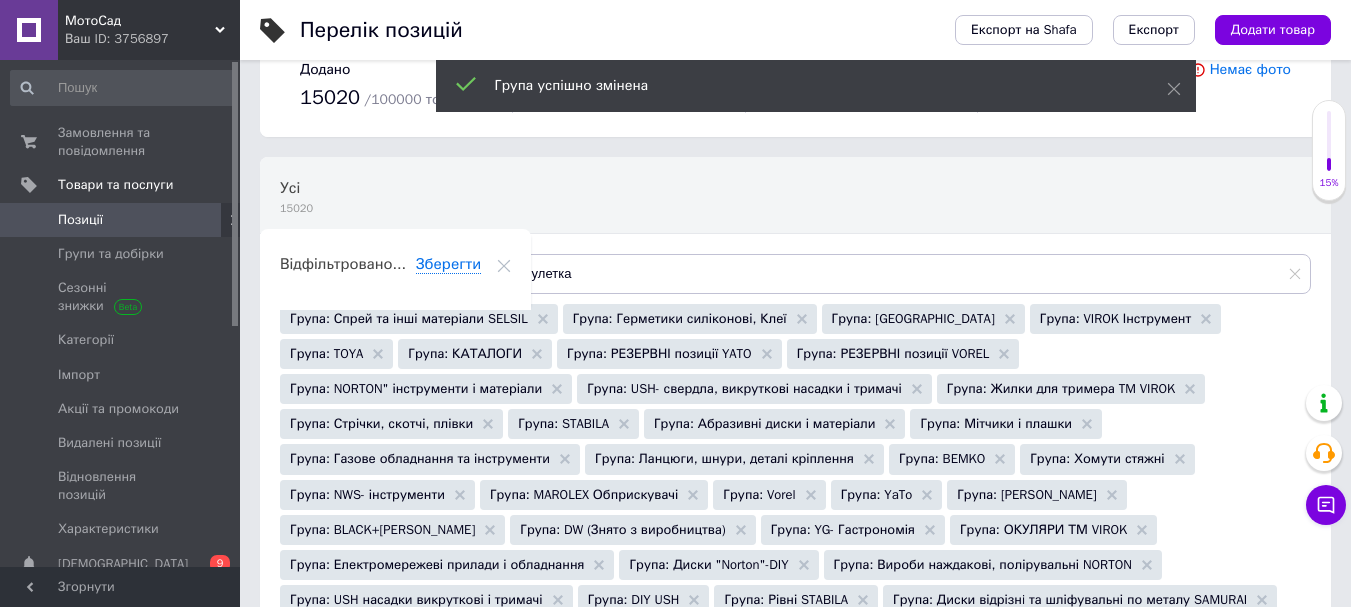 scroll, scrollTop: 0, scrollLeft: 0, axis: both 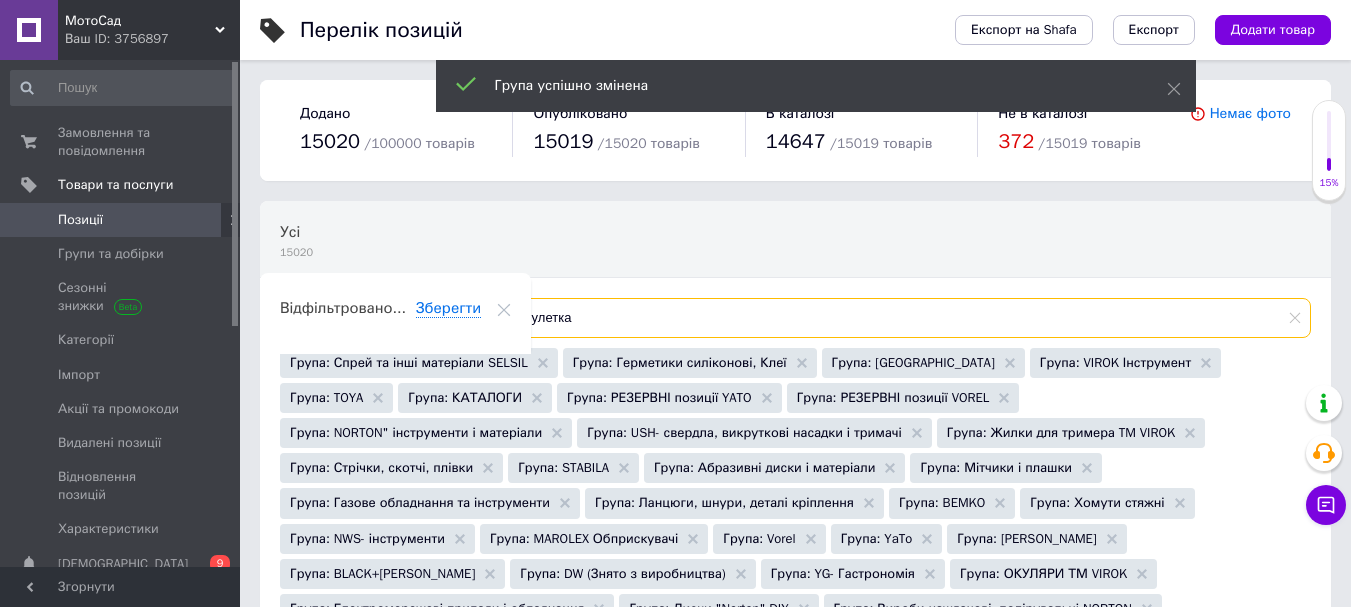 drag, startPoint x: 659, startPoint y: 309, endPoint x: 508, endPoint y: 320, distance: 151.40013 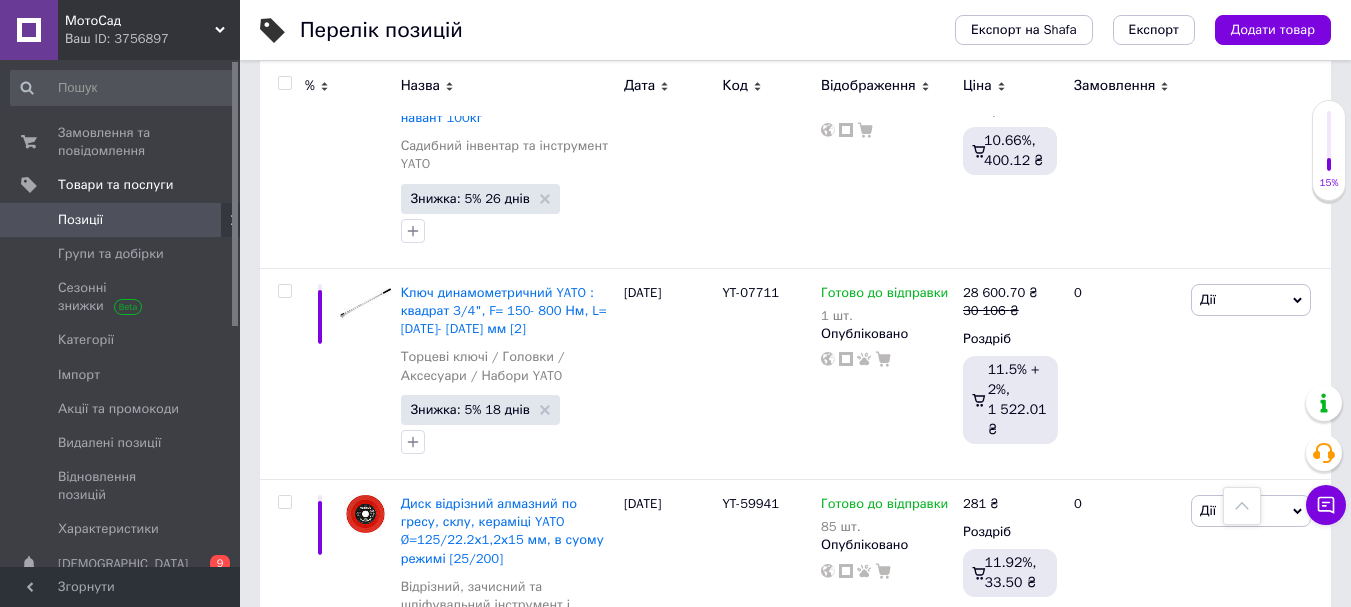 scroll, scrollTop: 21663, scrollLeft: 0, axis: vertical 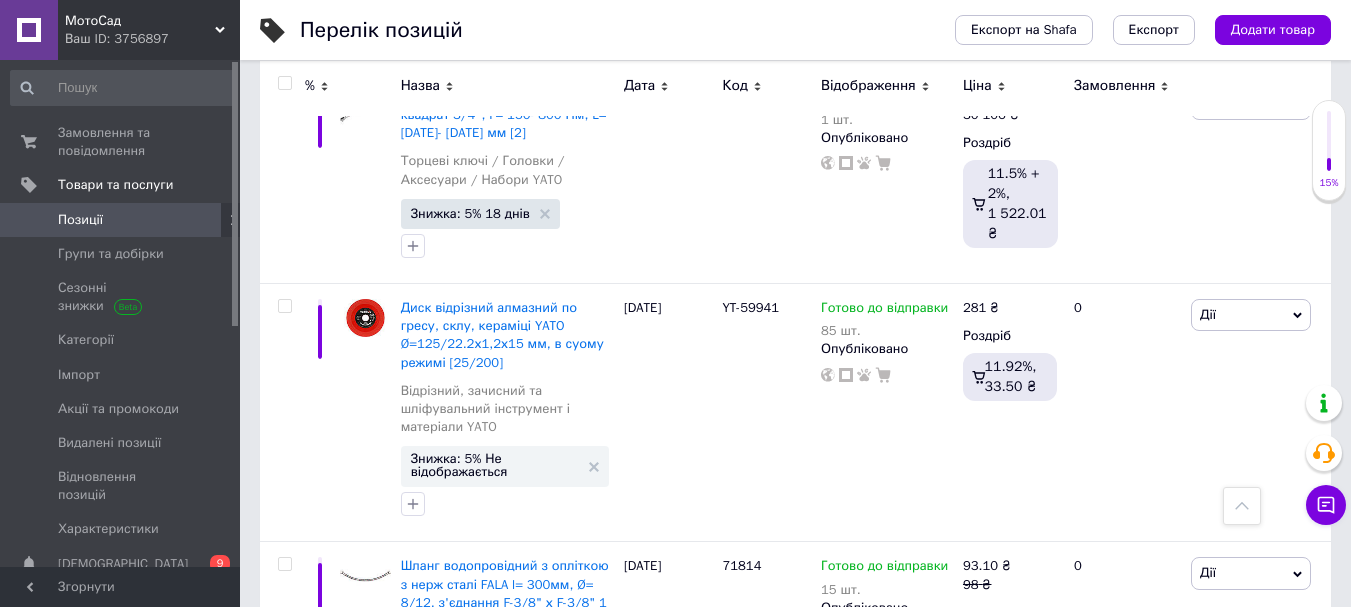 drag, startPoint x: 399, startPoint y: 319, endPoint x: 454, endPoint y: 320, distance: 55.00909 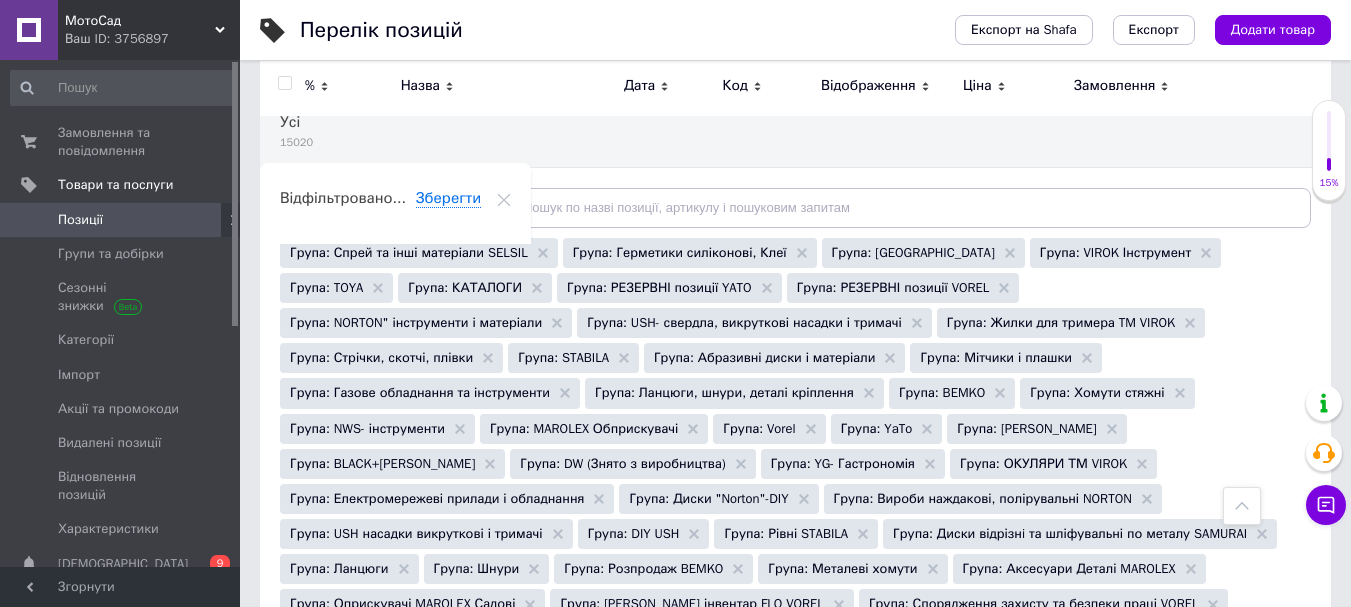 scroll, scrollTop: 0, scrollLeft: 0, axis: both 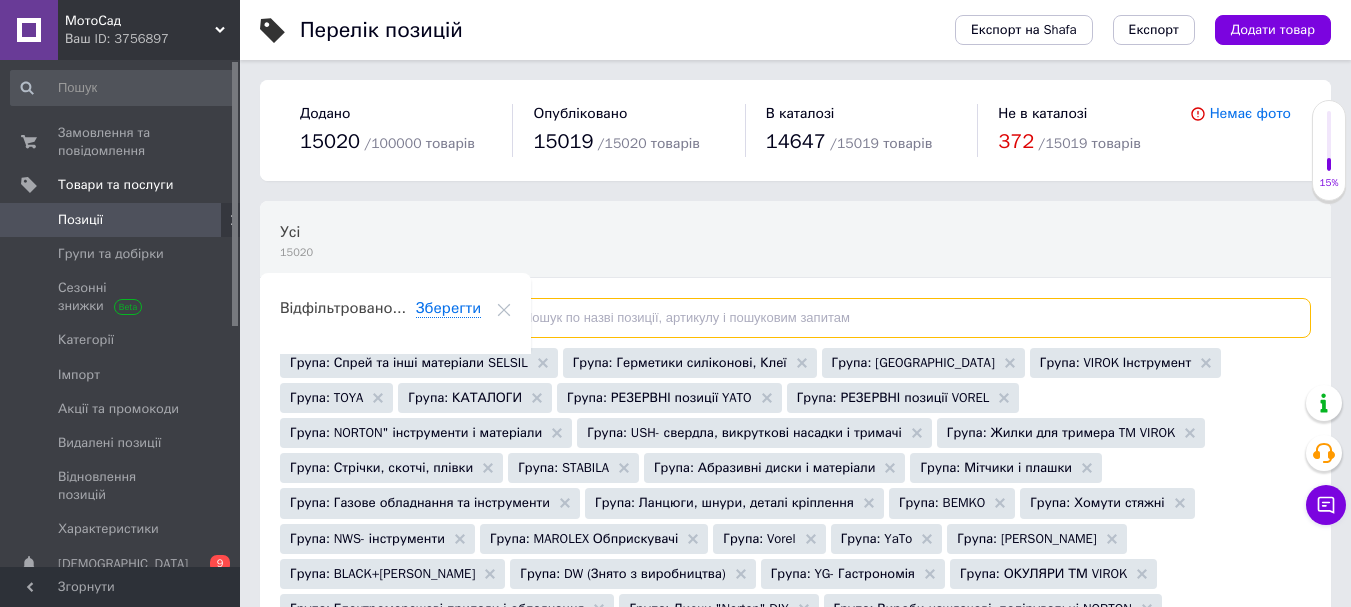 click at bounding box center (899, 318) 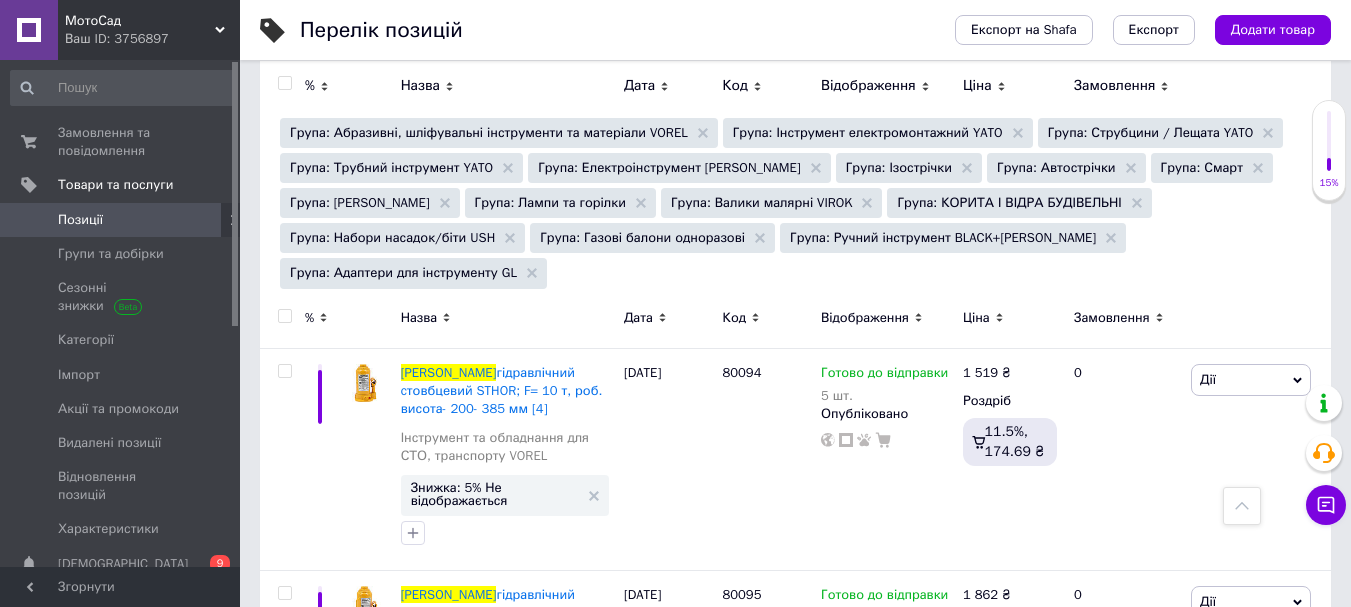 scroll, scrollTop: 2000, scrollLeft: 0, axis: vertical 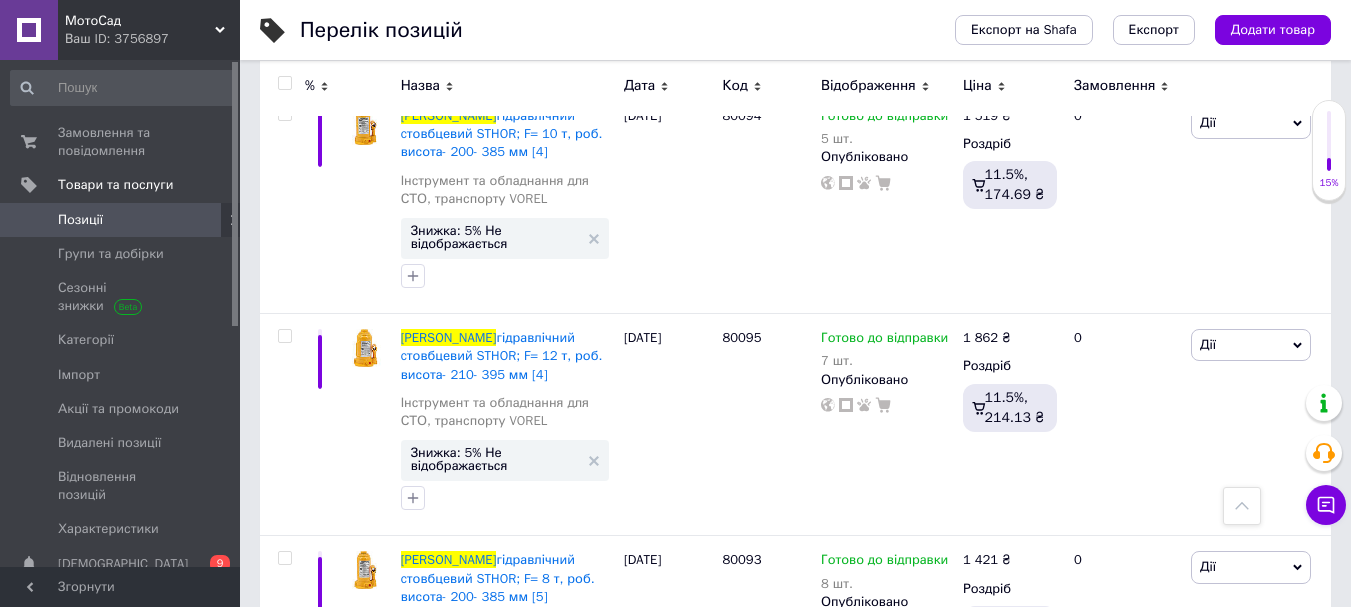 click at bounding box center (284, 83) 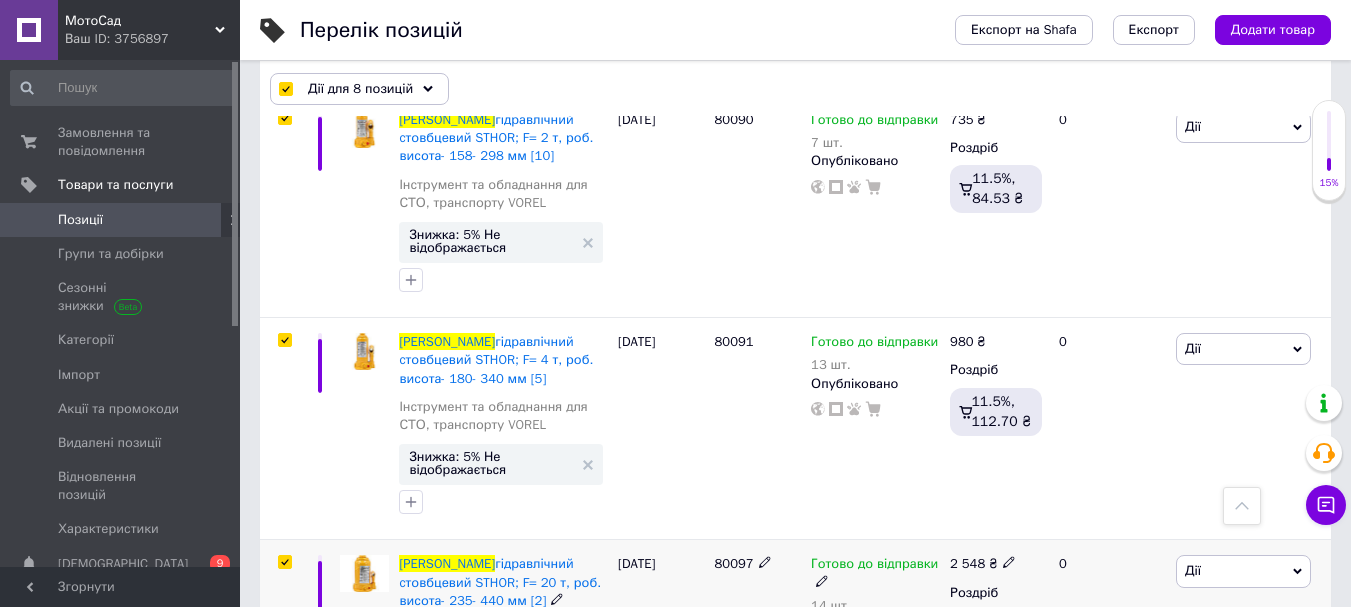 scroll, scrollTop: 3140, scrollLeft: 0, axis: vertical 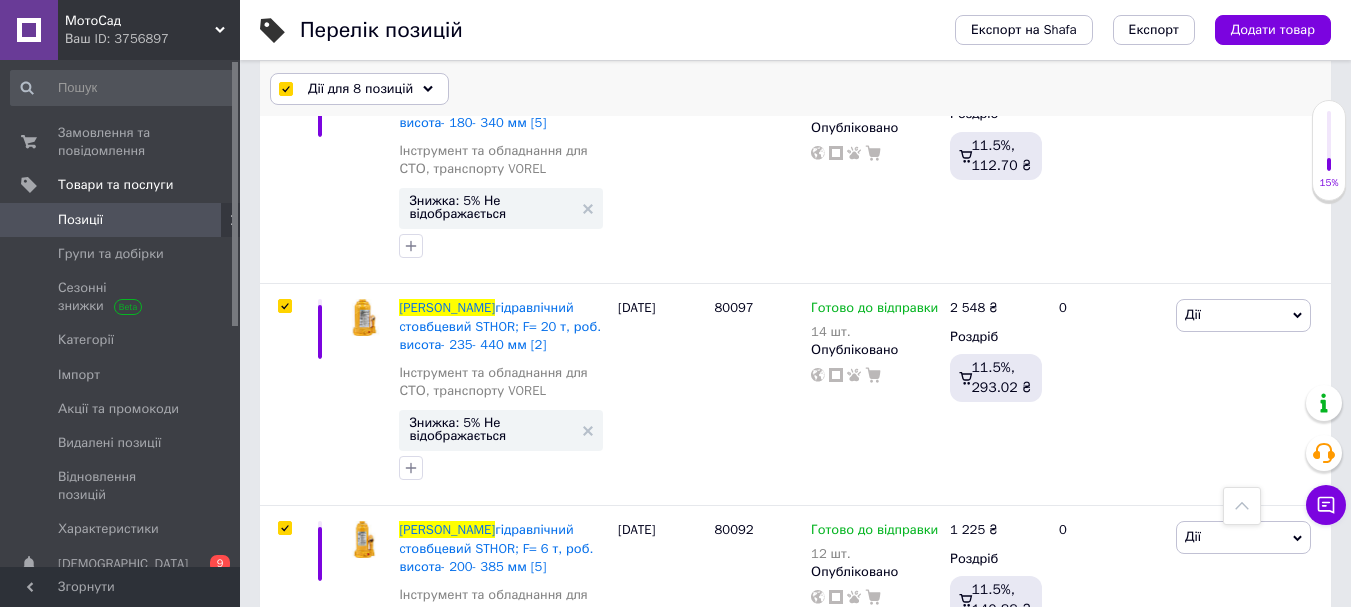 click on "Дії для 8 позицій" at bounding box center [360, 89] 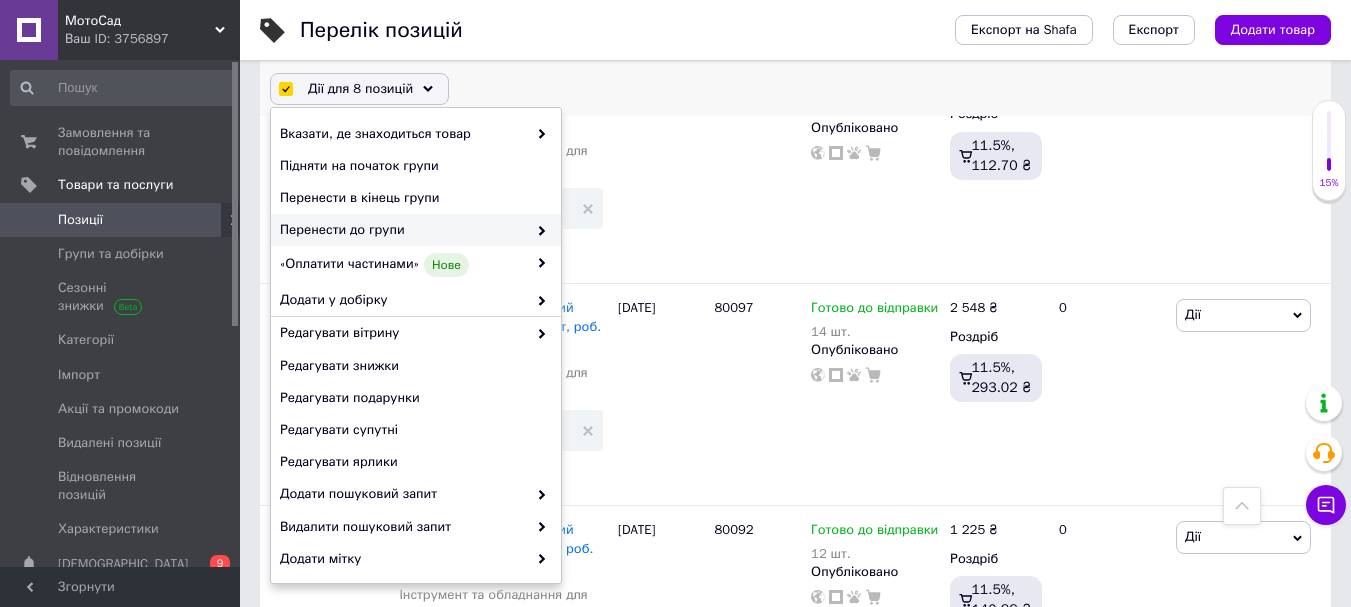 click on "Перенести до групи" at bounding box center [403, 230] 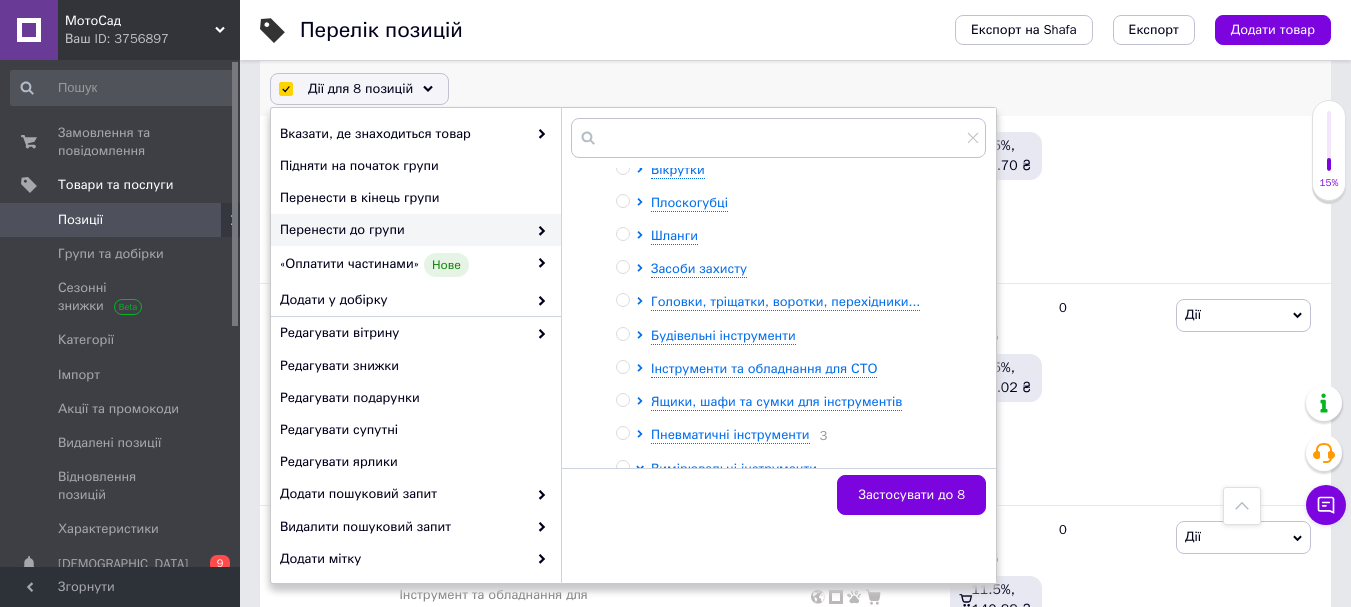scroll, scrollTop: 400, scrollLeft: 0, axis: vertical 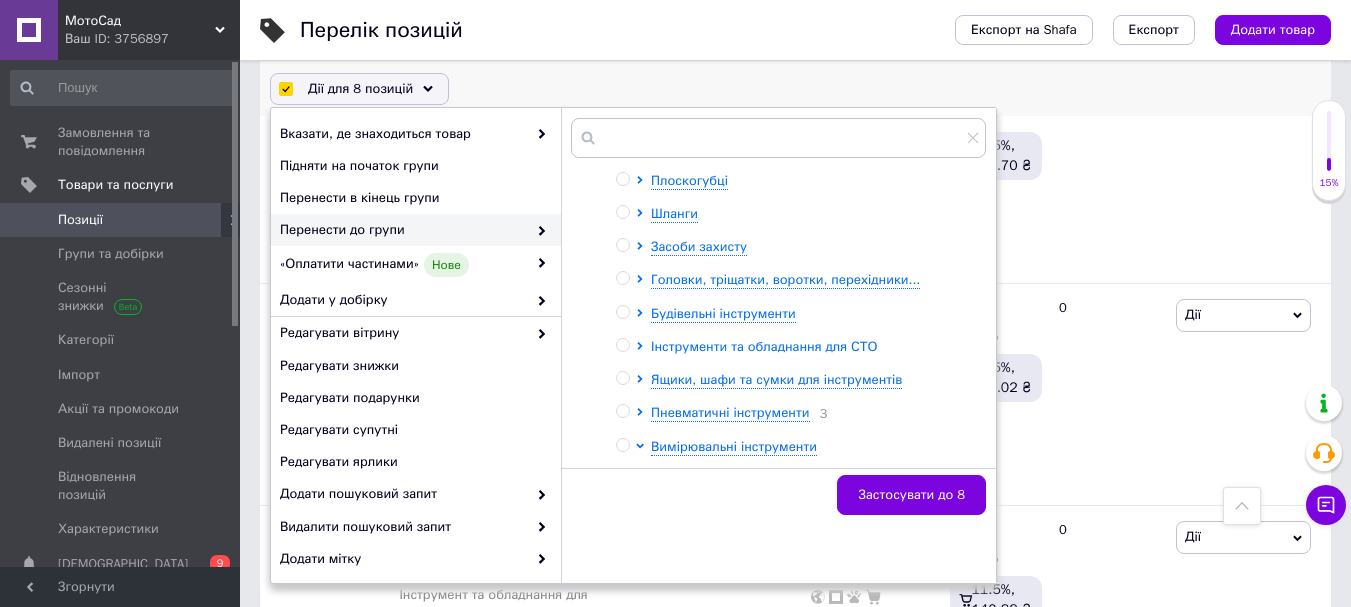 click on "Інструменти та обладнання для СТО" at bounding box center (764, 346) 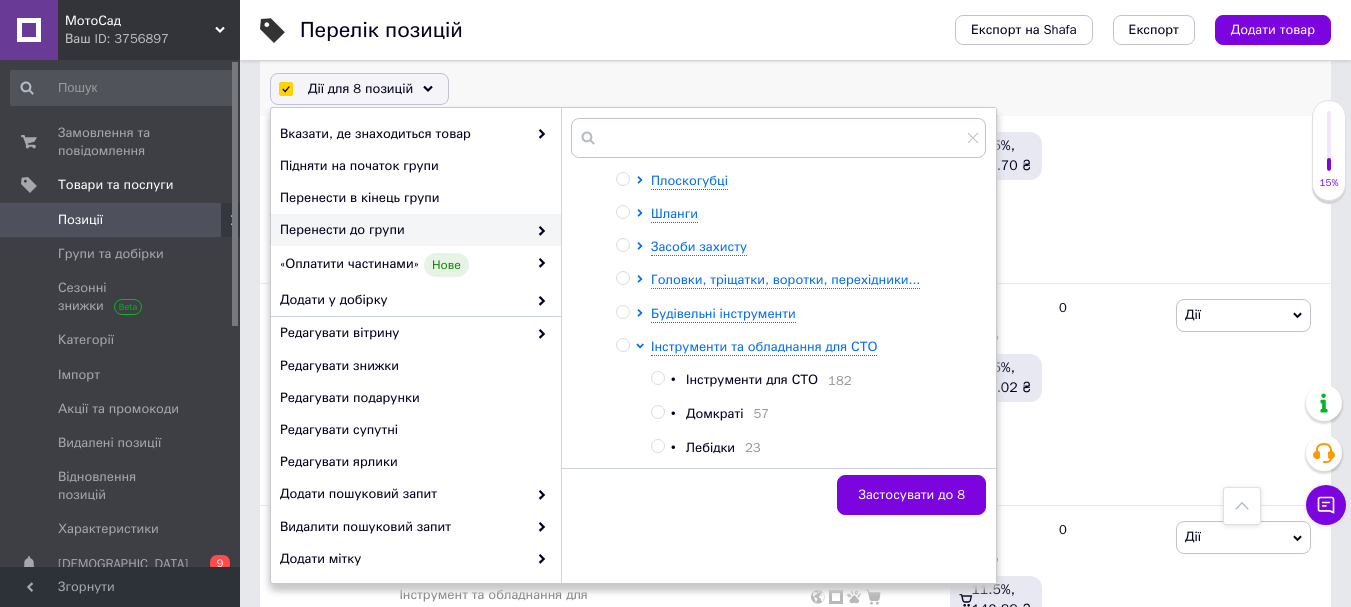 click on "Домкраті" at bounding box center [714, 413] 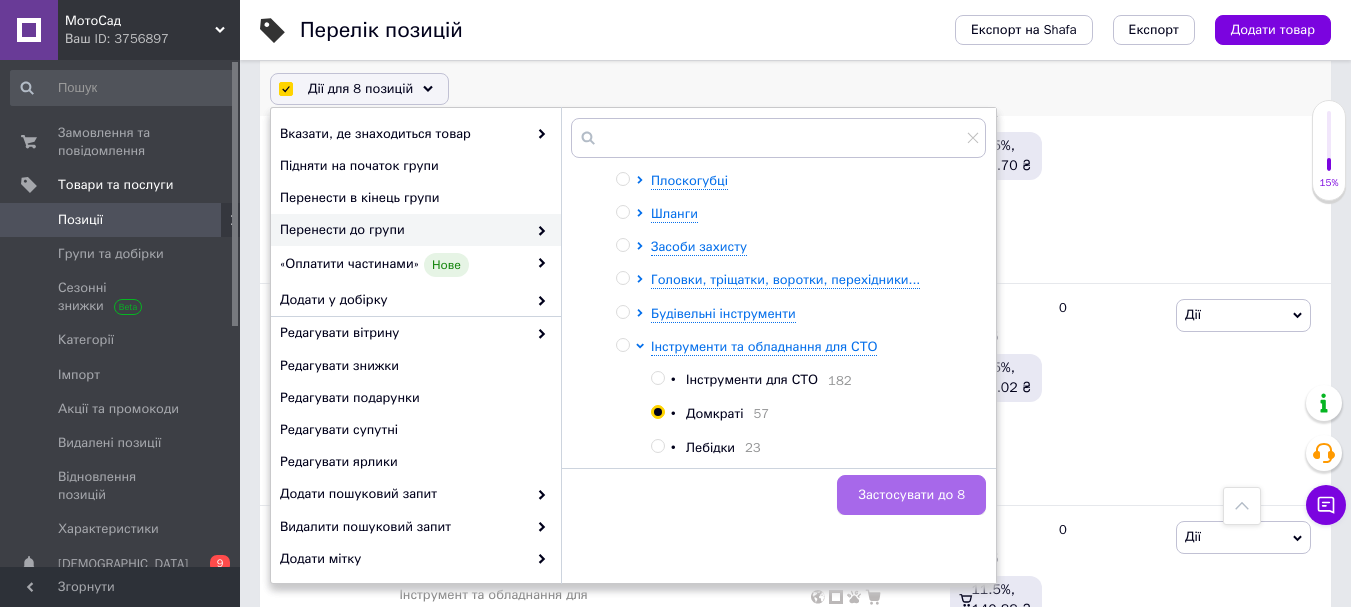 click on "Застосувати до 8" at bounding box center [911, 495] 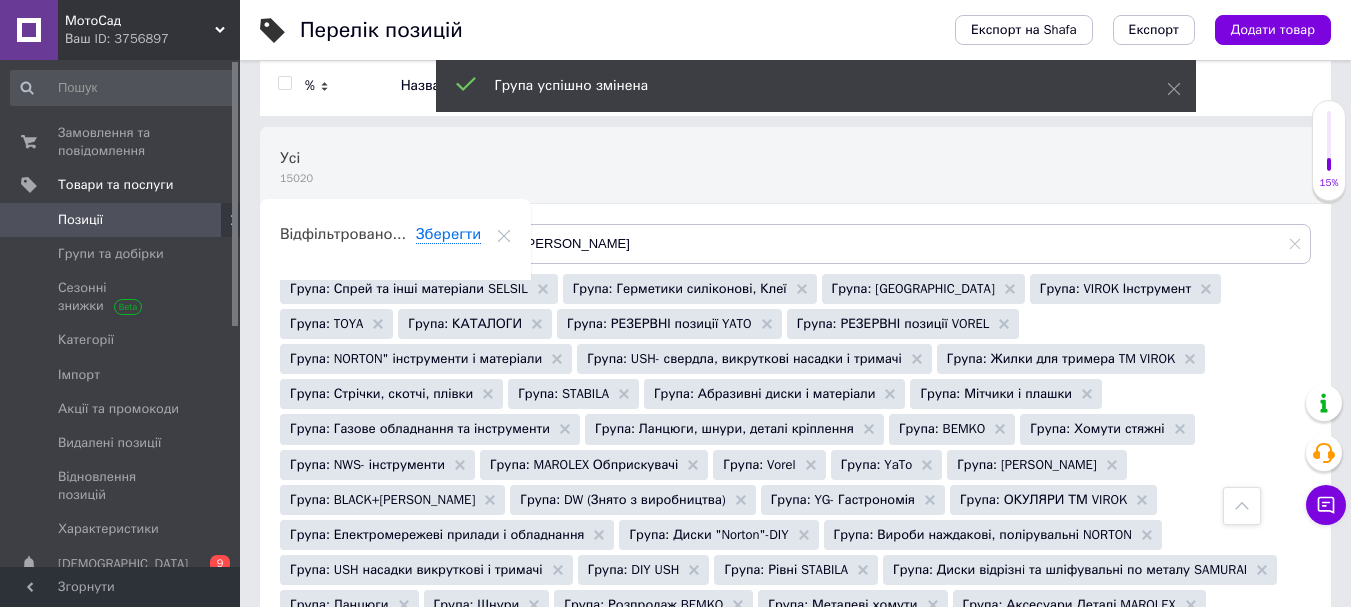 scroll, scrollTop: 0, scrollLeft: 0, axis: both 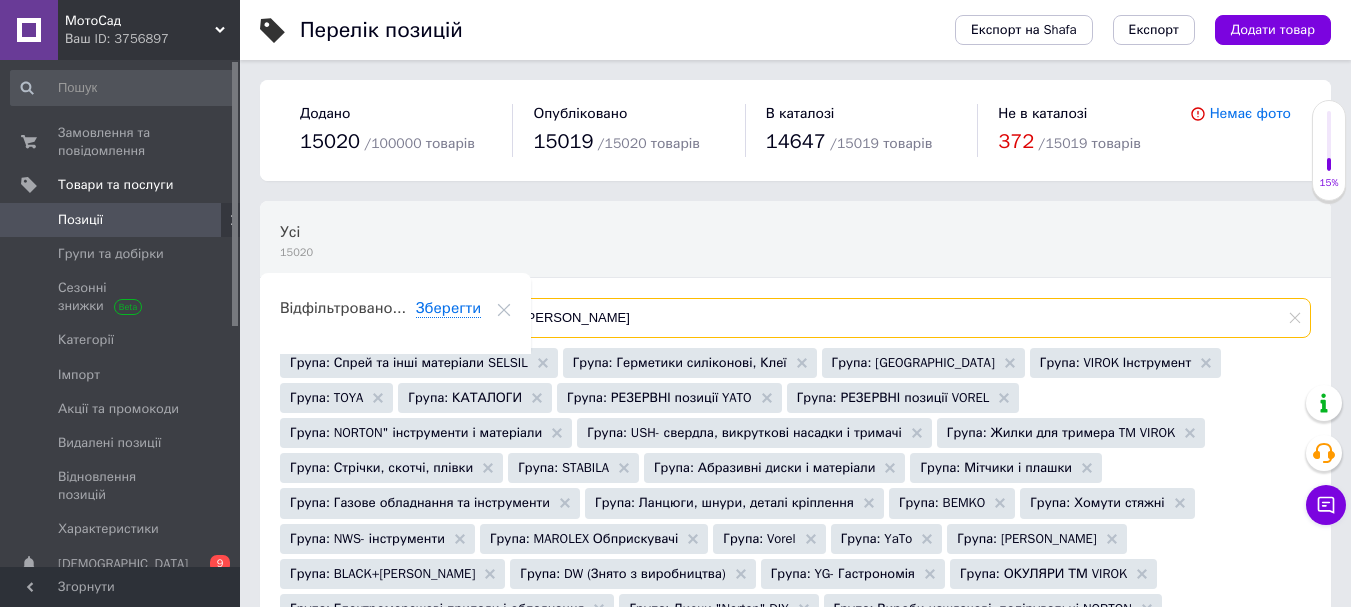click on "[PERSON_NAME]" at bounding box center [899, 318] 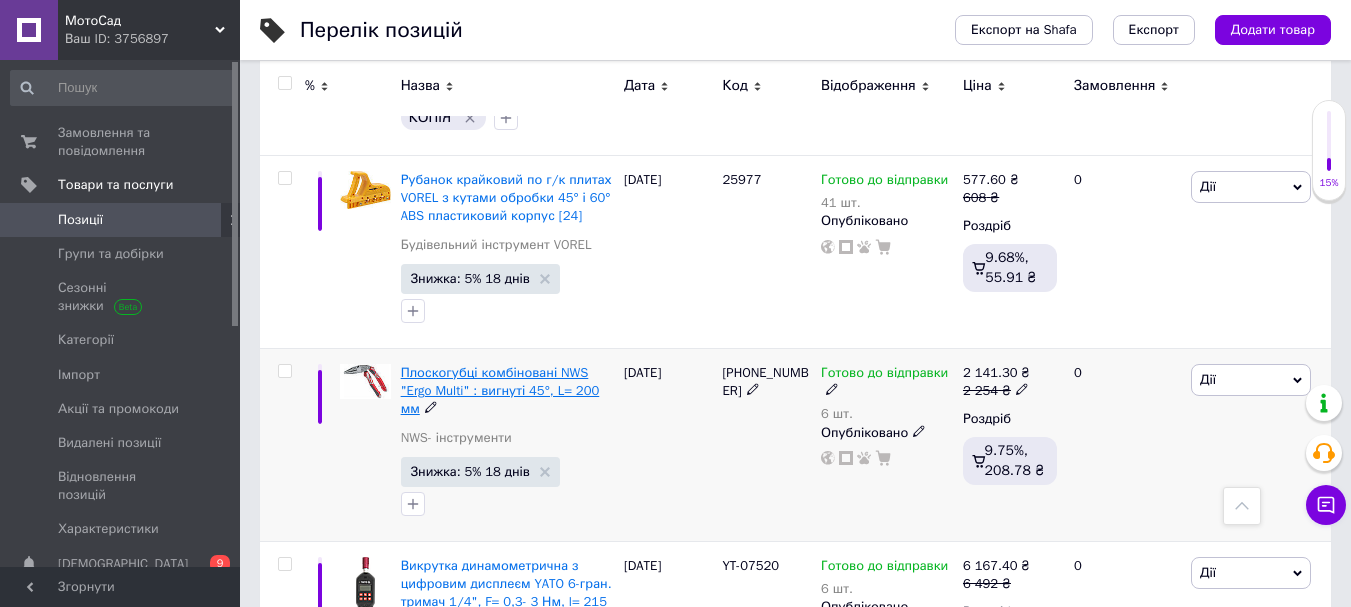 scroll, scrollTop: 2200, scrollLeft: 0, axis: vertical 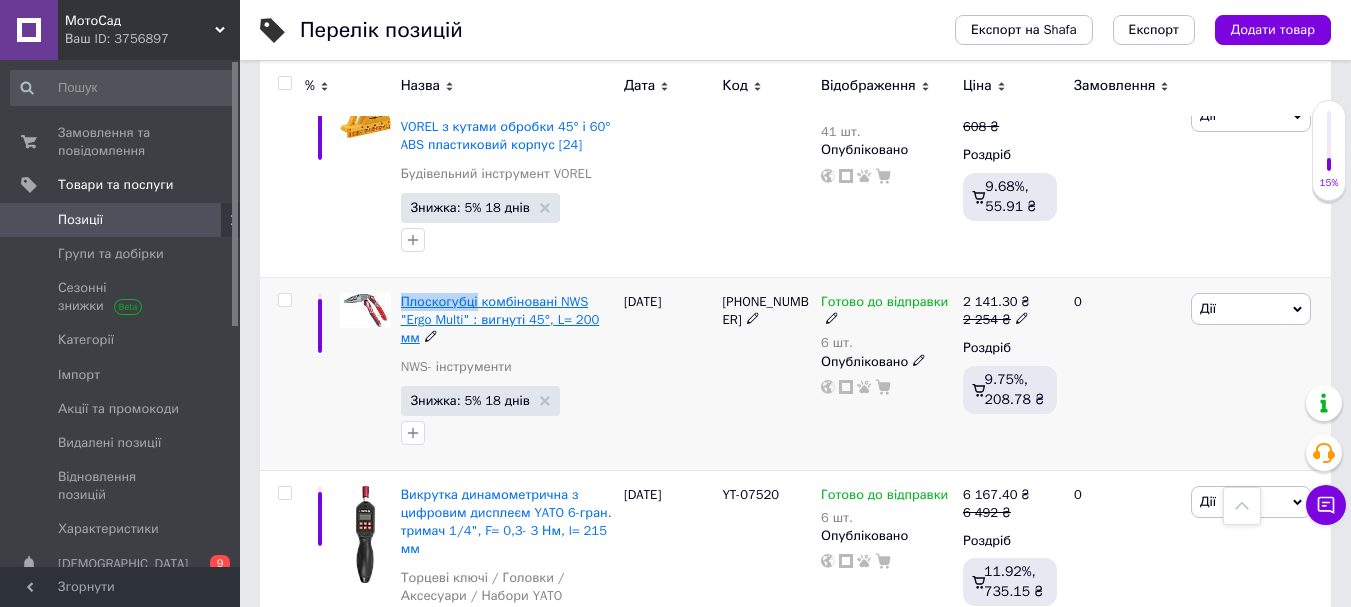drag, startPoint x: 398, startPoint y: 160, endPoint x: 473, endPoint y: 161, distance: 75.00667 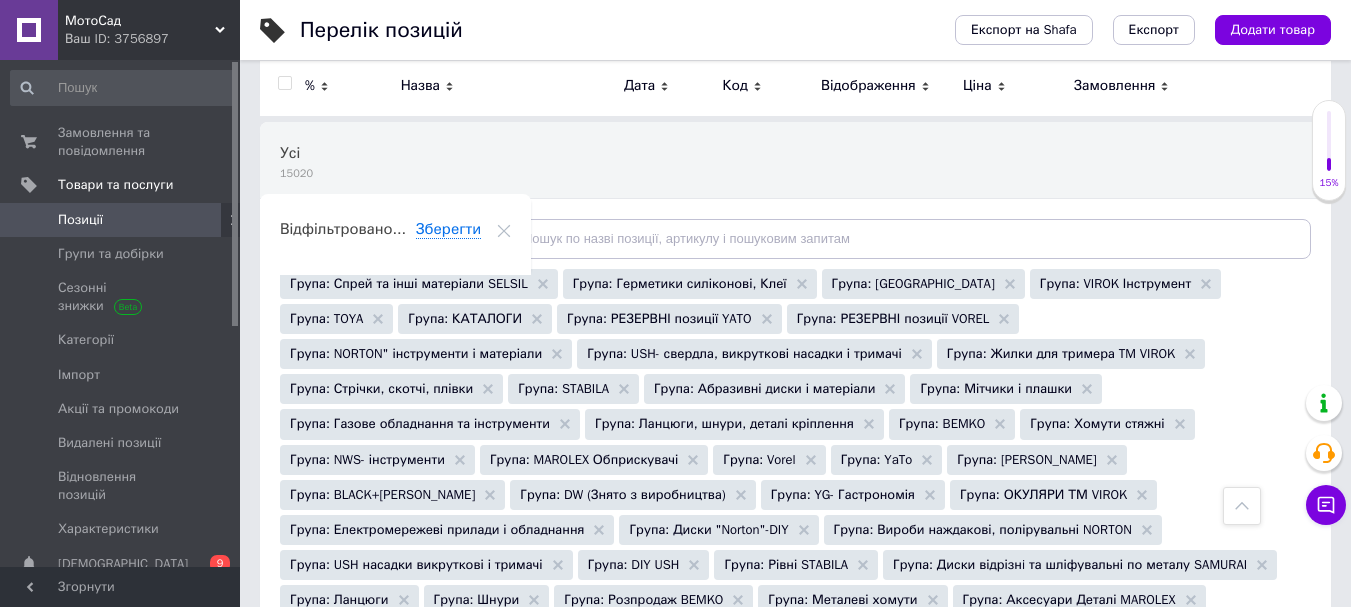 scroll, scrollTop: 0, scrollLeft: 0, axis: both 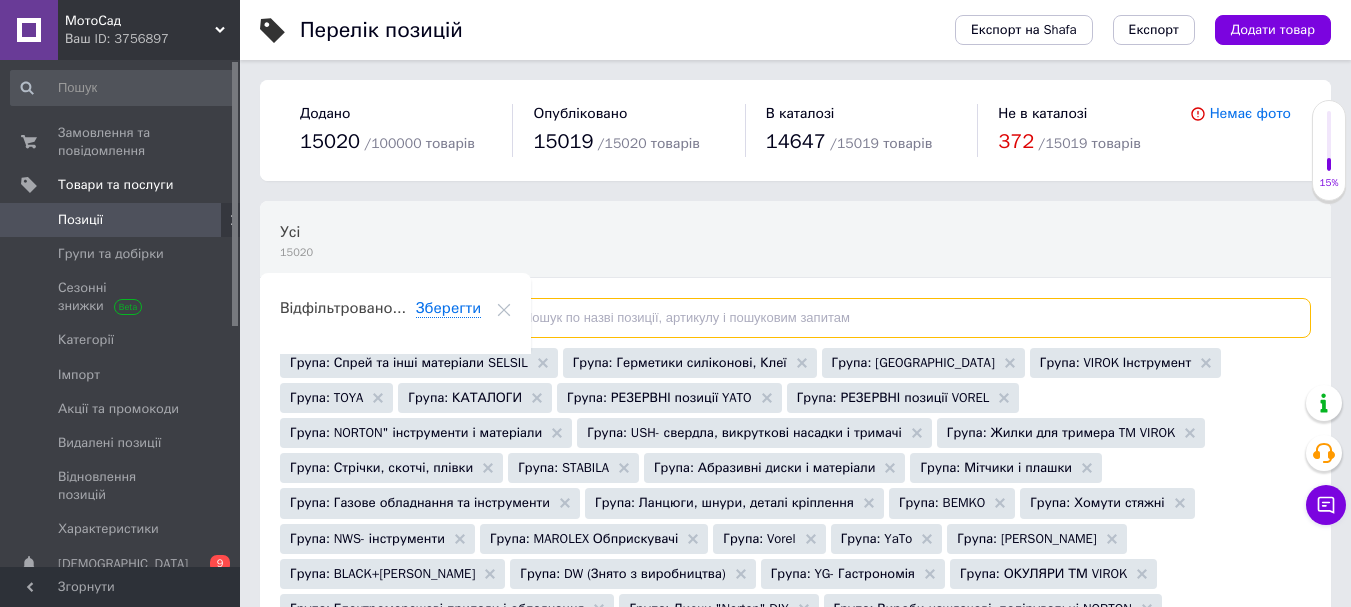 click at bounding box center (899, 318) 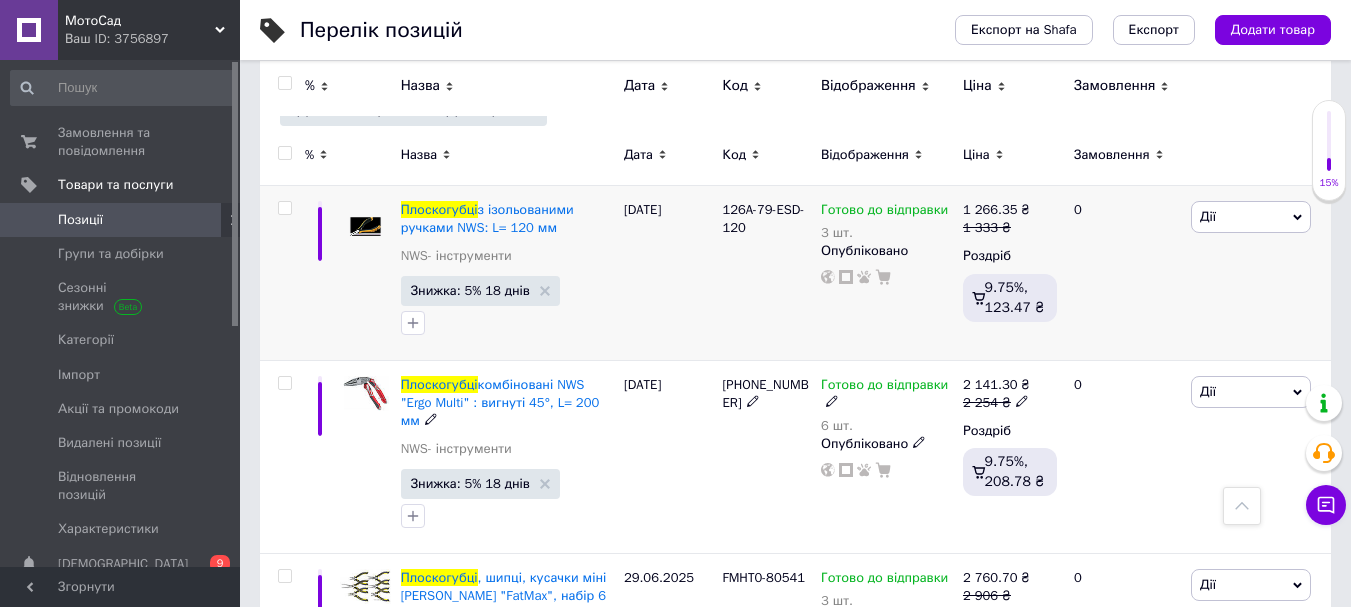scroll, scrollTop: 1888, scrollLeft: 0, axis: vertical 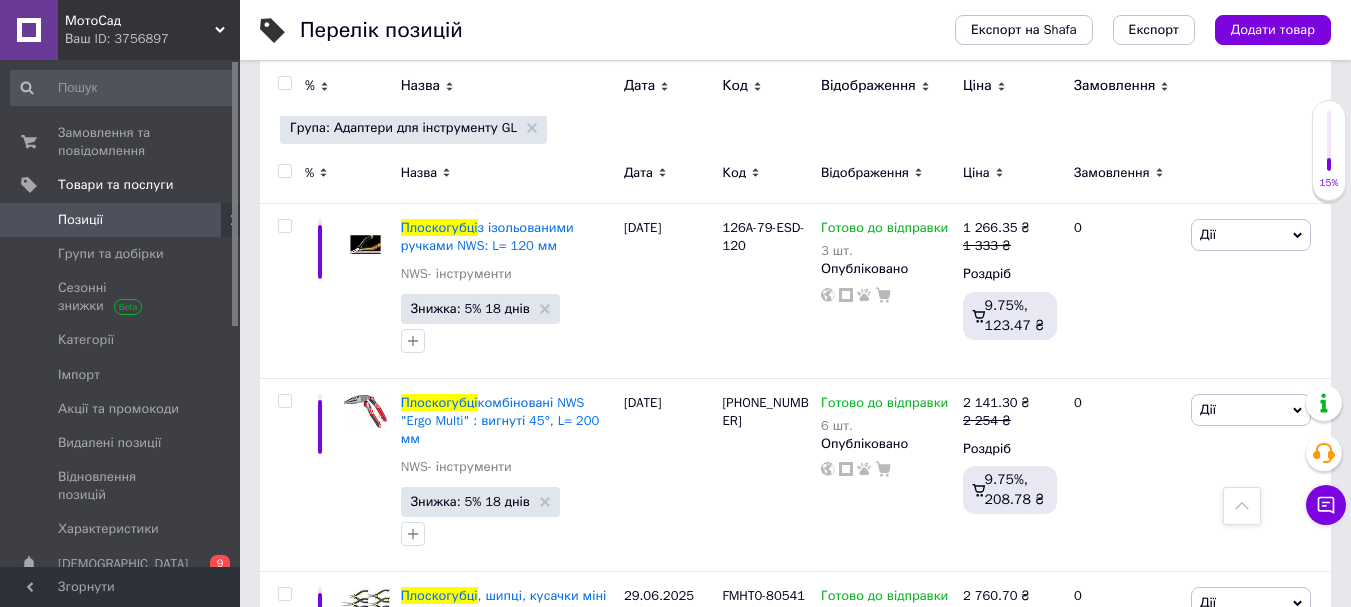 click at bounding box center [284, 83] 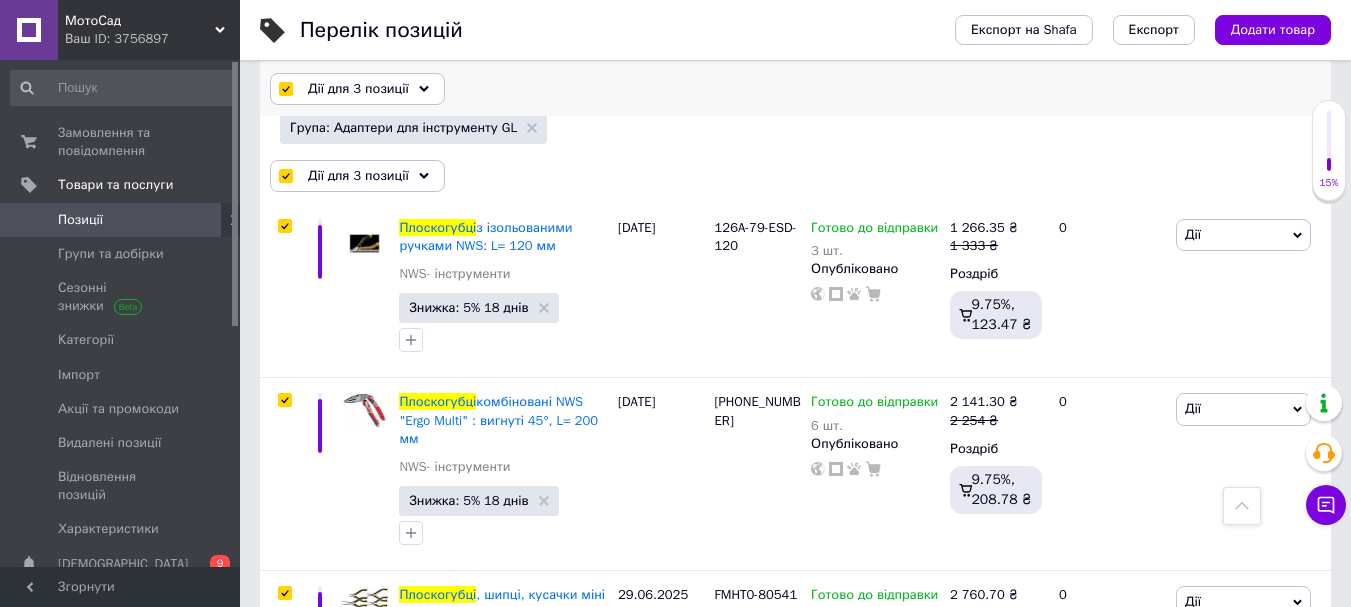 click on "Дії для 3 позиції" at bounding box center (357, 89) 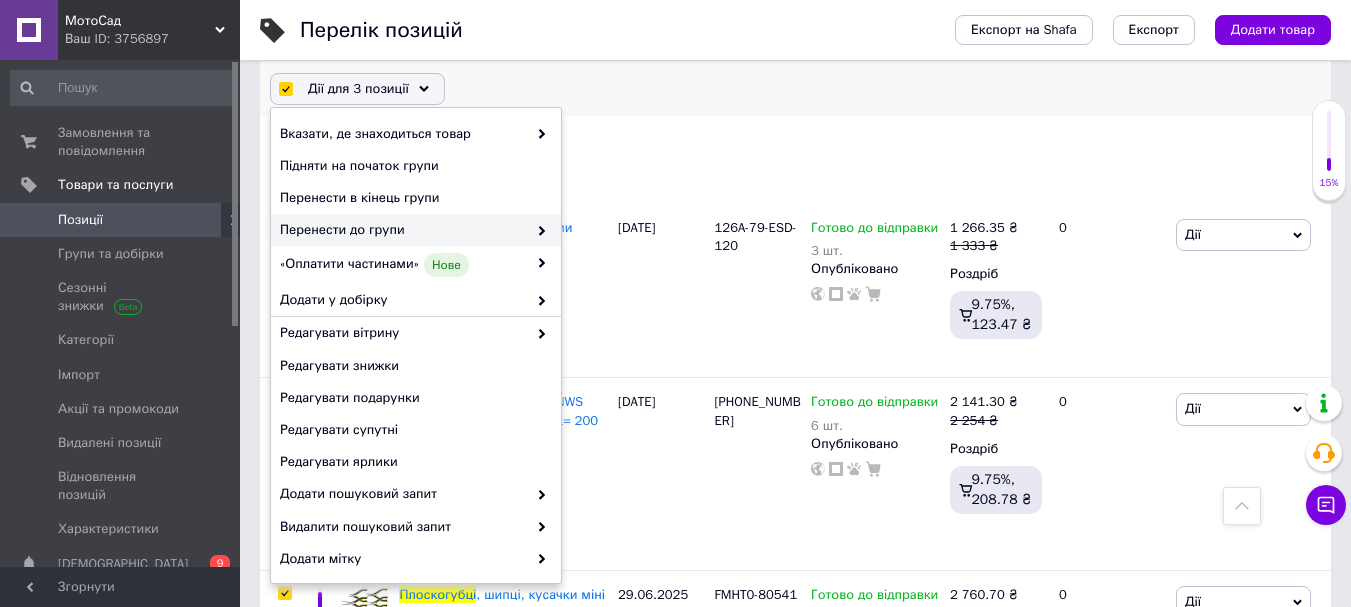 click on "Перенести до групи" at bounding box center [403, 230] 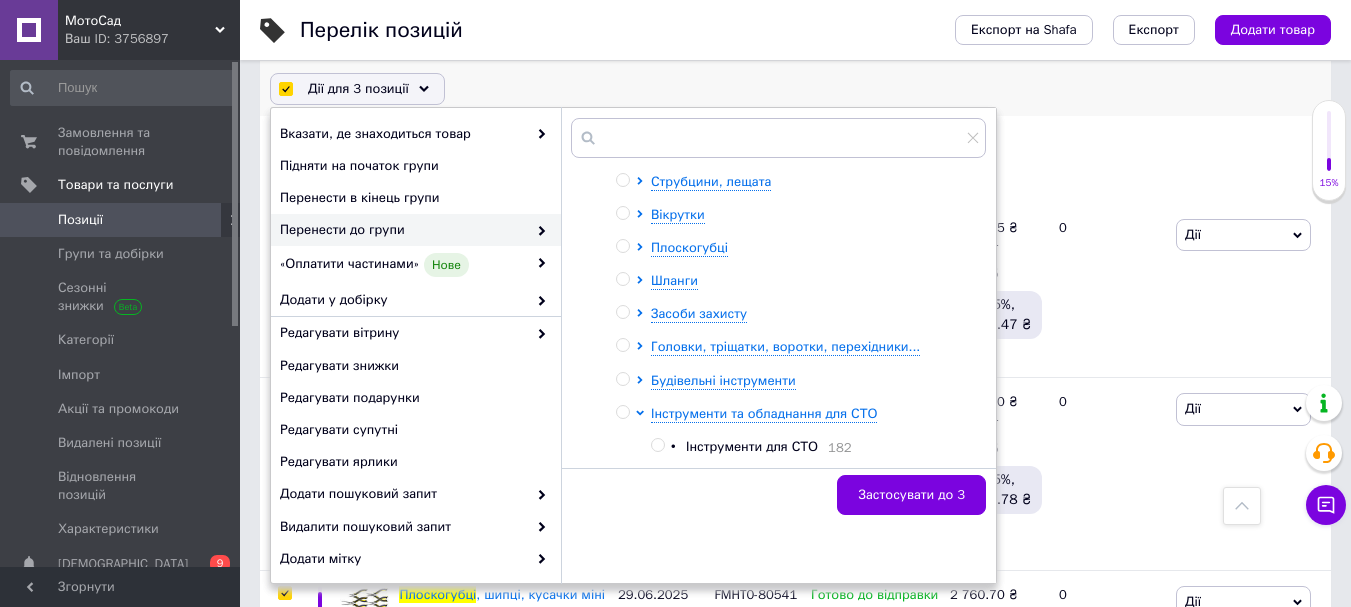 scroll, scrollTop: 400, scrollLeft: 0, axis: vertical 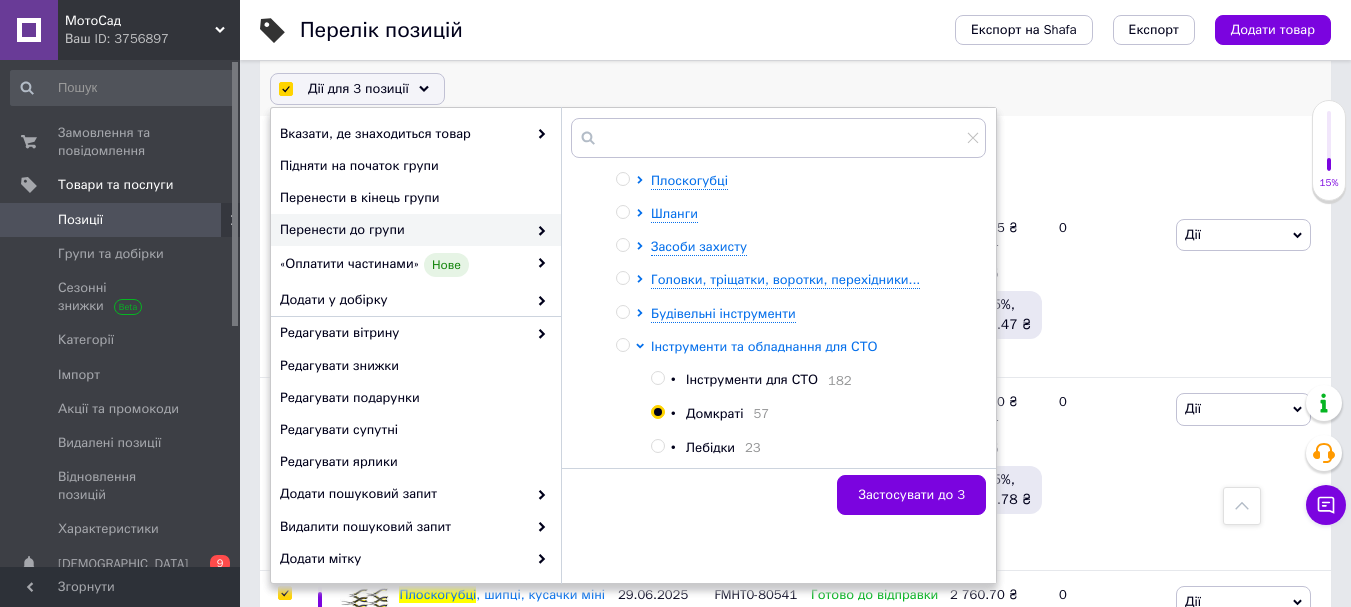 click on "Інструменти та обладнання для СТО" at bounding box center (764, 346) 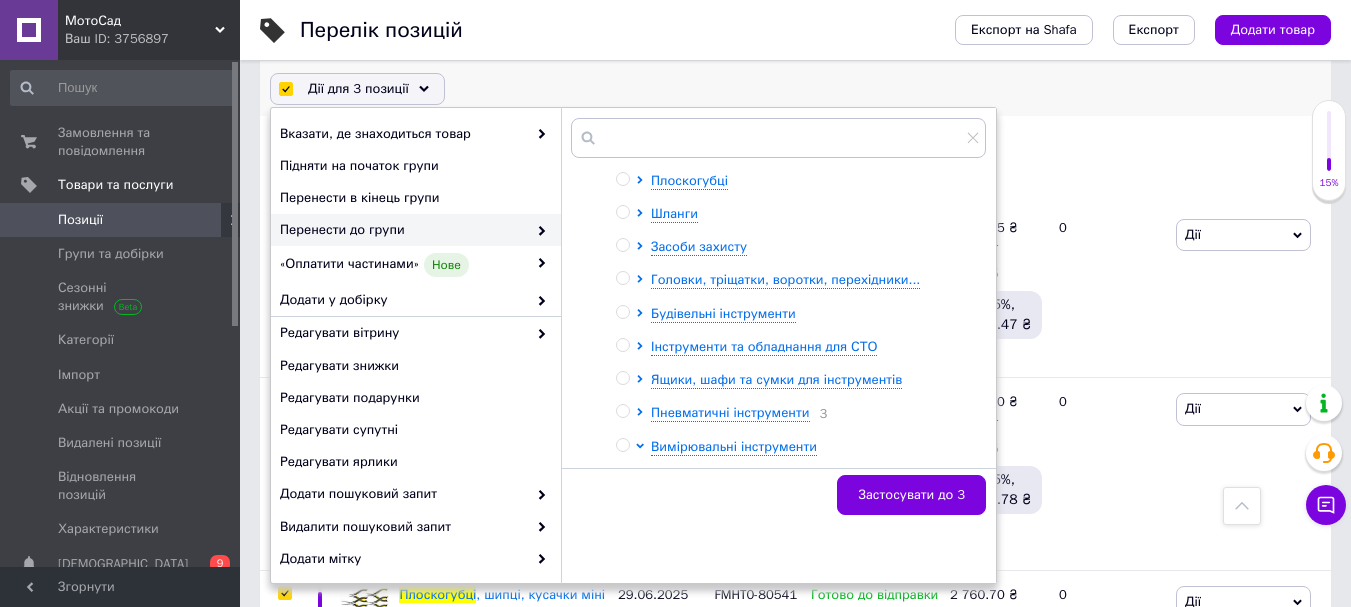 click on "Електроінструменти 6 [PERSON_NAME] інструмент 1 Ріжучі інструменти • Ланцюги до бензо- і електропил і аксесуари YATO 123 JET- Дерево- і металообробні верстати з обладнанням Бензоінструменти 3 Ключі Зубіла, молотки, сокірі, стамески, долота Струбцини, лещата Вікрутки Плоскогубці Шланги Засоби захисту Головки, тріщатки, воротки, [GEOGRAPHIC_DATA]... Будівельні інструменти Інструменти та обладнання для СТО Ящики, шафи та сумки для інструментів Пневматичні інструменти 3 Вимірювальні інструменти Електронні пристрої • Рівні 186 • Рулетки 115 • Лінійки, кутники 114 • Кутоміри 20 5" at bounding box center (795, 531) 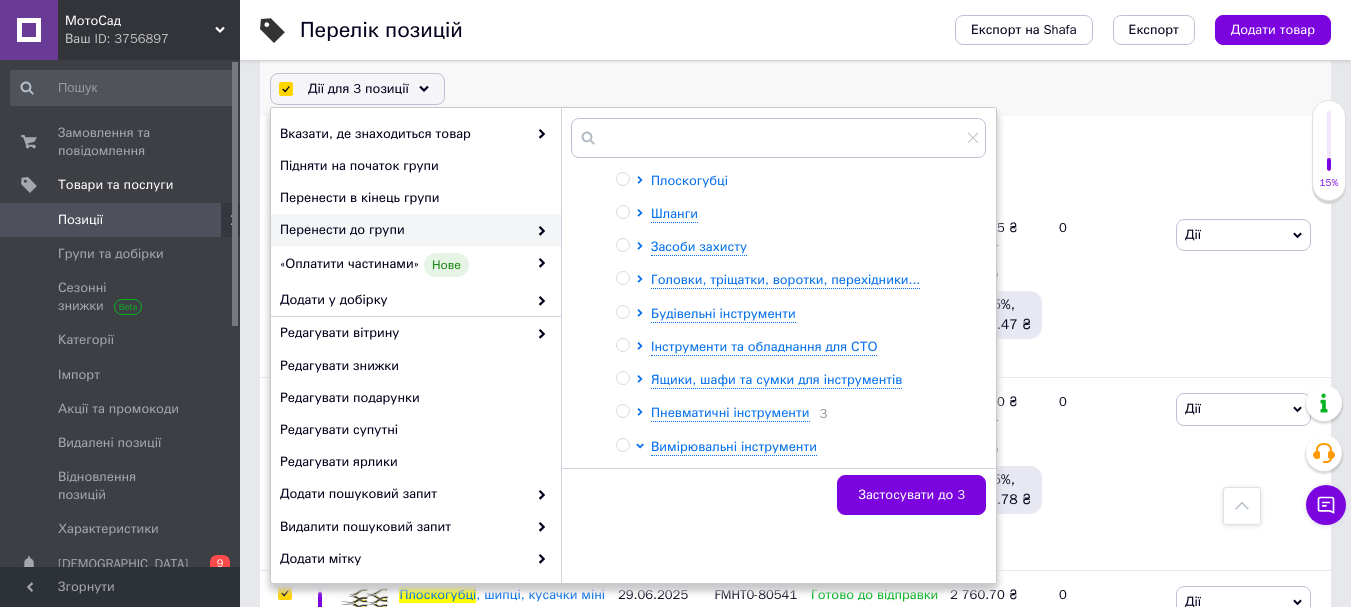 click on "Плоскогубці" at bounding box center [689, 180] 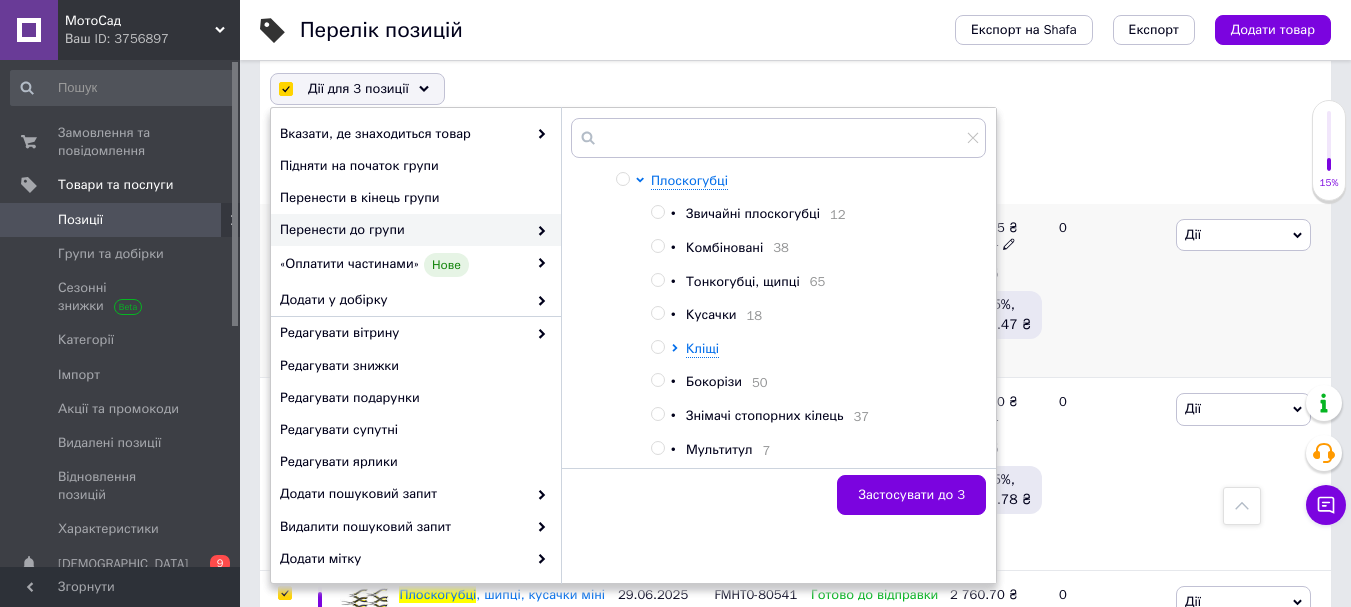 click on "0" at bounding box center [1109, 291] 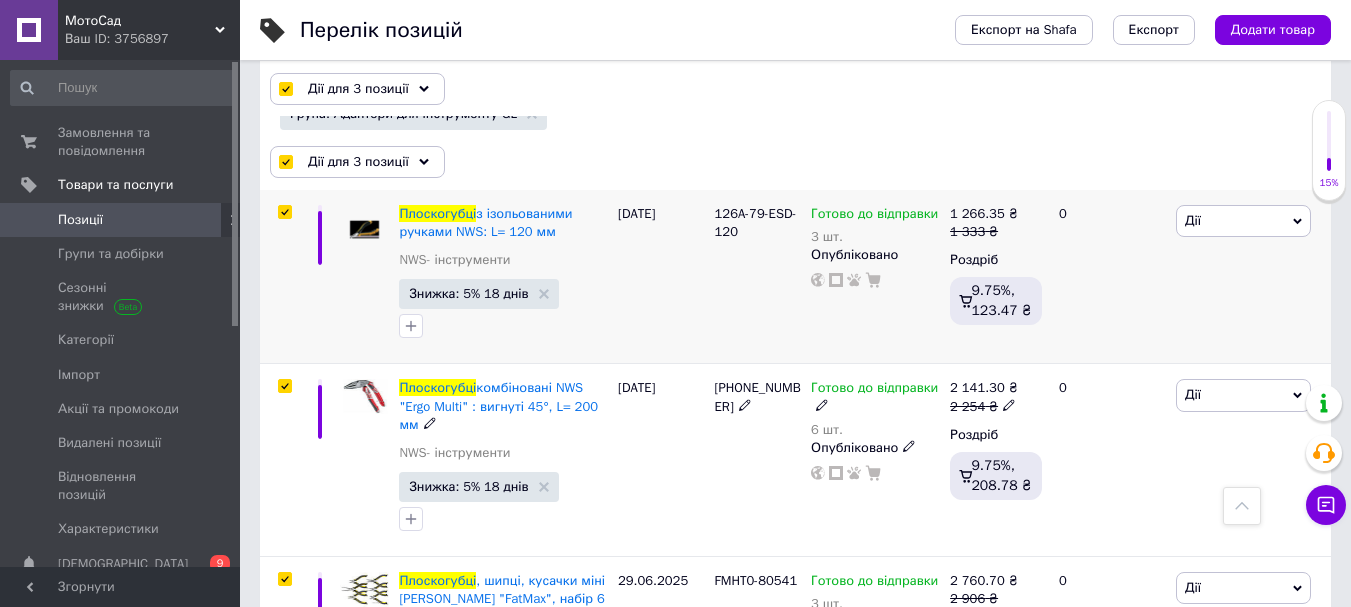 scroll, scrollTop: 1905, scrollLeft: 0, axis: vertical 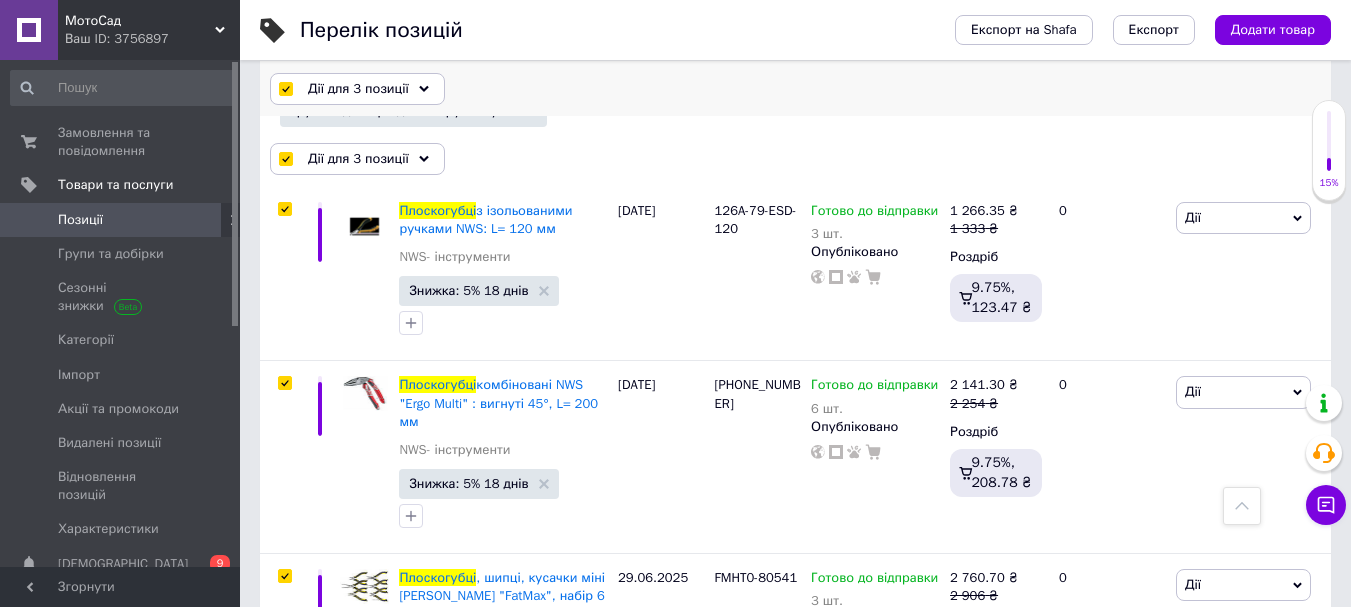 click on "Дії для 3 позиції" at bounding box center (358, 89) 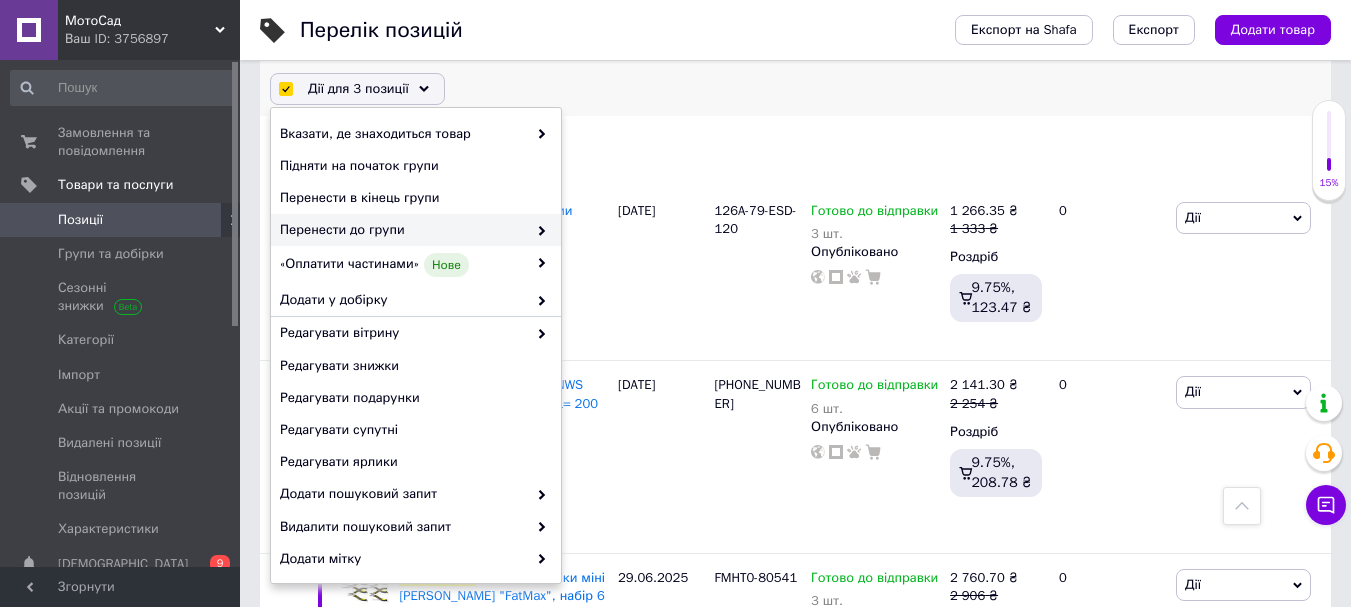 click on "Перенести до групи" at bounding box center (403, 230) 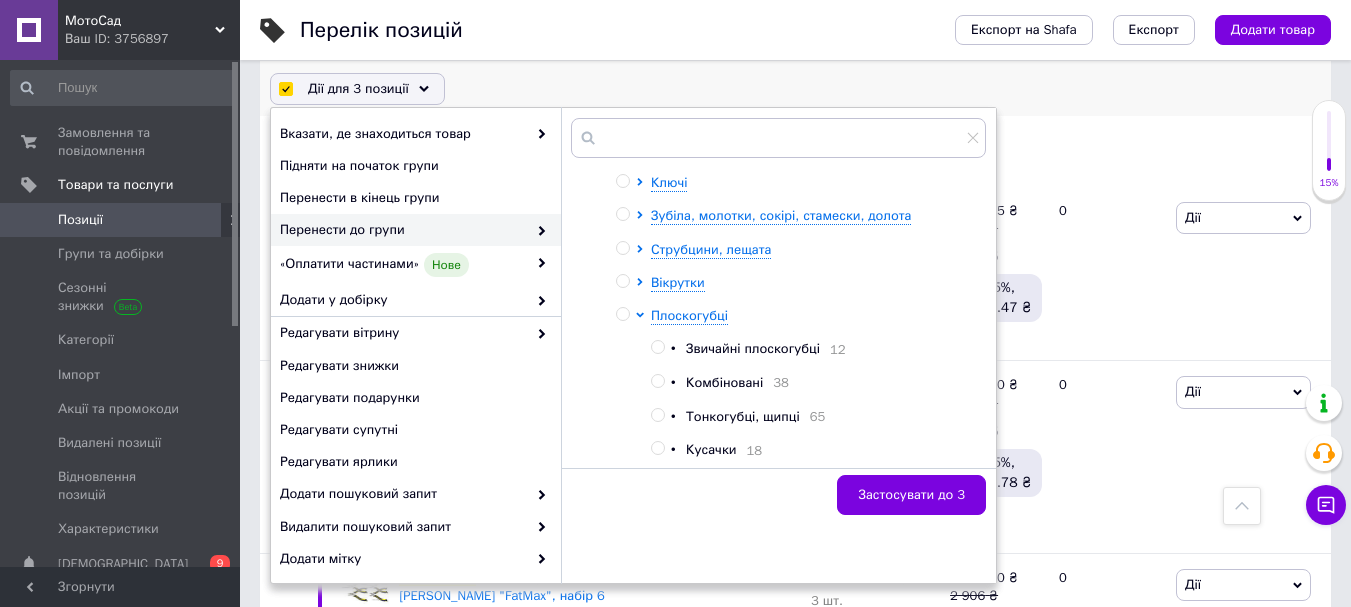 scroll, scrollTop: 400, scrollLeft: 0, axis: vertical 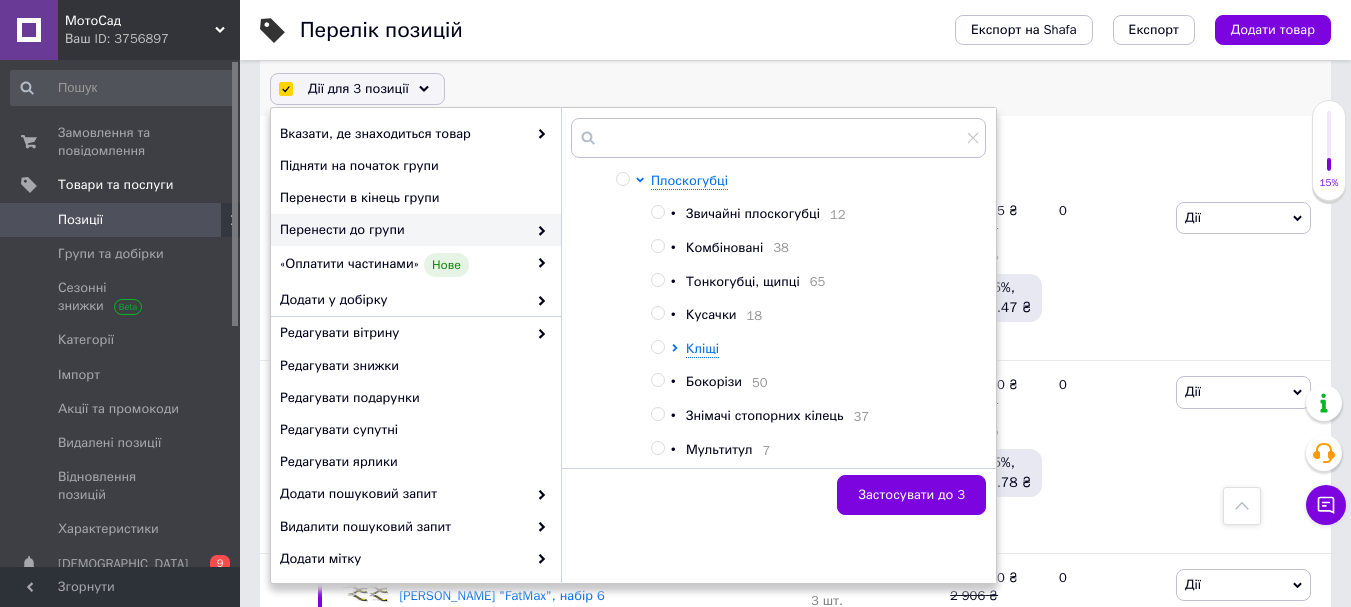 click on "Комбіновані" at bounding box center [724, 247] 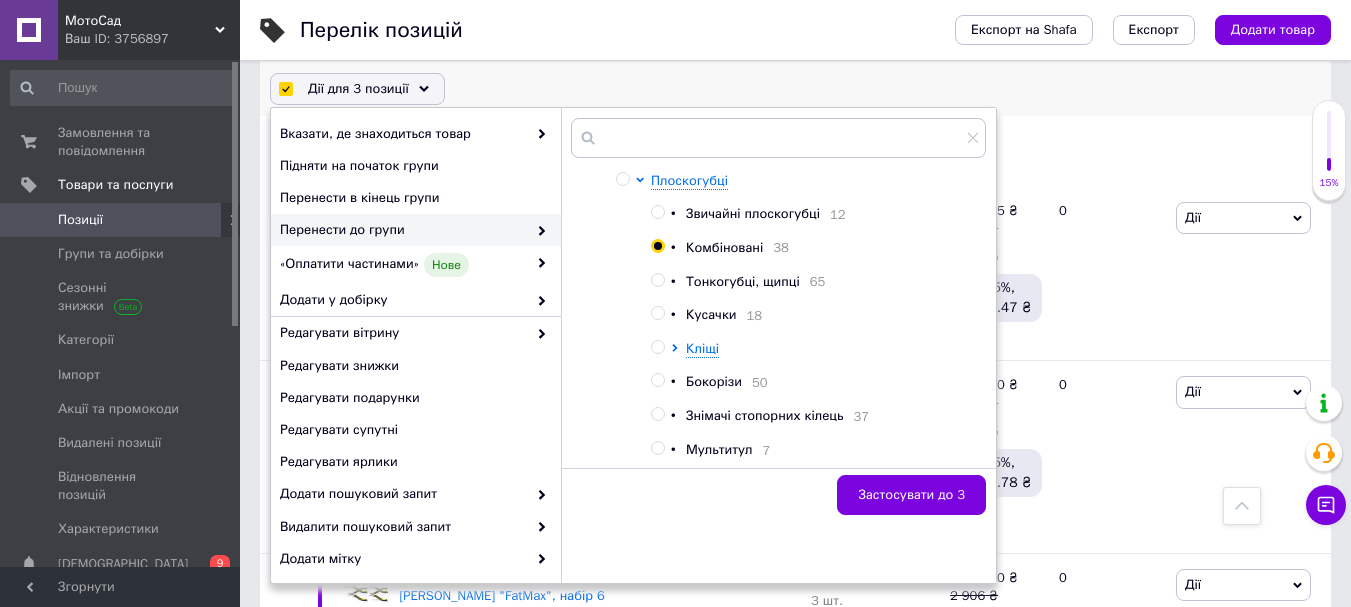 scroll, scrollTop: 600, scrollLeft: 0, axis: vertical 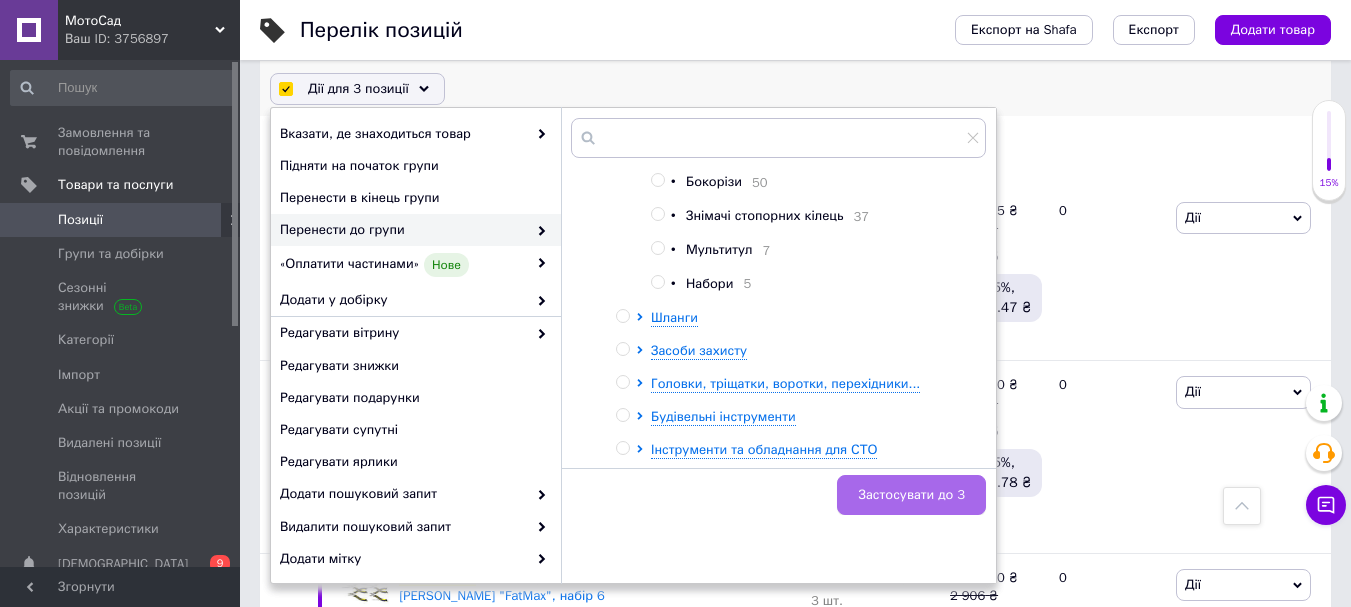 click on "Застосувати до 3" at bounding box center (911, 495) 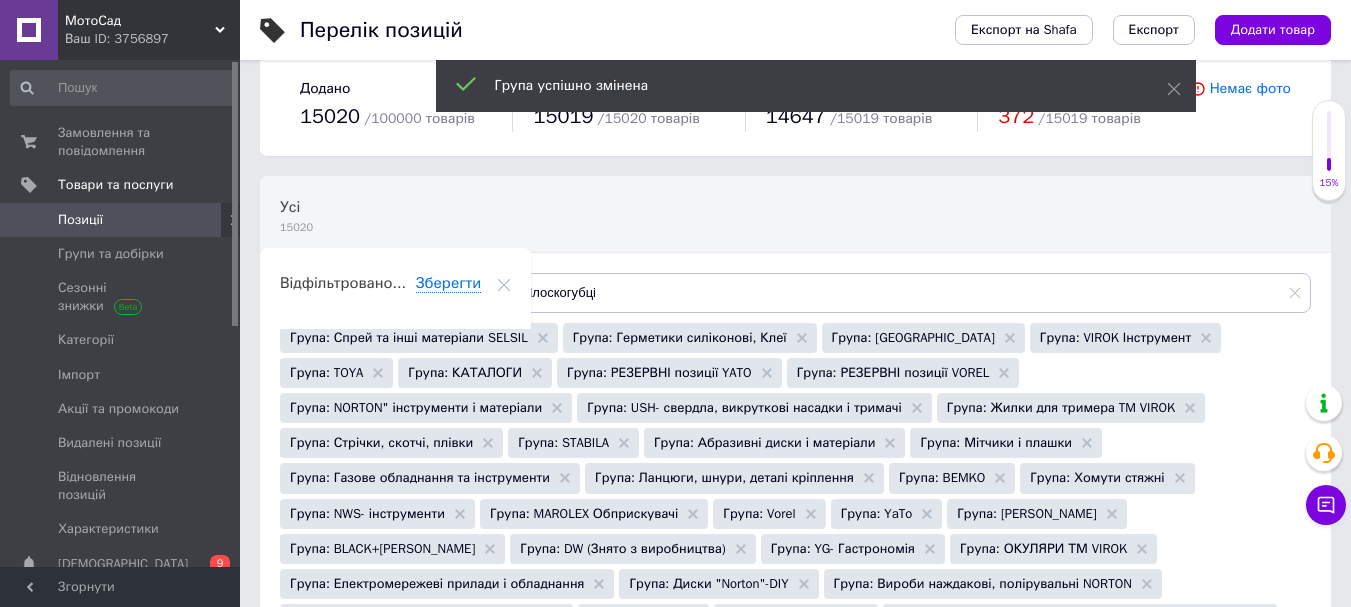 scroll, scrollTop: 0, scrollLeft: 0, axis: both 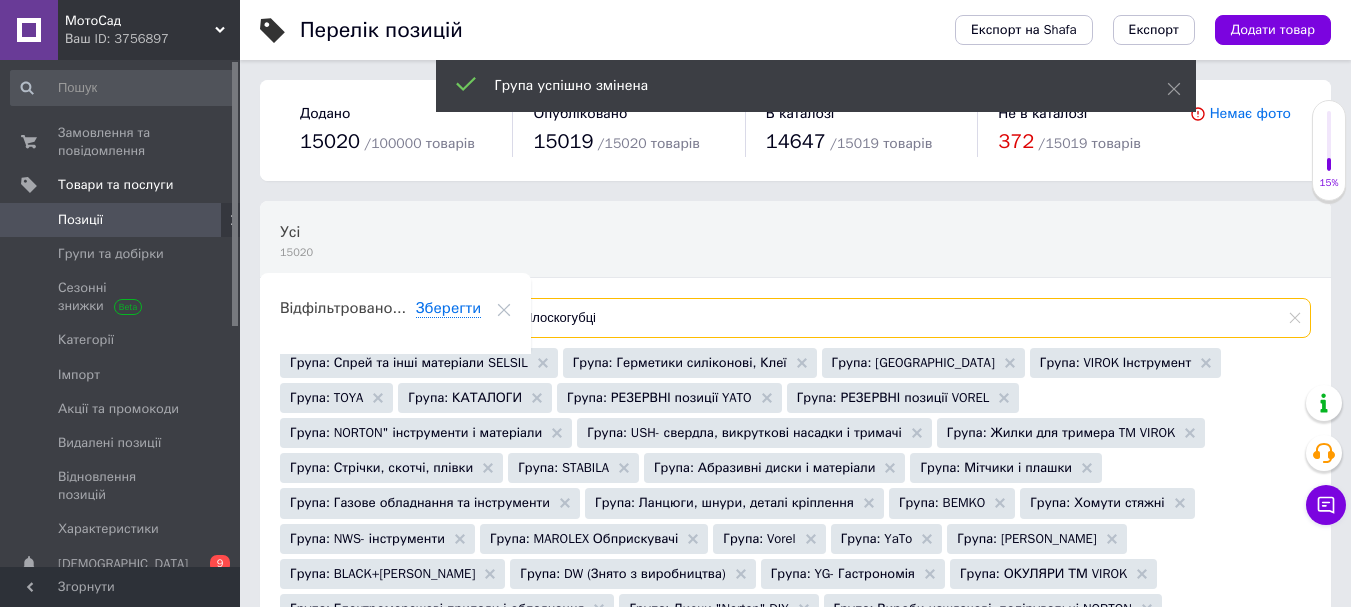 click on "Плоскогубці" at bounding box center (899, 318) 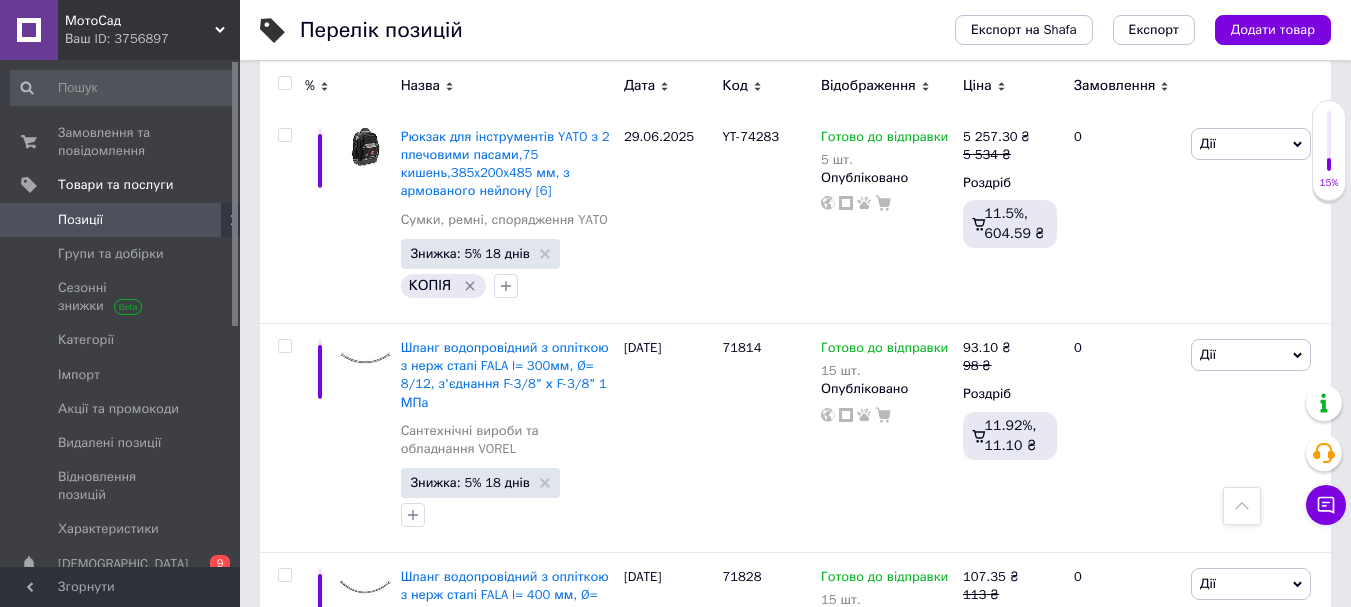 scroll, scrollTop: 21627, scrollLeft: 0, axis: vertical 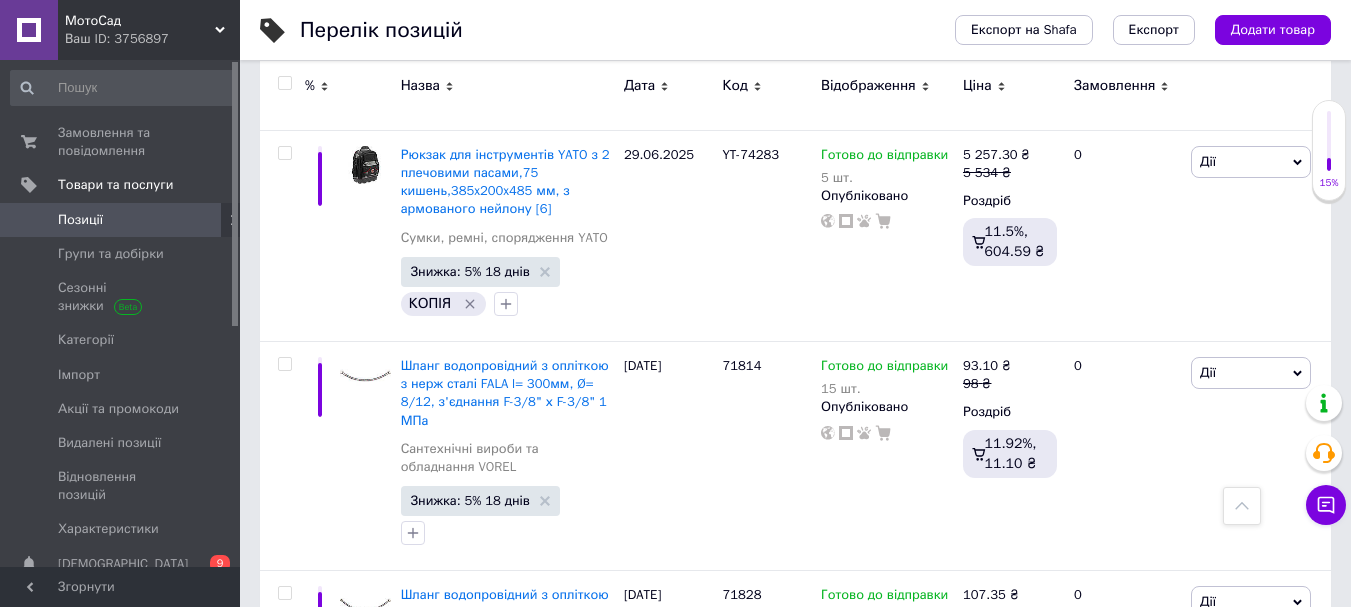 click on "7" at bounding box center (461, 1245) 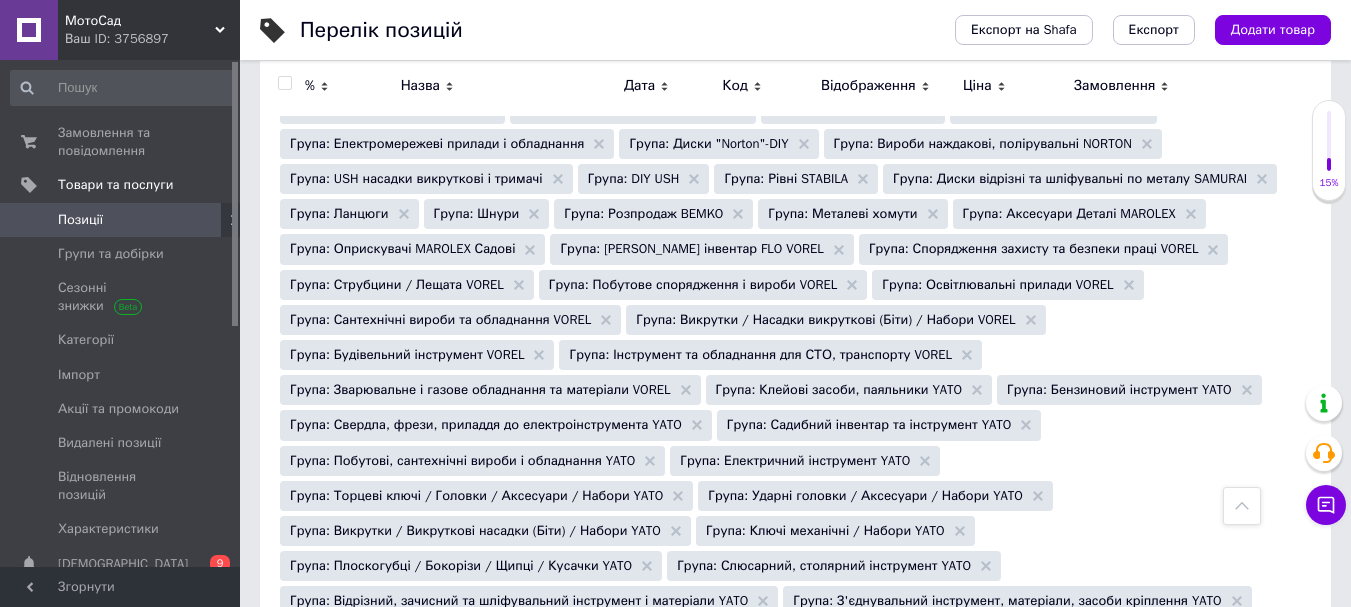 scroll, scrollTop: 0, scrollLeft: 0, axis: both 